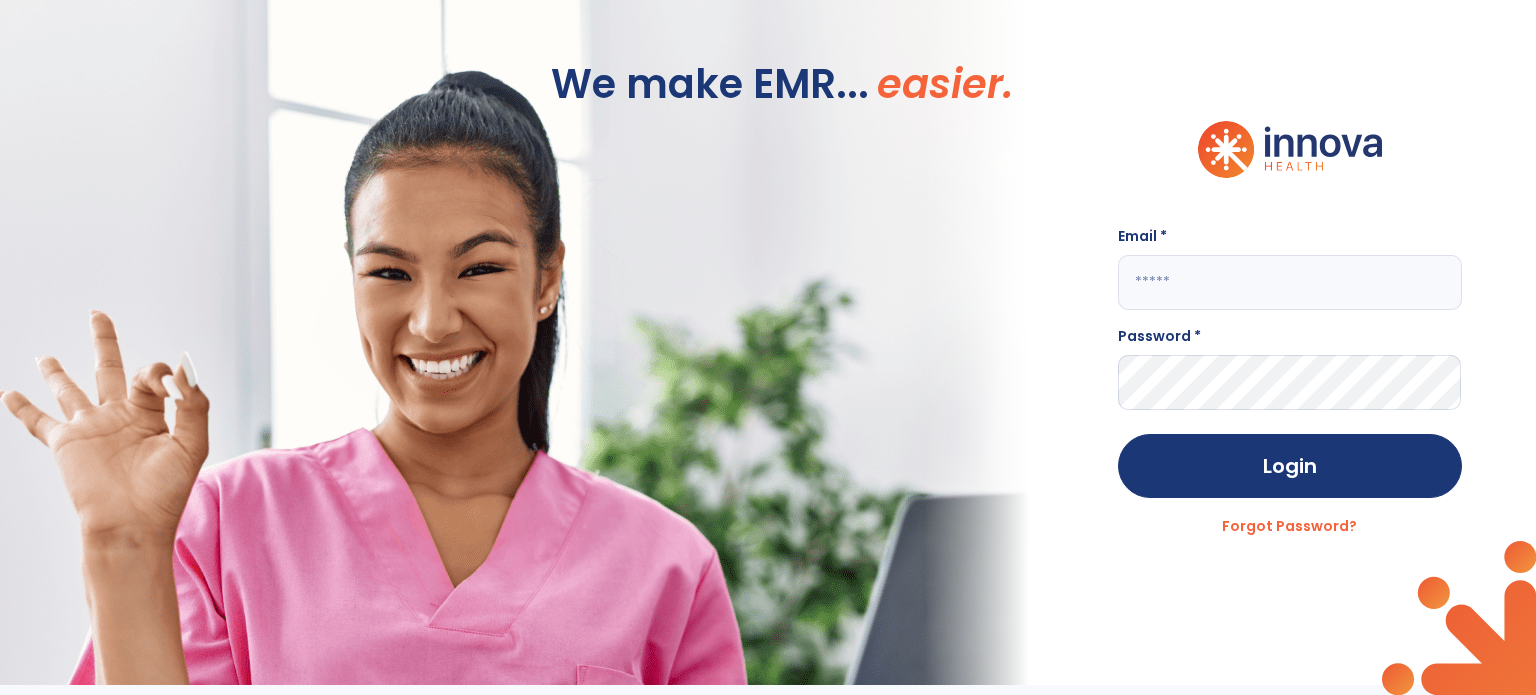 scroll, scrollTop: 0, scrollLeft: 0, axis: both 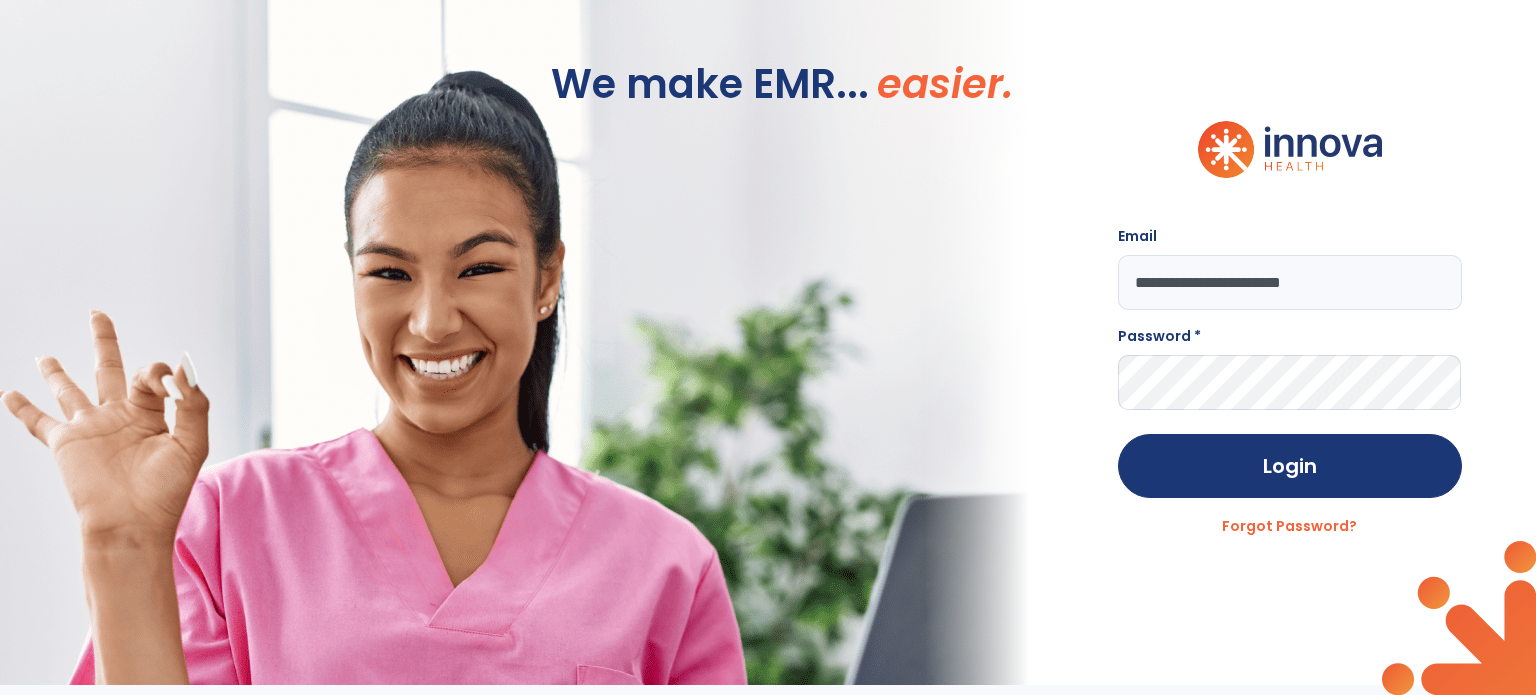 type on "**********" 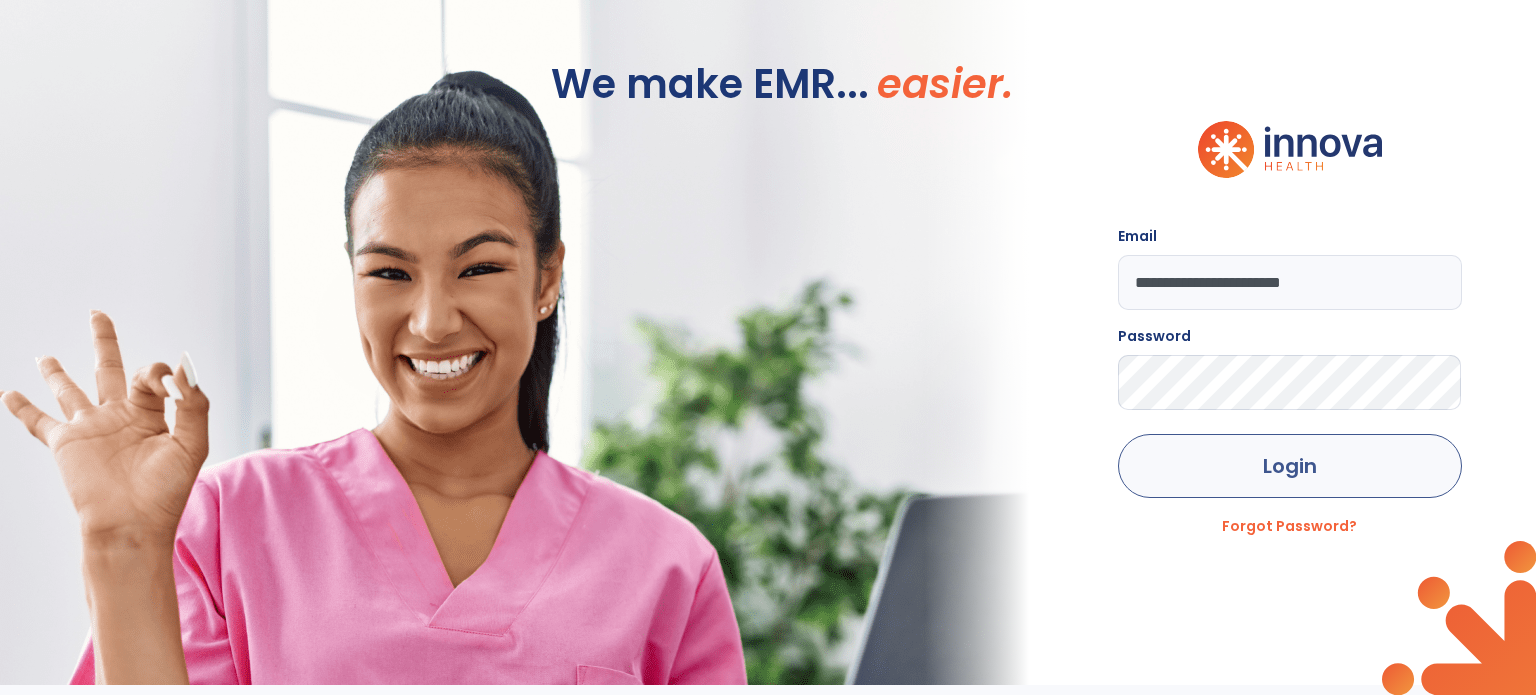 click on "Login" 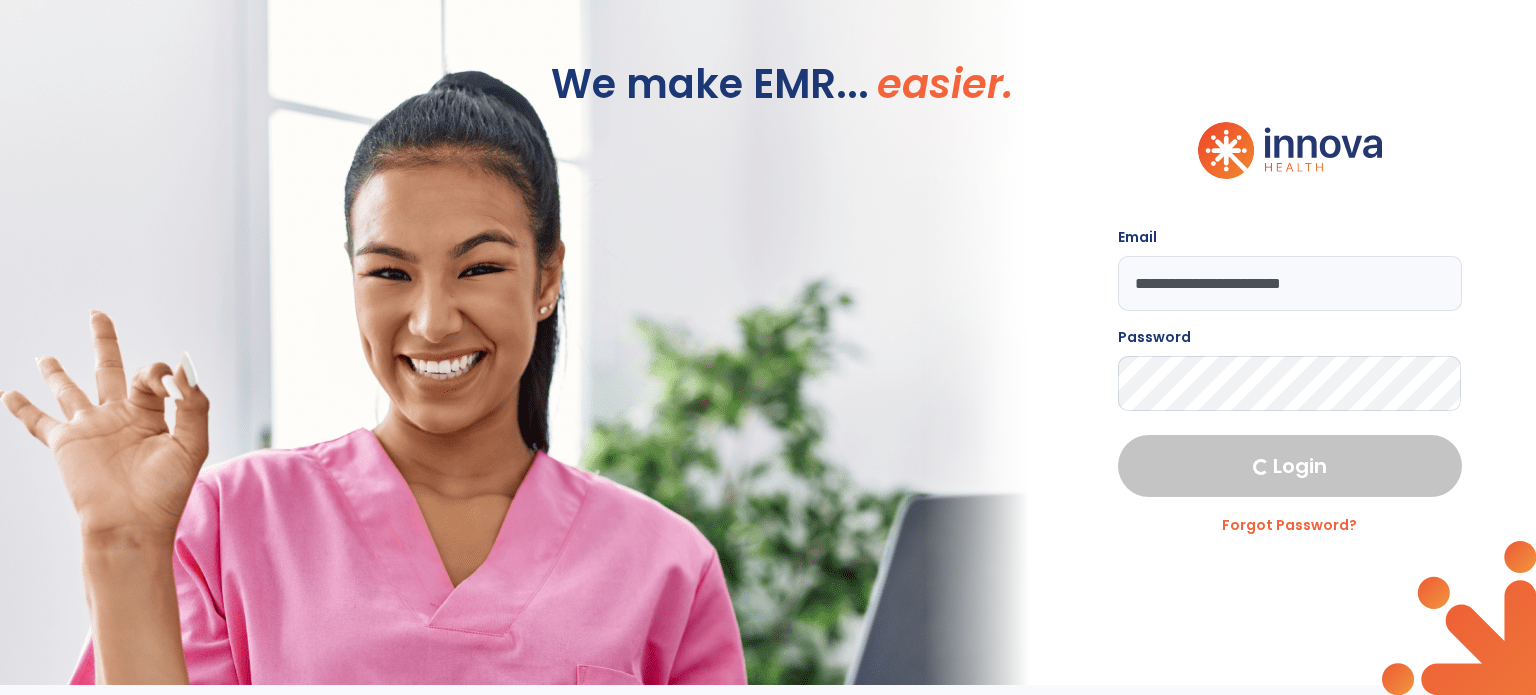 select on "****" 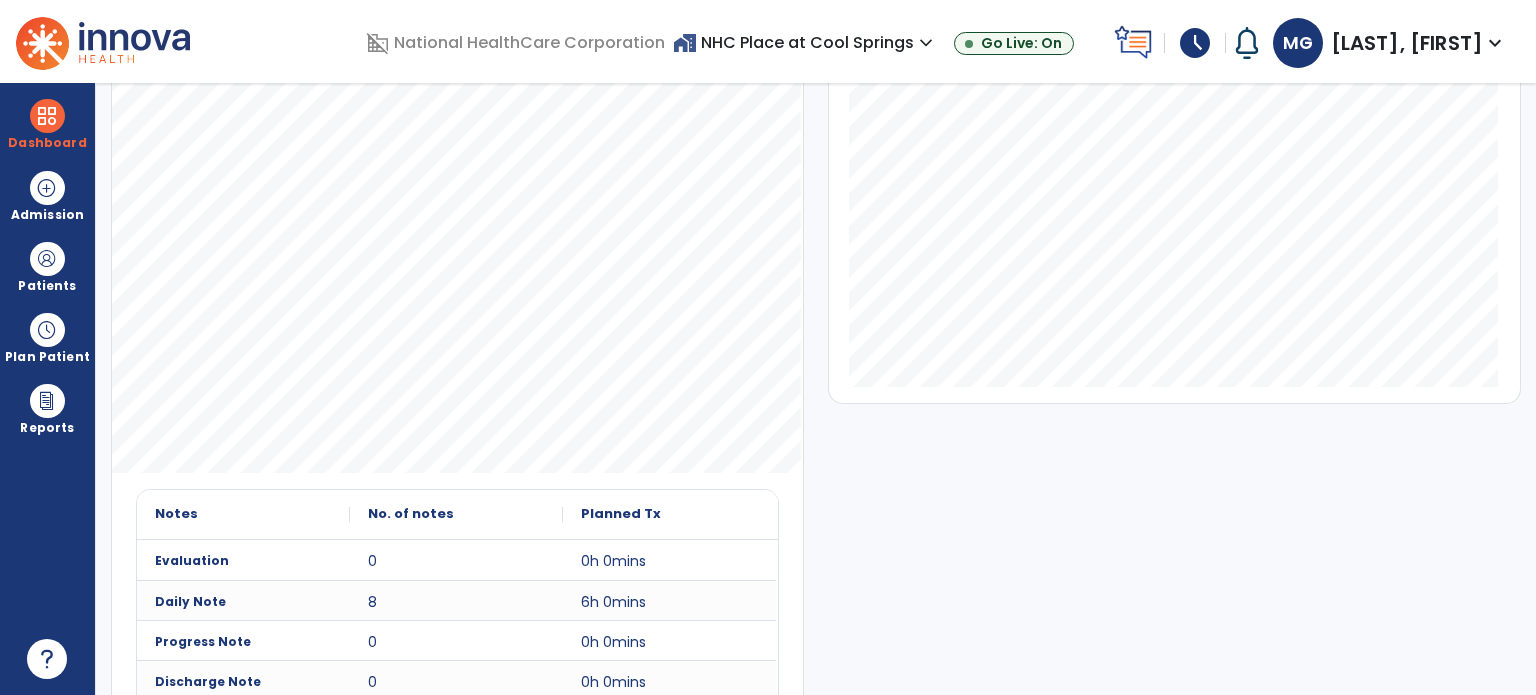 scroll, scrollTop: 449, scrollLeft: 0, axis: vertical 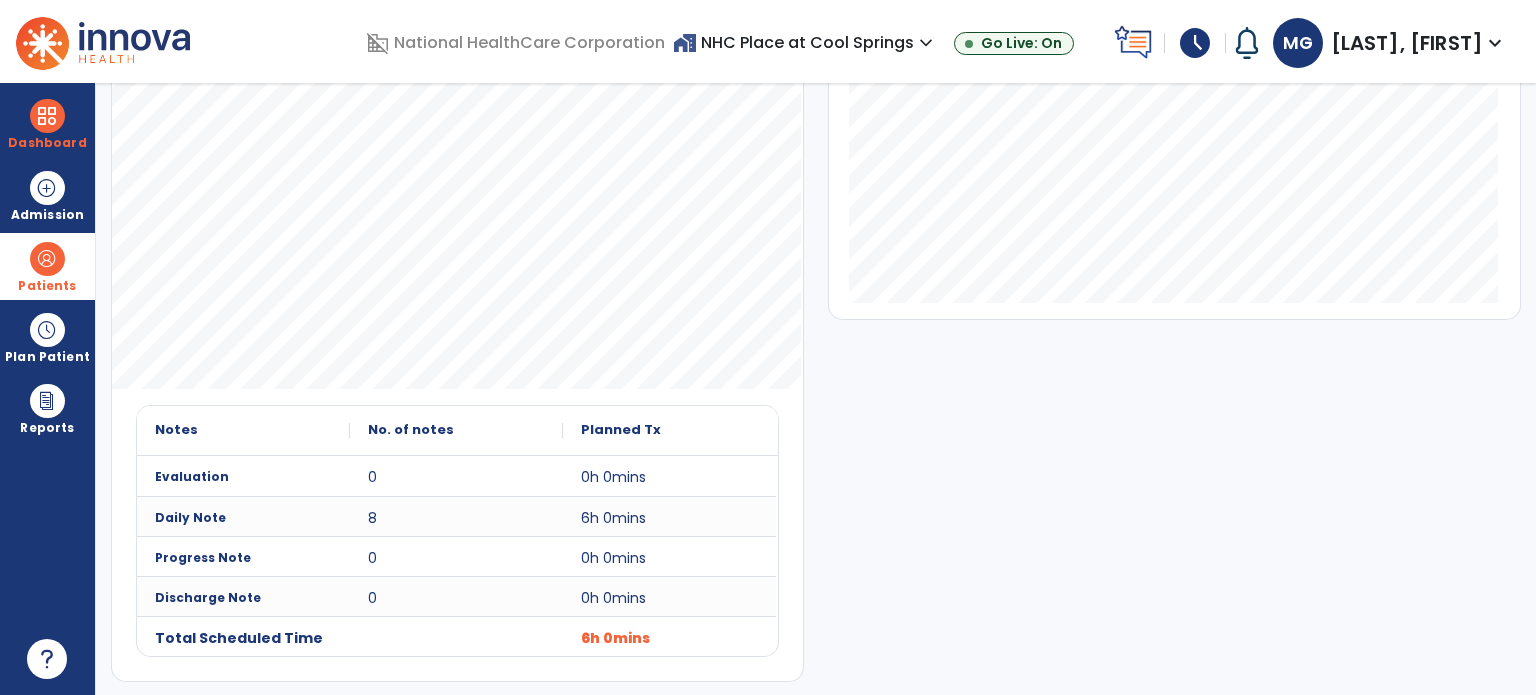 click at bounding box center [47, 259] 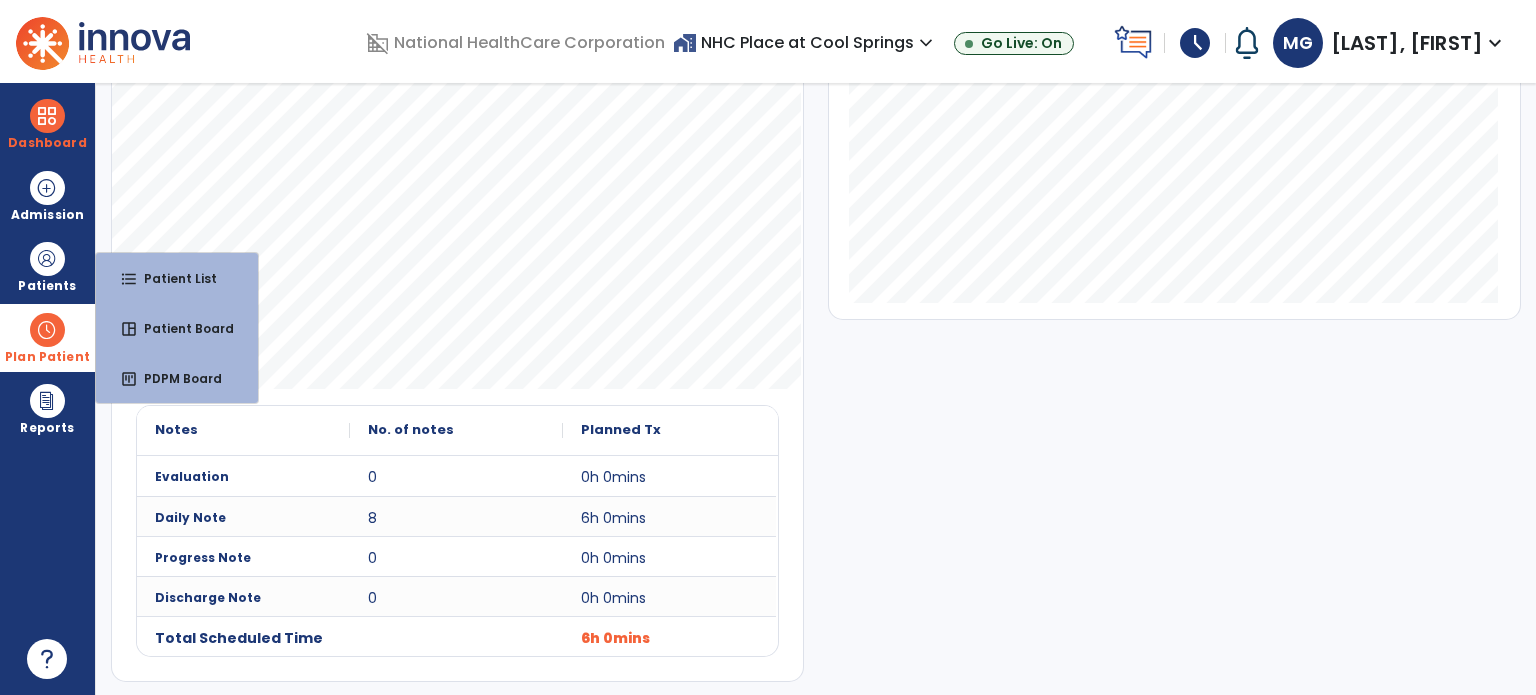 click on "Plan Patient" at bounding box center [47, 266] 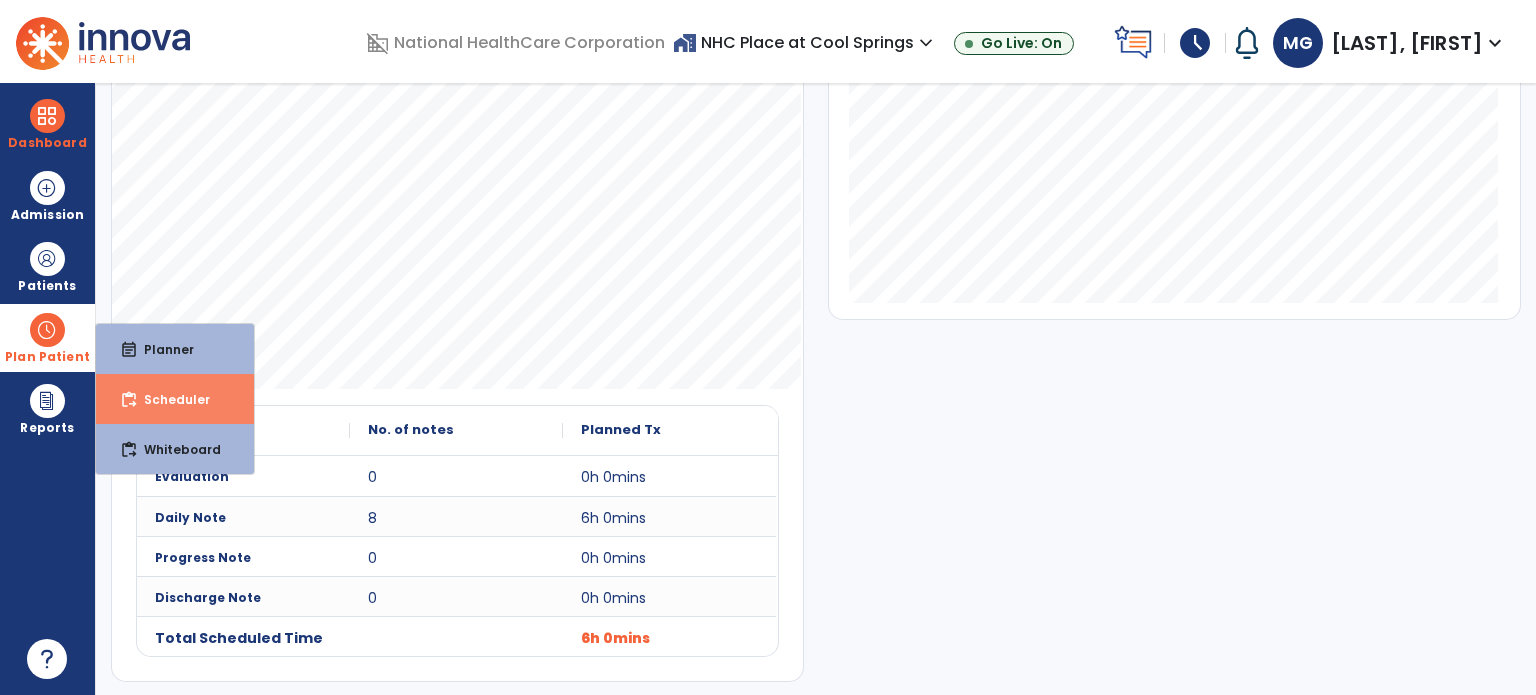 click on "content_paste_go" at bounding box center [129, 400] 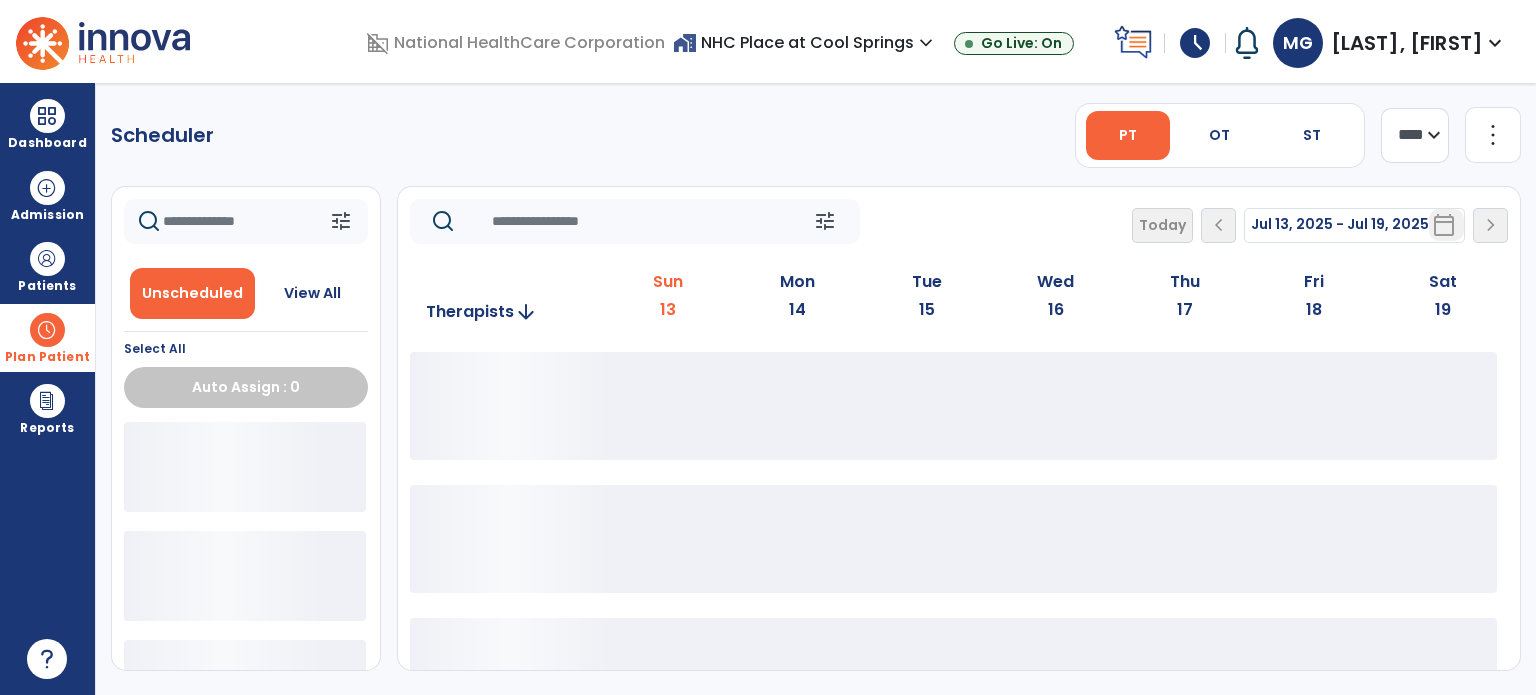 scroll, scrollTop: 0, scrollLeft: 0, axis: both 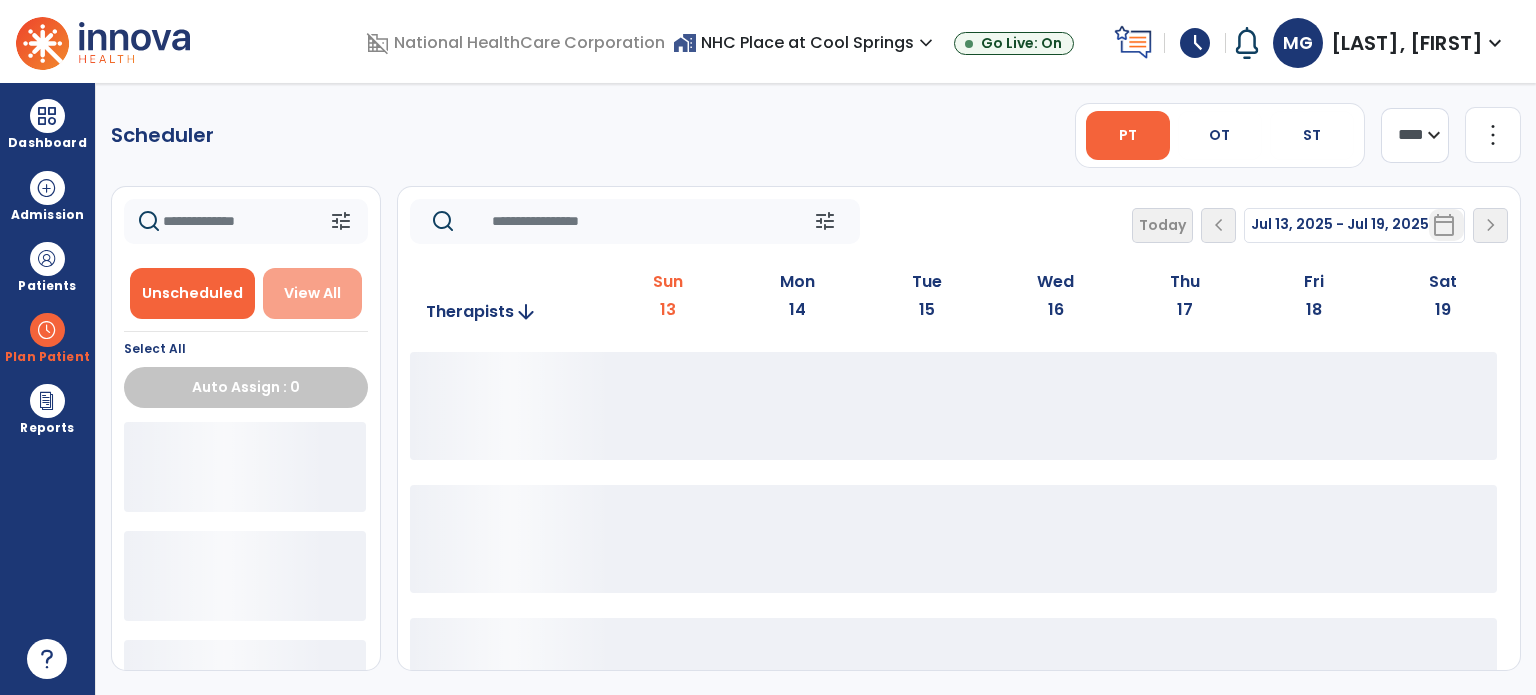 click on "View All" at bounding box center [312, 293] 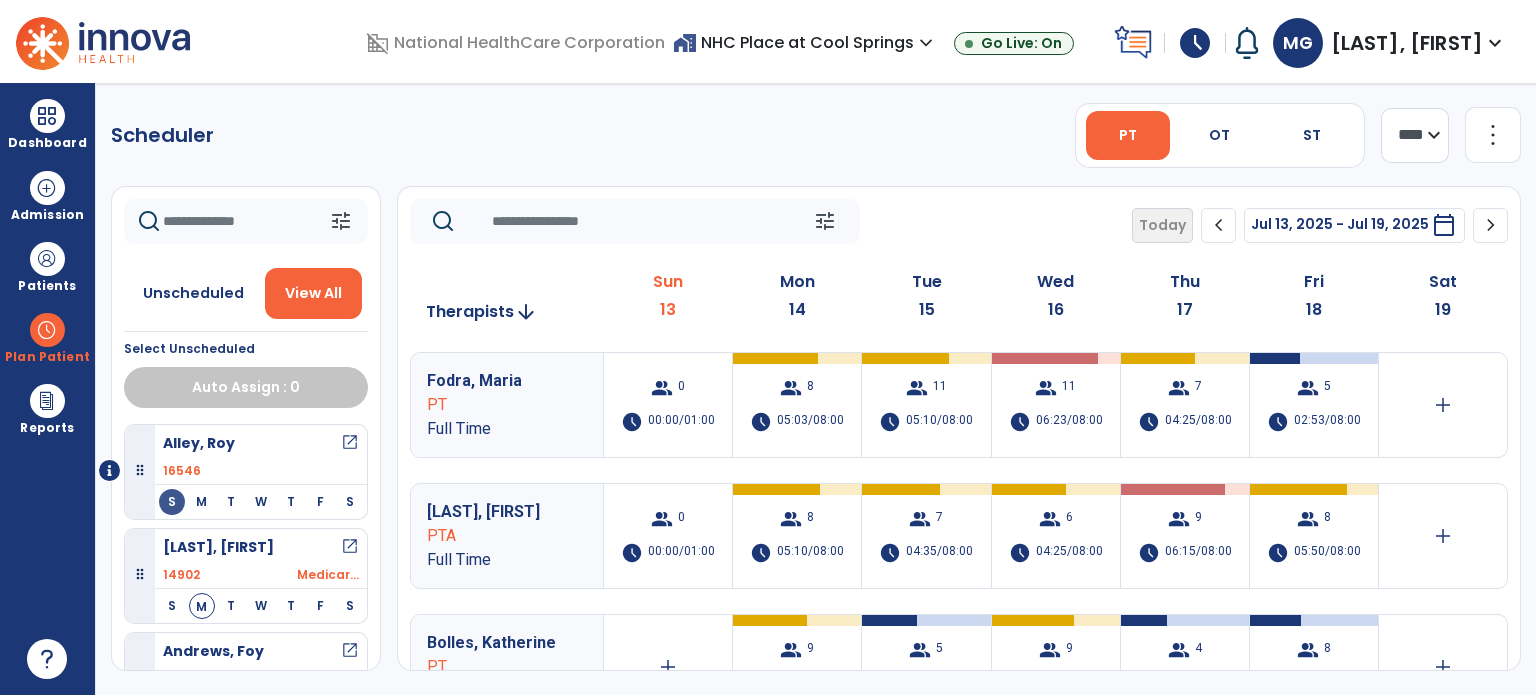 click 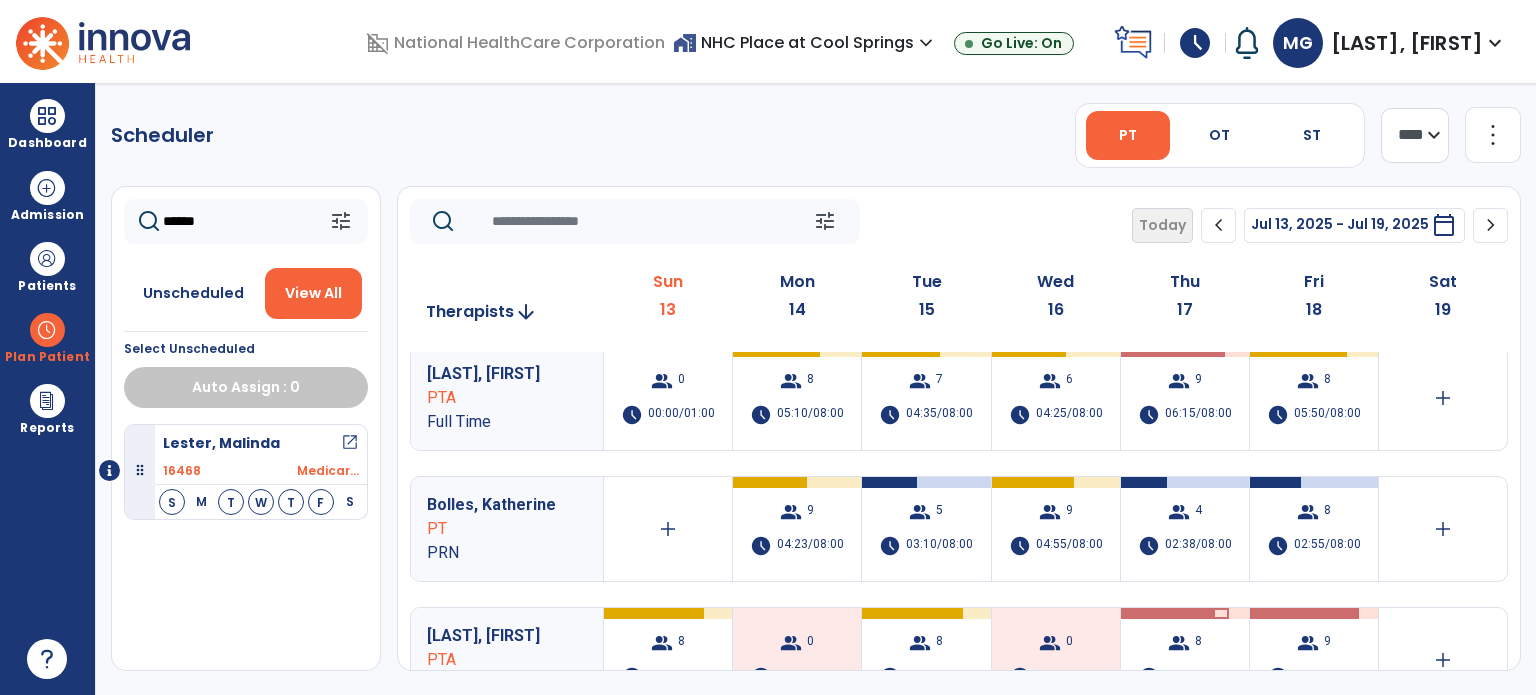 scroll, scrollTop: 238, scrollLeft: 0, axis: vertical 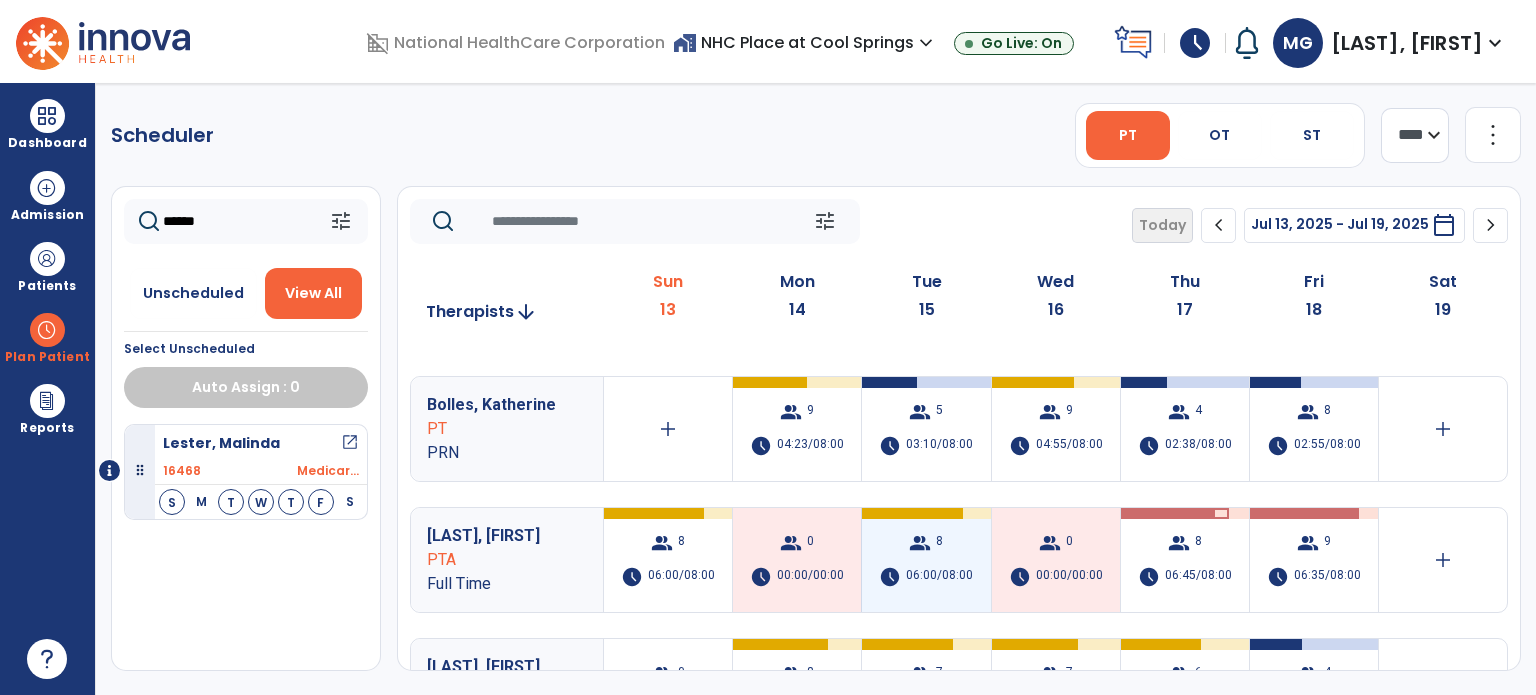 type on "******" 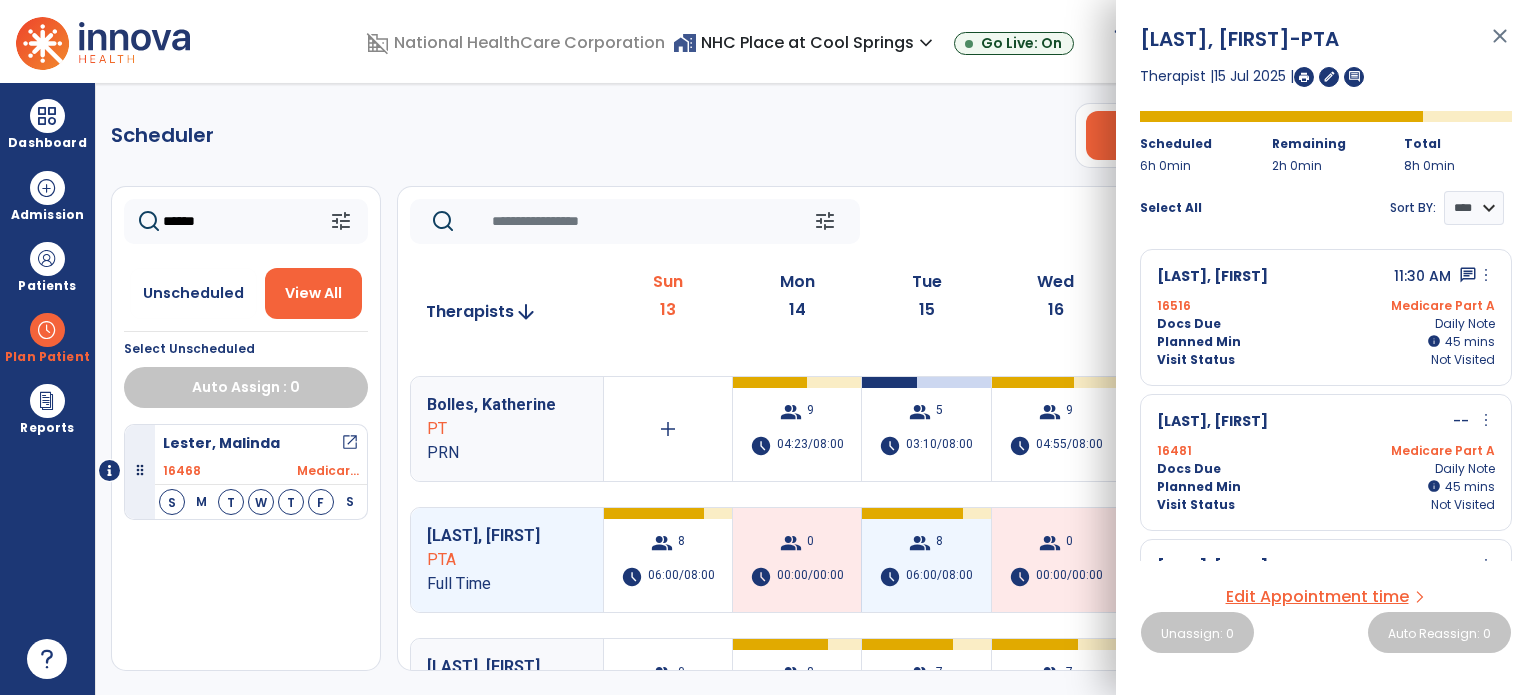 click on "group" at bounding box center (920, 543) 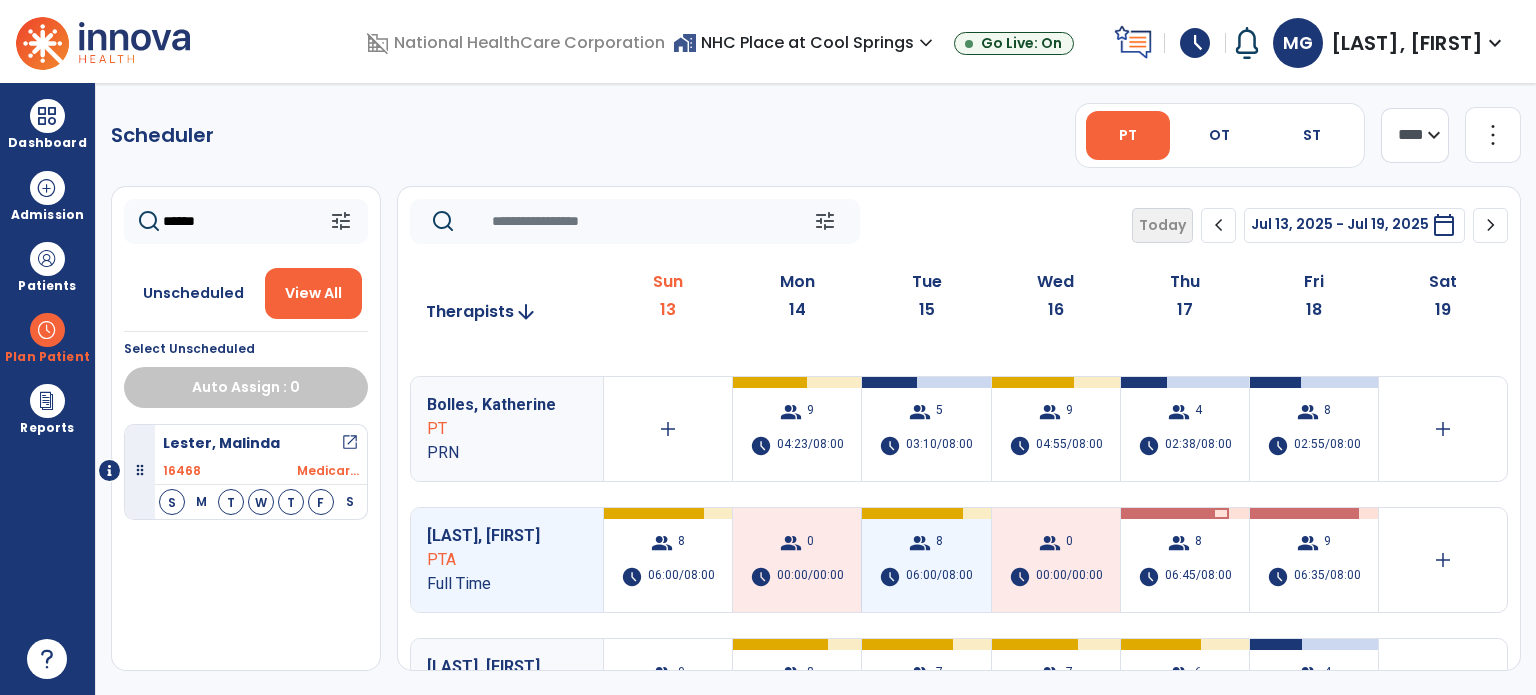 click on "06:00/08:00" at bounding box center [939, 577] 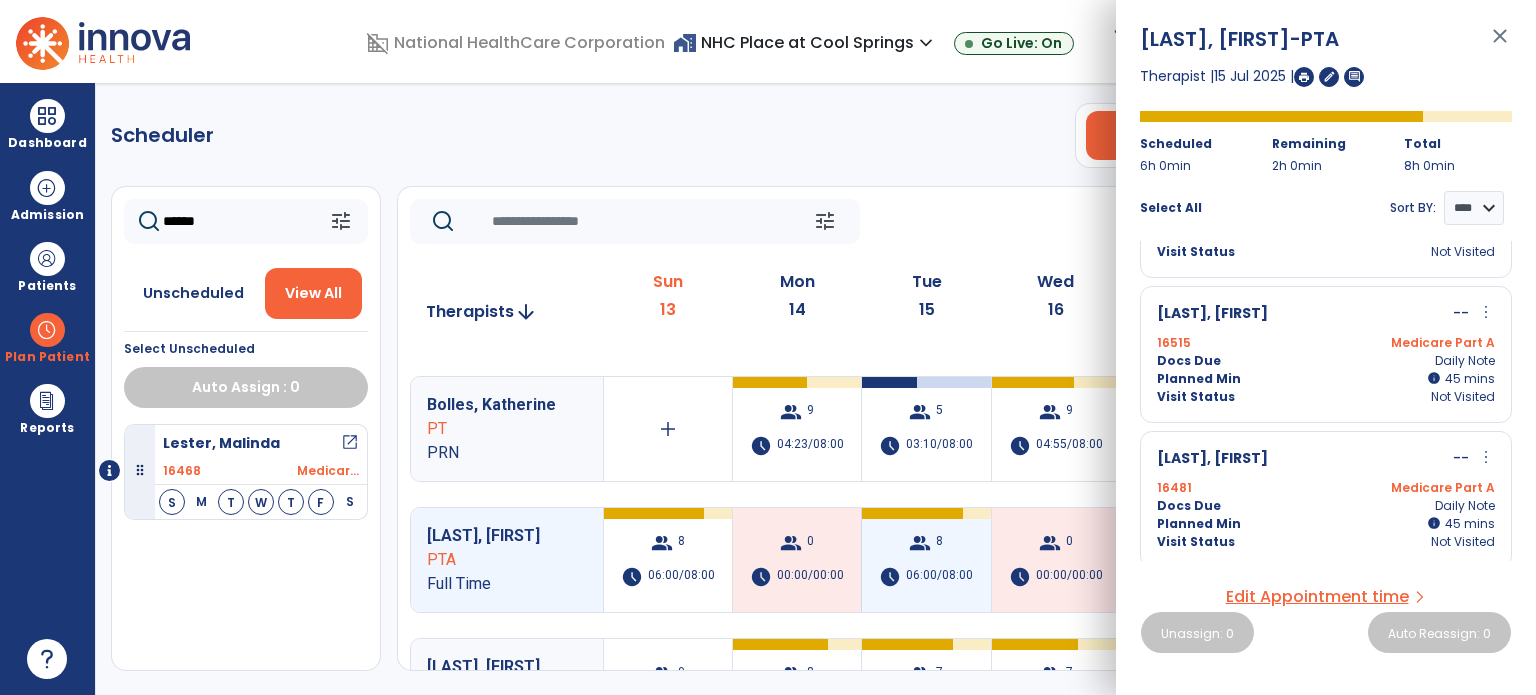 scroll, scrollTop: 835, scrollLeft: 0, axis: vertical 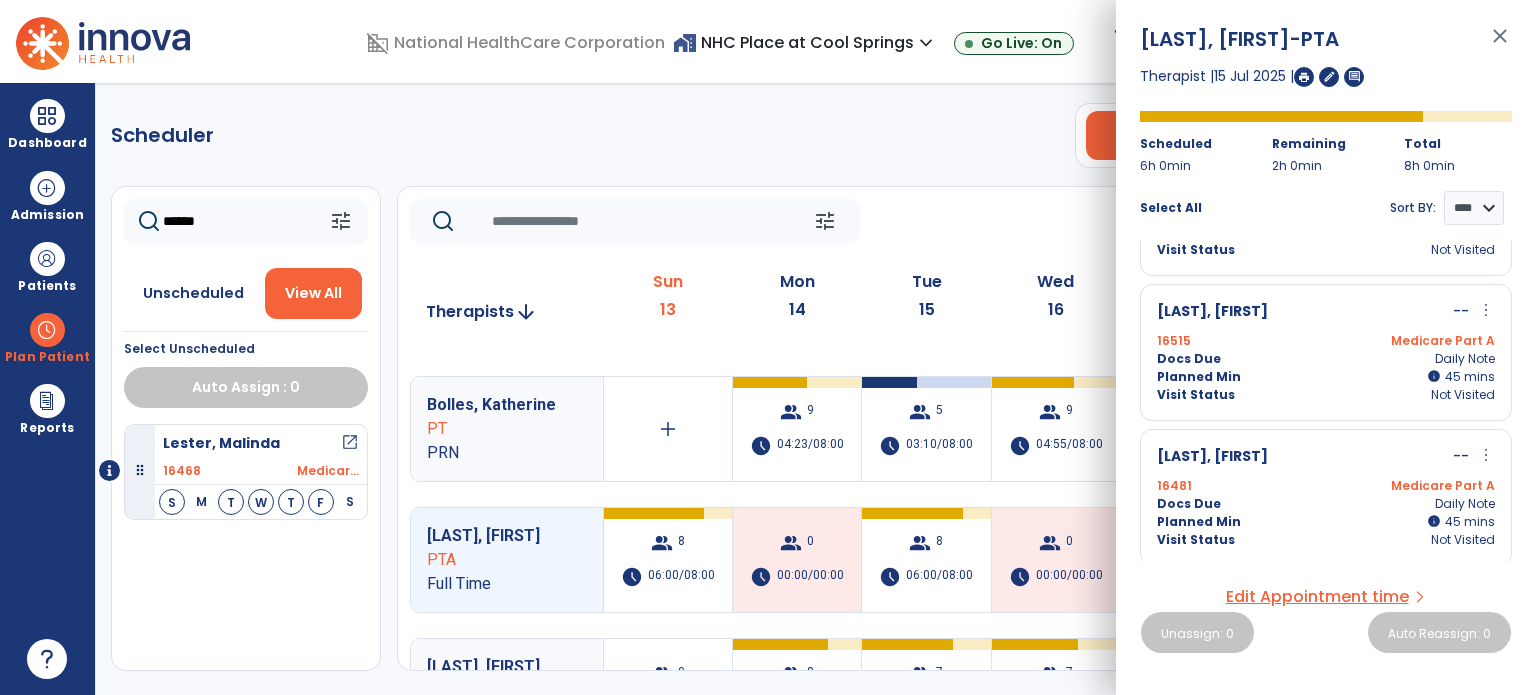 click on "close" at bounding box center (1500, 45) 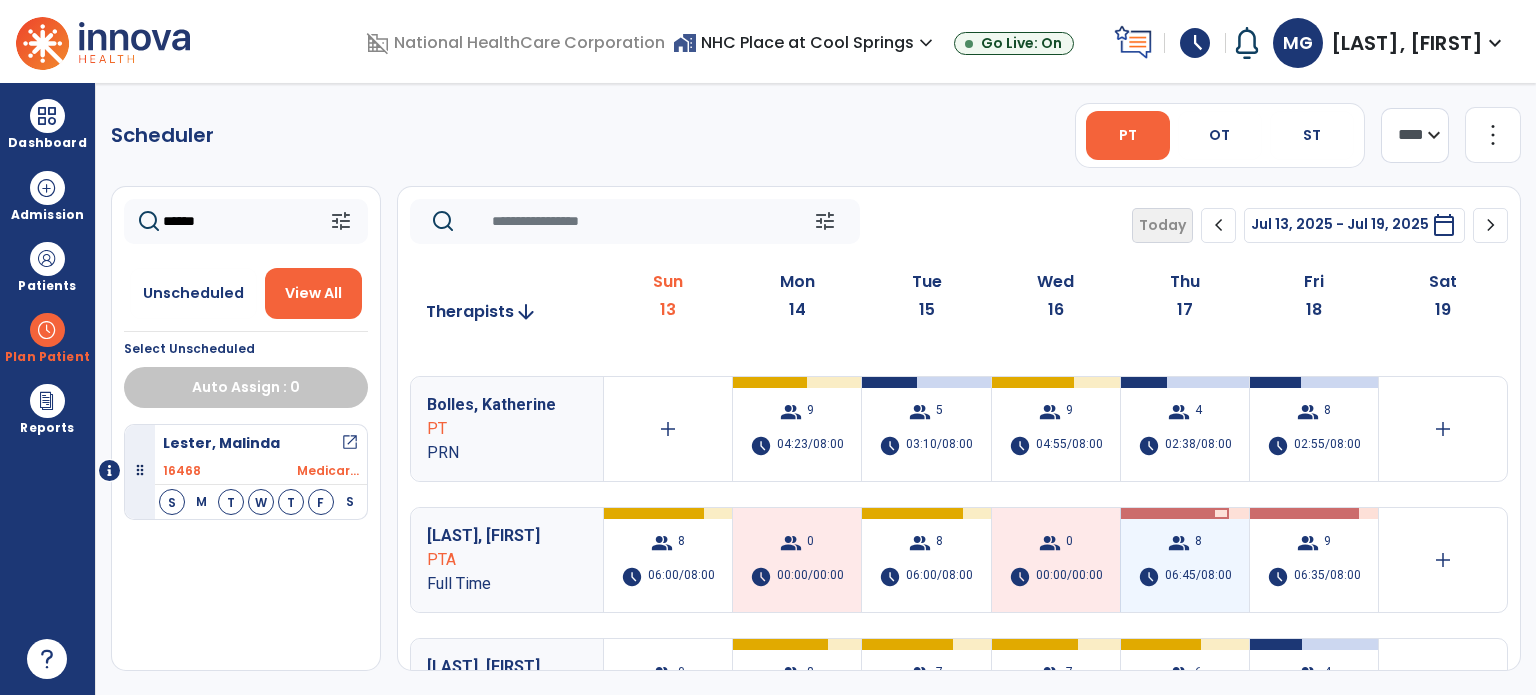 click on "group  8  schedule  06:45/08:00" at bounding box center (1185, 560) 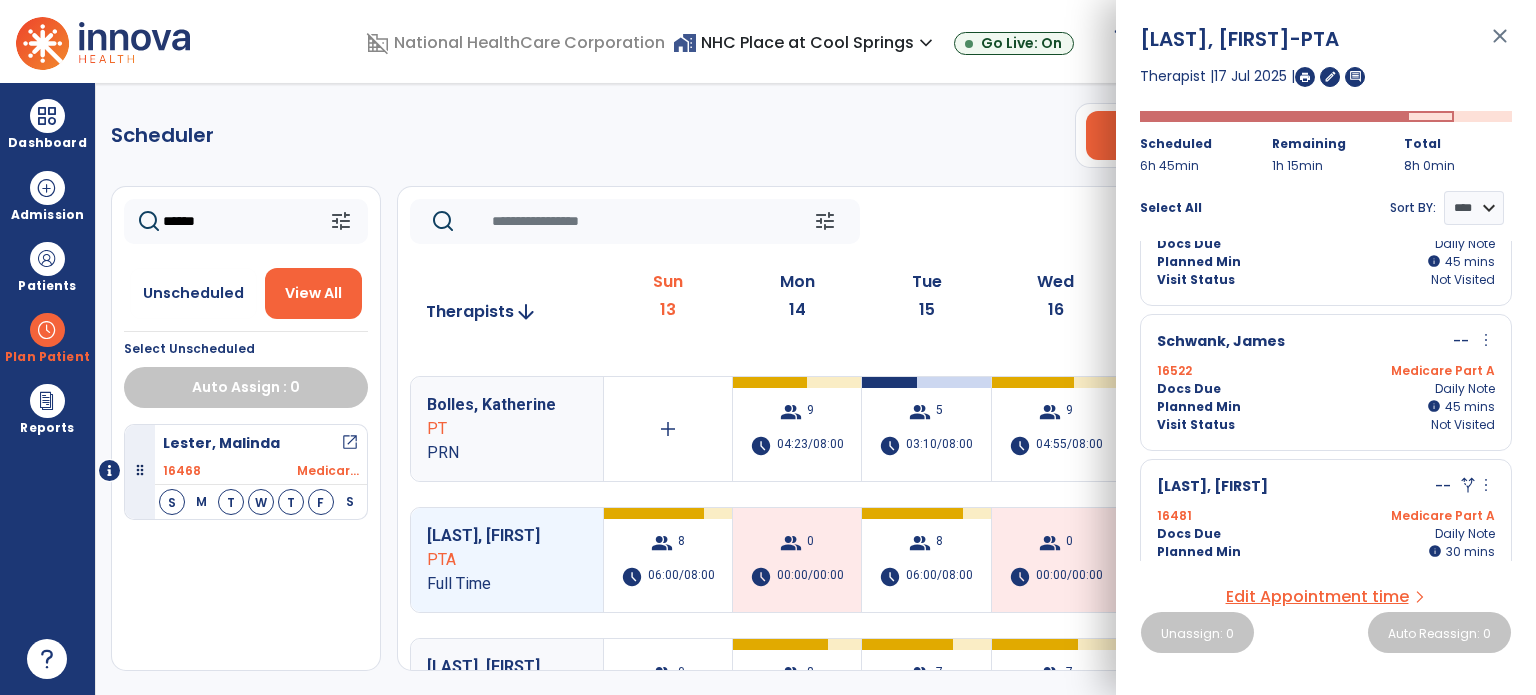 scroll, scrollTop: 929, scrollLeft: 0, axis: vertical 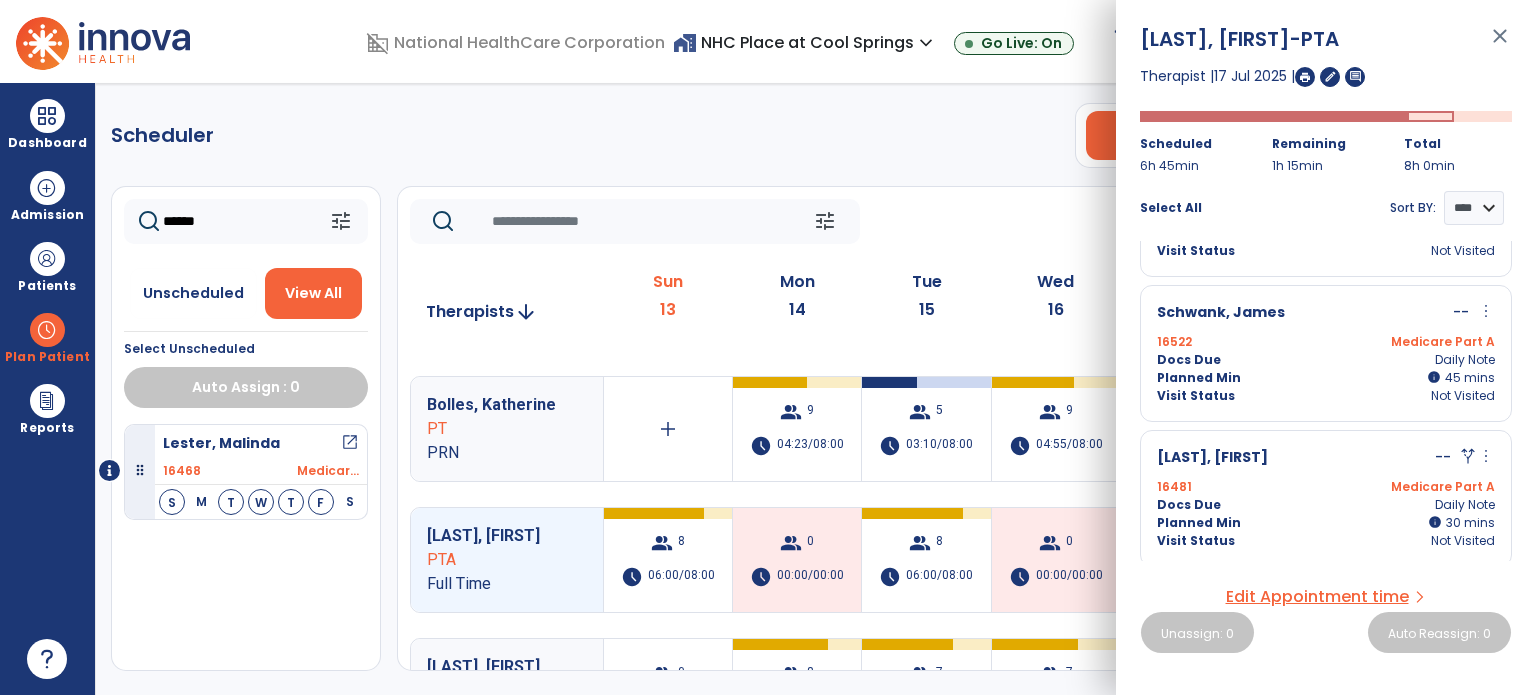 click on "close" at bounding box center (1500, 45) 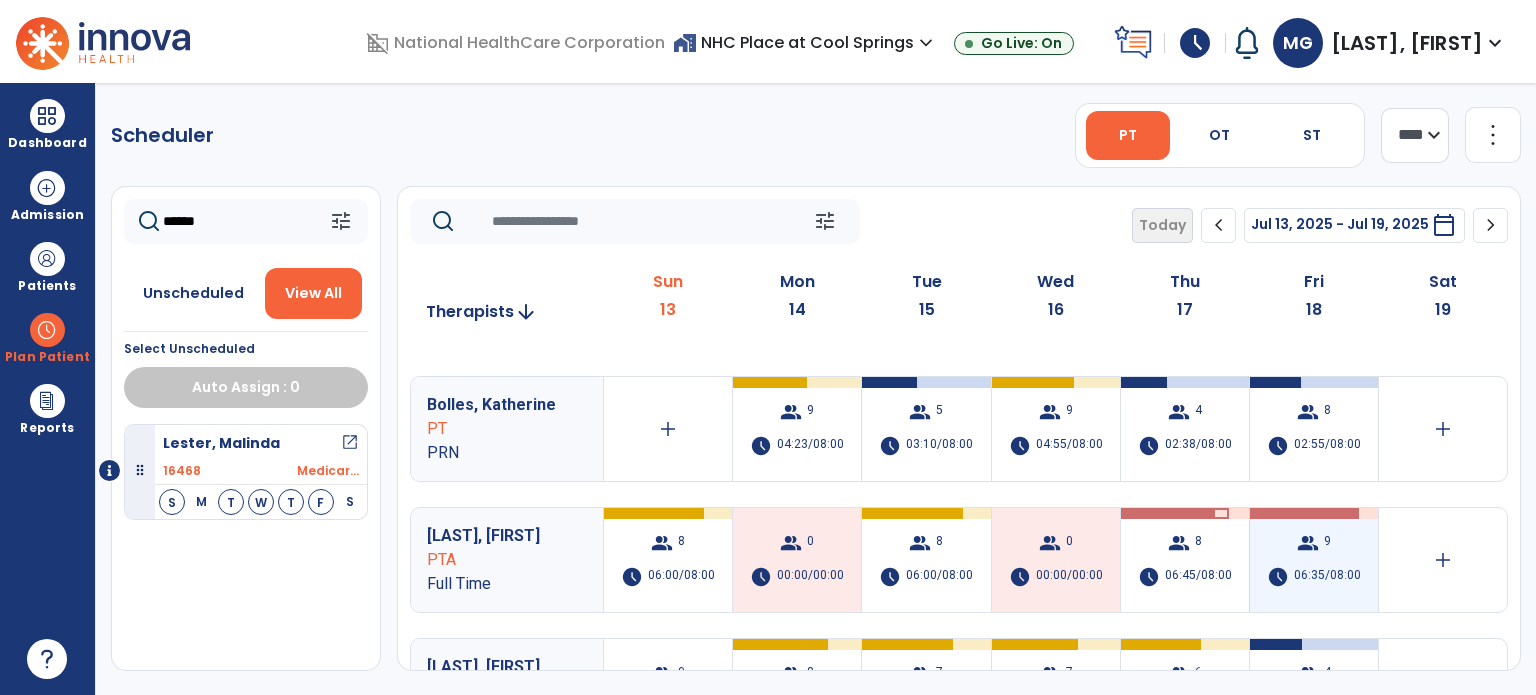 click on "group  9  schedule  06:35/08:00" at bounding box center (1314, 560) 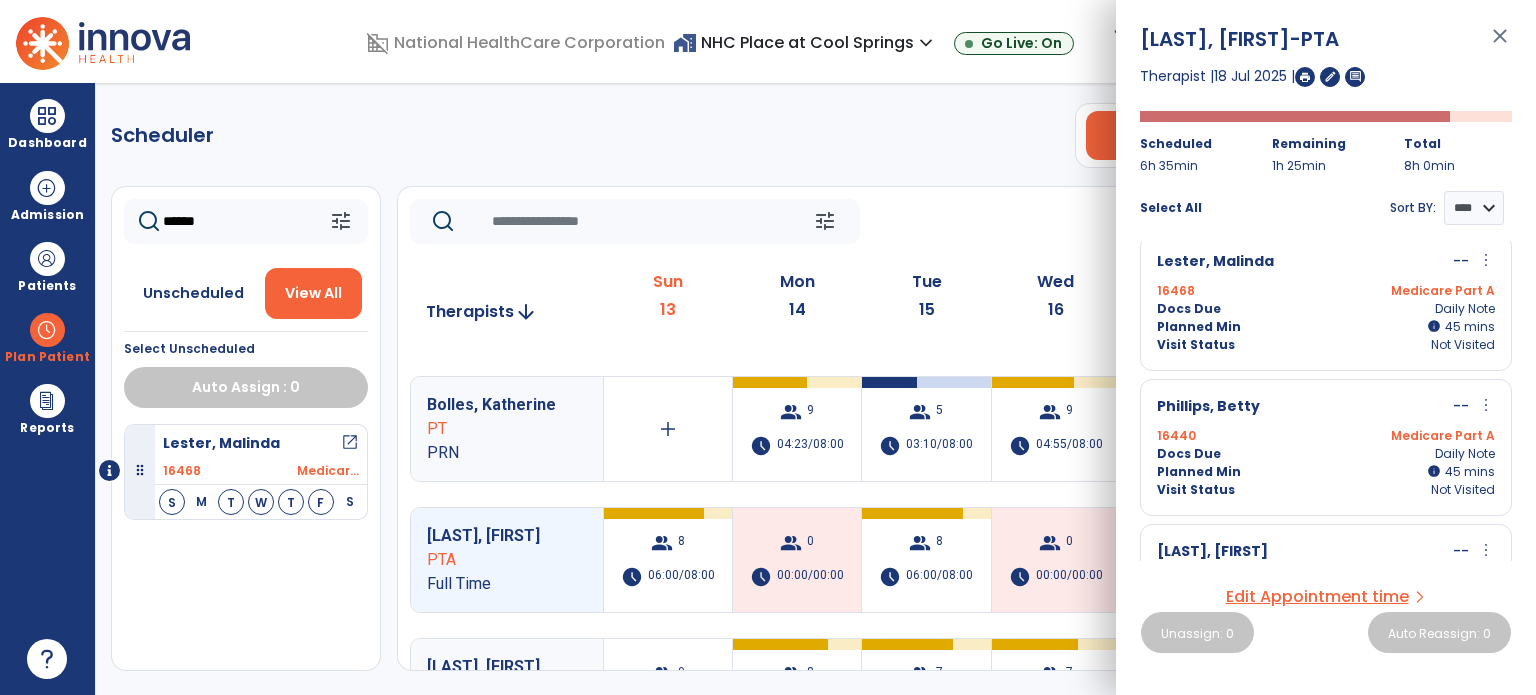 scroll, scrollTop: 299, scrollLeft: 0, axis: vertical 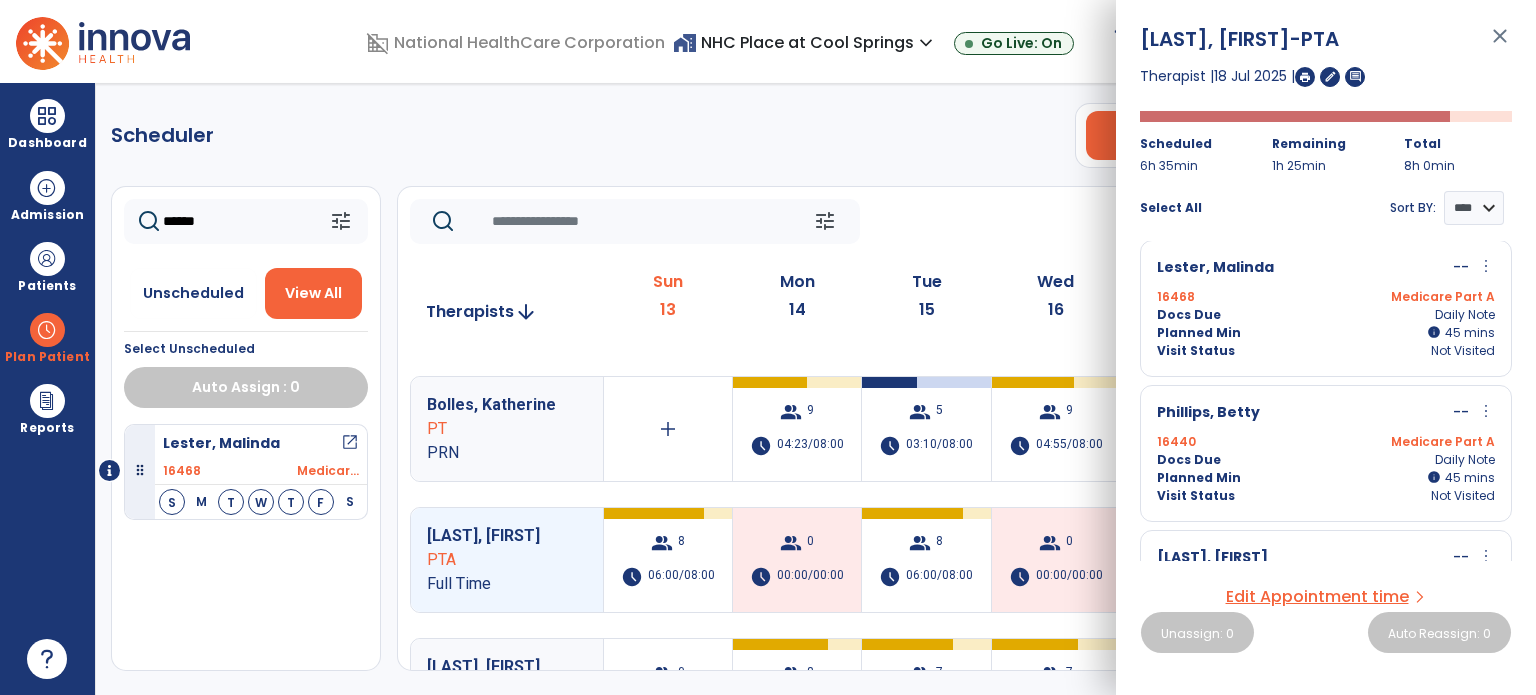 click on "close" at bounding box center (1500, 45) 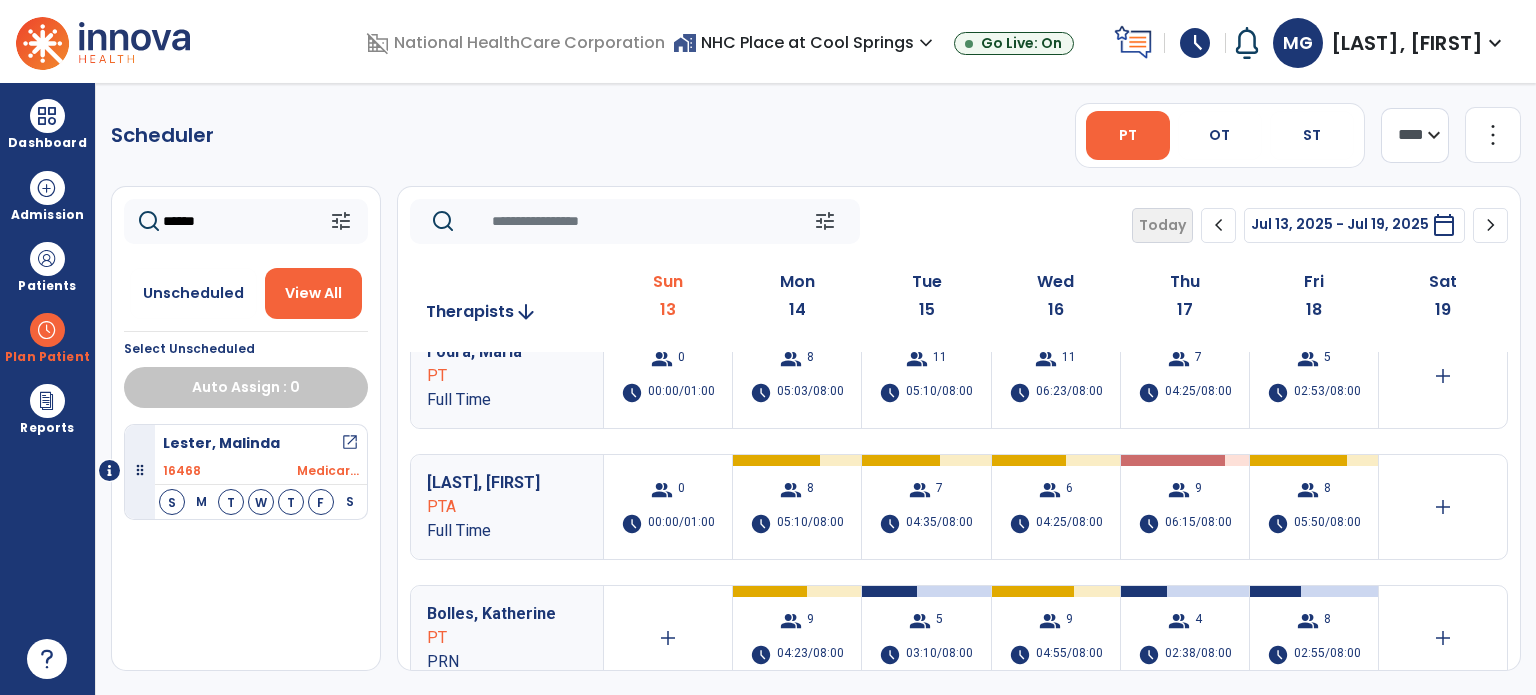 scroll, scrollTop: 0, scrollLeft: 0, axis: both 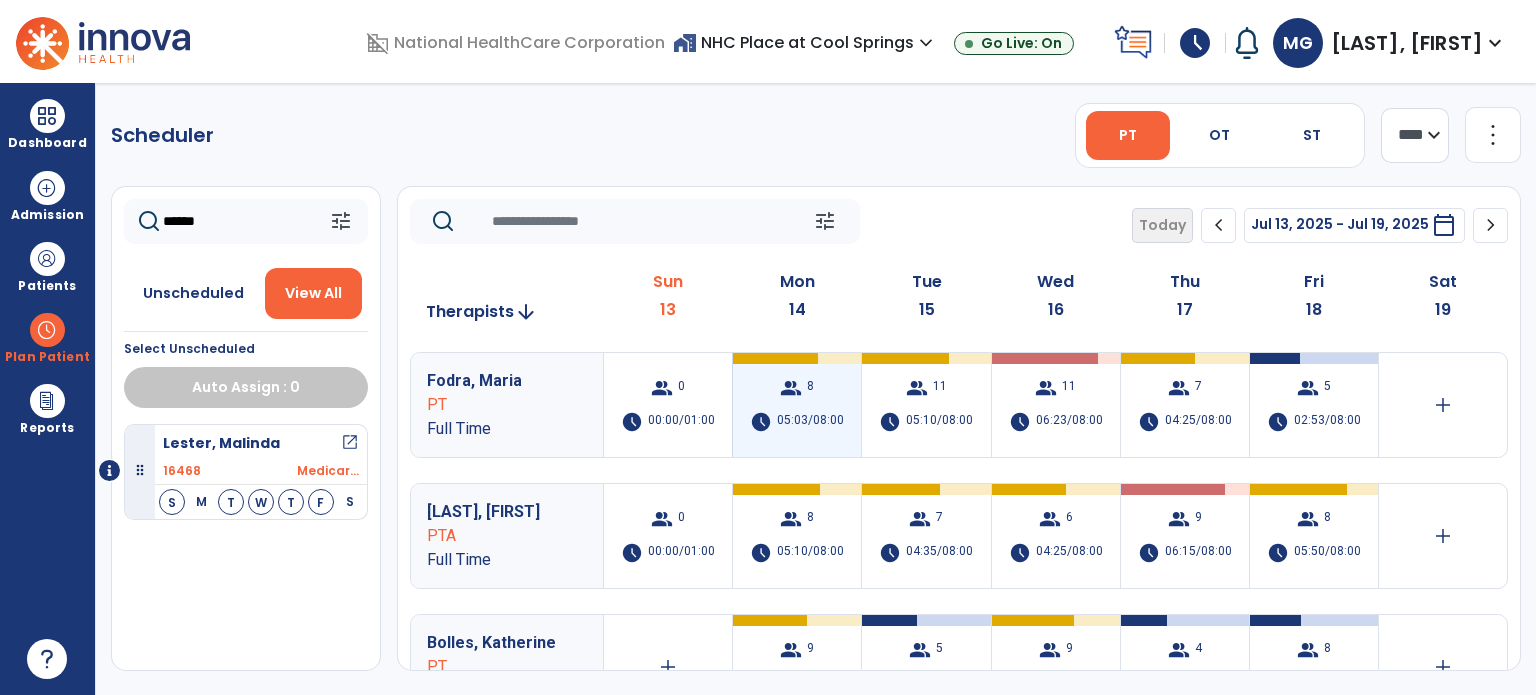 click on "group  8  schedule  05:03/08:00" at bounding box center [797, 405] 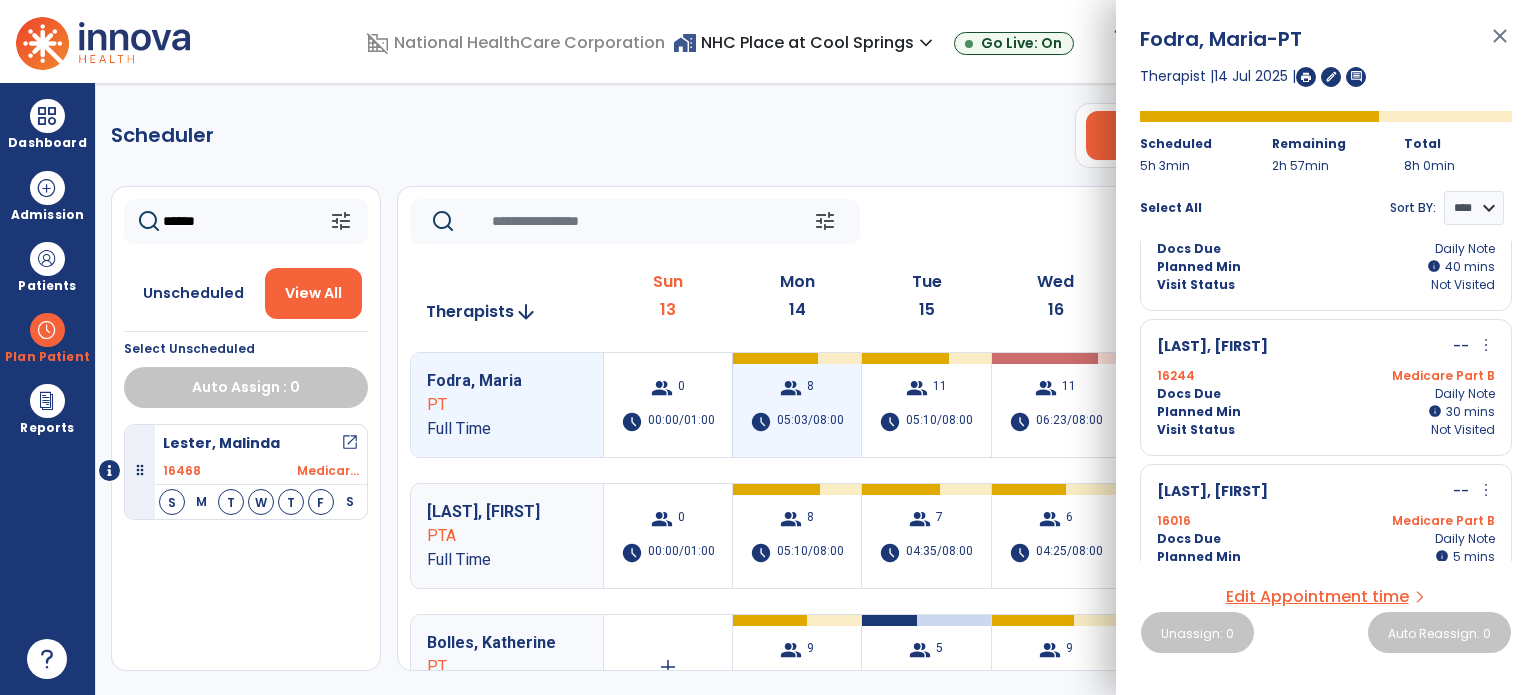 scroll, scrollTop: 835, scrollLeft: 0, axis: vertical 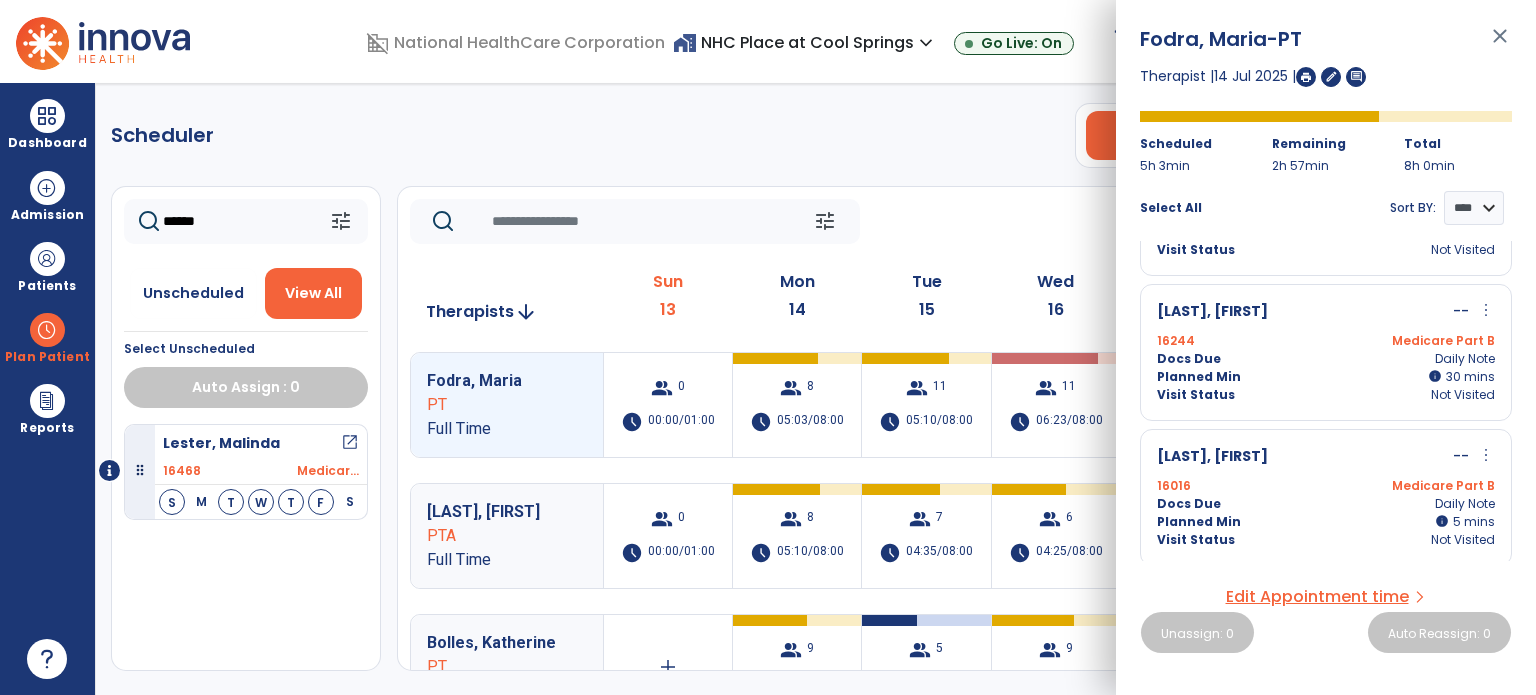 click on "close" at bounding box center (1500, 45) 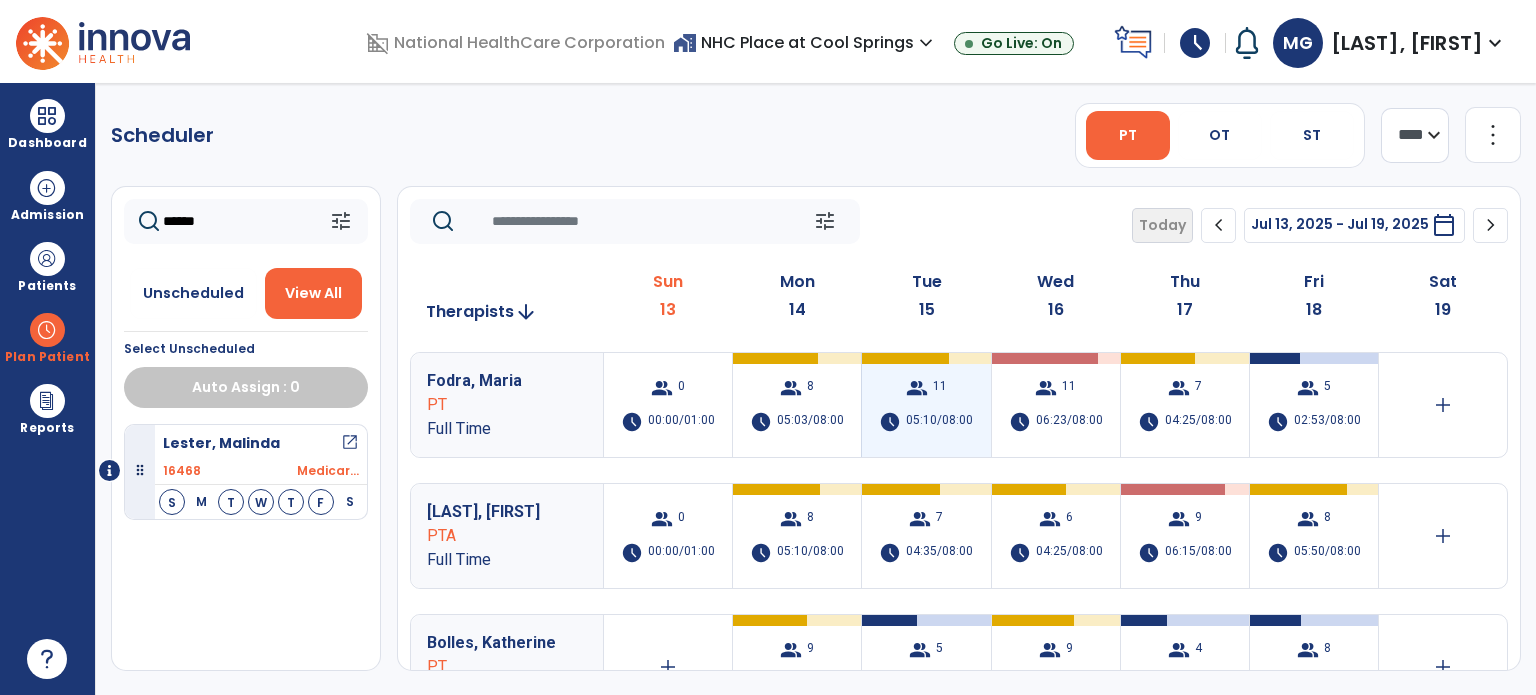 click on "05:10/08:00" at bounding box center (939, 422) 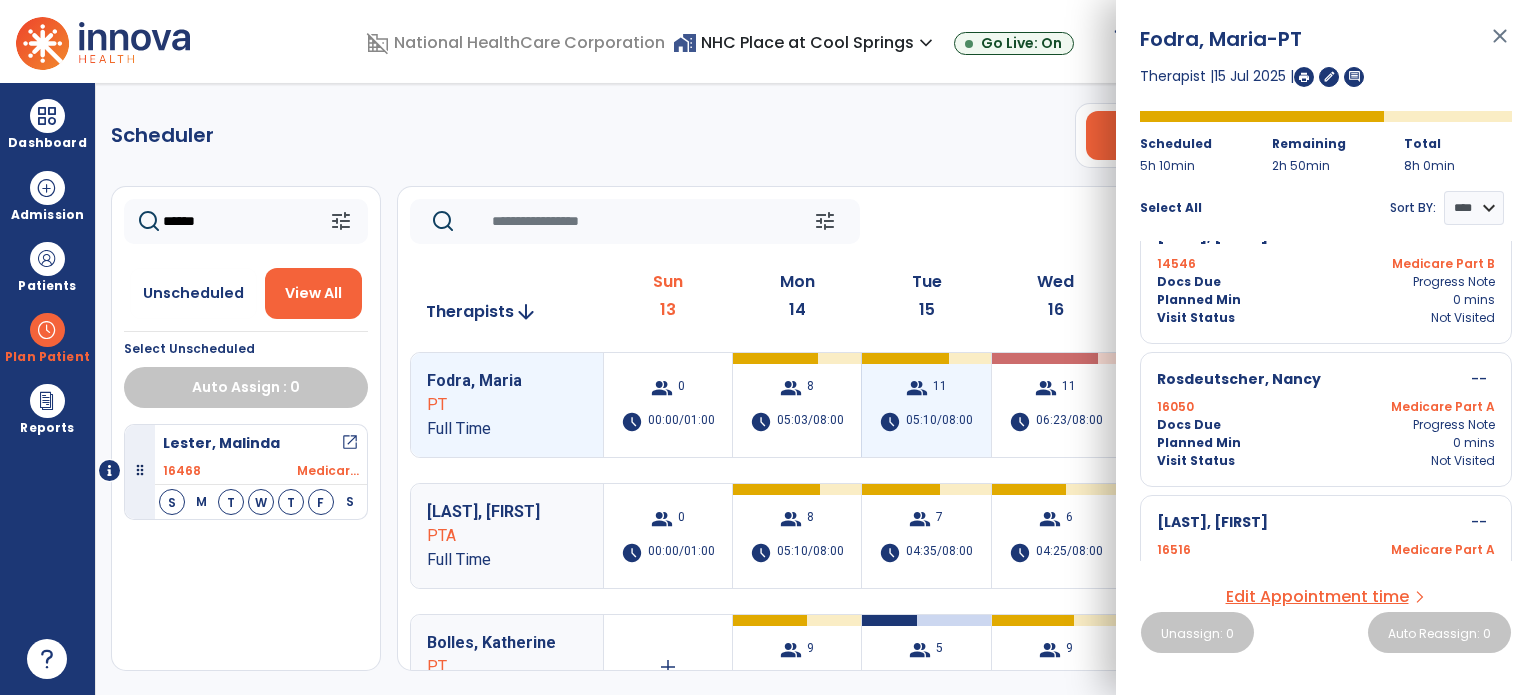 scroll, scrollTop: 1200, scrollLeft: 0, axis: vertical 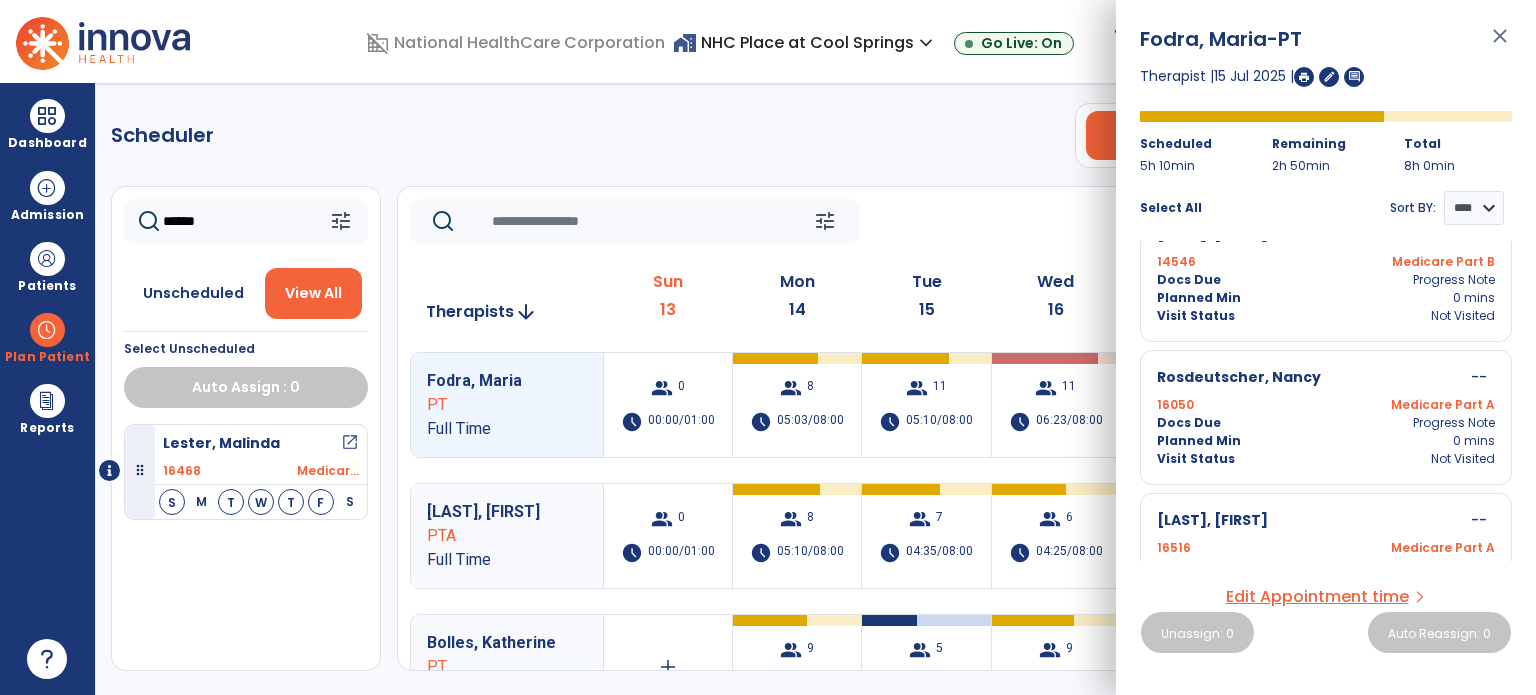 click on "close" at bounding box center [1500, 45] 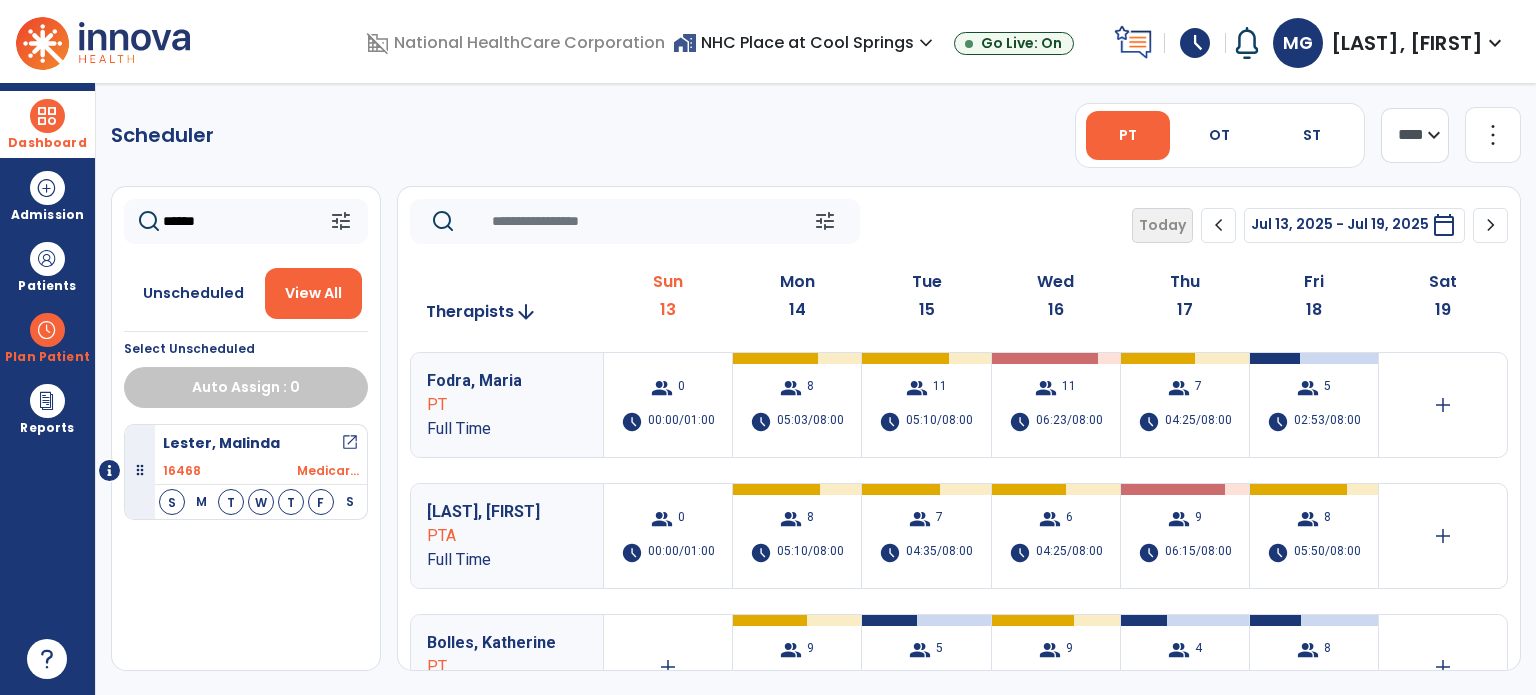 click at bounding box center (47, 116) 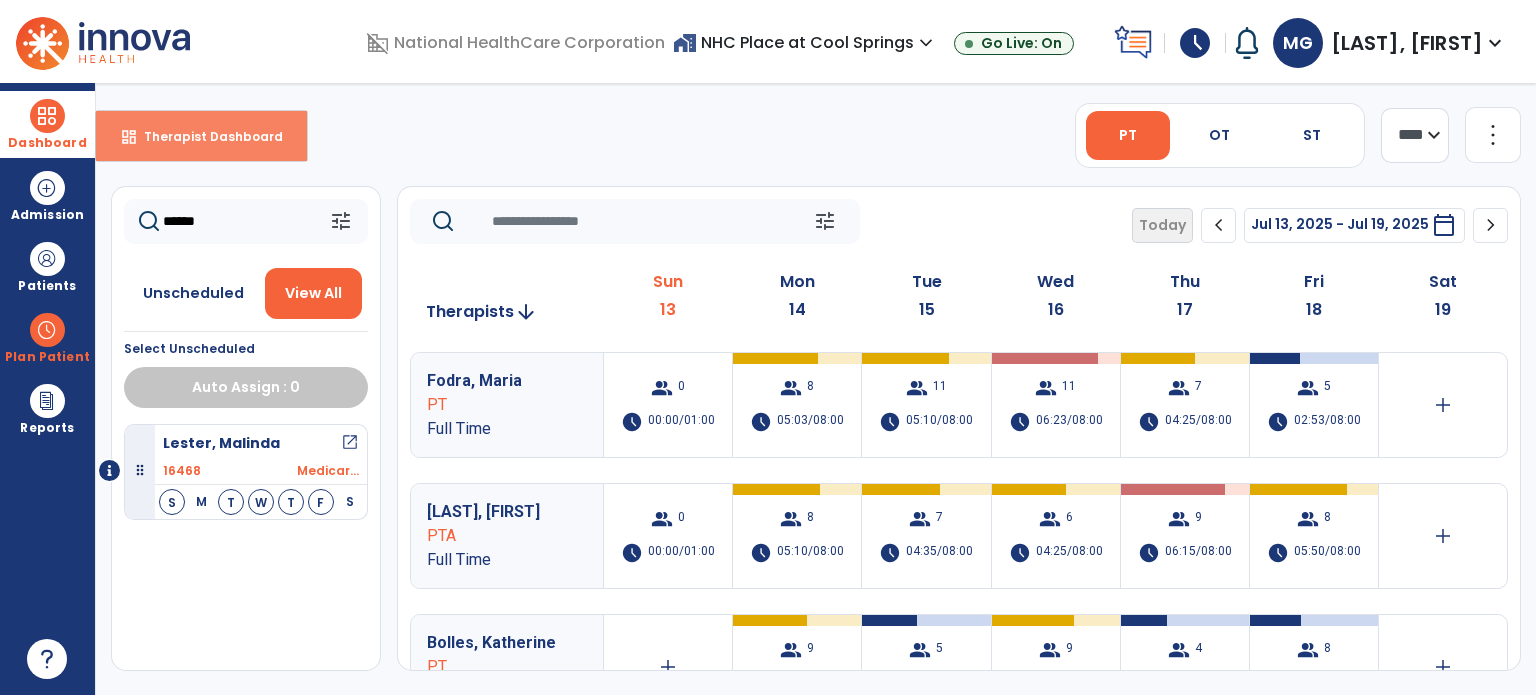 click on "dashboard  Therapist Dashboard" at bounding box center [201, 136] 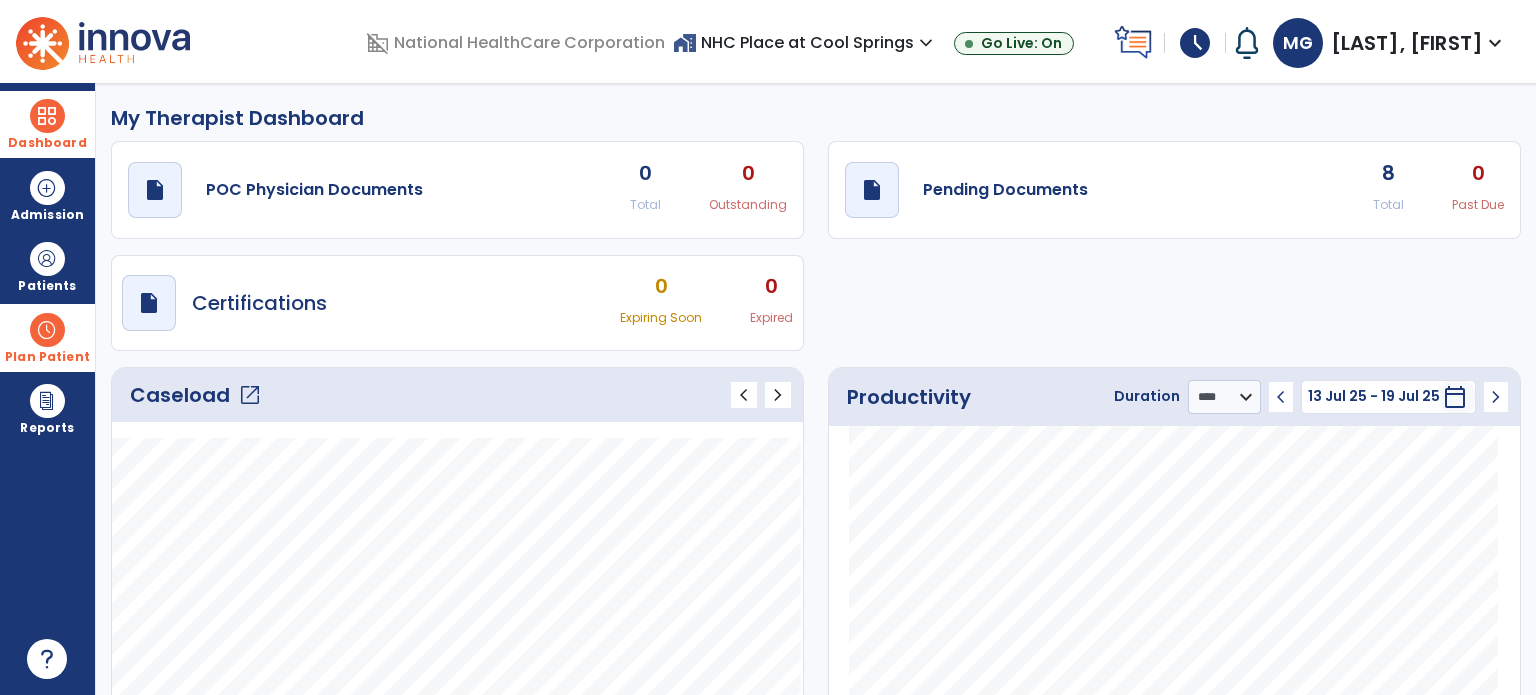 click at bounding box center (47, 330) 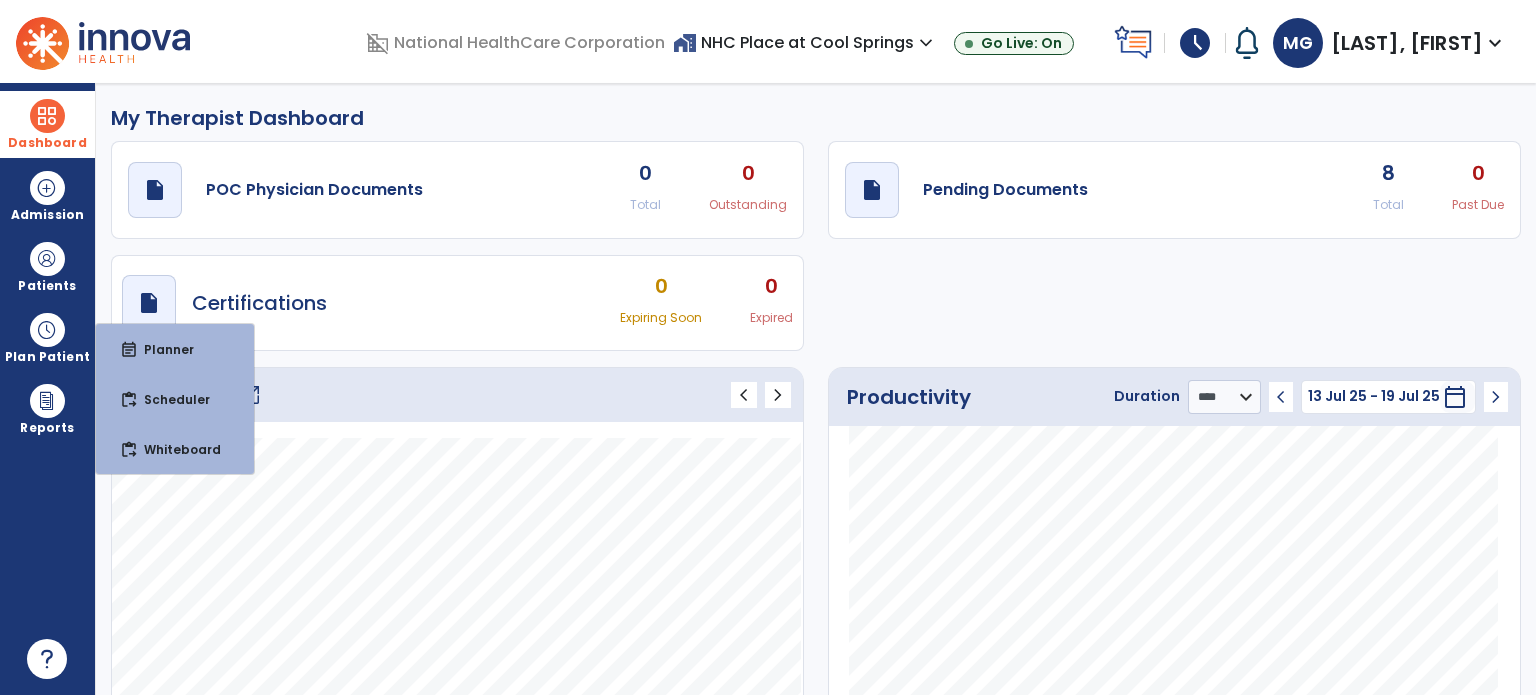 click on "draft   open_in_new  Certifications 0 Expiring Soon 0 Expired" at bounding box center [457, 303] 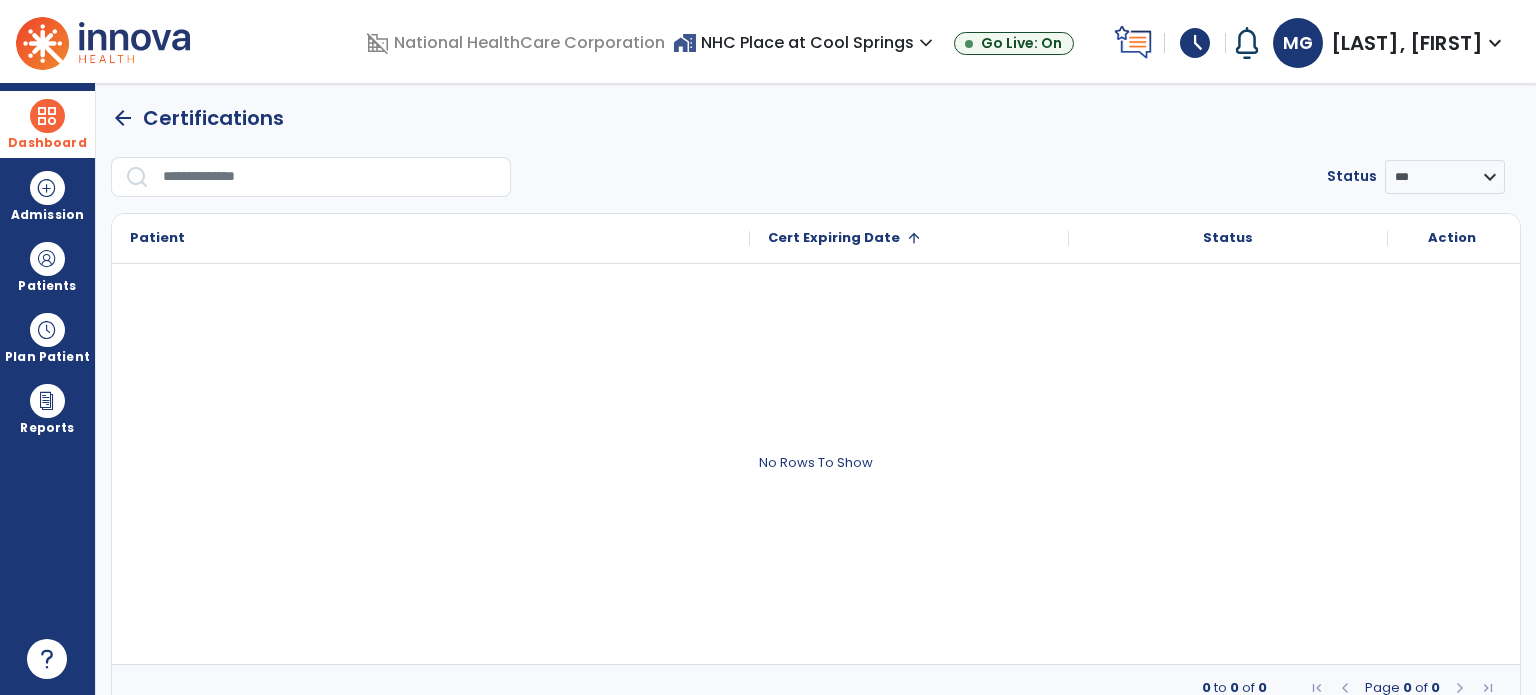 click on "arrow_back" 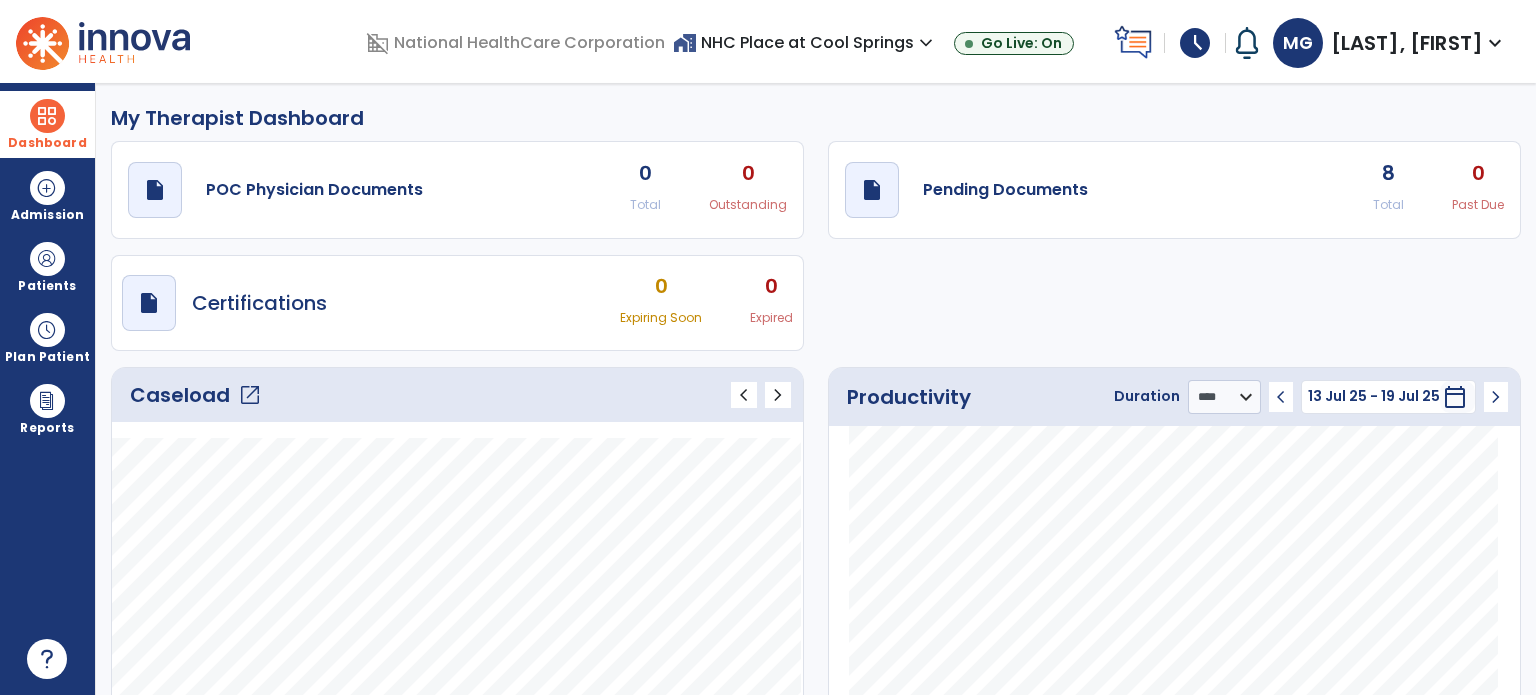 click on "open_in_new" 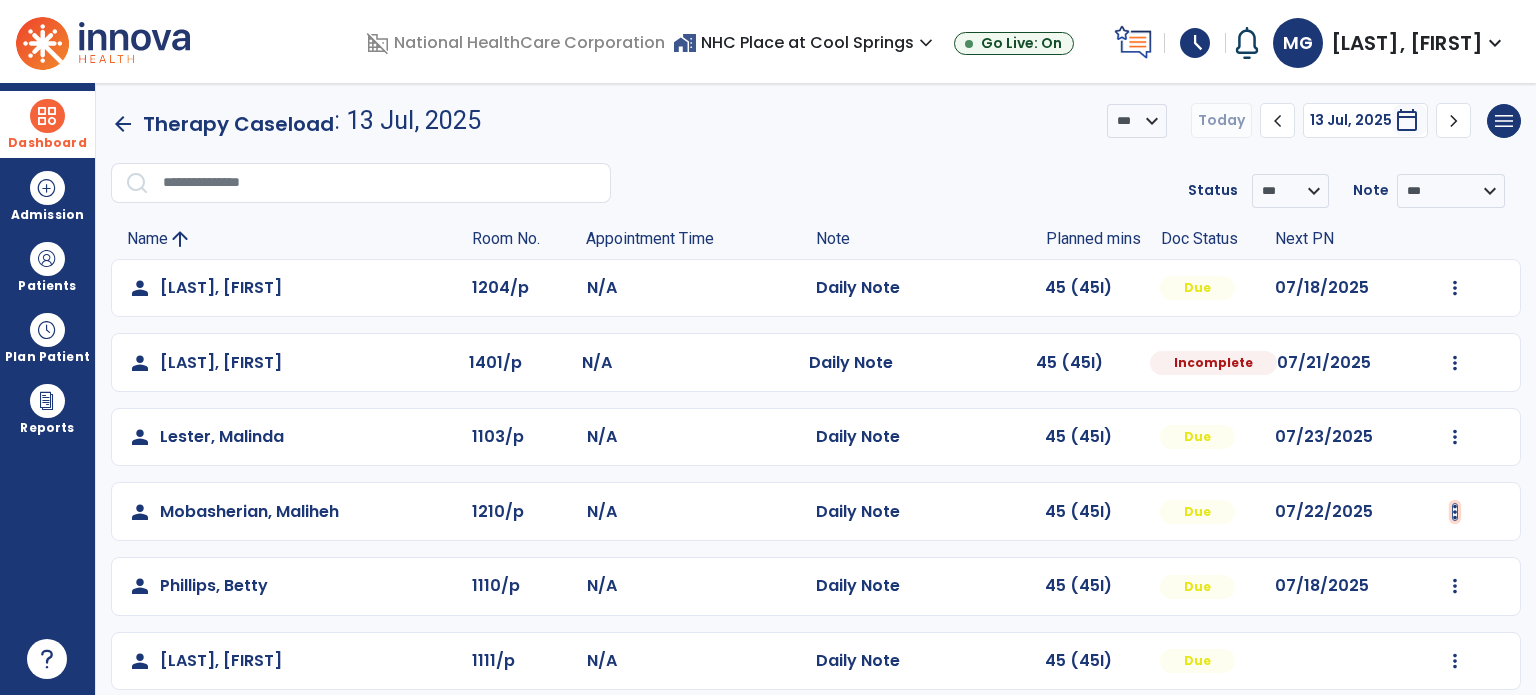 click at bounding box center [1455, 288] 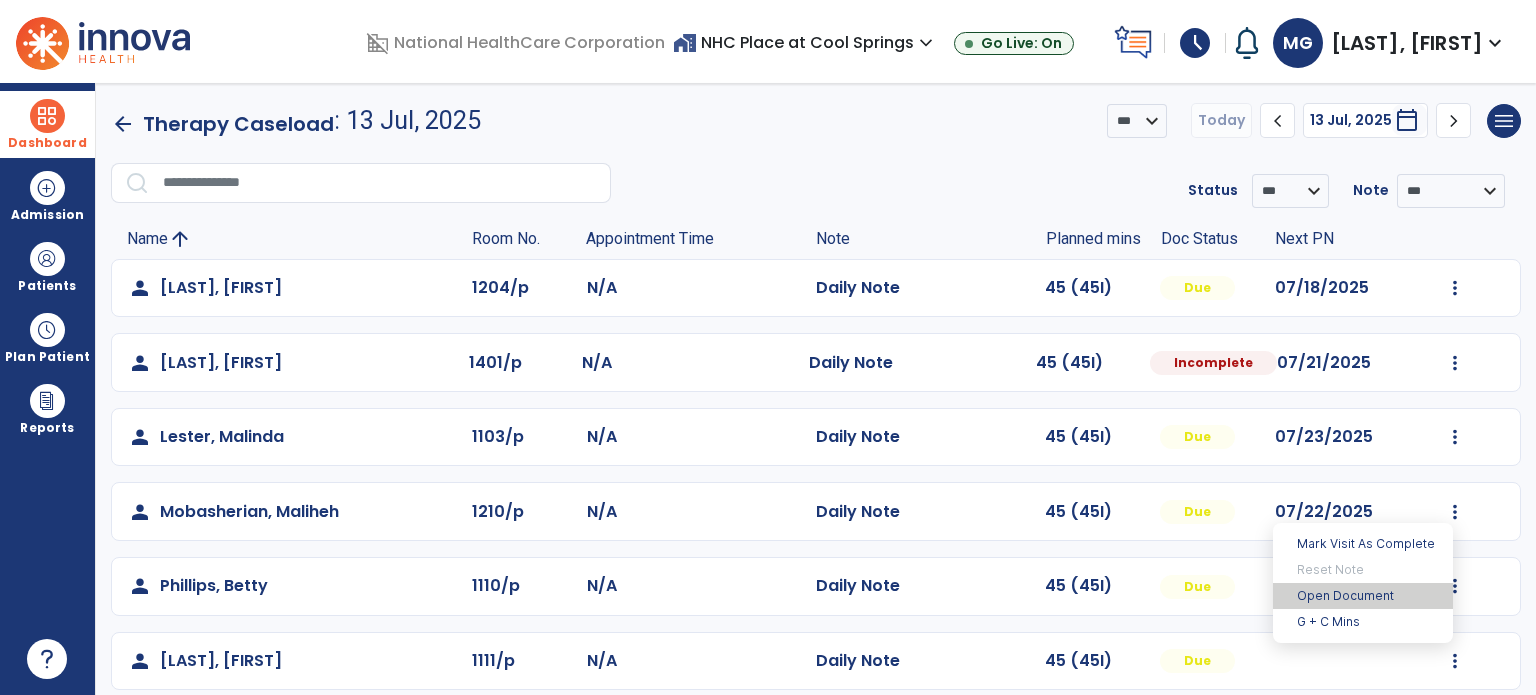 click on "Open Document" at bounding box center (1363, 596) 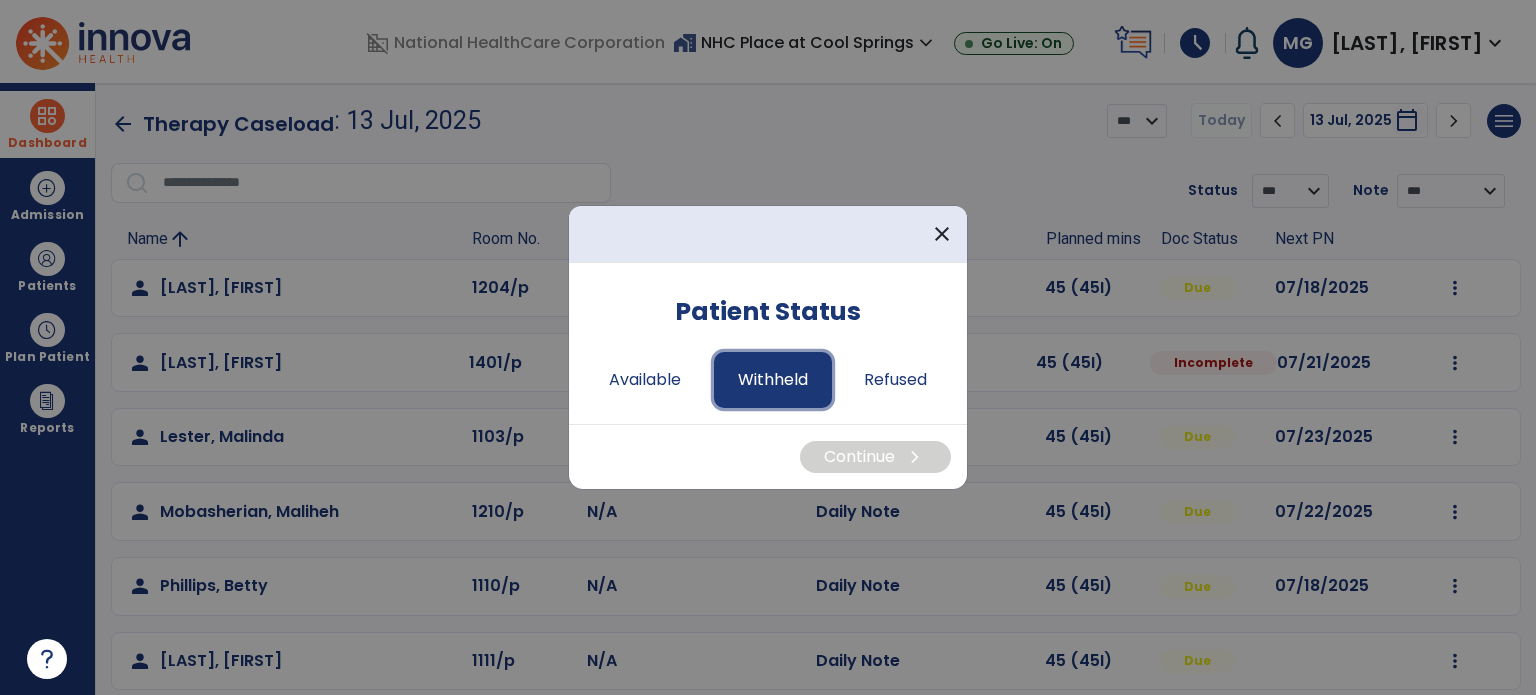 click on "Withheld" at bounding box center (773, 380) 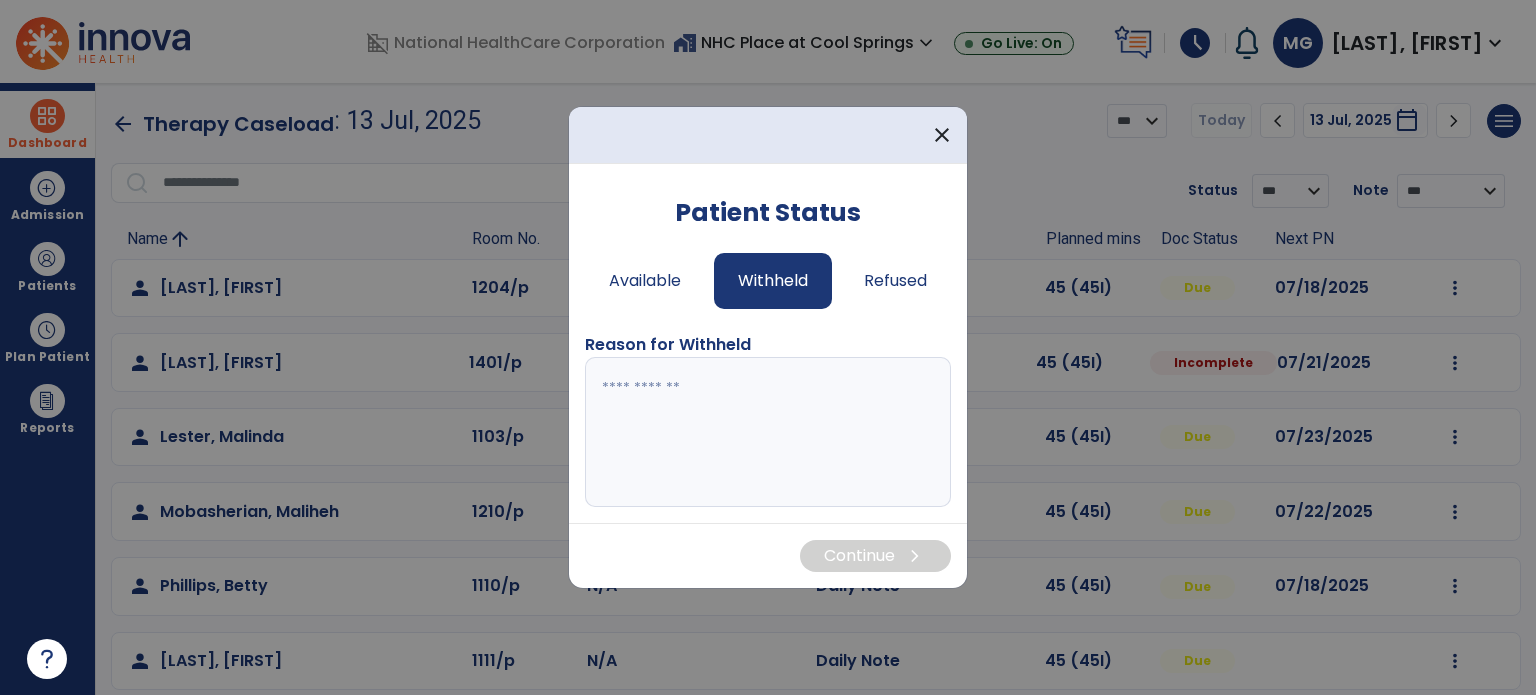click at bounding box center [768, 432] 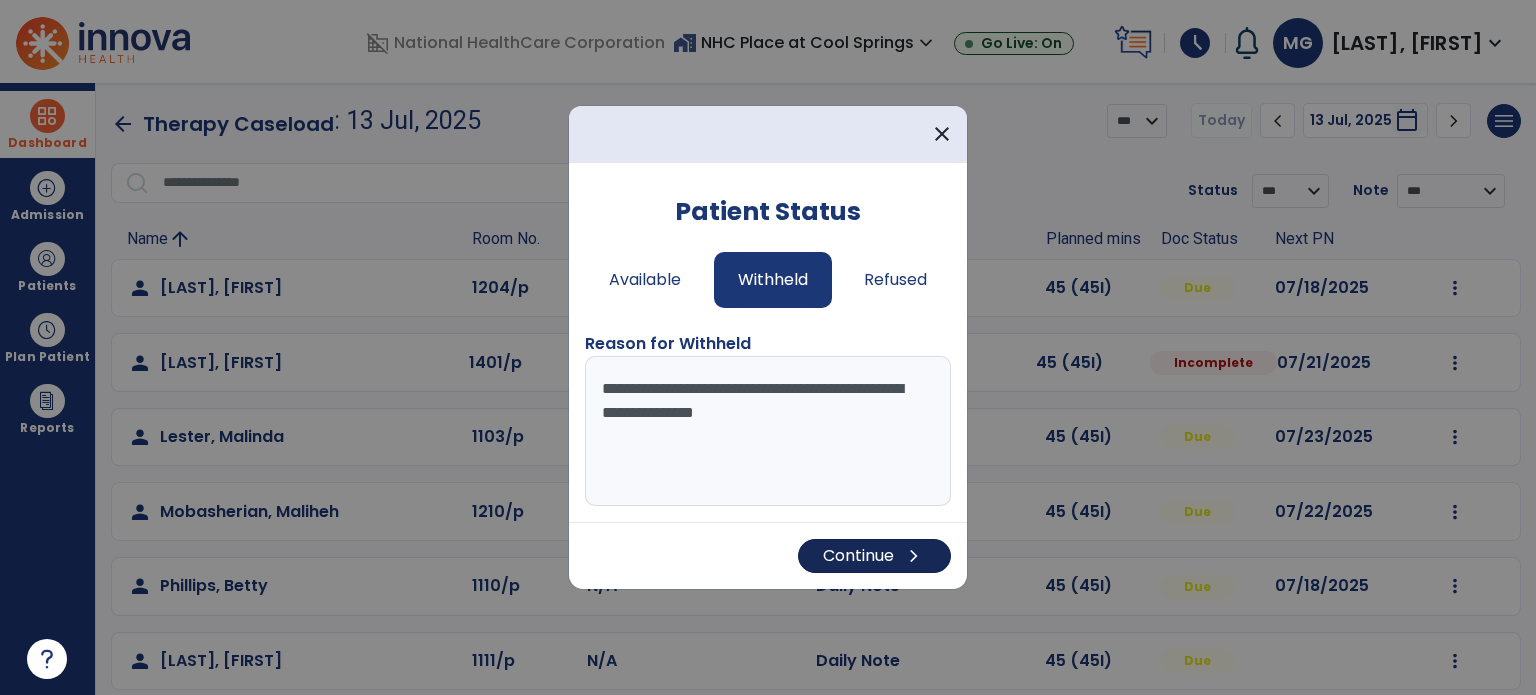 type on "**********" 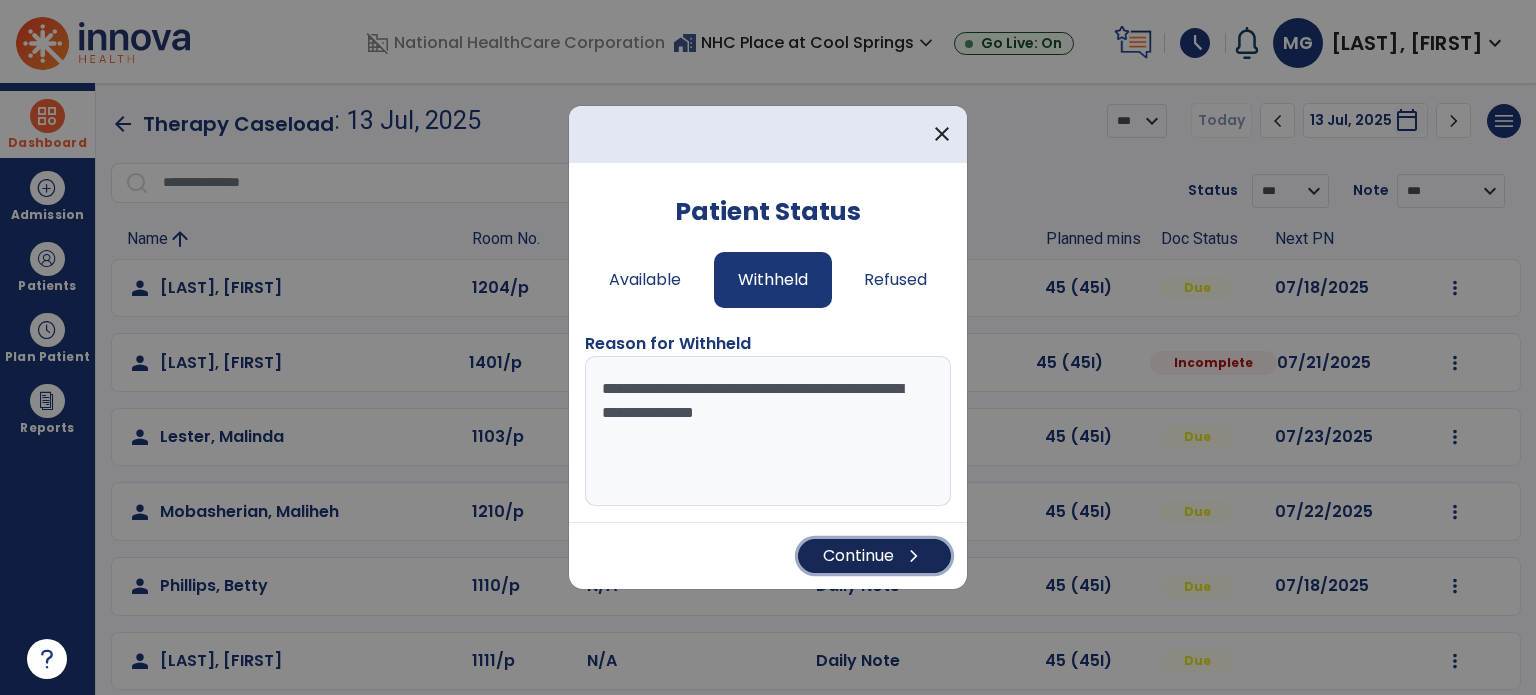 click on "Continue   chevron_right" at bounding box center [874, 556] 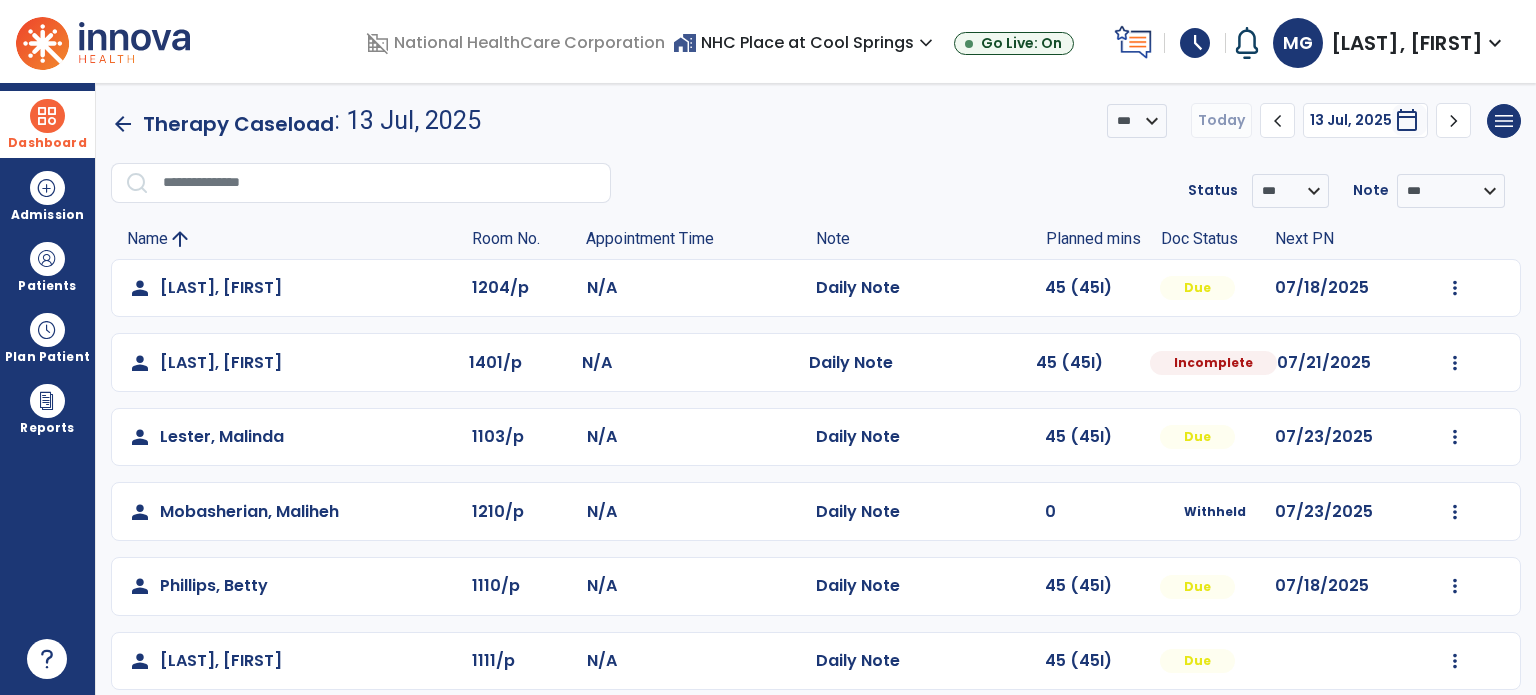 scroll, scrollTop: 169, scrollLeft: 0, axis: vertical 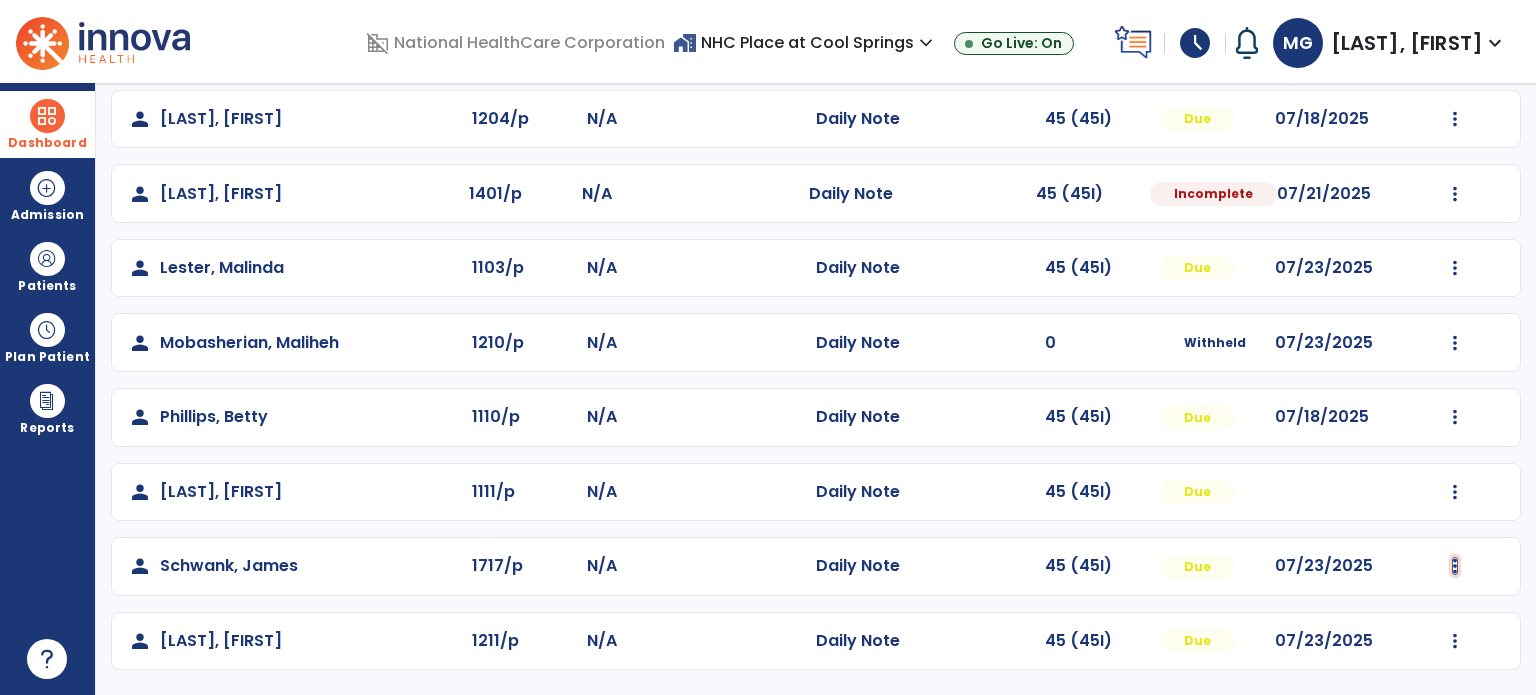 click at bounding box center (1455, 119) 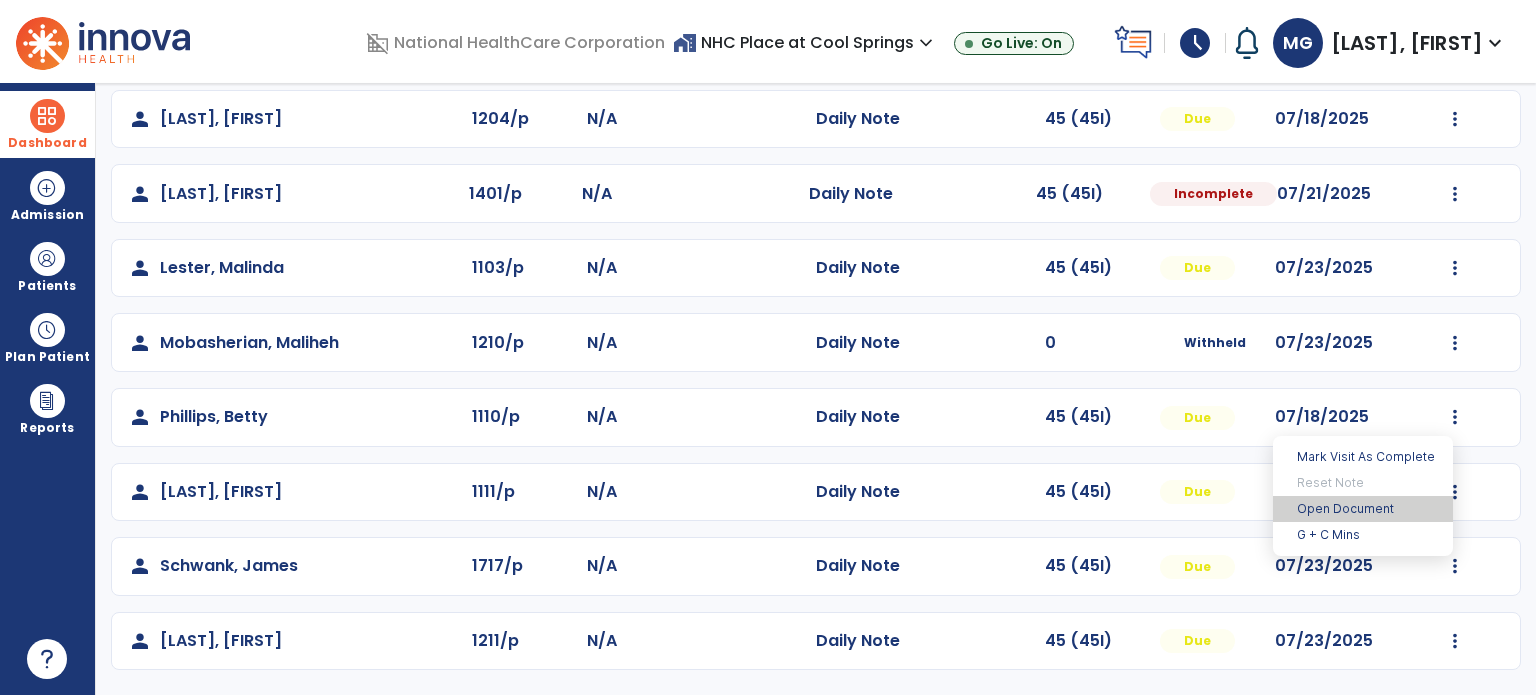 click on "Open Document" at bounding box center (1363, 509) 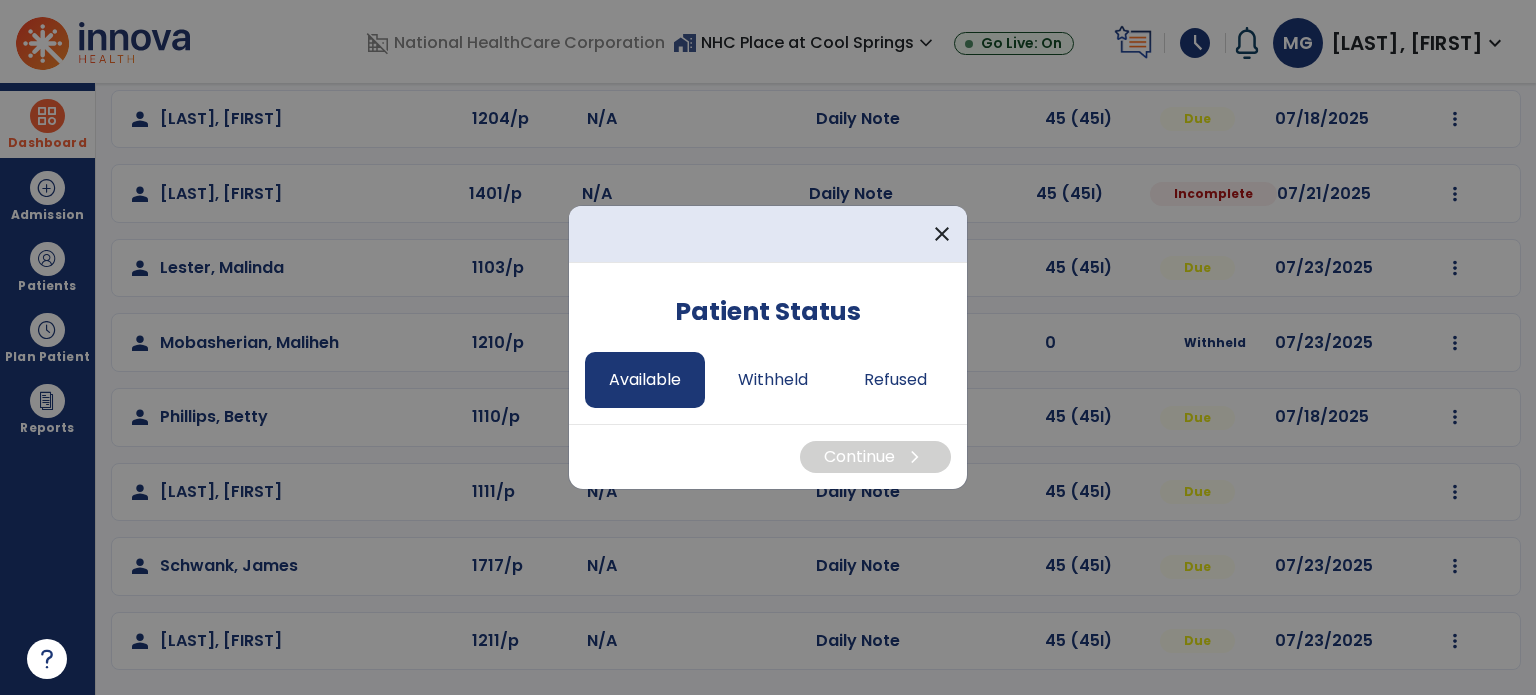 click on "Available" at bounding box center (645, 380) 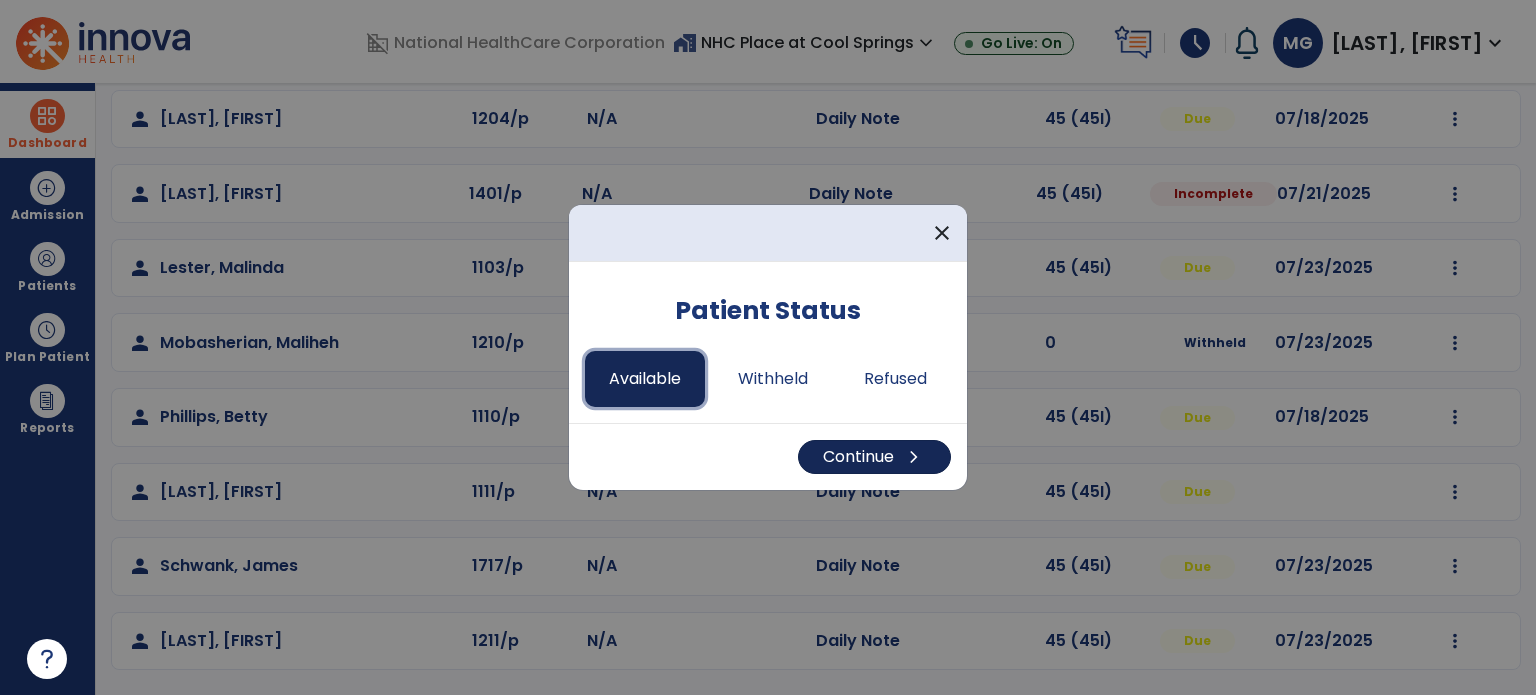 click on "Continue   chevron_right" at bounding box center (874, 457) 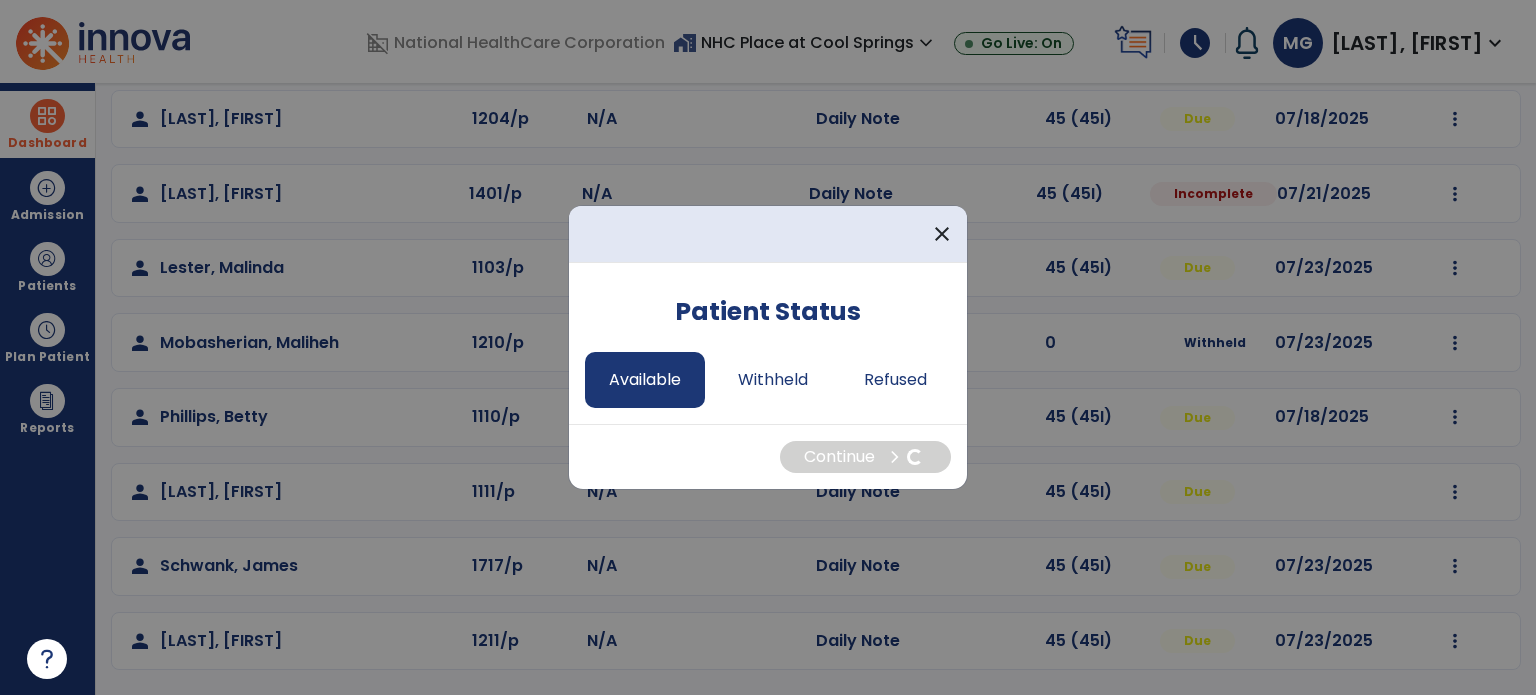 select on "*" 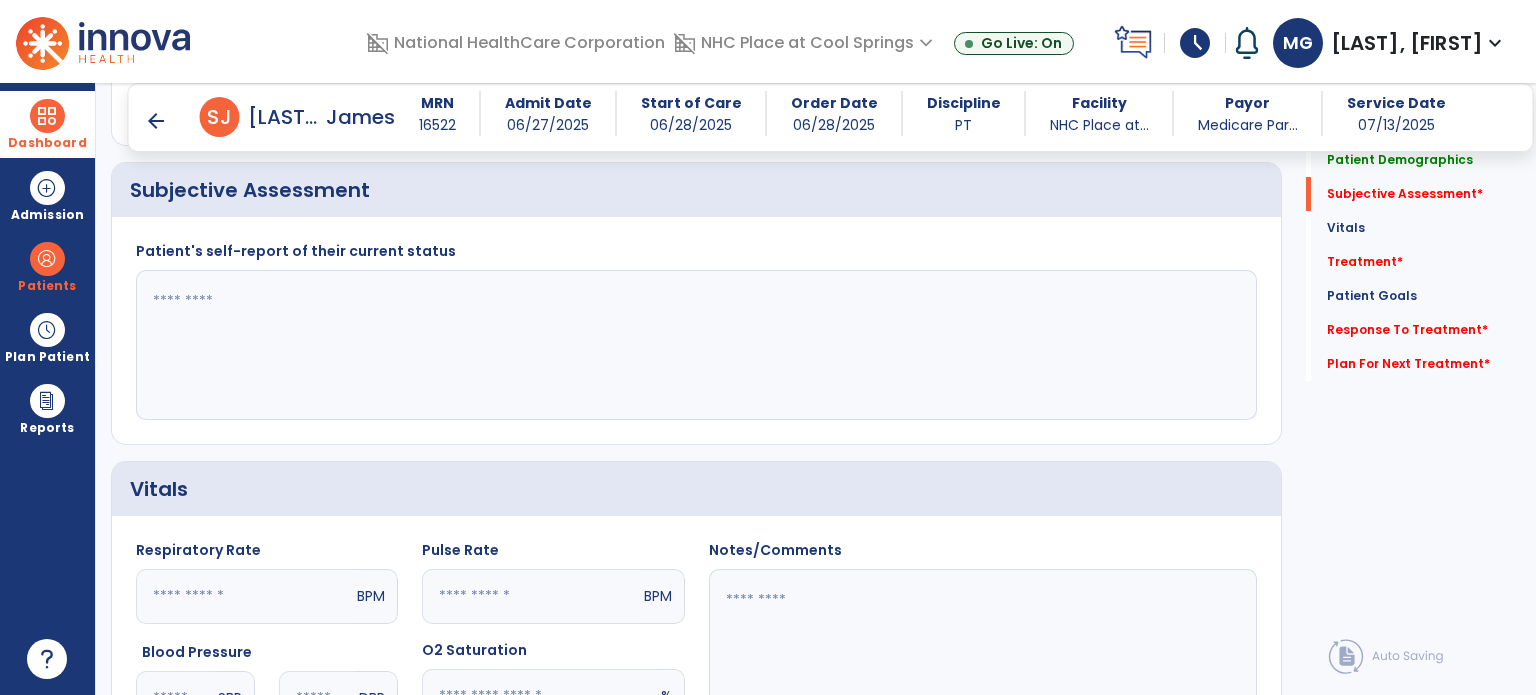 scroll, scrollTop: 474, scrollLeft: 0, axis: vertical 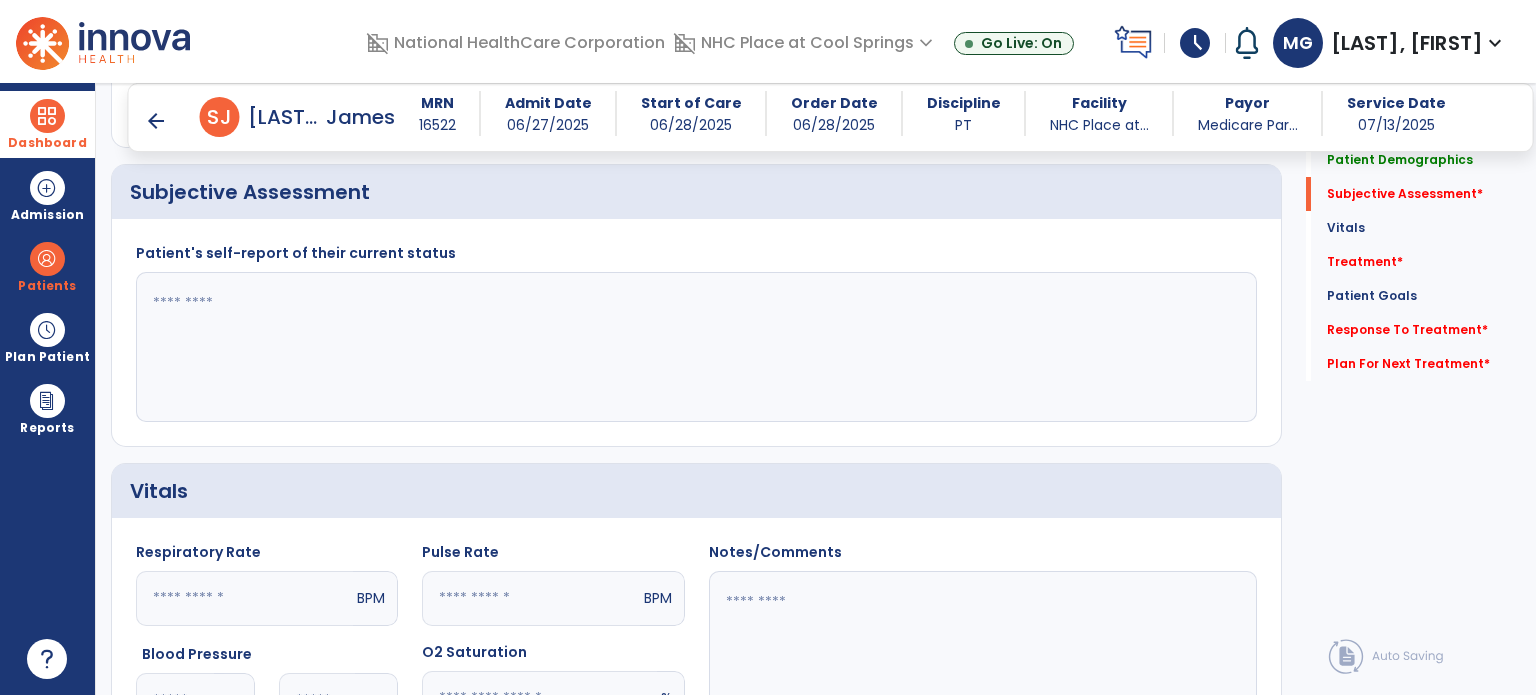 click 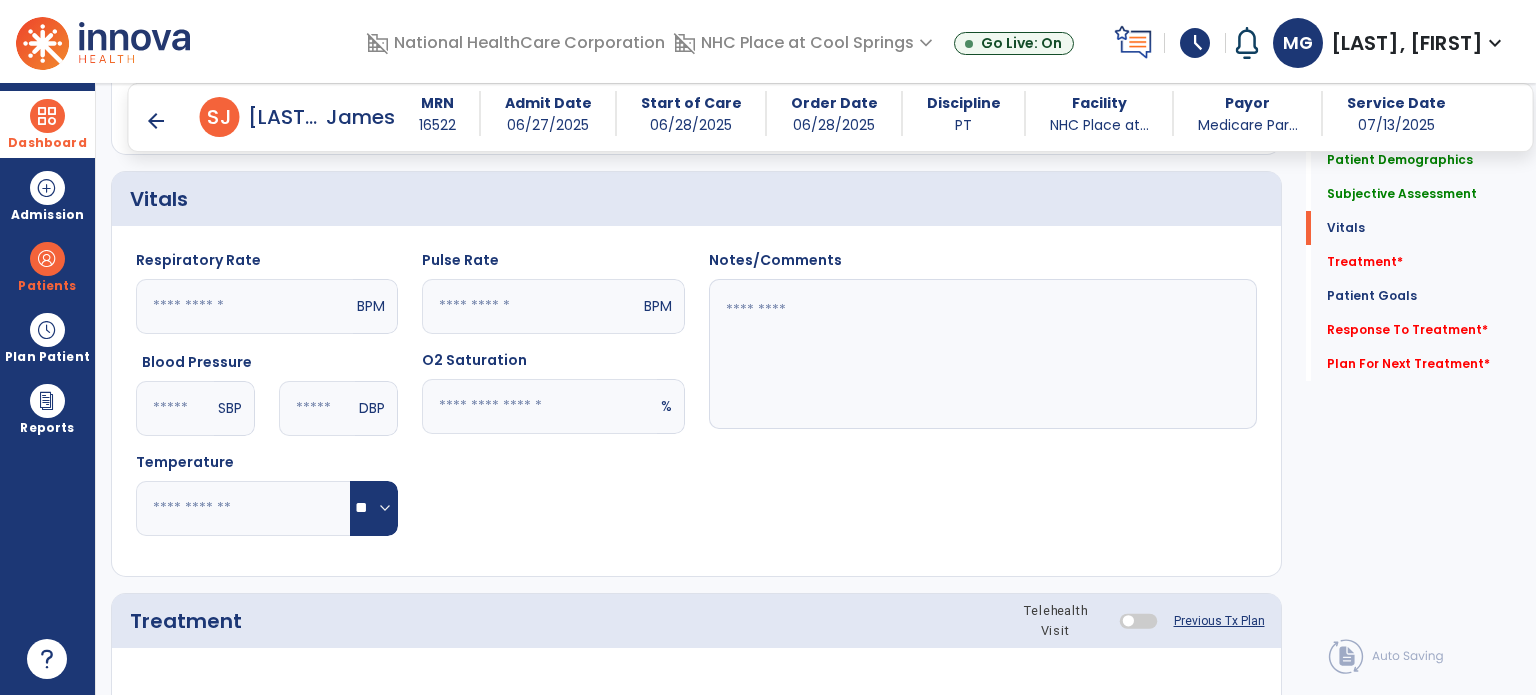 scroll, scrollTop: 879, scrollLeft: 0, axis: vertical 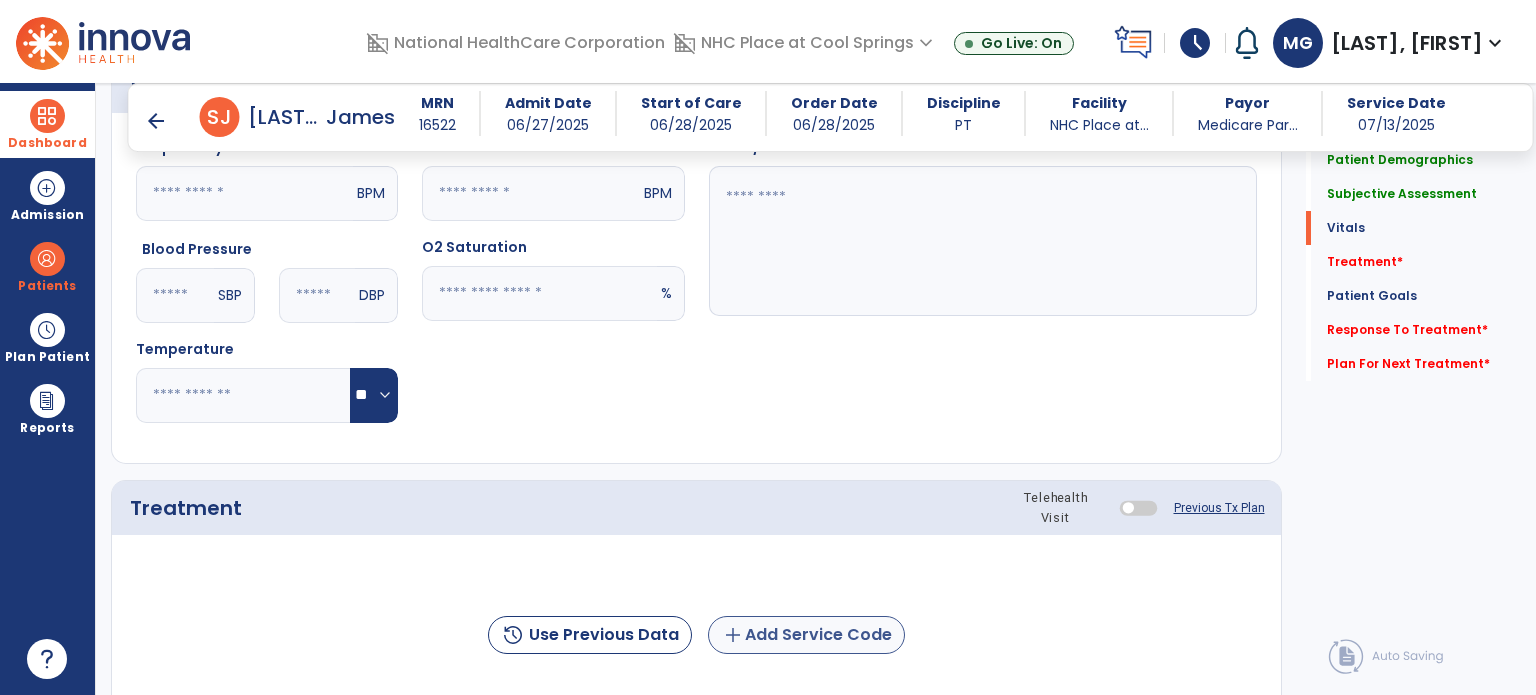 type on "**********" 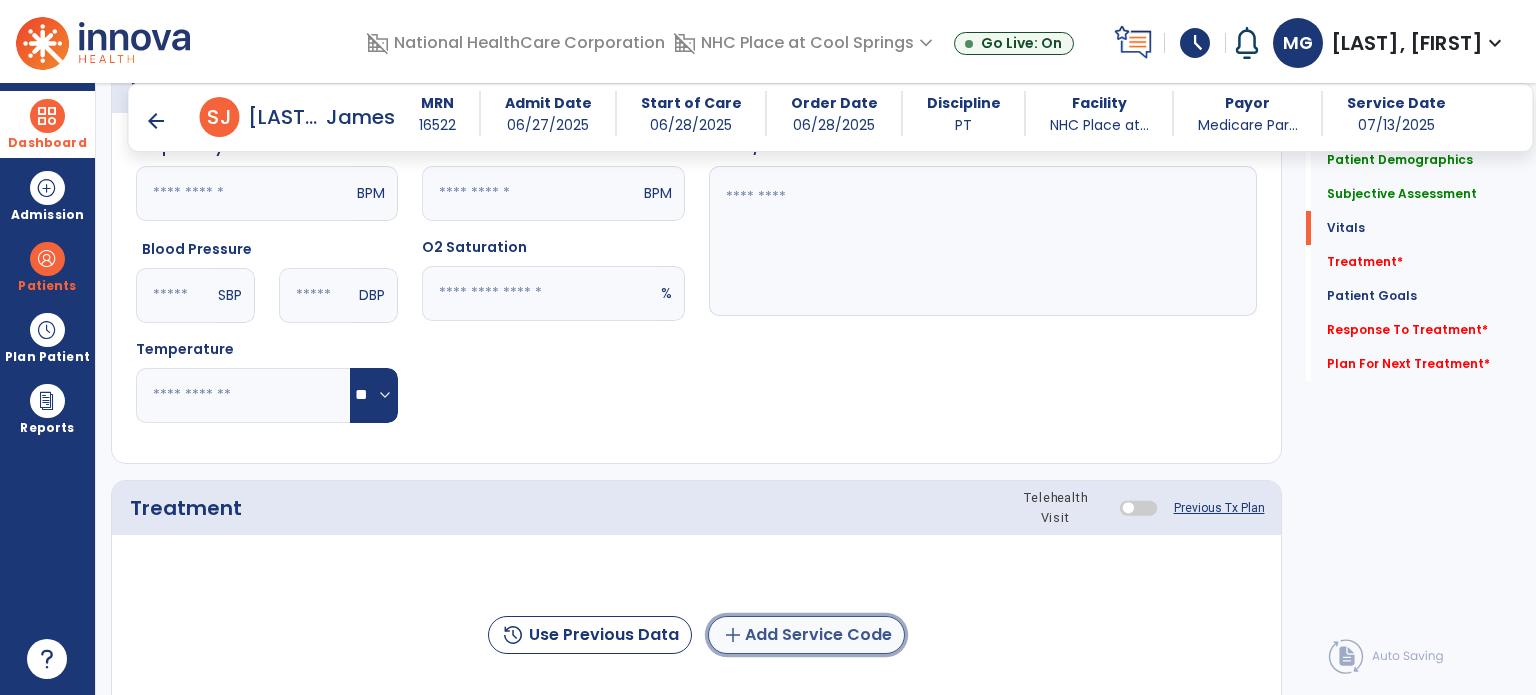 click on "add  Add Service Code" 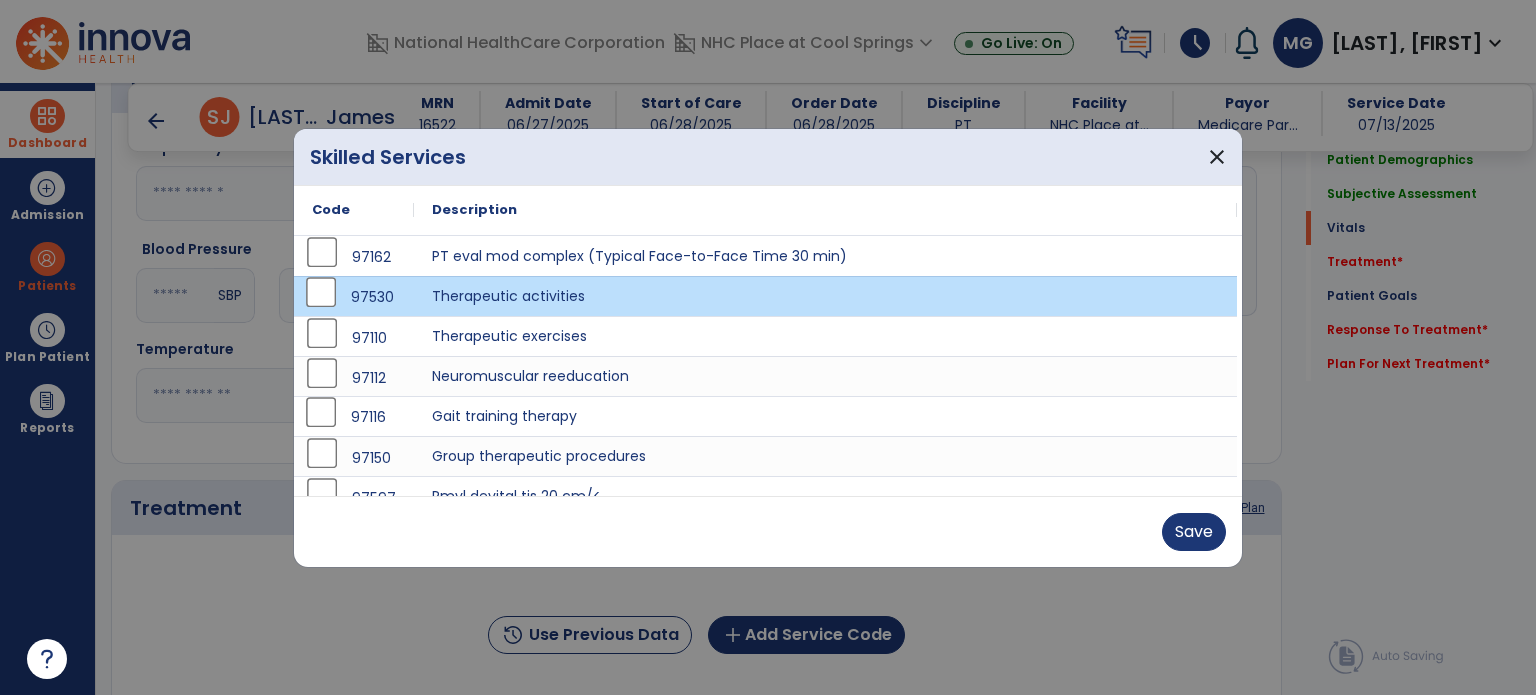 click on "97116" at bounding box center [354, 417] 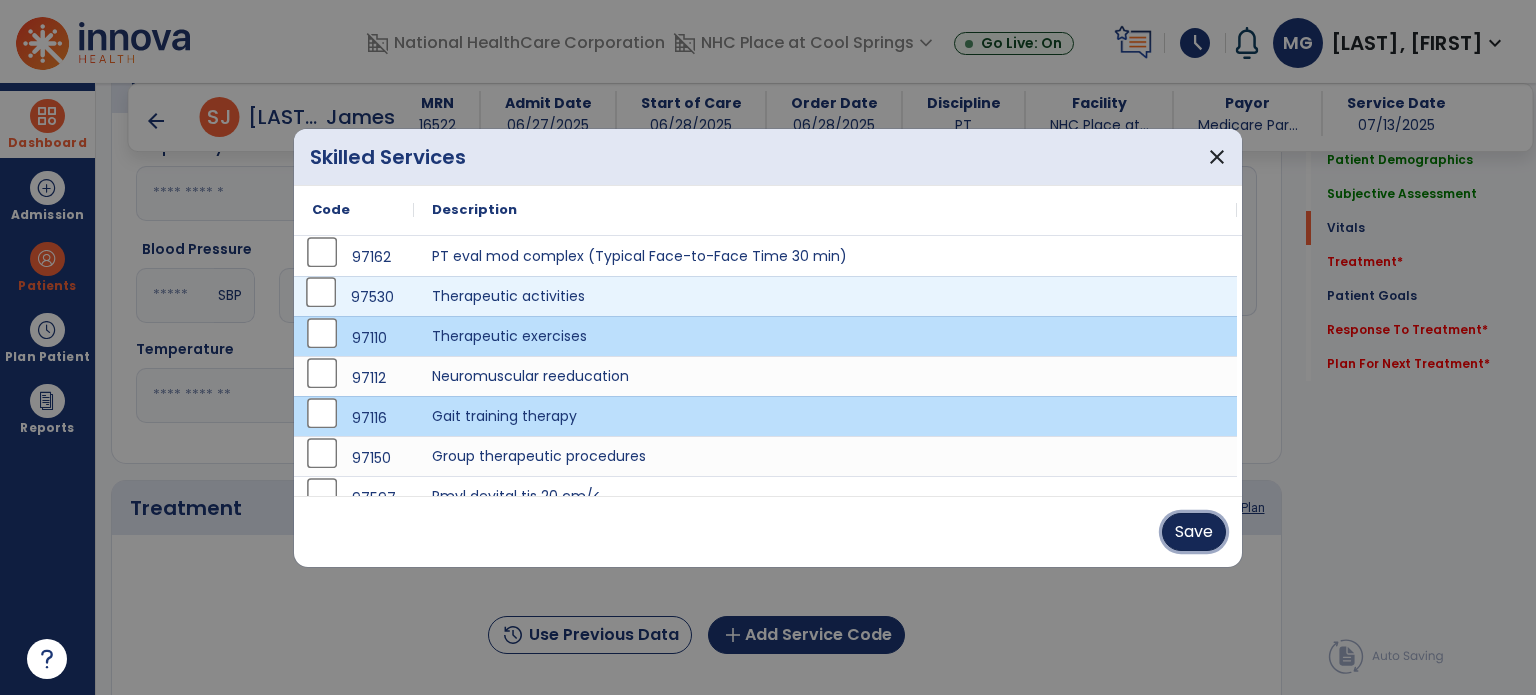 click on "Save" at bounding box center (1194, 532) 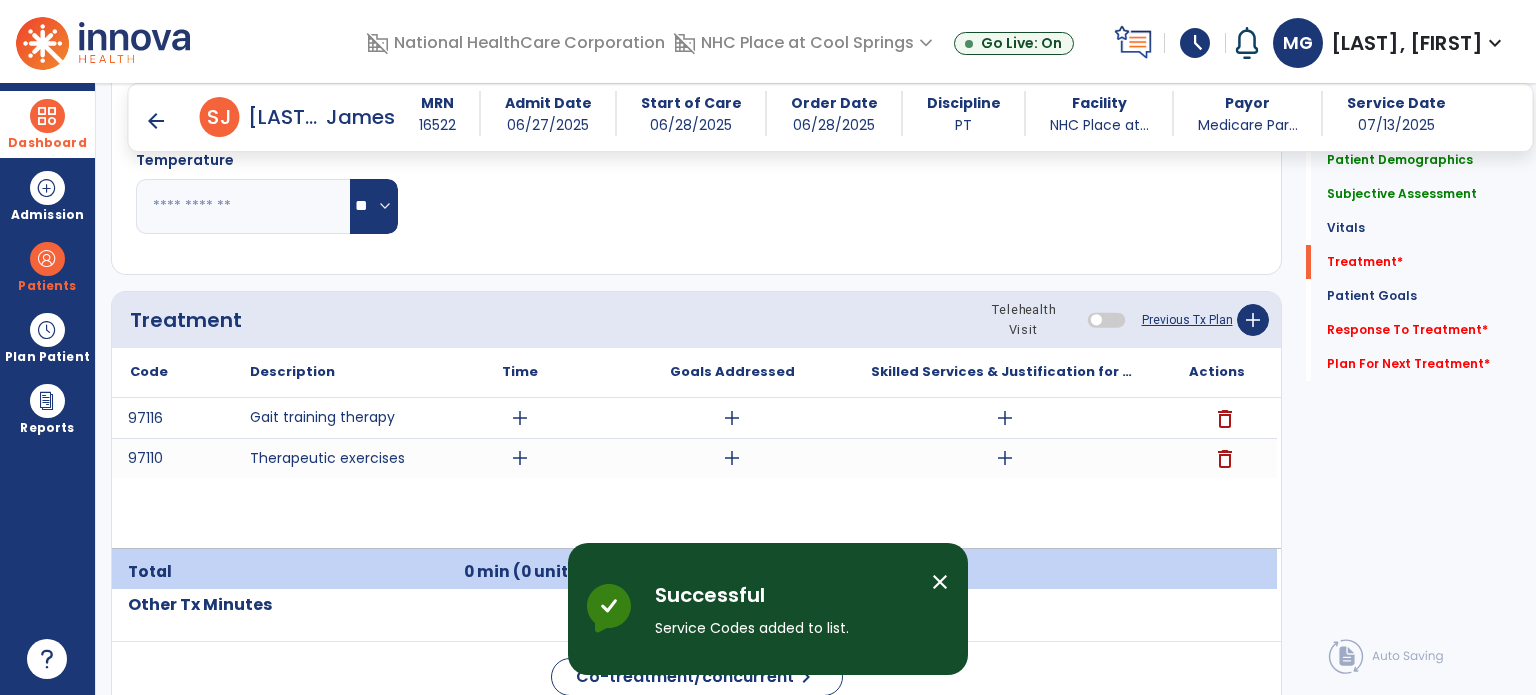 scroll, scrollTop: 1066, scrollLeft: 0, axis: vertical 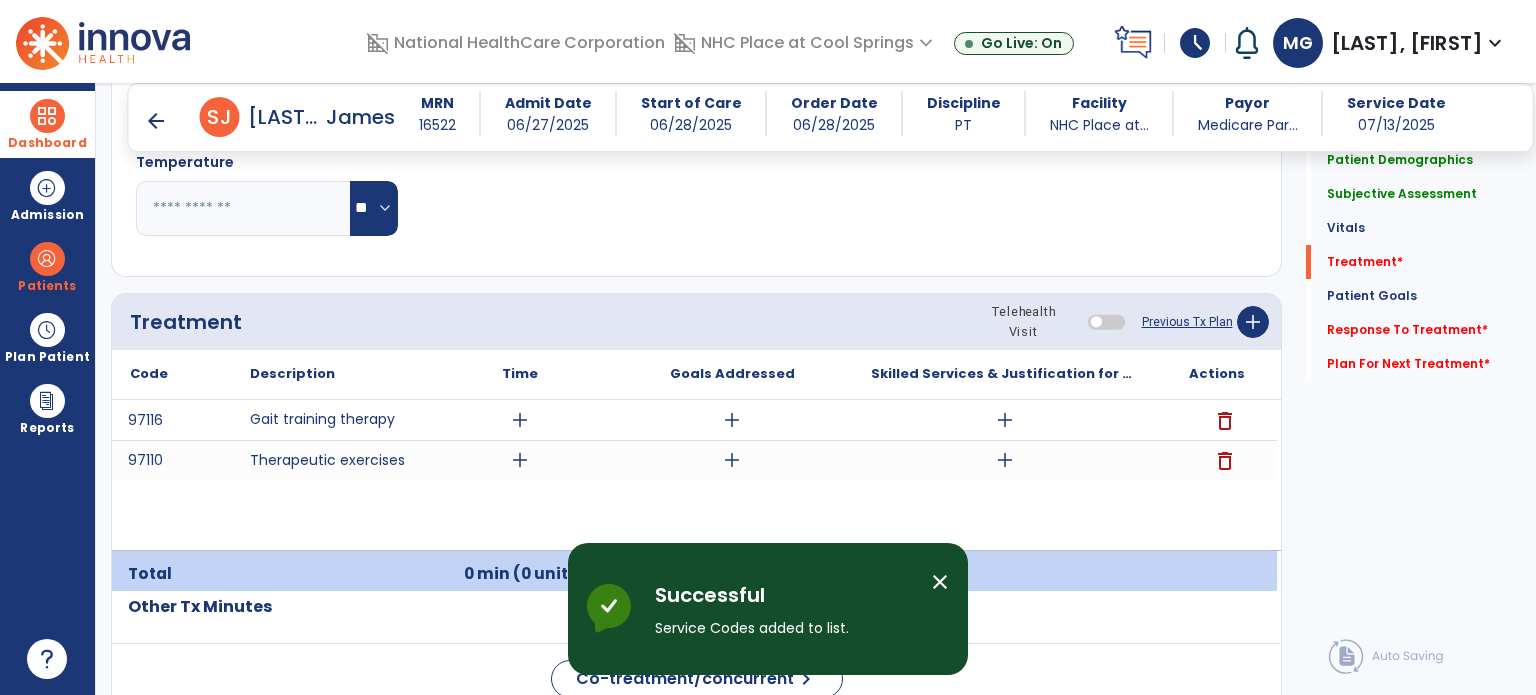 click on "add" at bounding box center [520, 420] 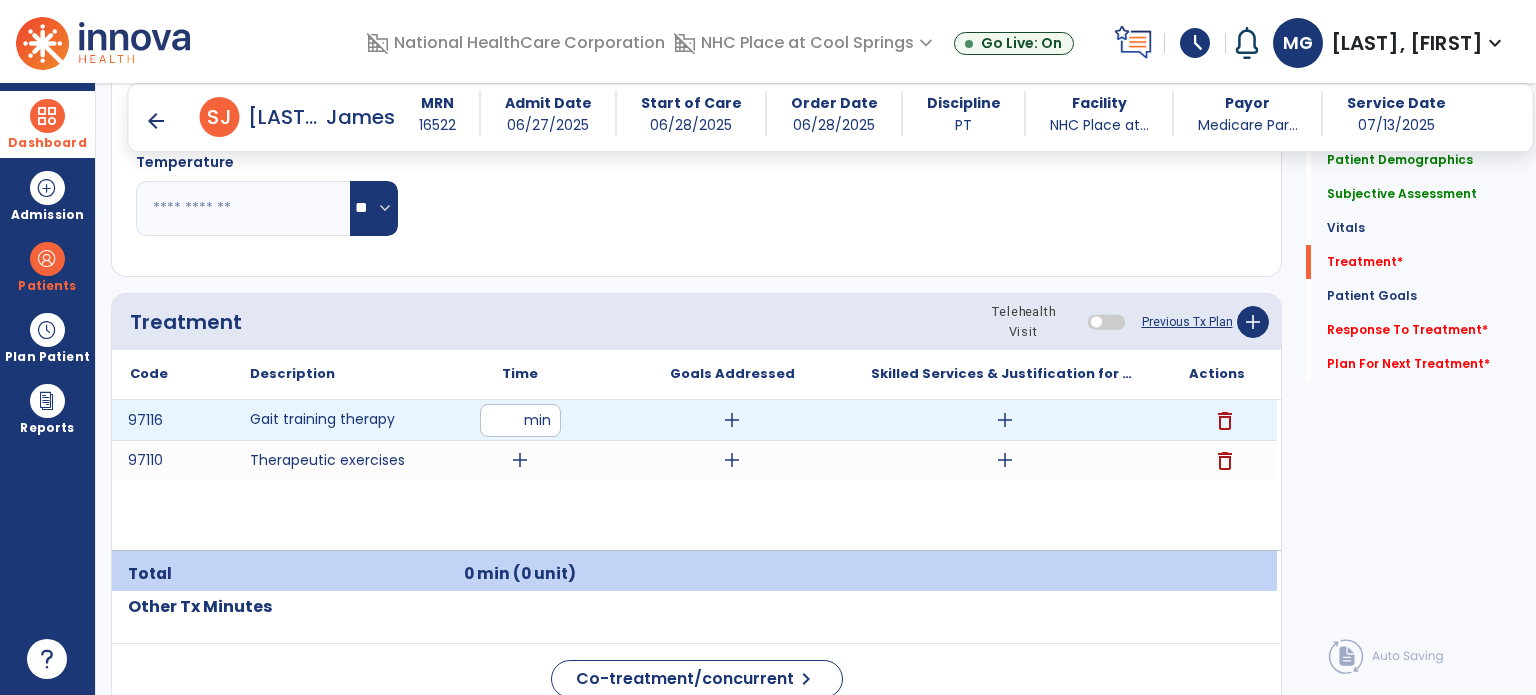 type on "**" 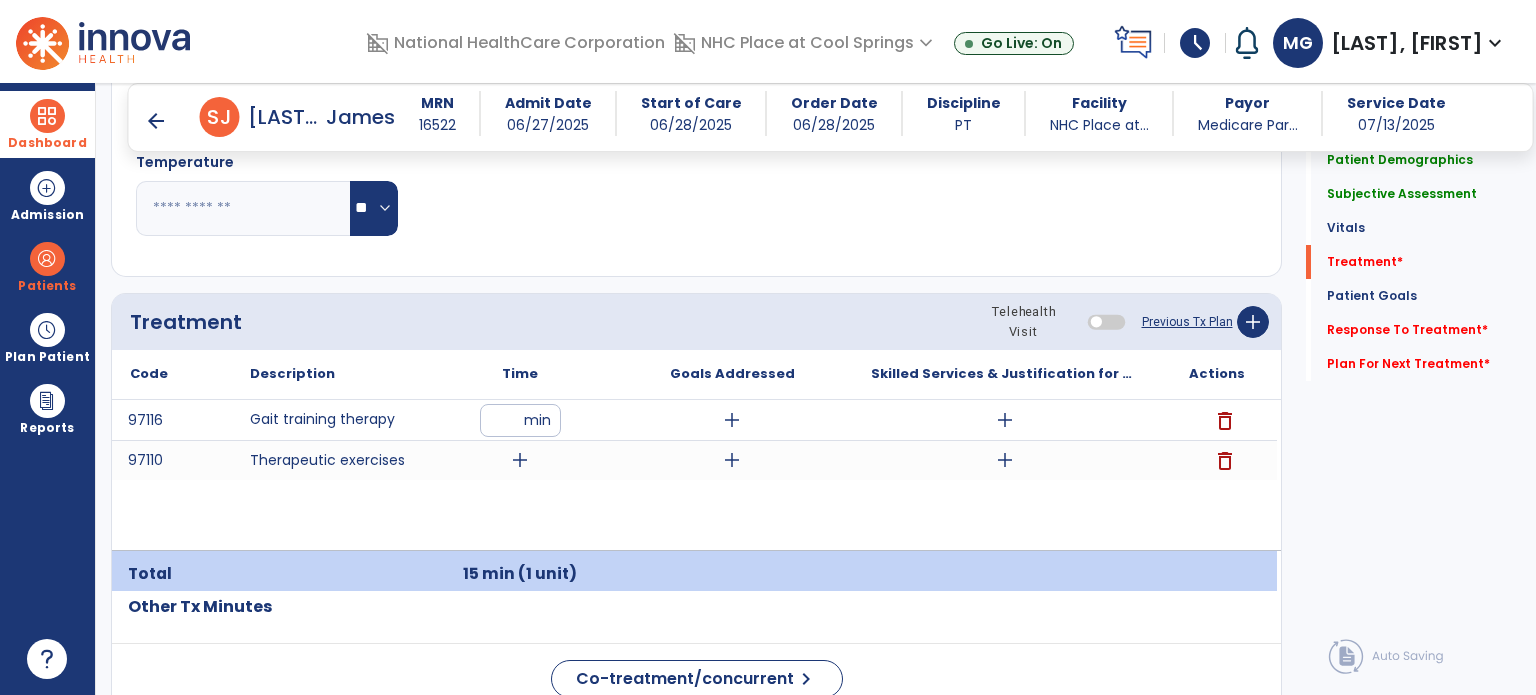 click on "add" at bounding box center (520, 460) 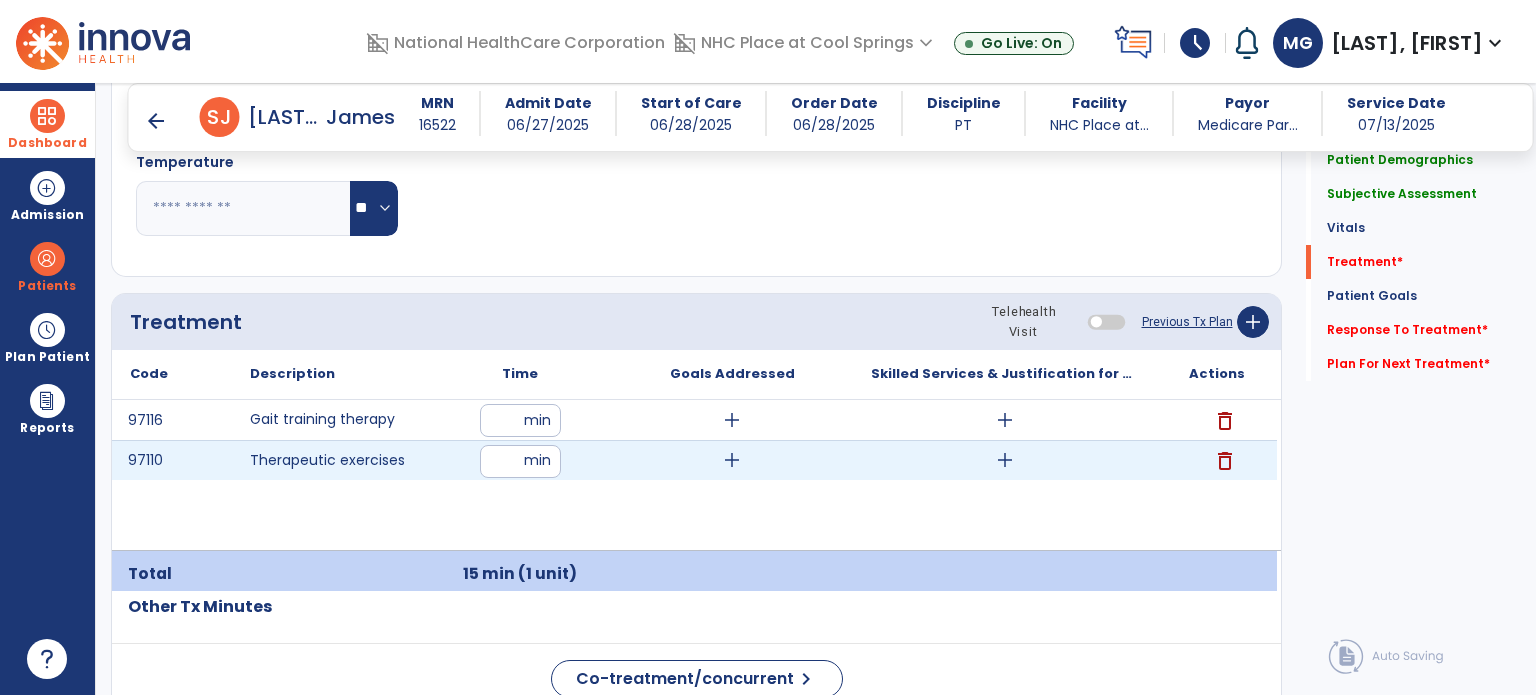 type on "**" 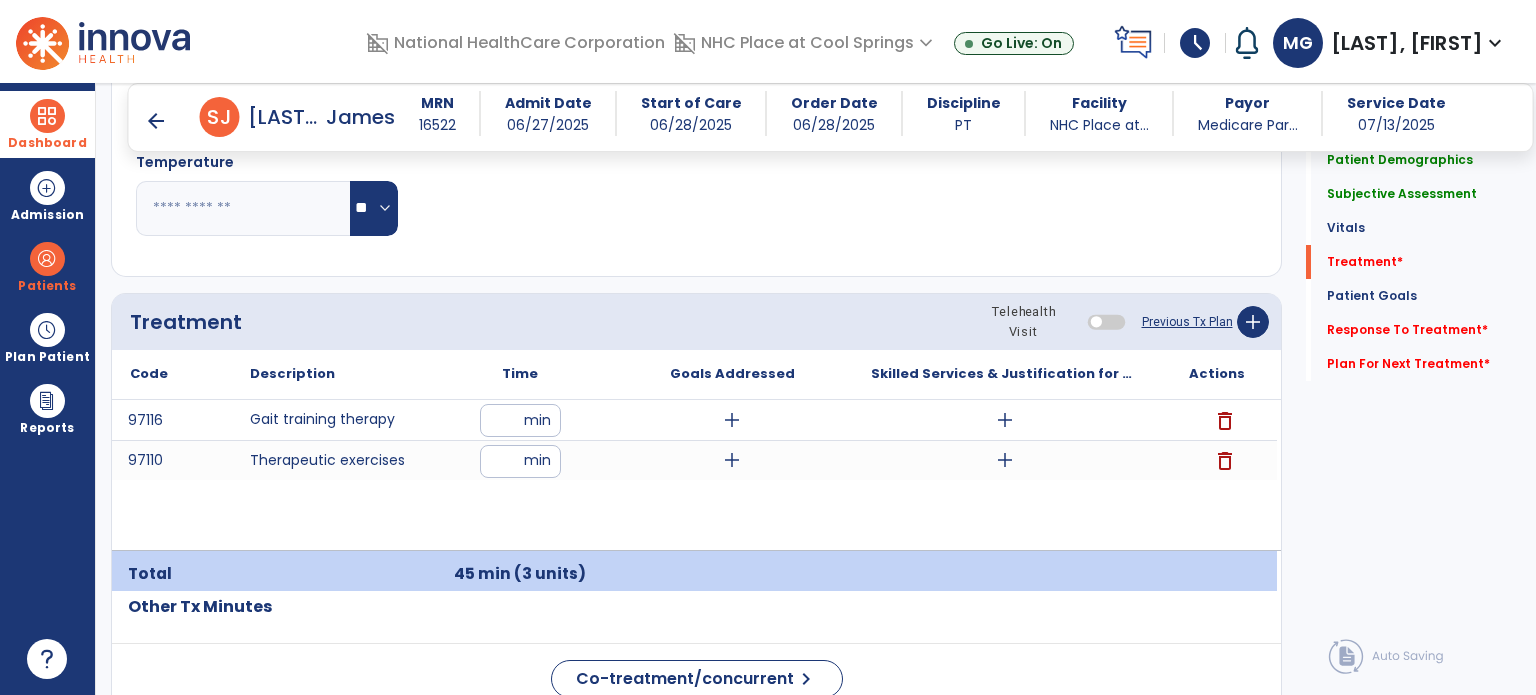 click on "add" at bounding box center [732, 420] 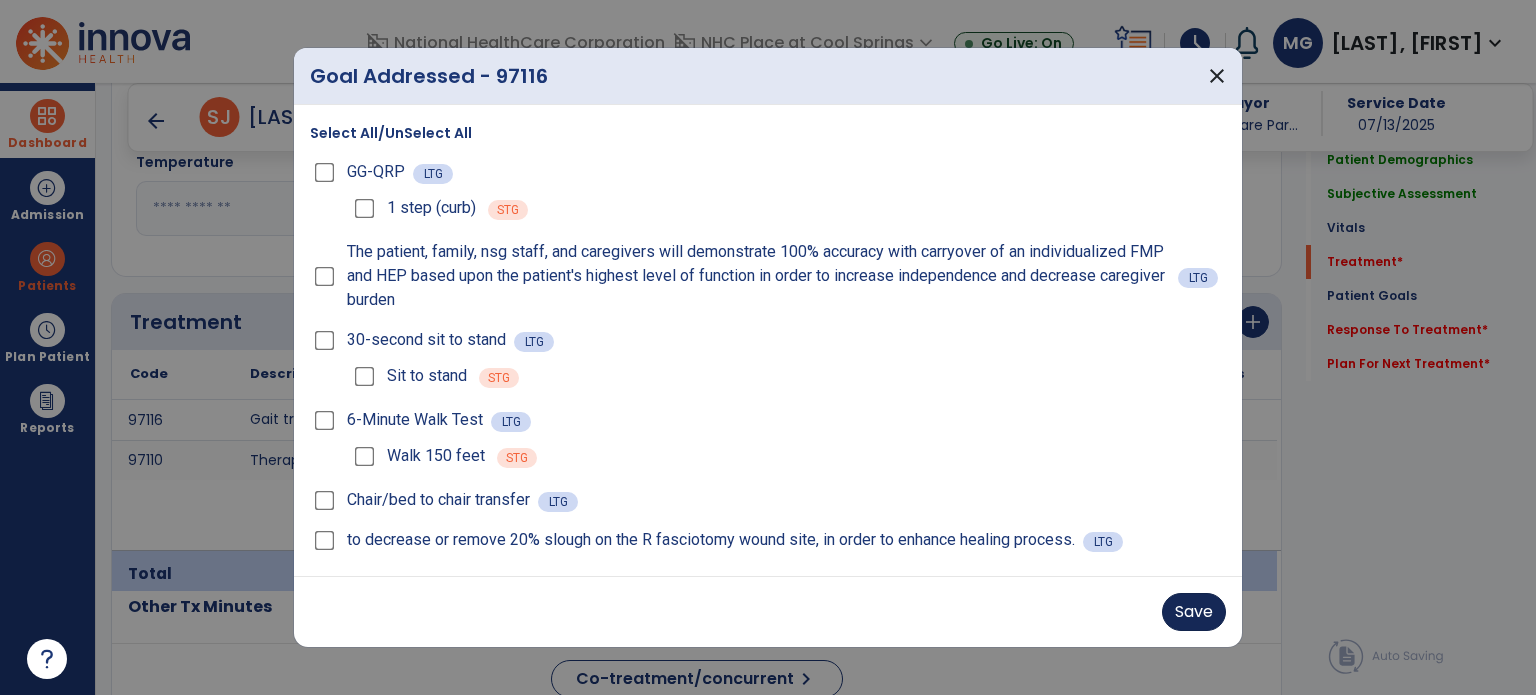 click on "Save" at bounding box center (1194, 612) 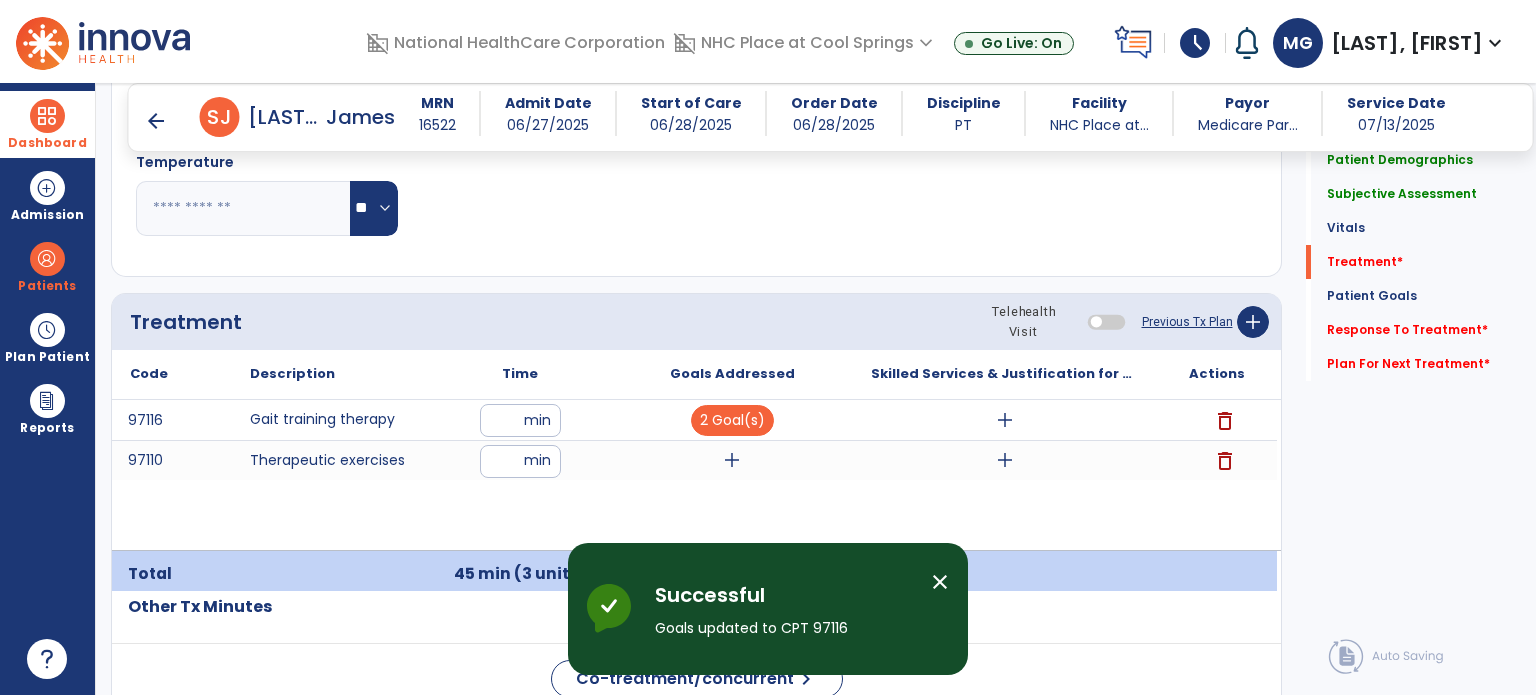 click on "add" at bounding box center [732, 460] 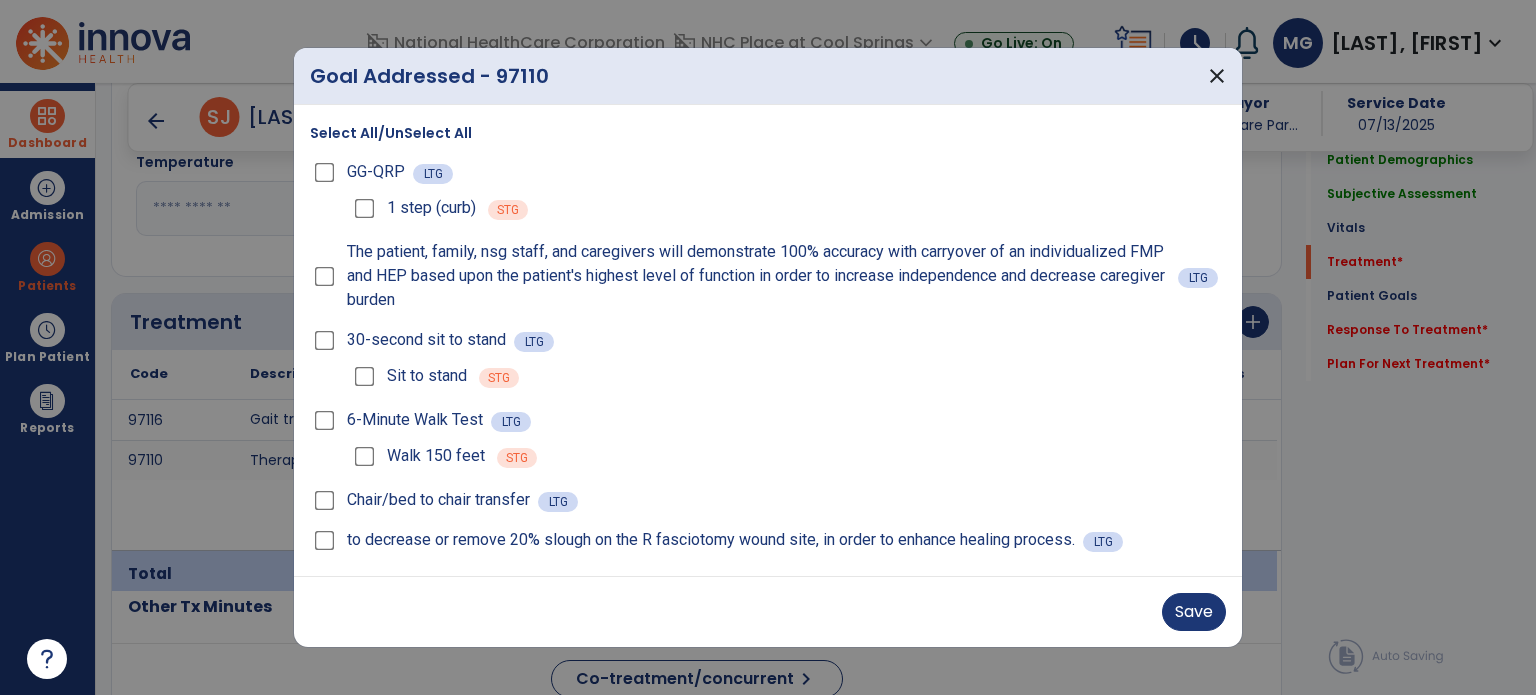 click on "Save" at bounding box center [768, 611] 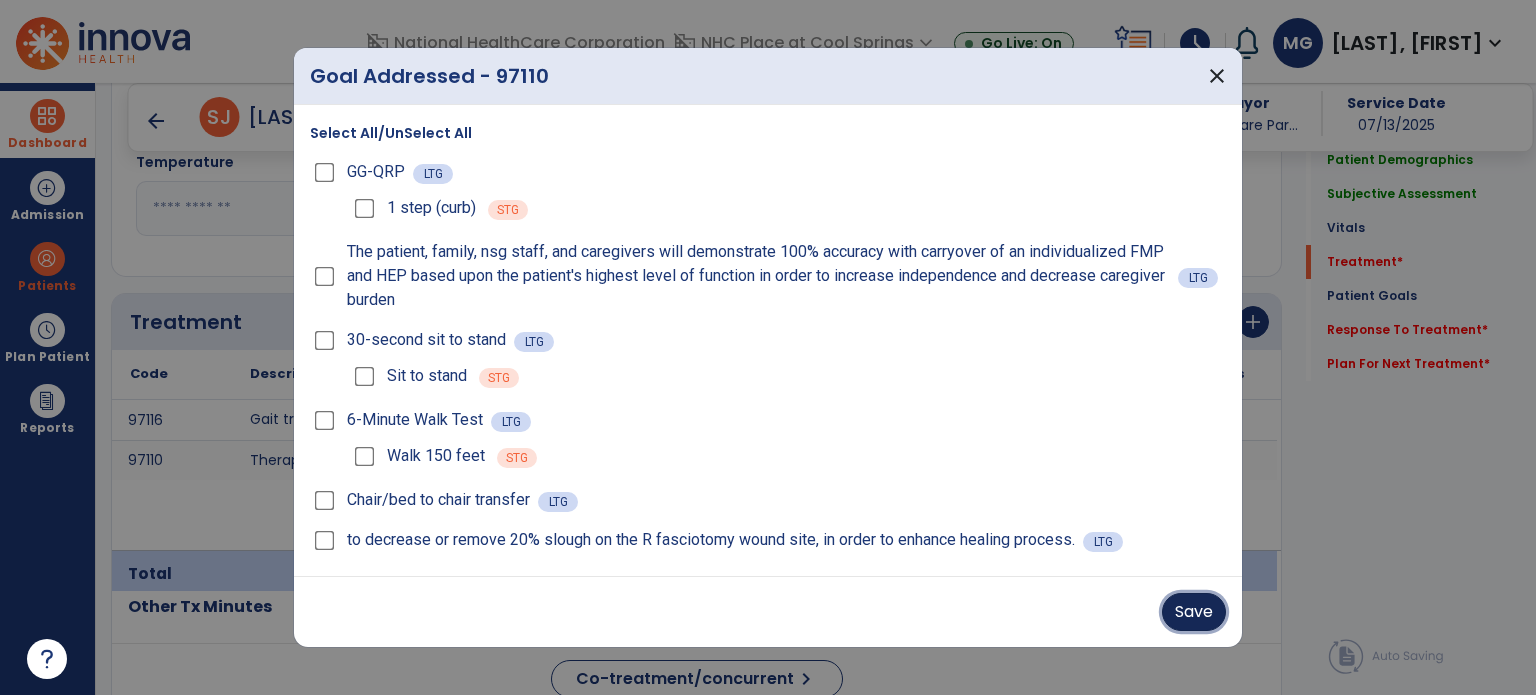 click on "Save" at bounding box center [1194, 612] 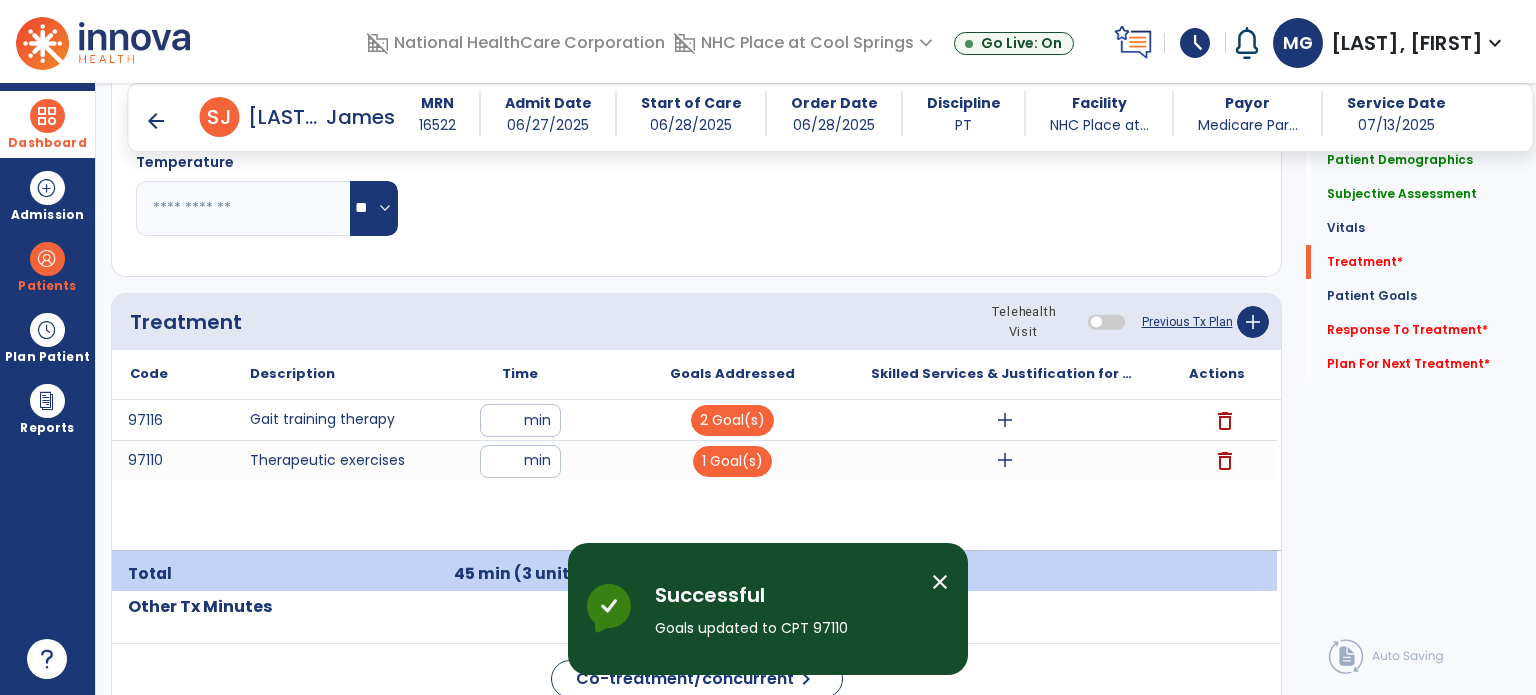 click on "add" at bounding box center (1004, 460) 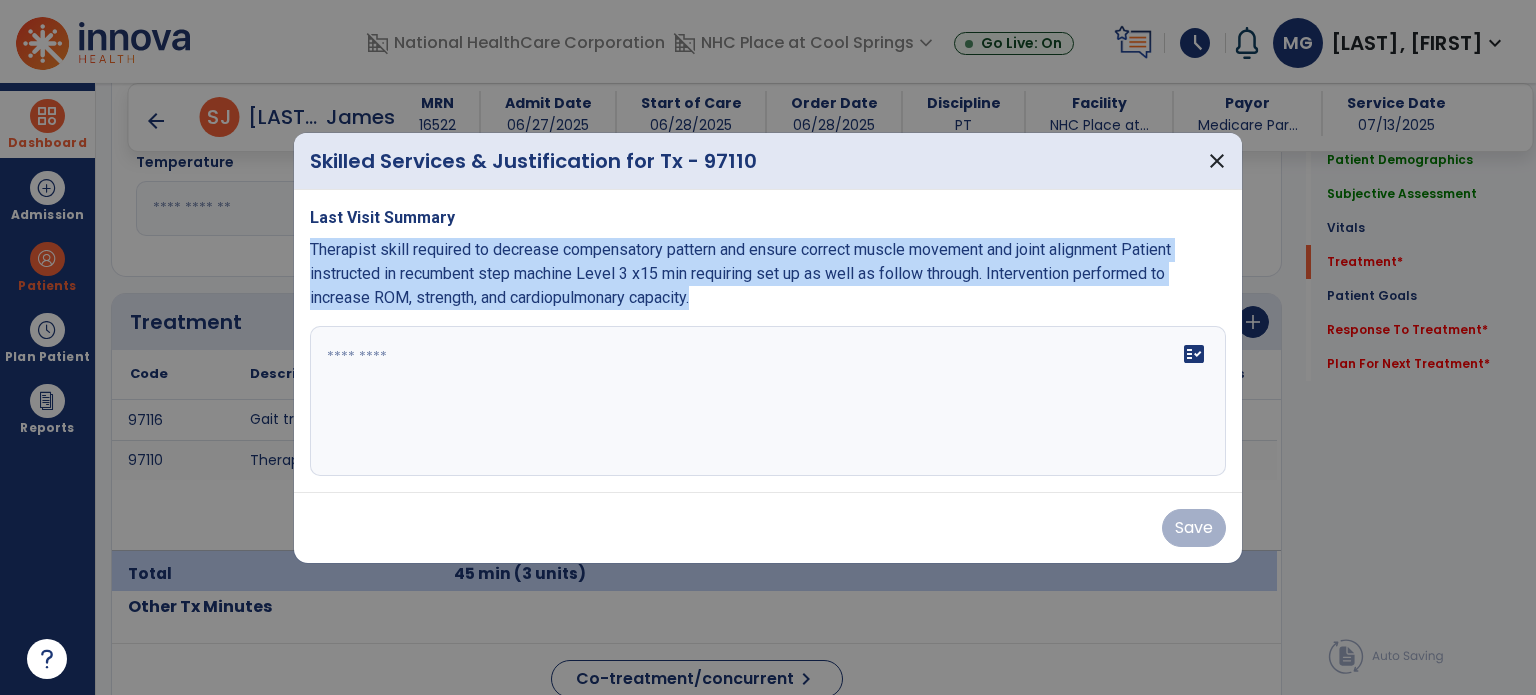 drag, startPoint x: 308, startPoint y: 246, endPoint x: 756, endPoint y: 303, distance: 451.61157 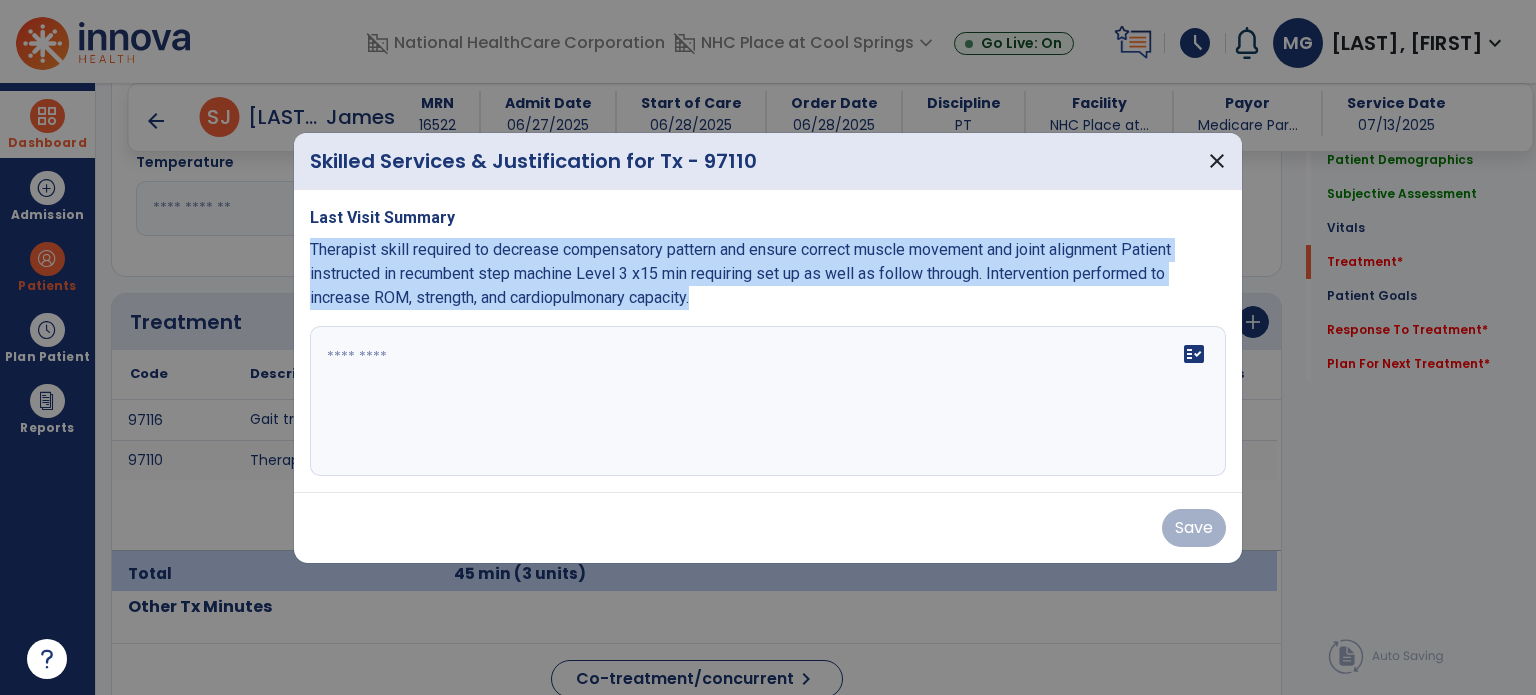 click on "Last Visit Summary Therapist skill required to decrease compensatory pattern and ensure correct muscle movement and joint alignment Patient instructed in recumbent step machine Level 3 x15 min requiring set up as well as follow through. Intervention performed to increase ROM, strength, and cardiopulmonary capacity.    fact_check" at bounding box center [768, 341] 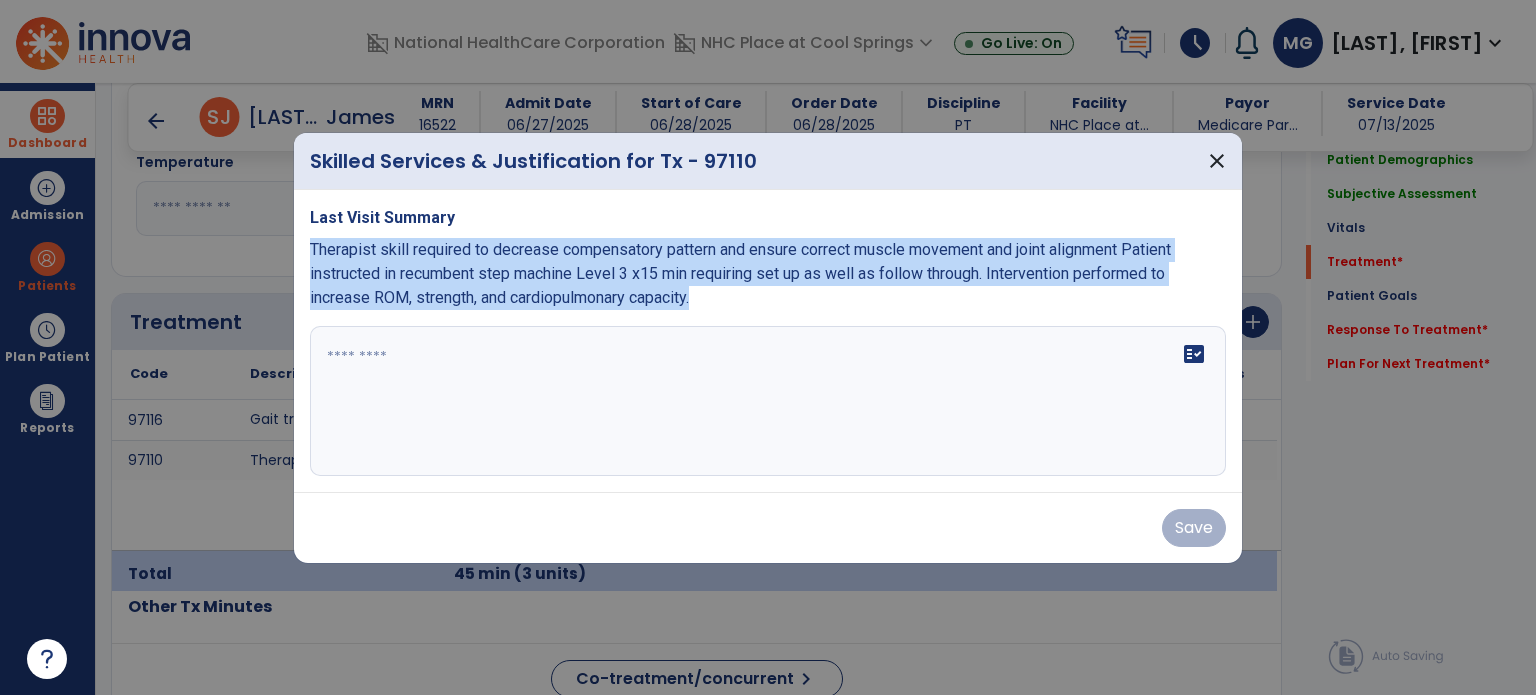 copy on "Therapist skill required to decrease compensatory pattern and ensure correct muscle movement and joint alignment Patient instructed in recumbent step machine Level 3 x15 min requiring set up as well as follow through. Intervention performed to increase ROM, strength, and cardiopulmonary capacity." 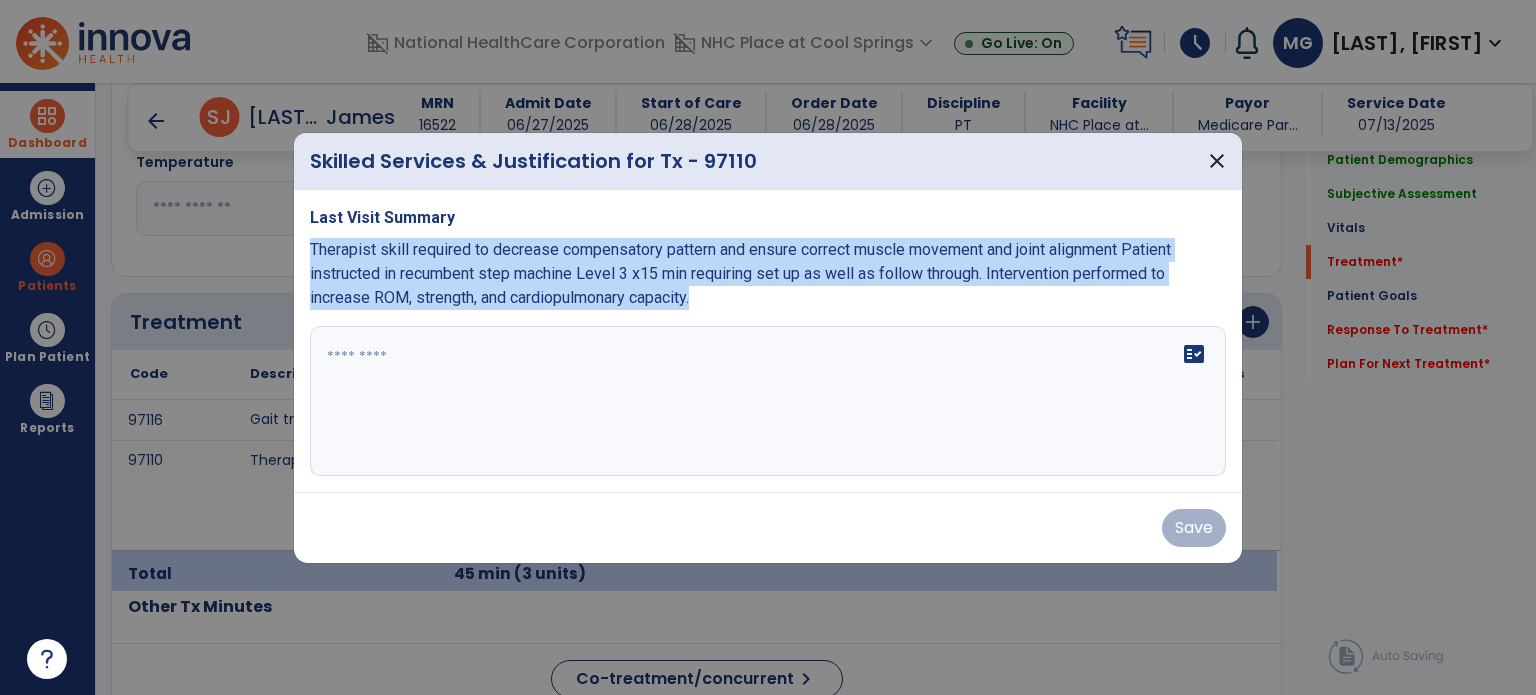 click on "fact_check" at bounding box center [768, 401] 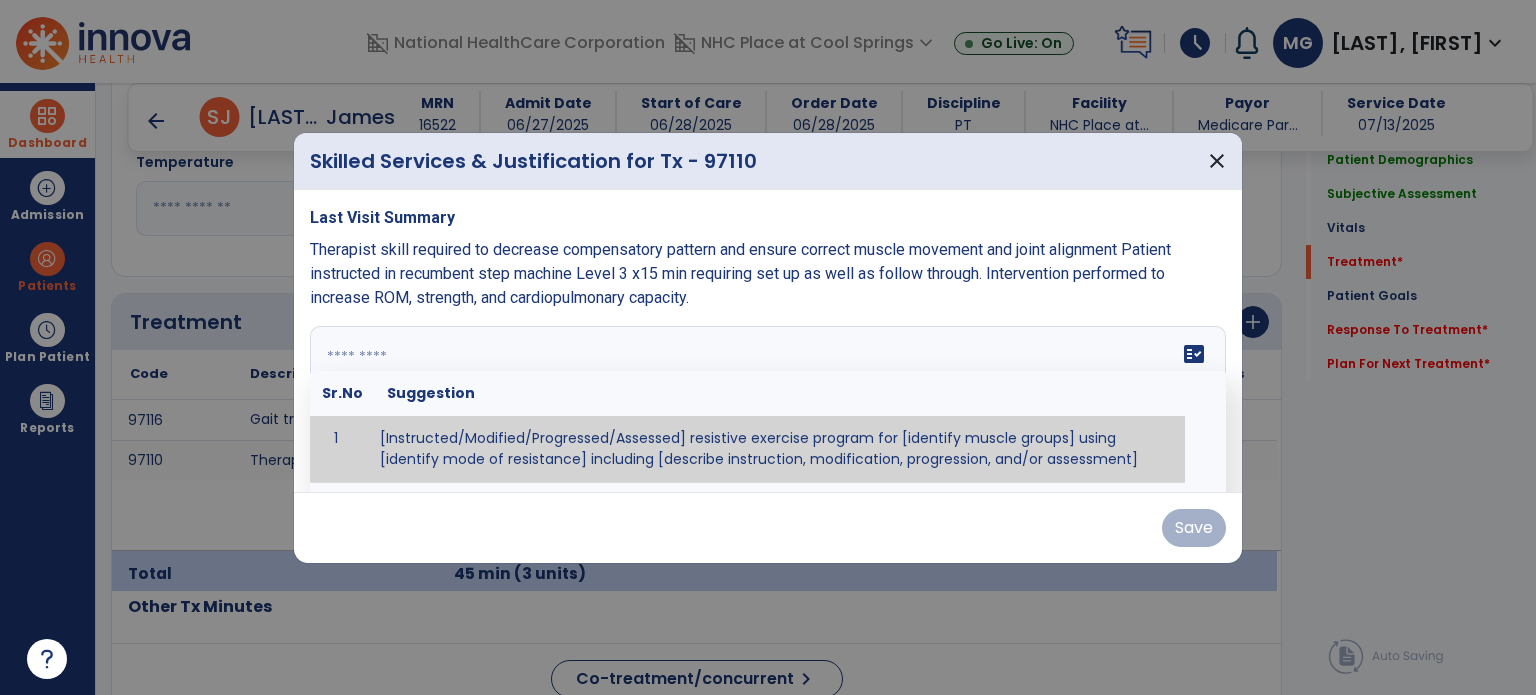 paste on "**********" 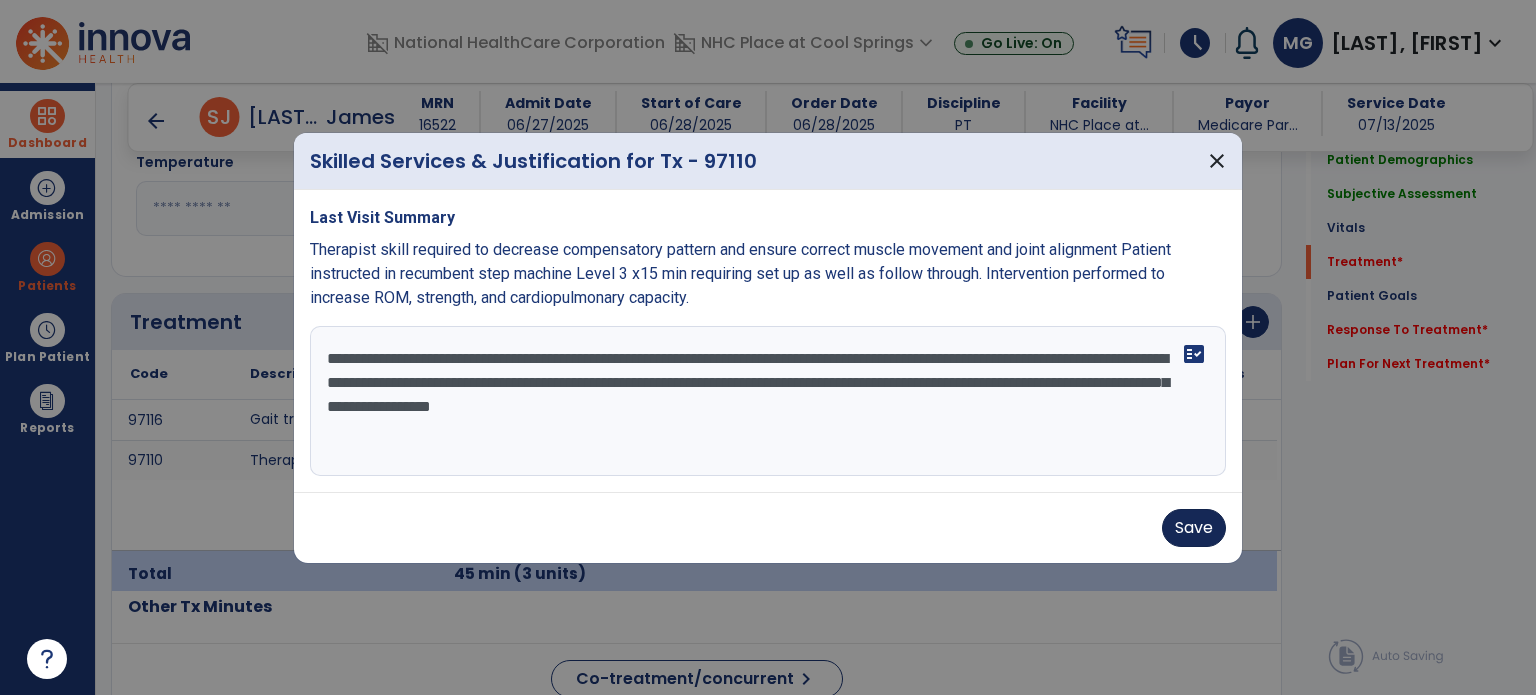 type on "**********" 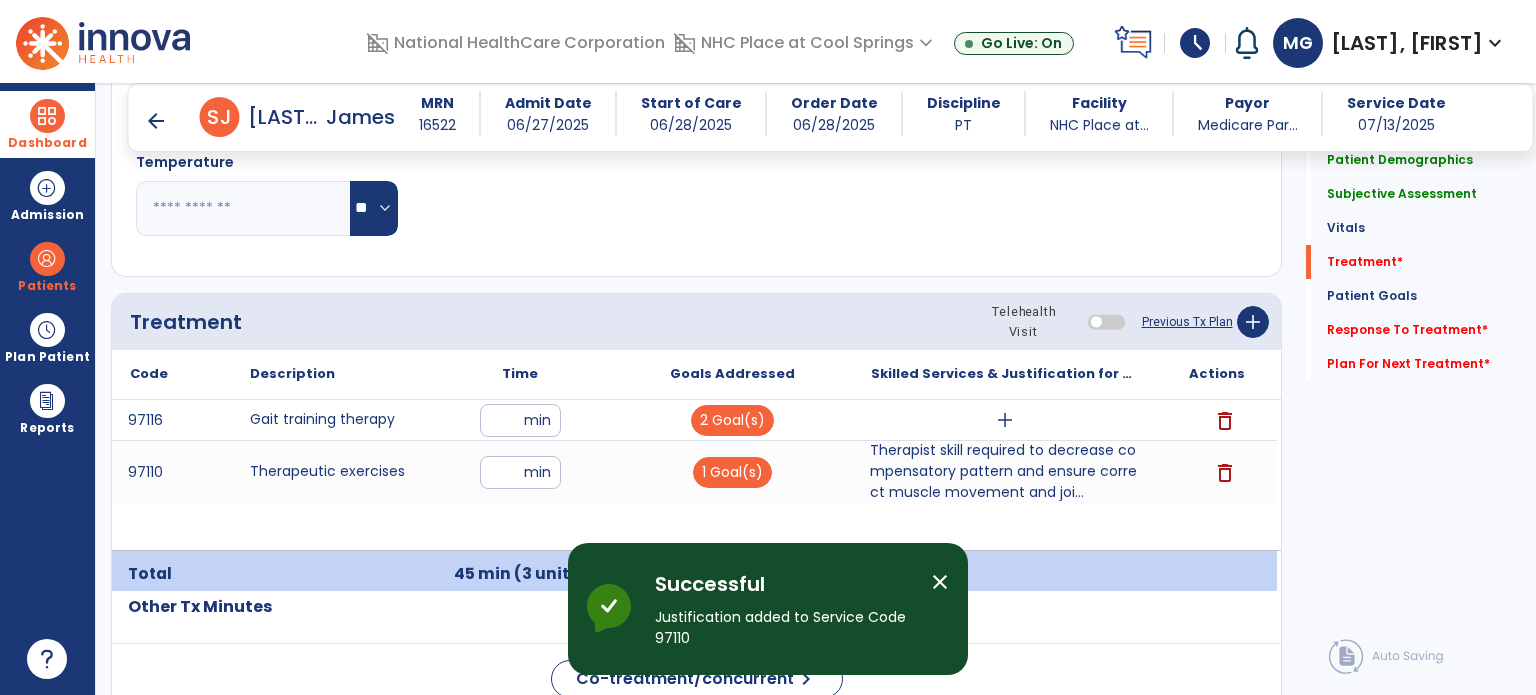 click on "**" at bounding box center [520, 472] 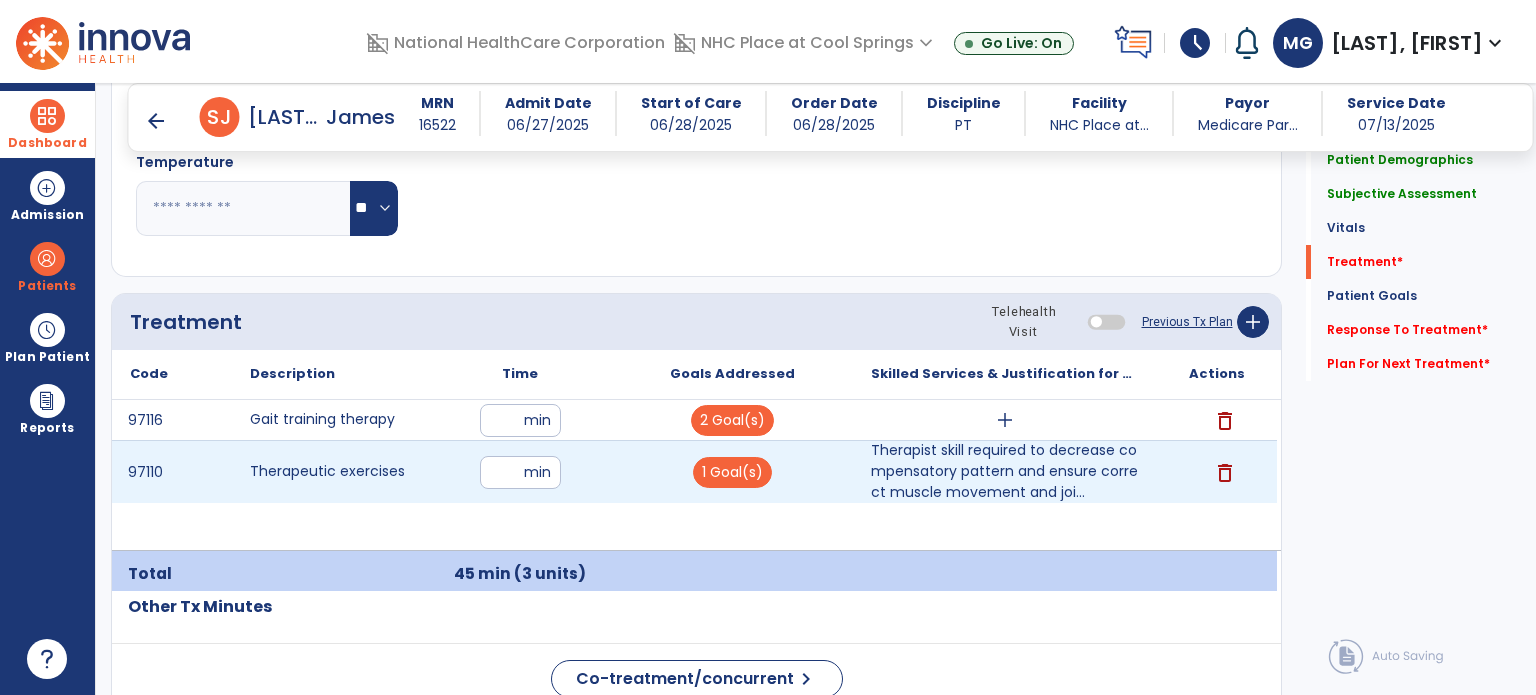type on "*" 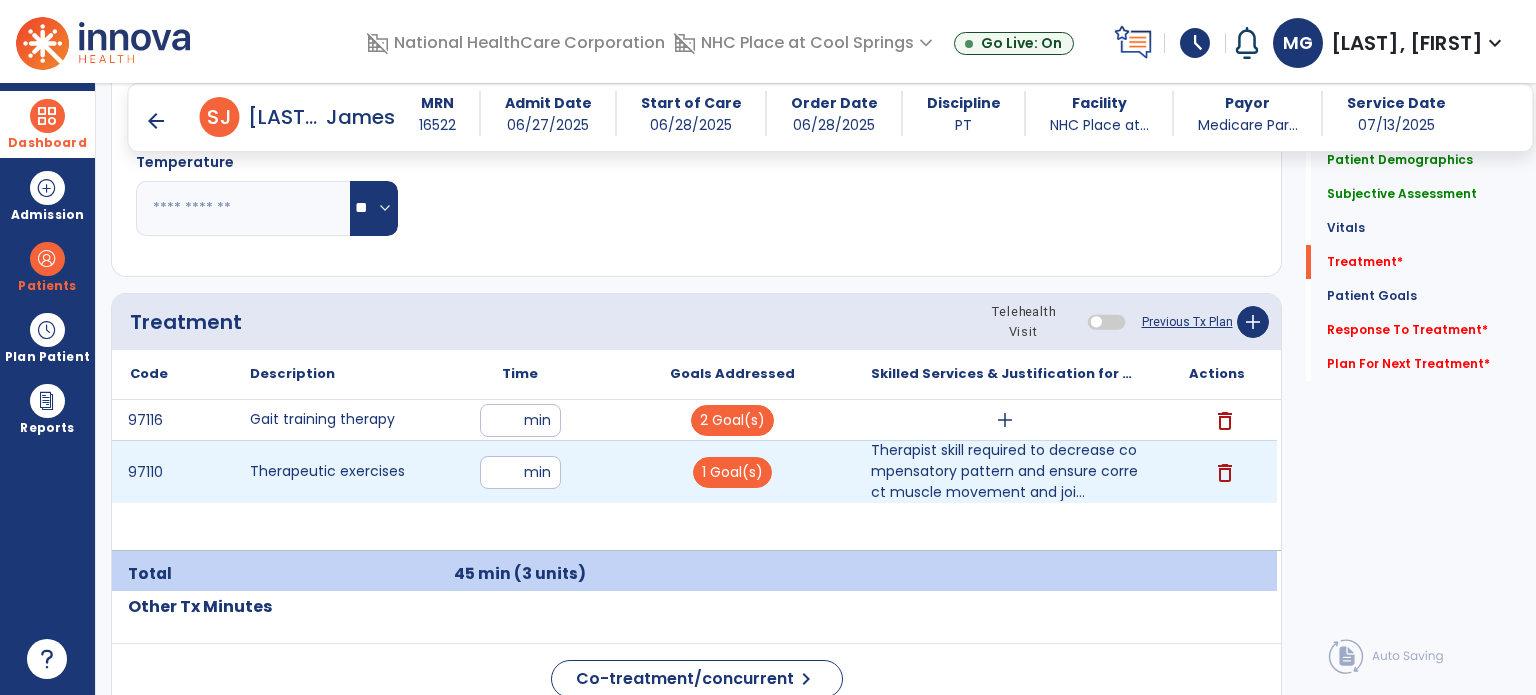 type on "**" 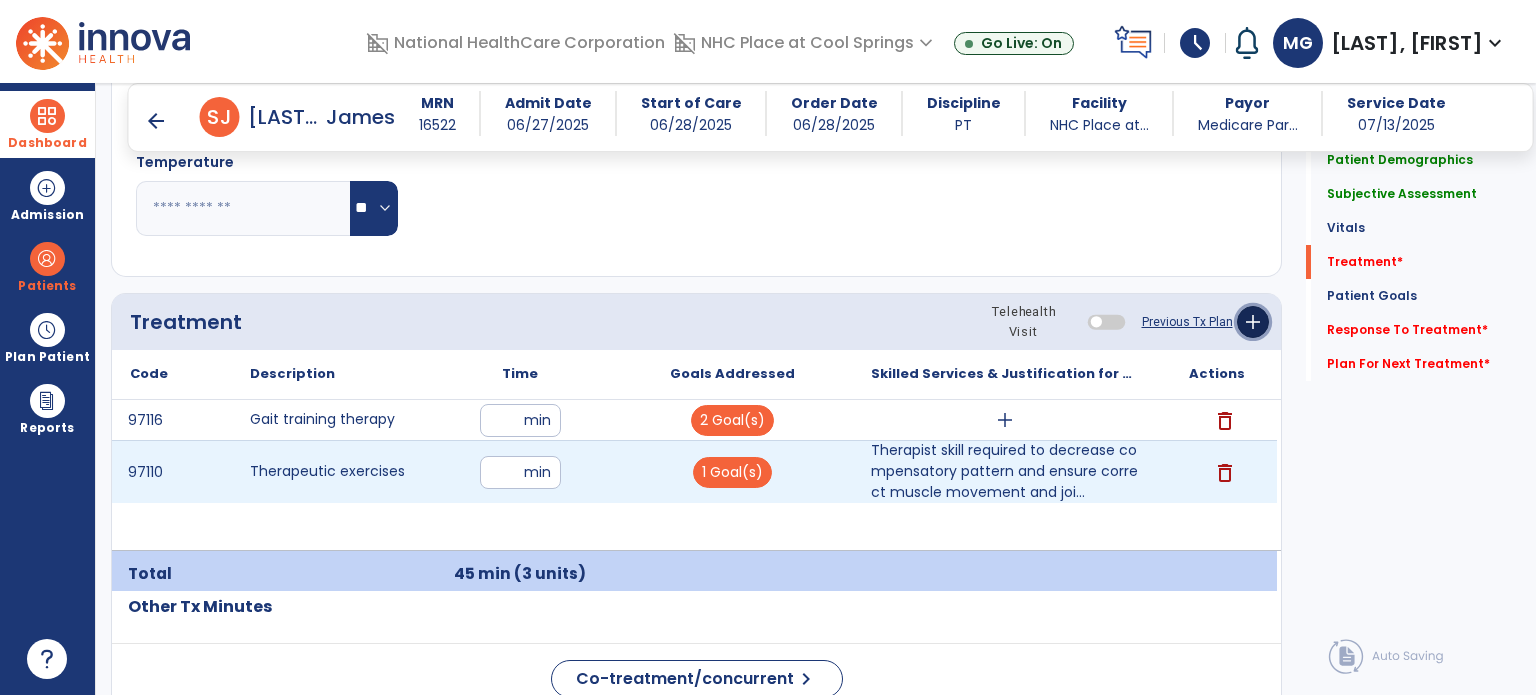 click on "add" 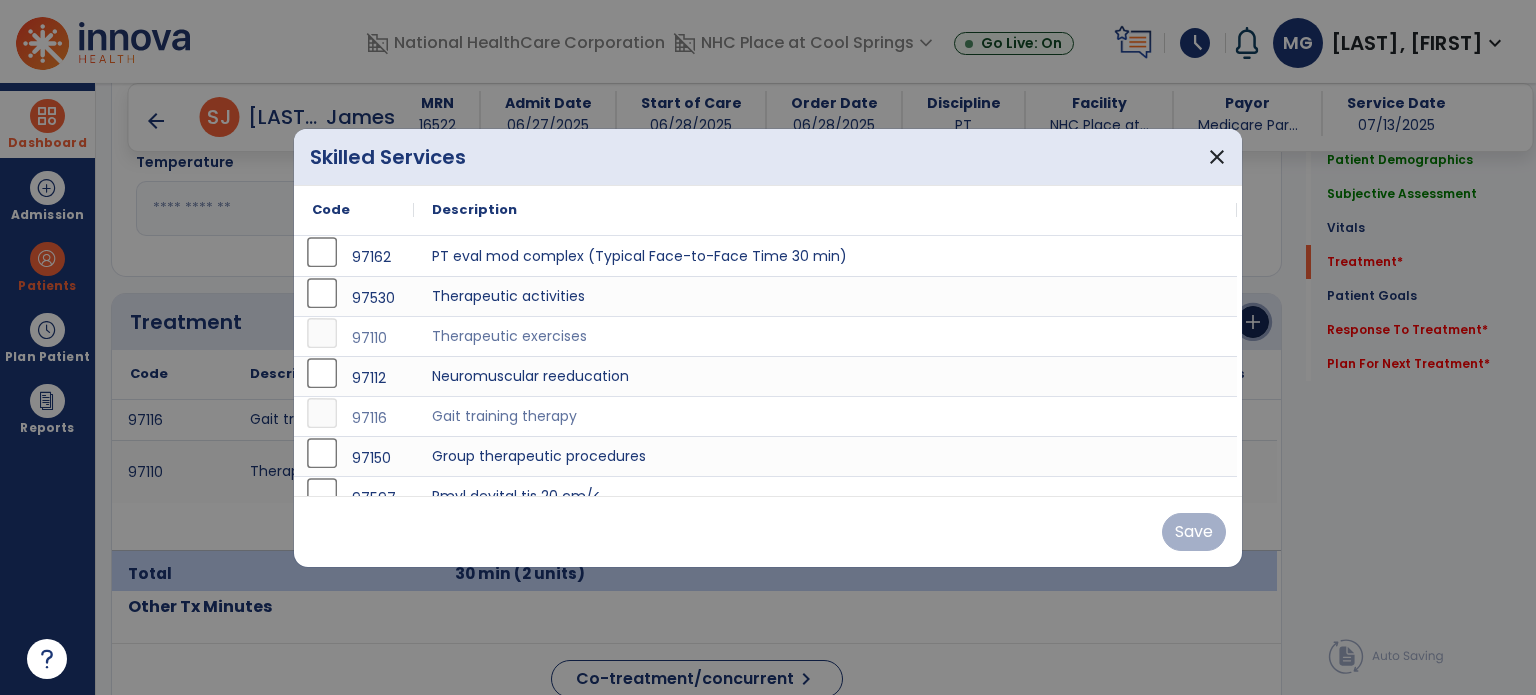 scroll, scrollTop: 60, scrollLeft: 0, axis: vertical 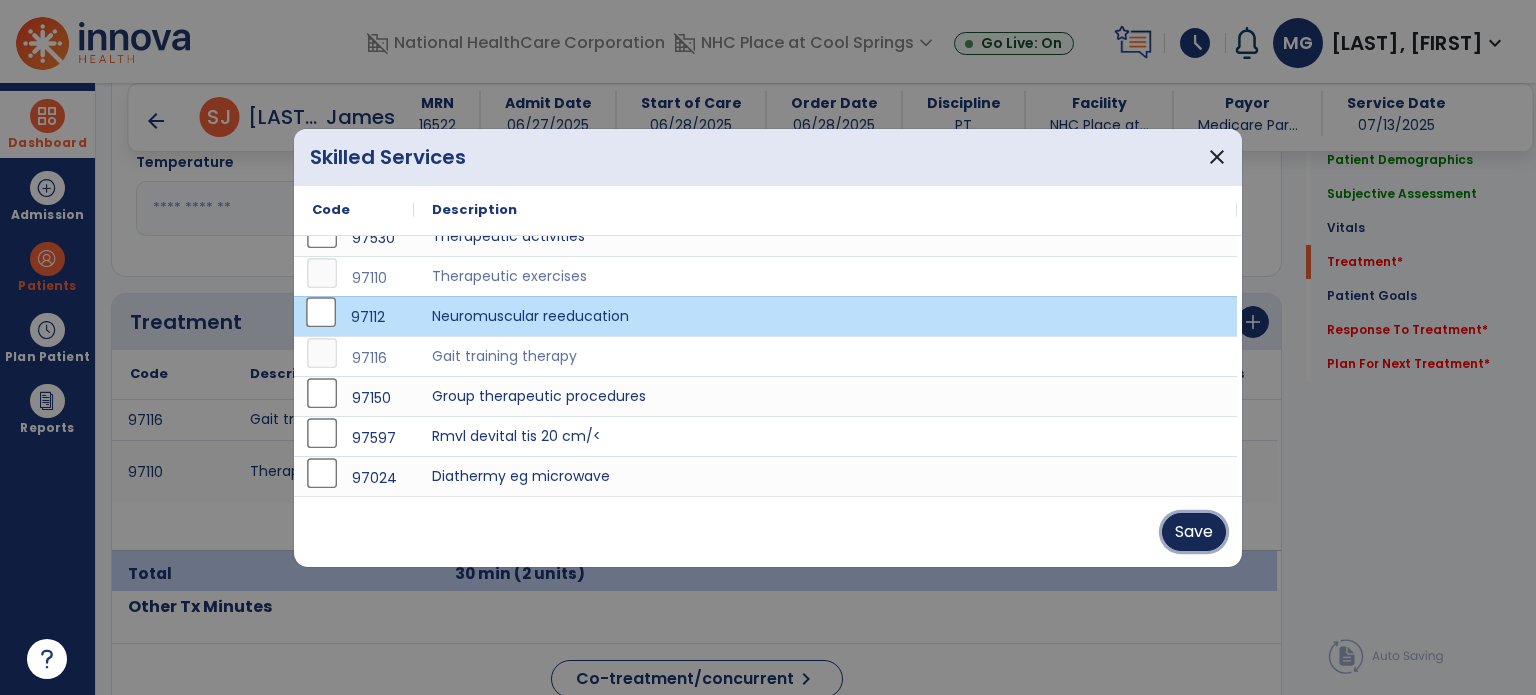 click on "Save" at bounding box center [1194, 532] 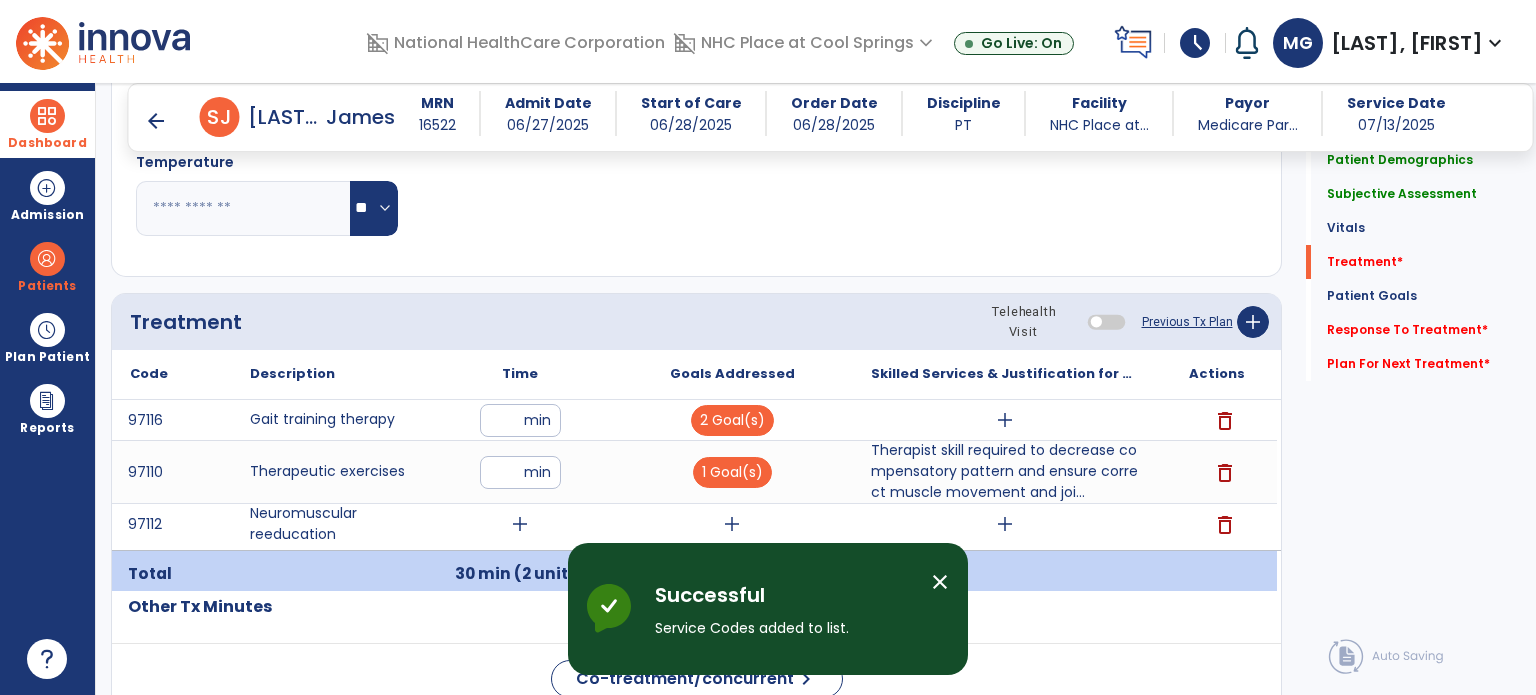click on "add" at bounding box center (520, 524) 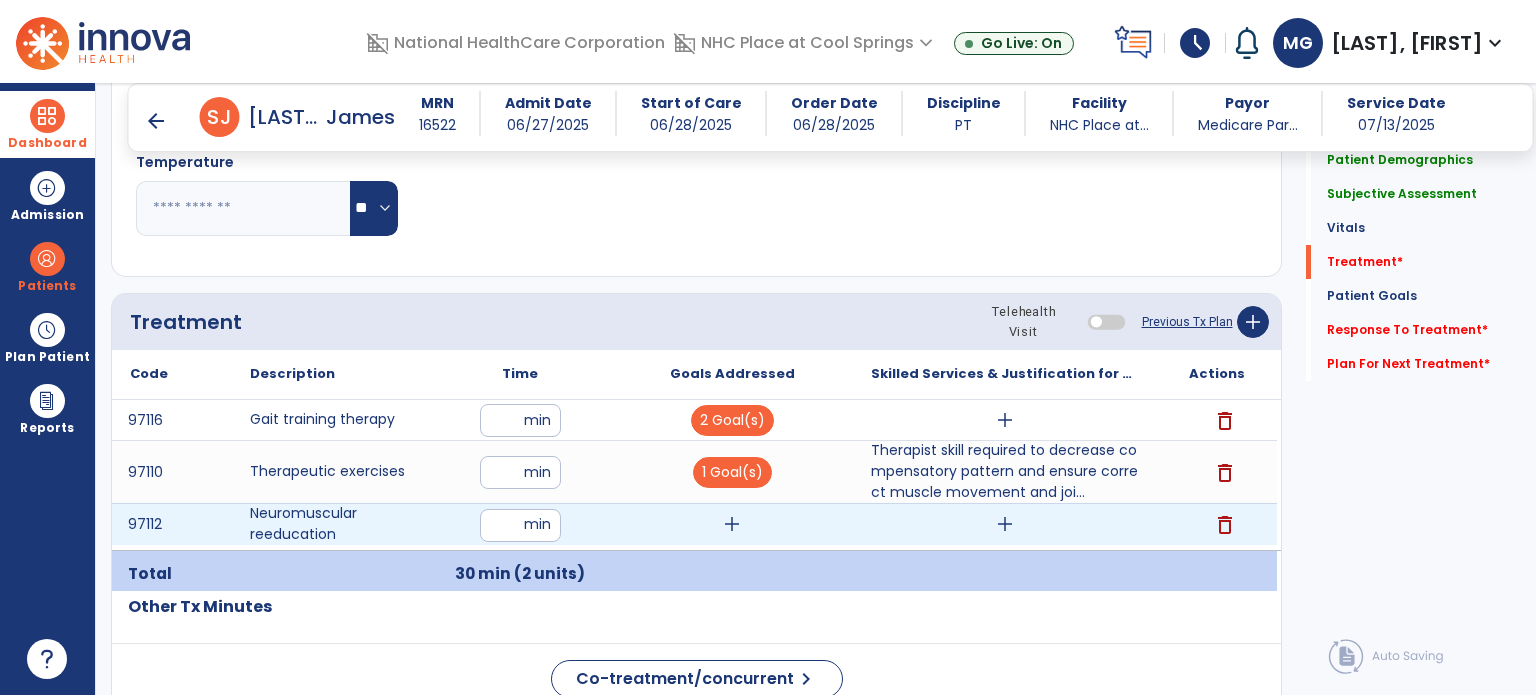type on "**" 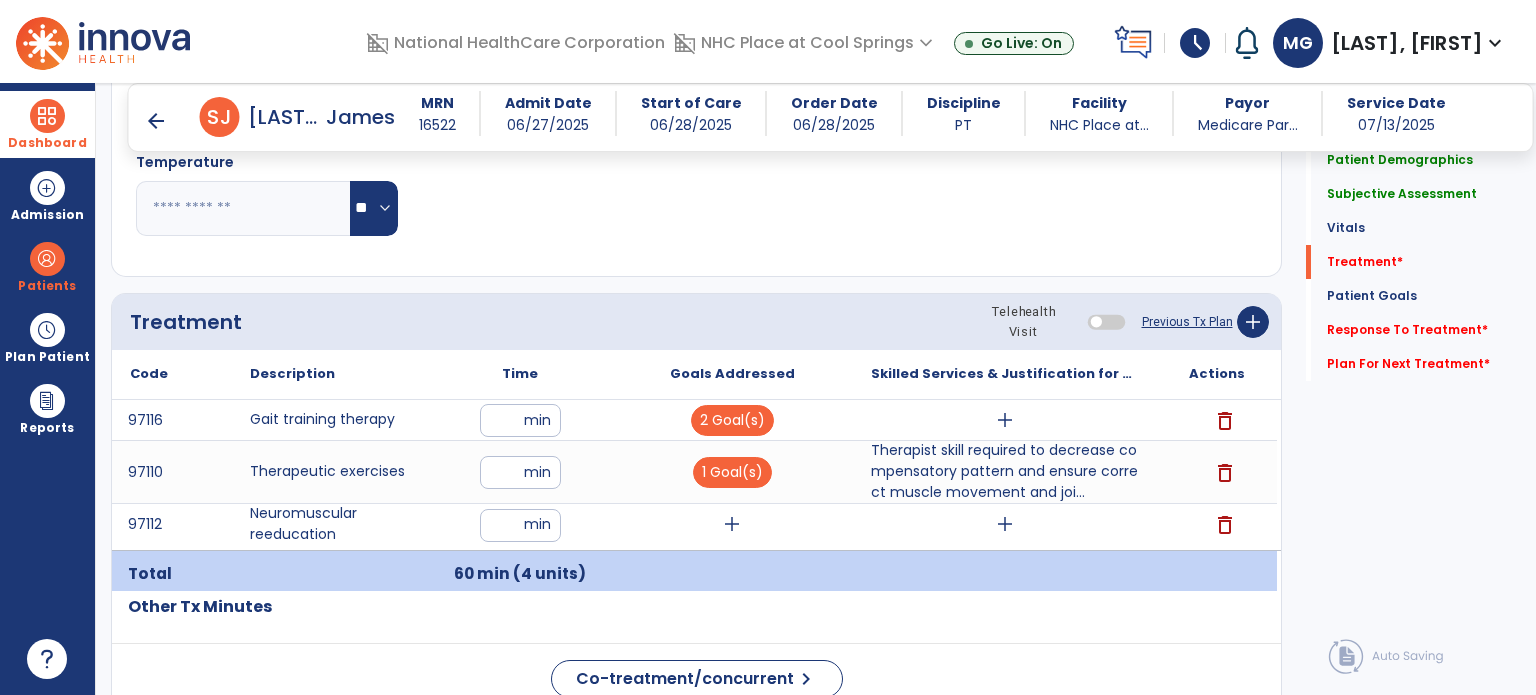 click on "add" at bounding box center [732, 524] 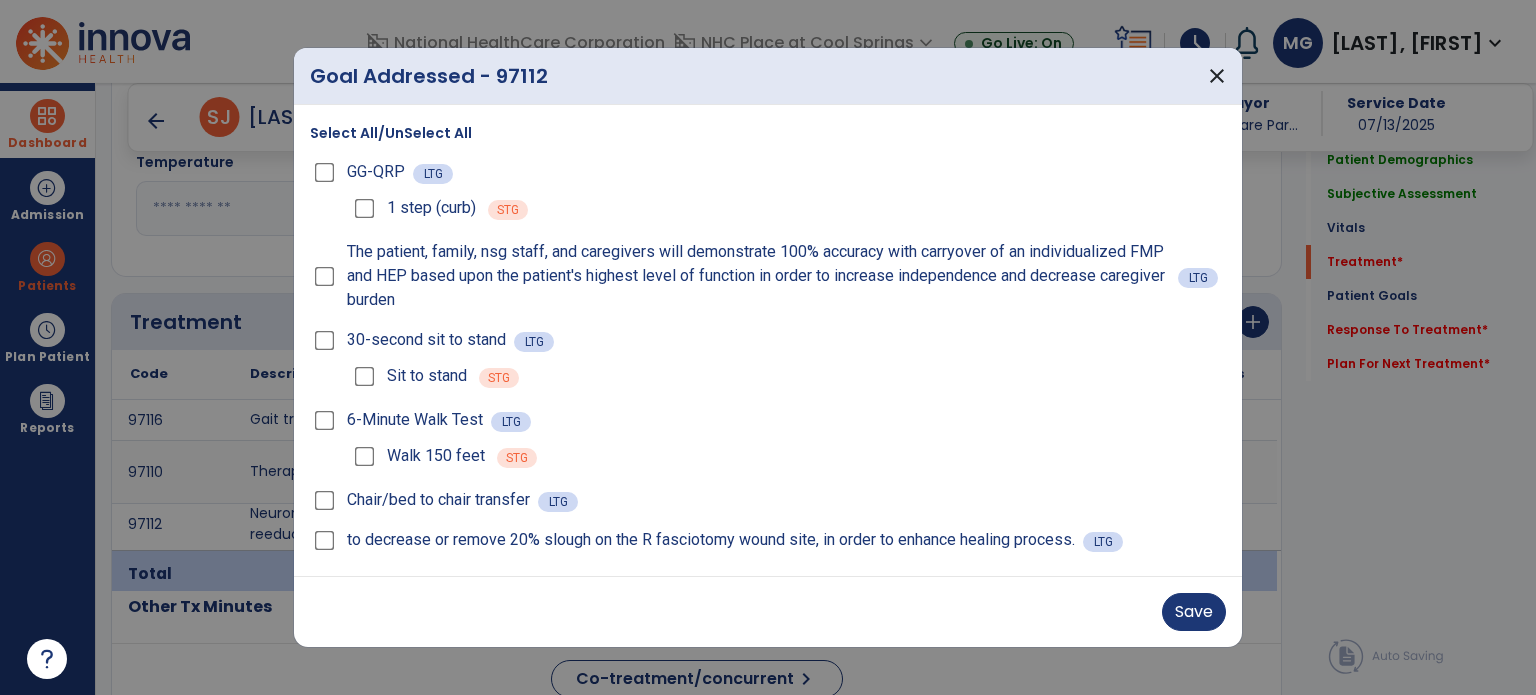 click on "Save" at bounding box center (768, 611) 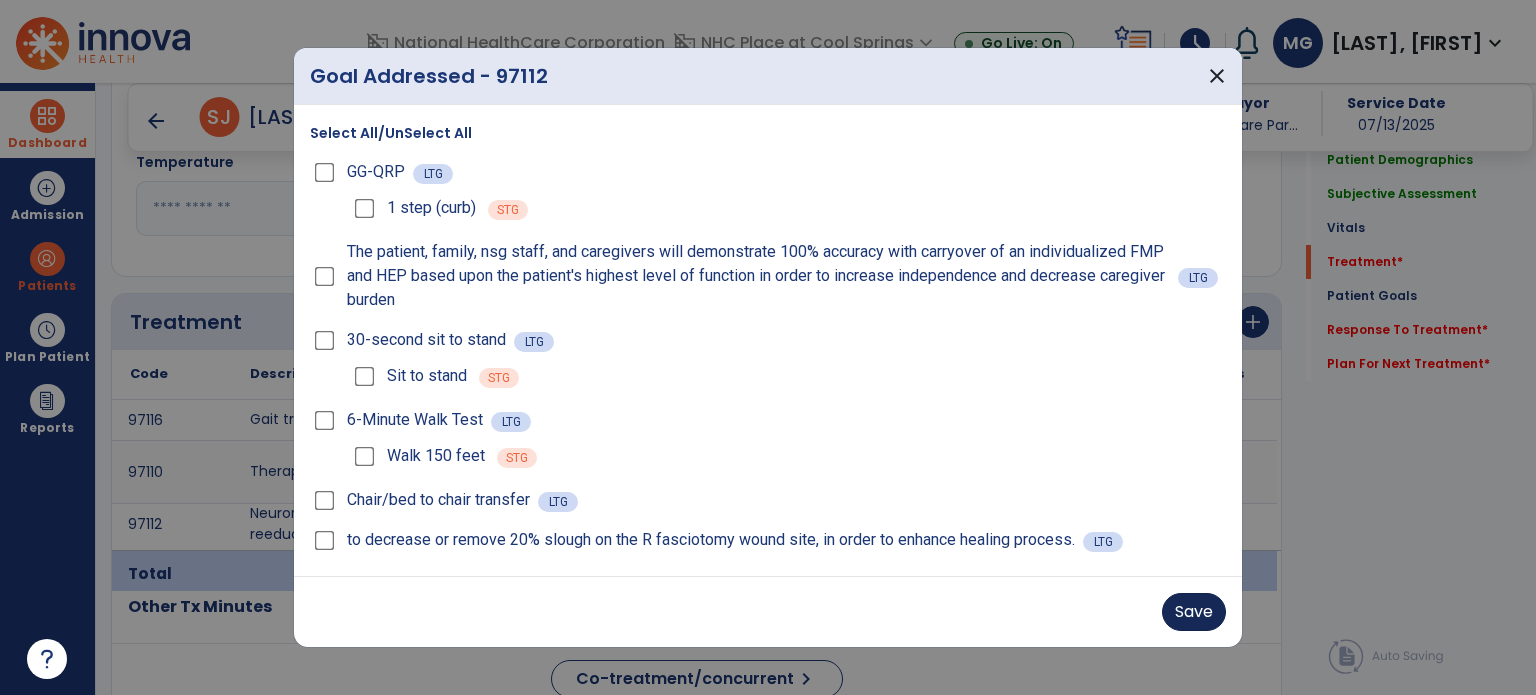click on "Save" at bounding box center (1194, 612) 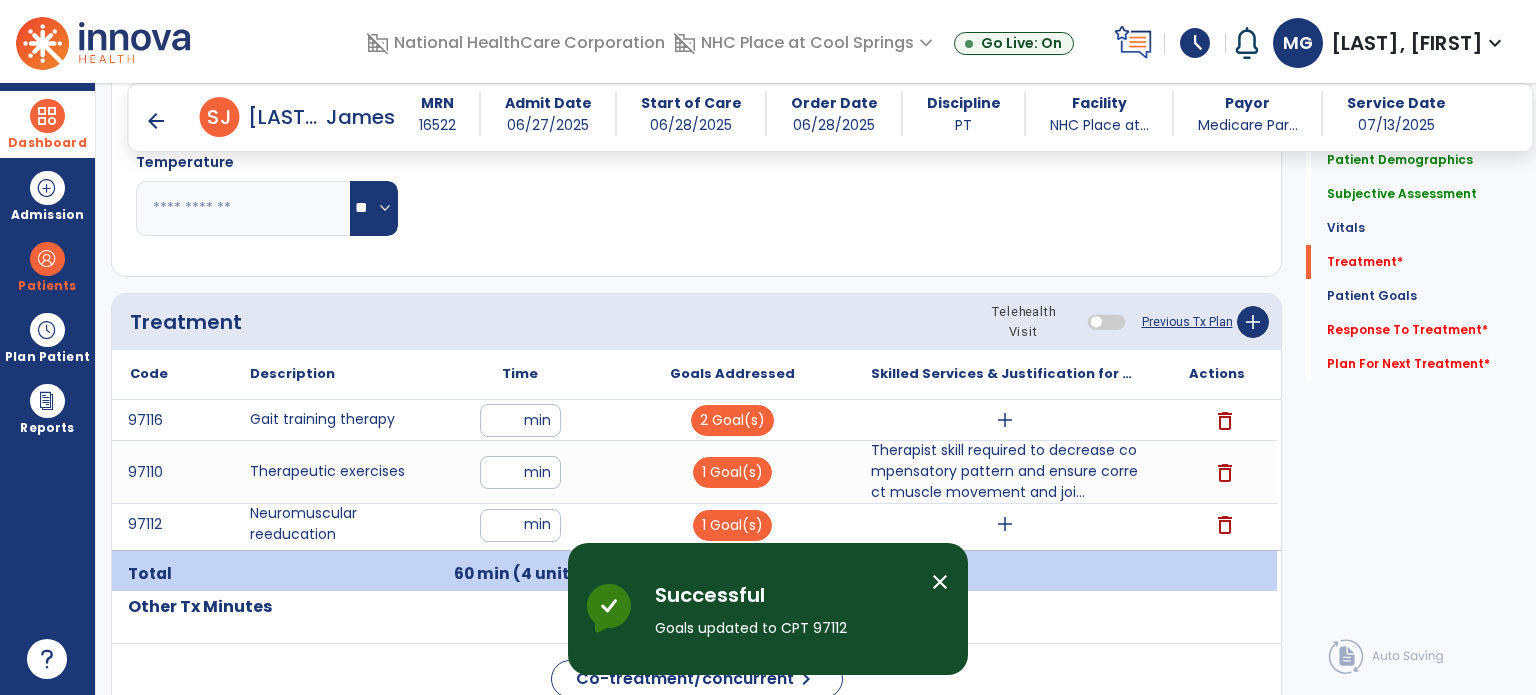click on "add" at bounding box center (1004, 524) 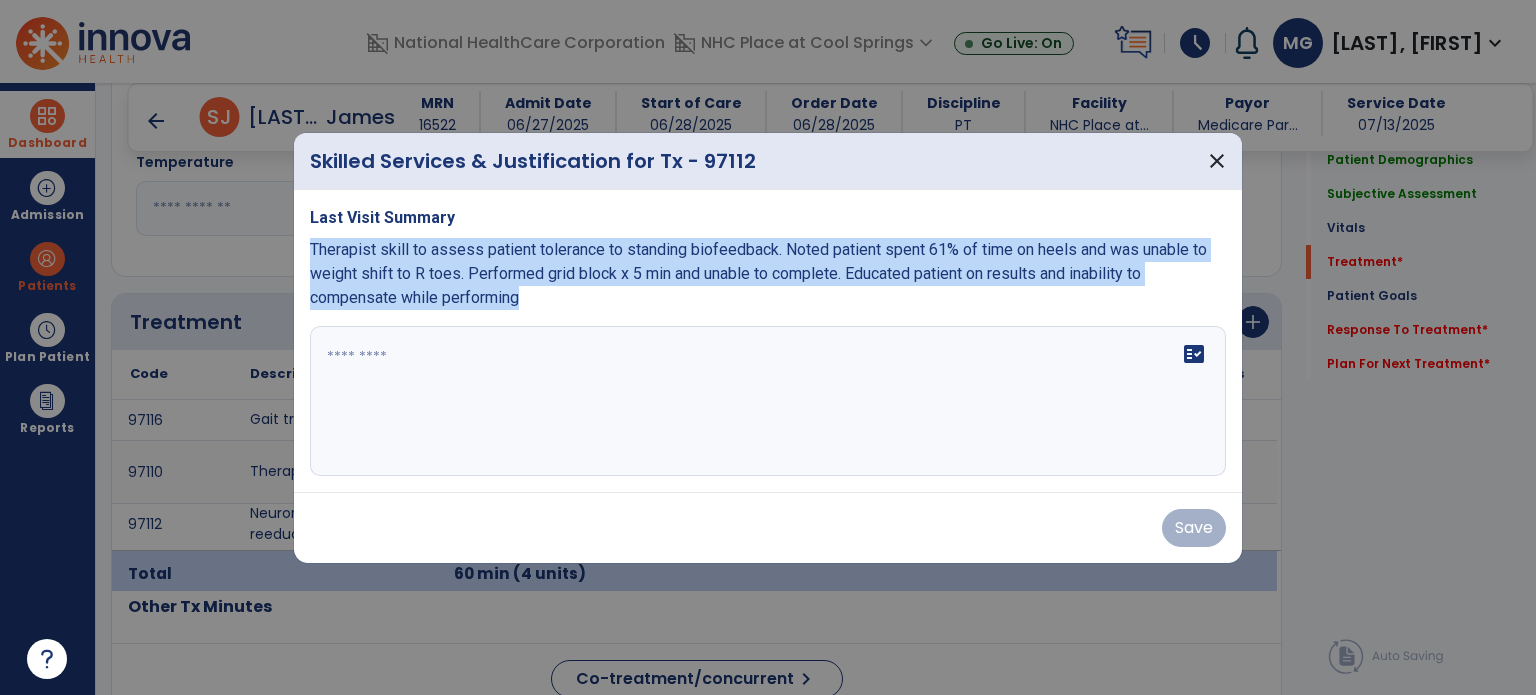 drag, startPoint x: 309, startPoint y: 250, endPoint x: 892, endPoint y: 315, distance: 586.6123 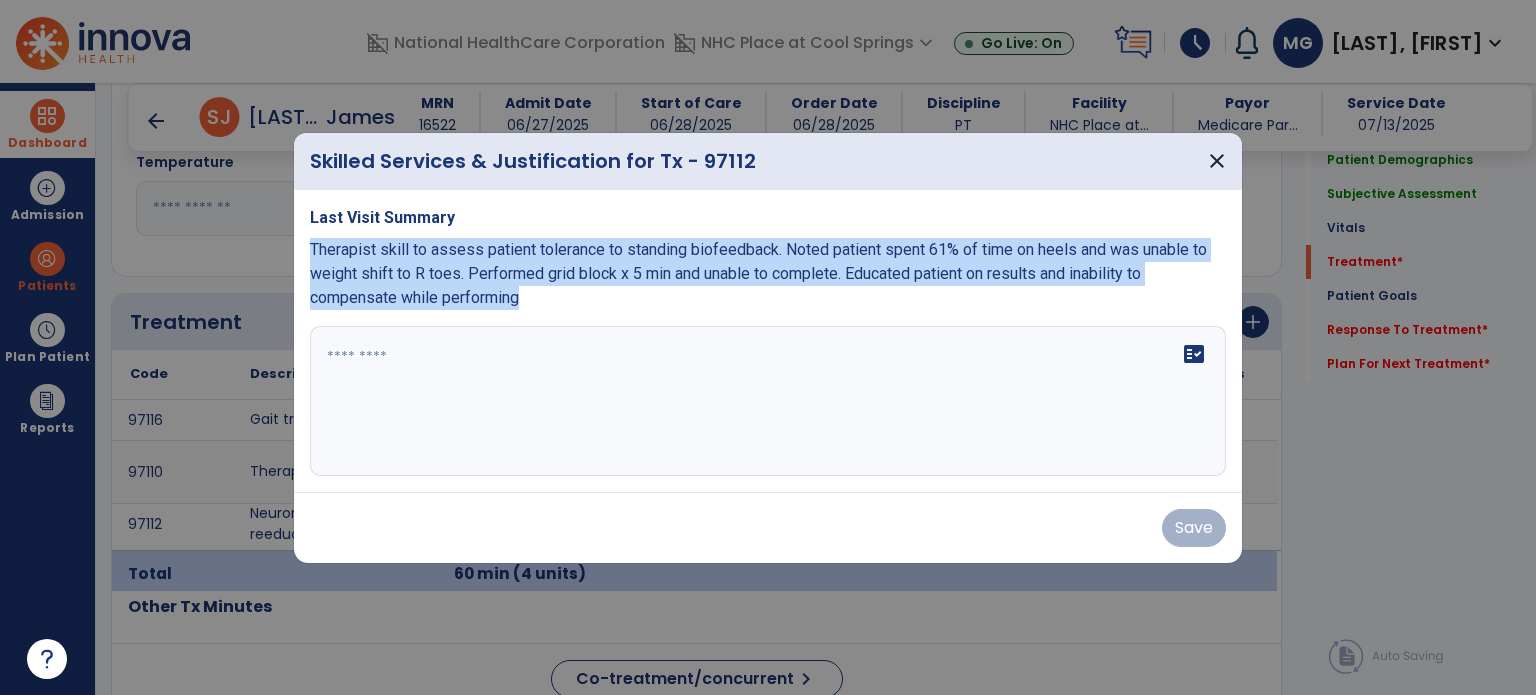 click on "Last Visit Summary Therapist skill to assess patient tolerance to standing biofeedback. Noted patient spent 61% of time on heels and was unable to weight shift to R toes. Performed grid block x 5 min and unable to complete. Educated patient on results and inability to compensate while performing   fact_check" at bounding box center [768, 341] 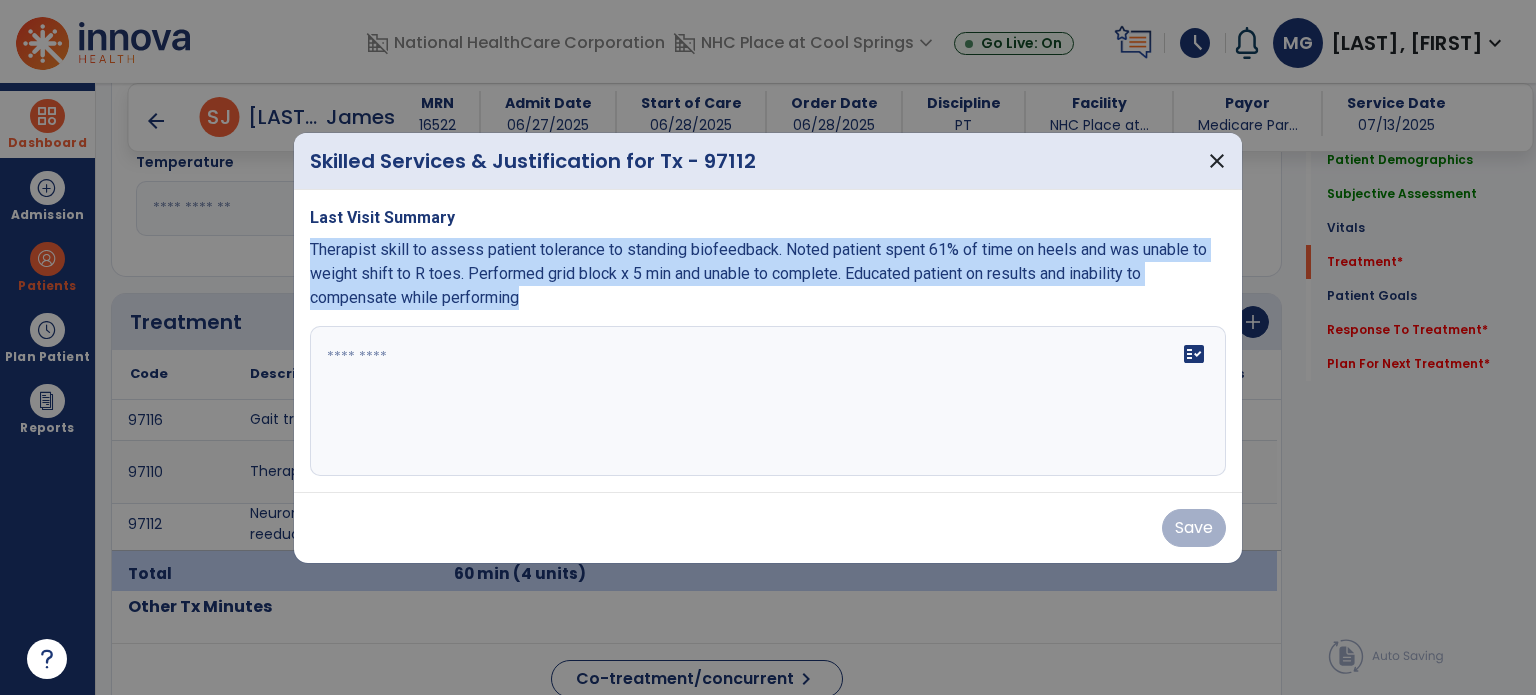 copy on "Therapist skill to assess patient tolerance to standing biofeedback. Noted patient spent 61% of time on heels and was unable to weight shift to R toes. Performed grid block x 5 min and unable to complete. Educated patient on results and inability to compensate while performing" 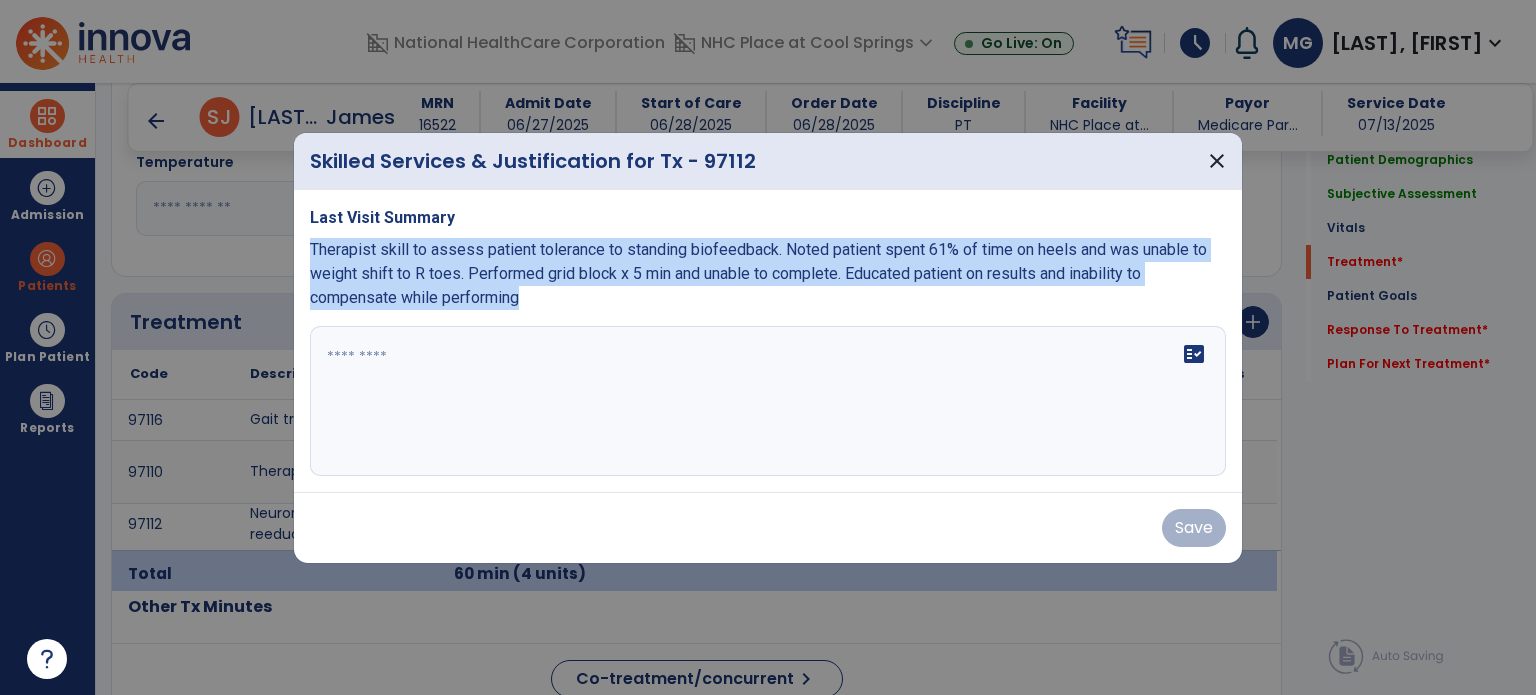 click on "fact_check" at bounding box center [768, 401] 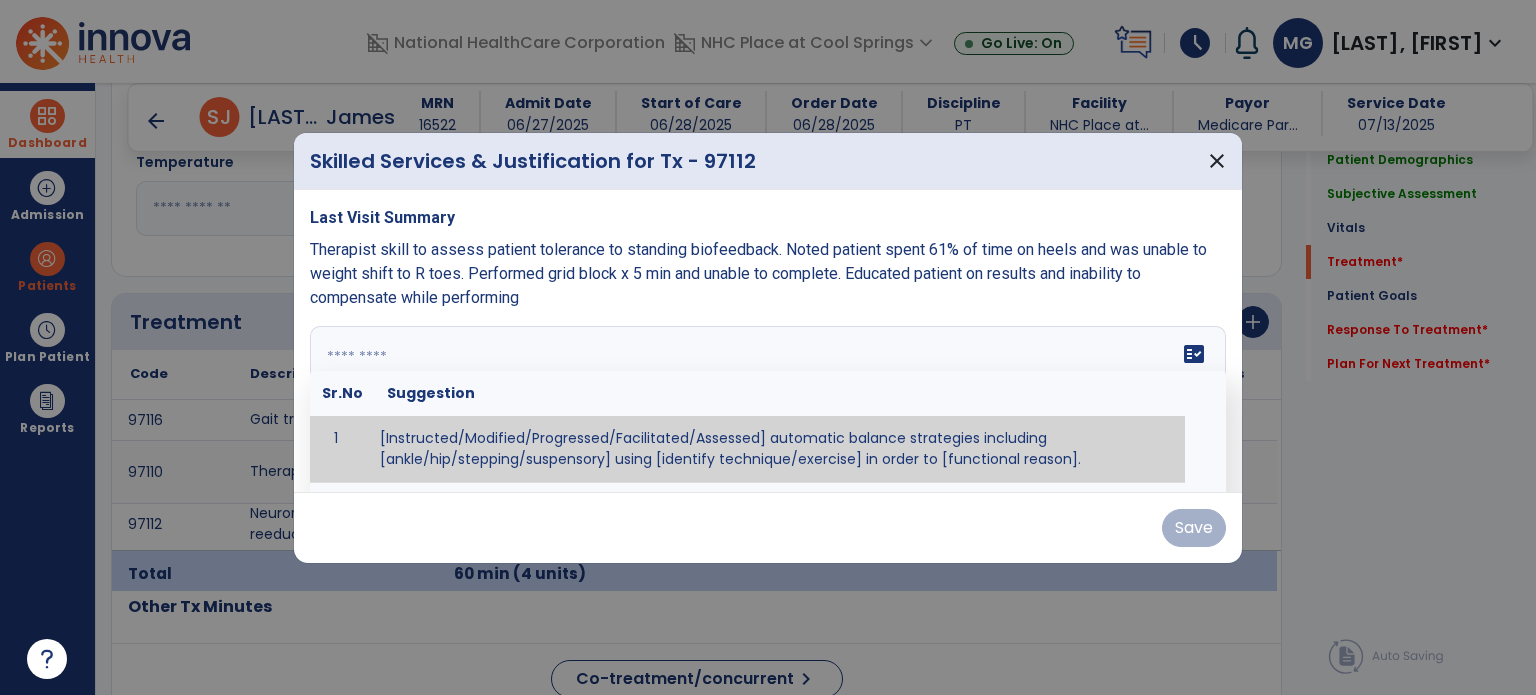 paste on "**********" 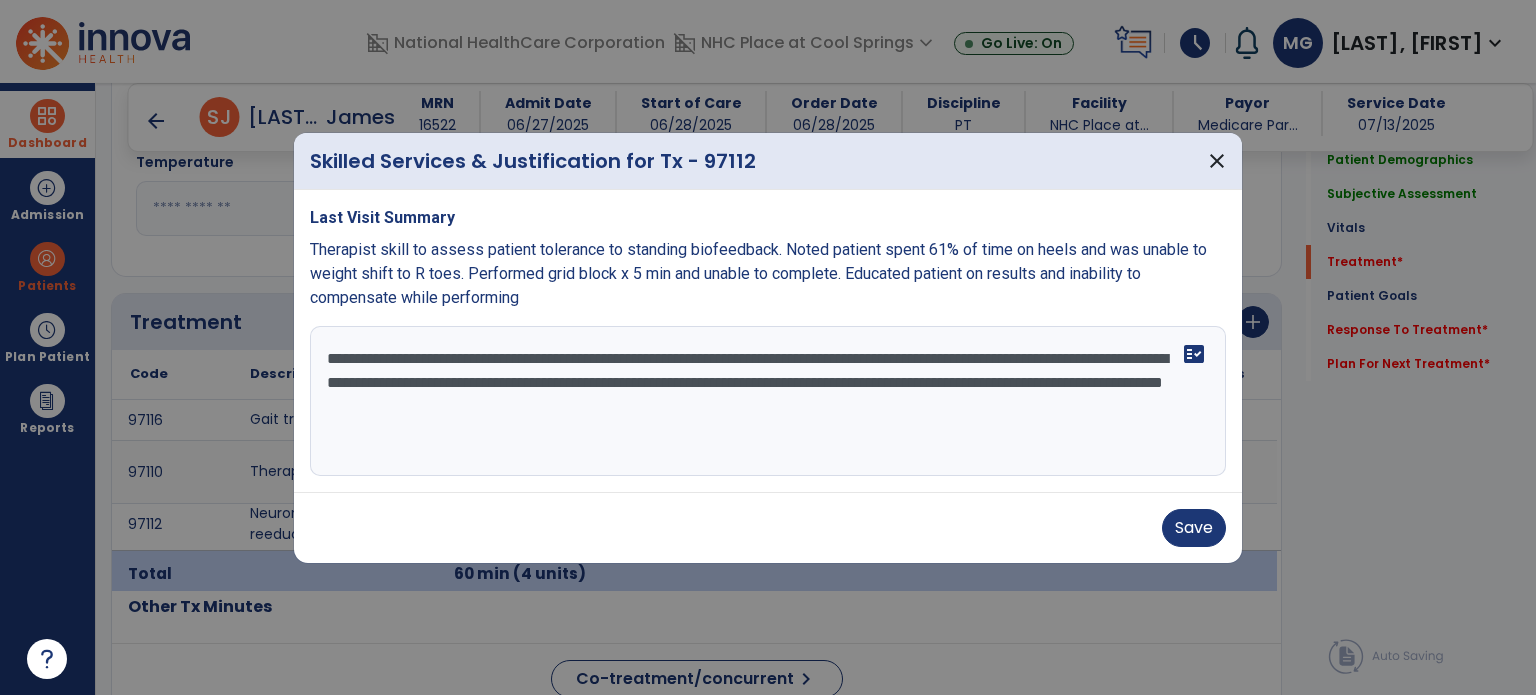 click on "**********" at bounding box center (768, 401) 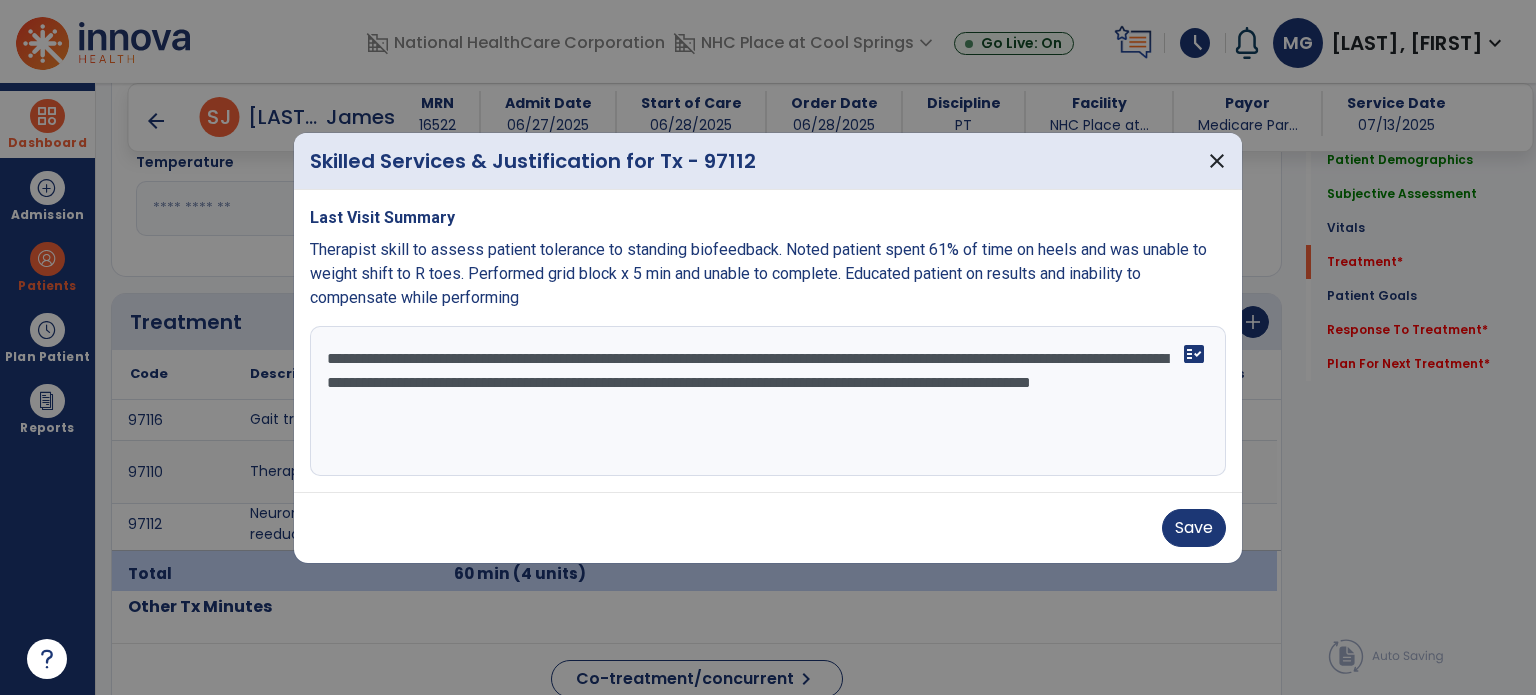 click on "**********" at bounding box center (768, 401) 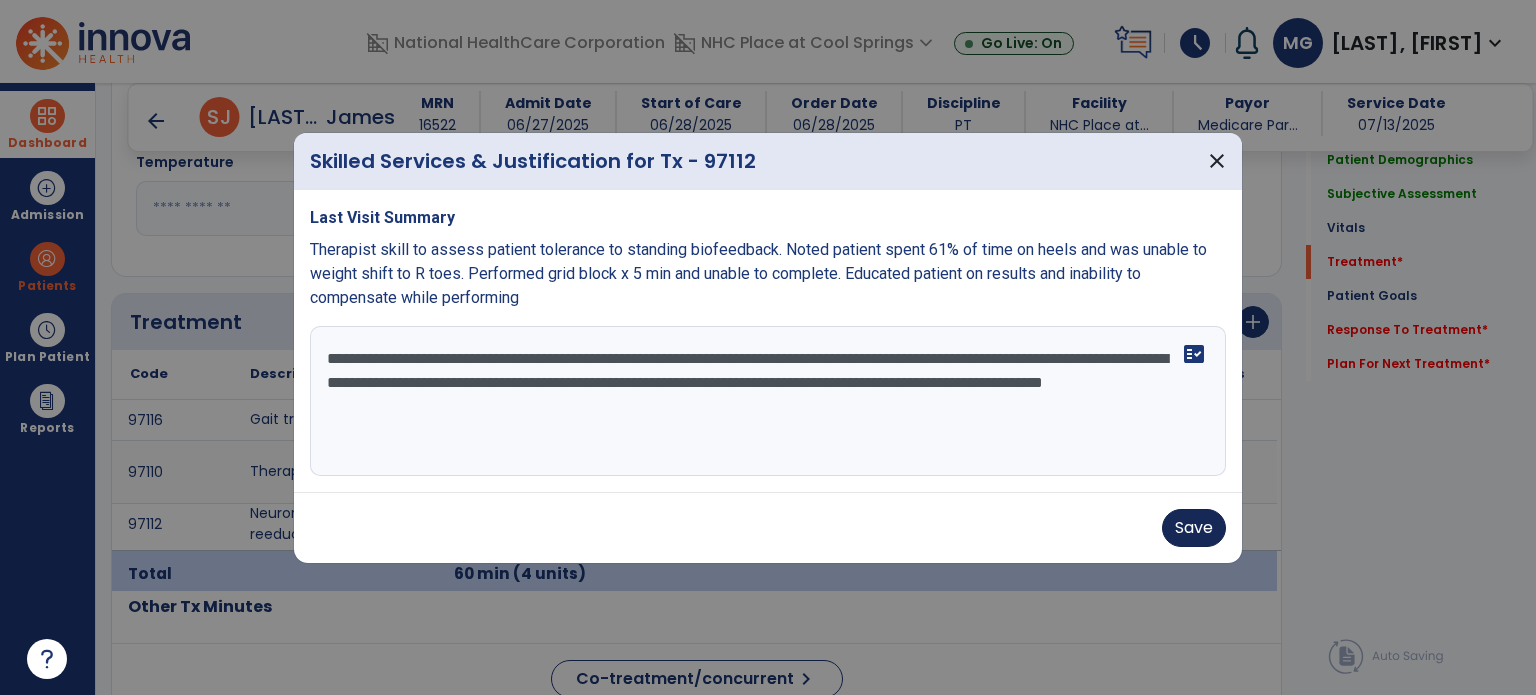 type on "**********" 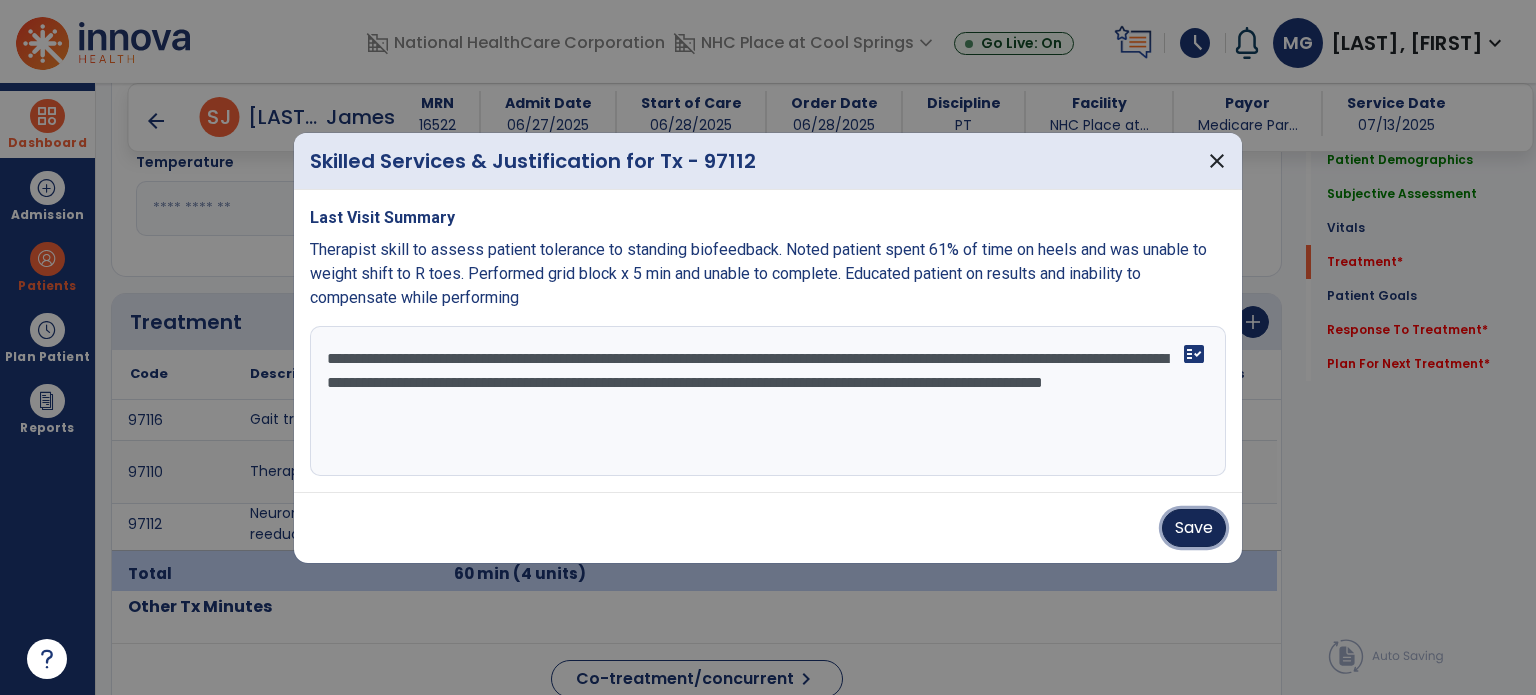 click on "Save" at bounding box center [1194, 528] 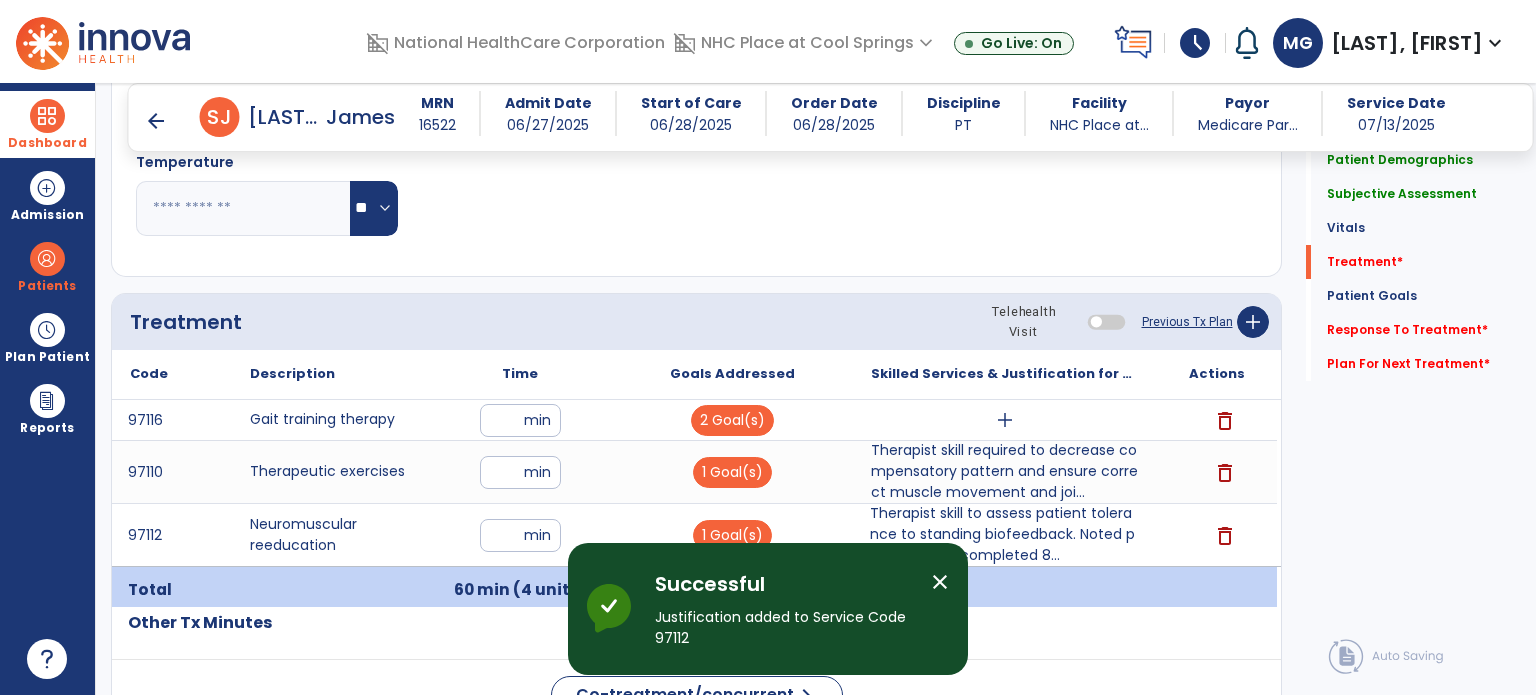 click on "add" at bounding box center [1004, 420] 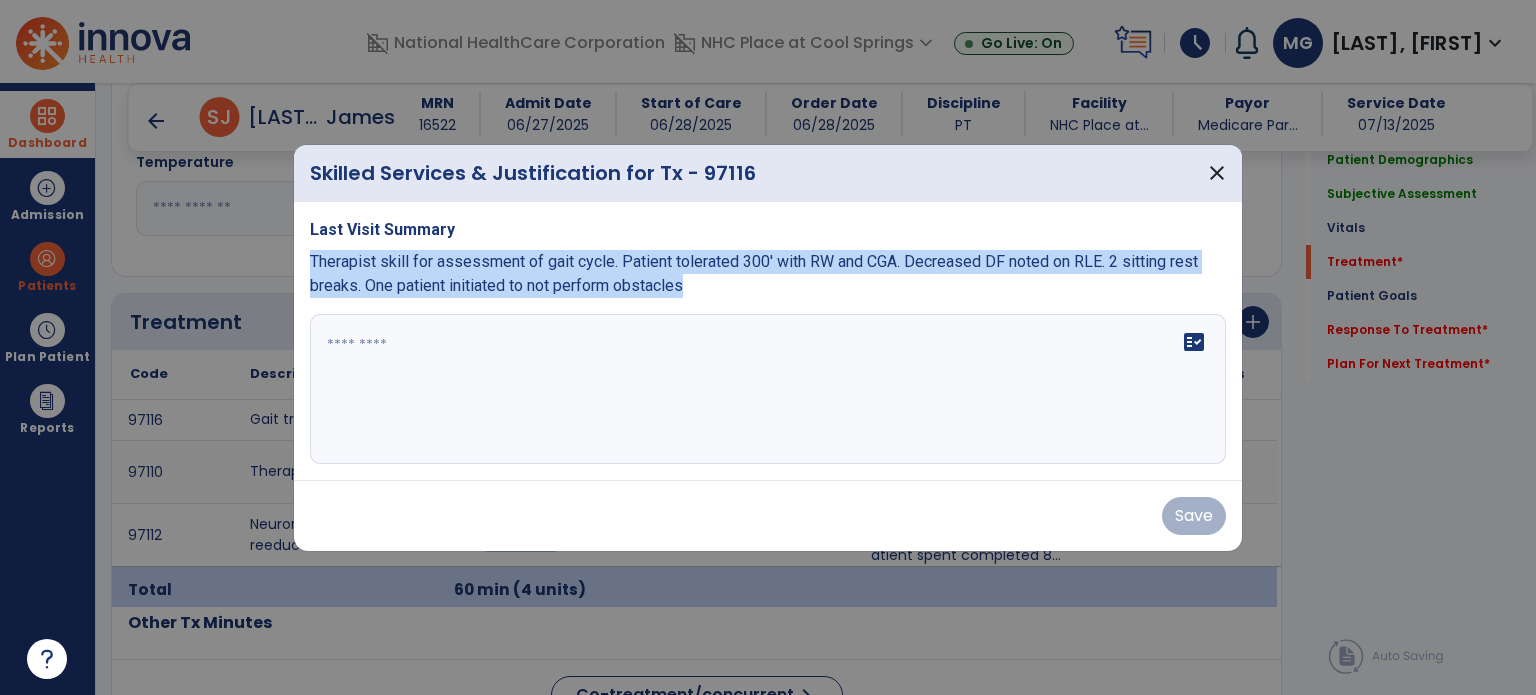 drag, startPoint x: 306, startPoint y: 261, endPoint x: 793, endPoint y: 304, distance: 488.89468 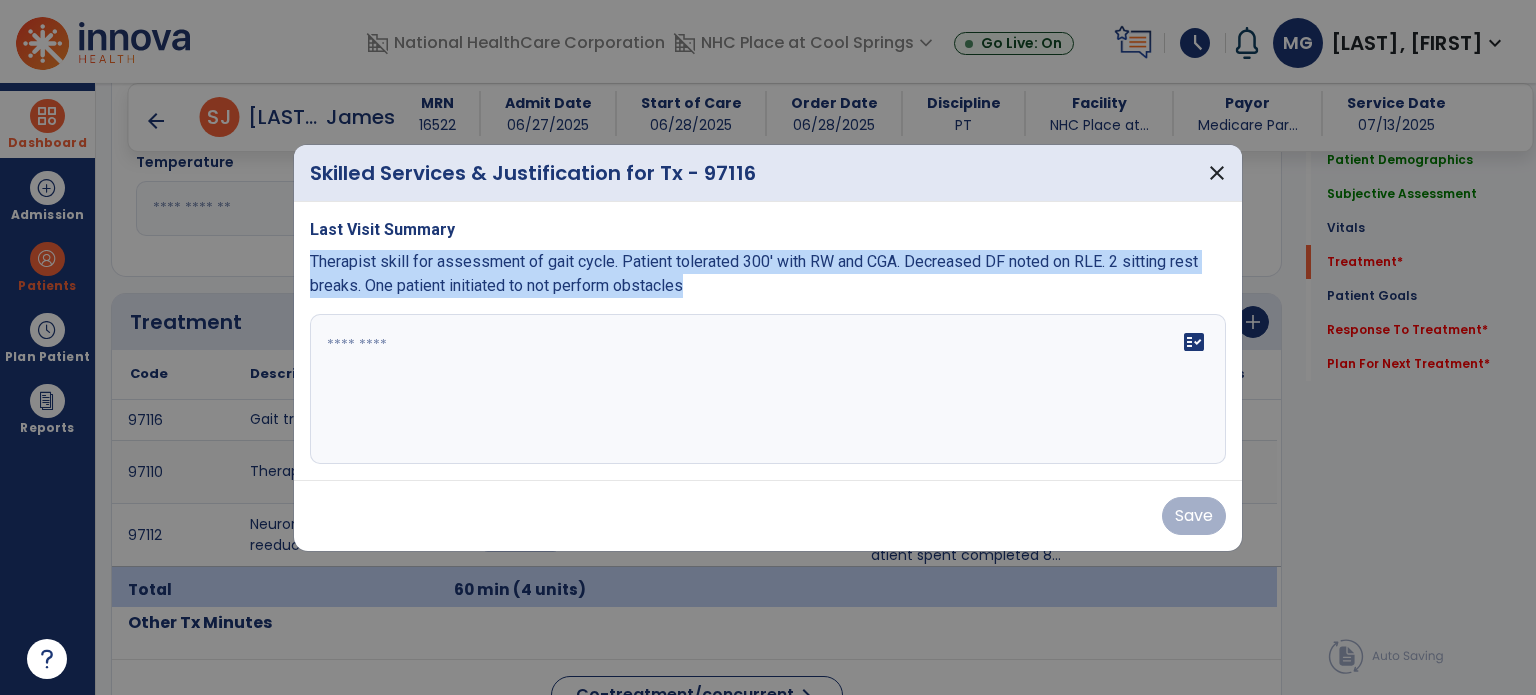 click on "Last Visit Summary Therapist skill for assessment of gait cycle. Patient tolerated 300' with RW and CGA. Decreased DF noted on RLE. 2 sitting rest breaks. One patient initiated to not perform obstacles   fact_check" at bounding box center (768, 341) 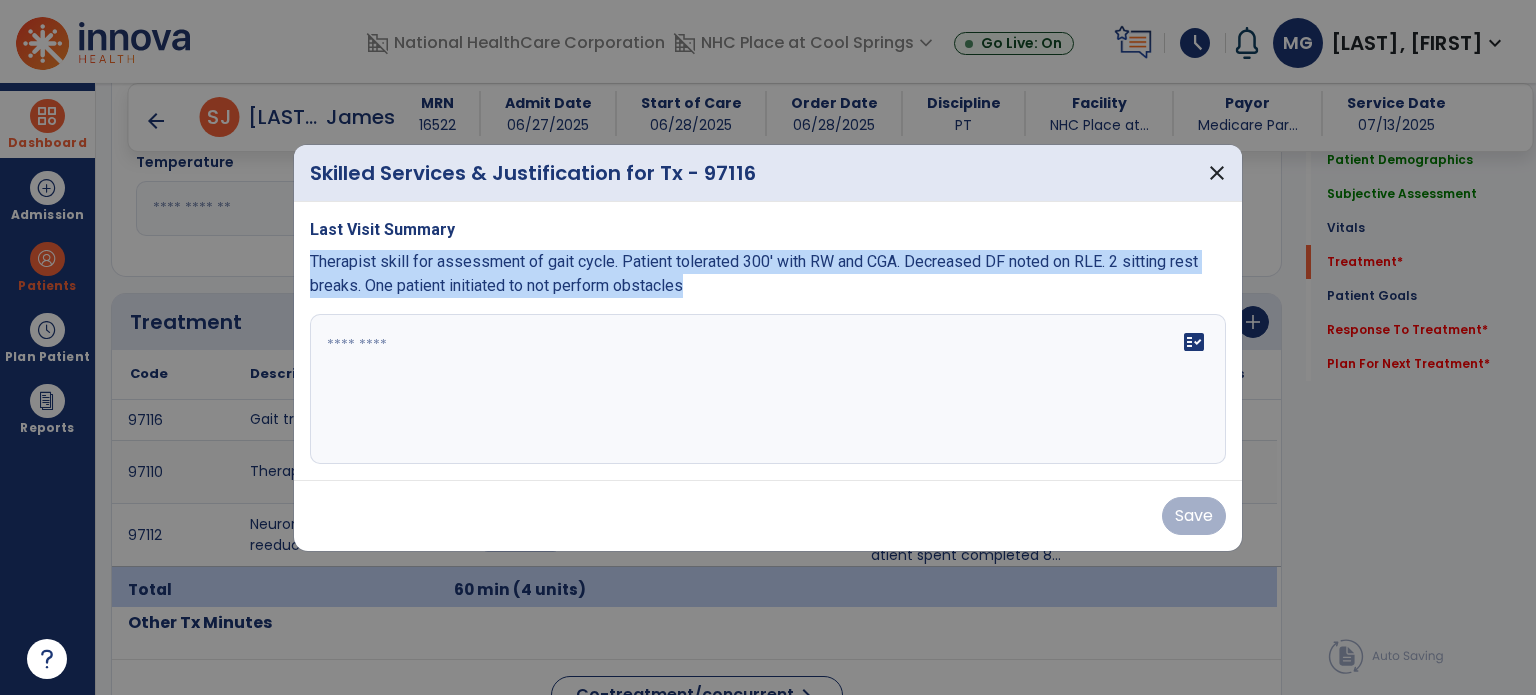 copy on "Therapist skill for assessment of gait cycle. Patient tolerated 300' with RW and CGA. Decreased DF noted on RLE. 2 sitting rest breaks. One patient initiated to not perform obstacles" 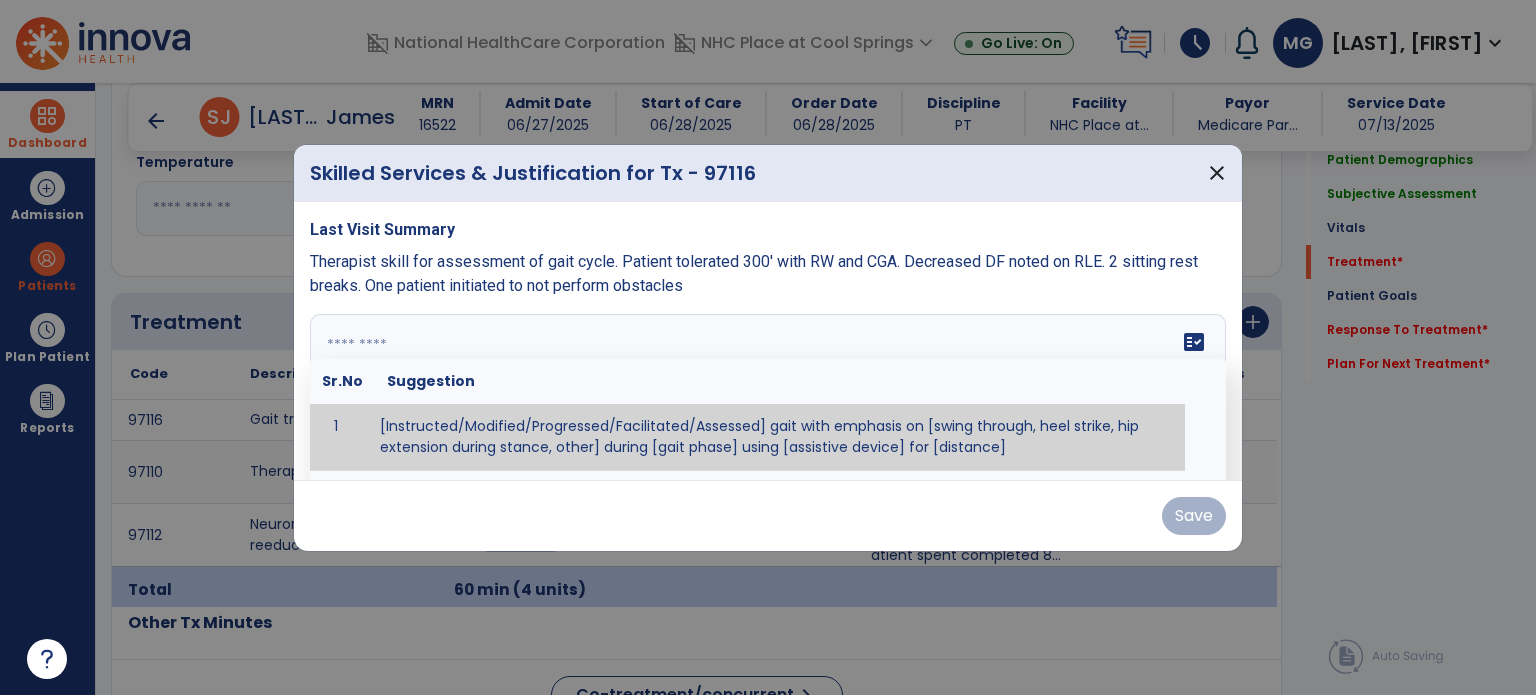 click on "fact_check  Sr.No Suggestion 1 [Instructed/Modified/Progressed/Facilitated/Assessed] gait with emphasis on [swing through, heel strike, hip extension during stance, other] during [gait phase] using [assistive device] for [distance] 2 [Instructed/Modified/Progressed/Facilitated/Assessed] use of [assistive device] and [NWB, PWB, step-to gait pattern, step through gait pattern] 3 [Instructed/Modified/Progressed/Facilitated/Assessed] patient's ability to [ascend/descend # of steps, perform directional changes, walk on even/uneven surfaces, pick-up objects off floor, velocity changes, other] using [assistive device]. 4 [Instructed/Modified/Progressed/Facilitated/Assessed] pre-gait activities including [identify exercise] in order to prepare for gait training. 5" at bounding box center [768, 389] 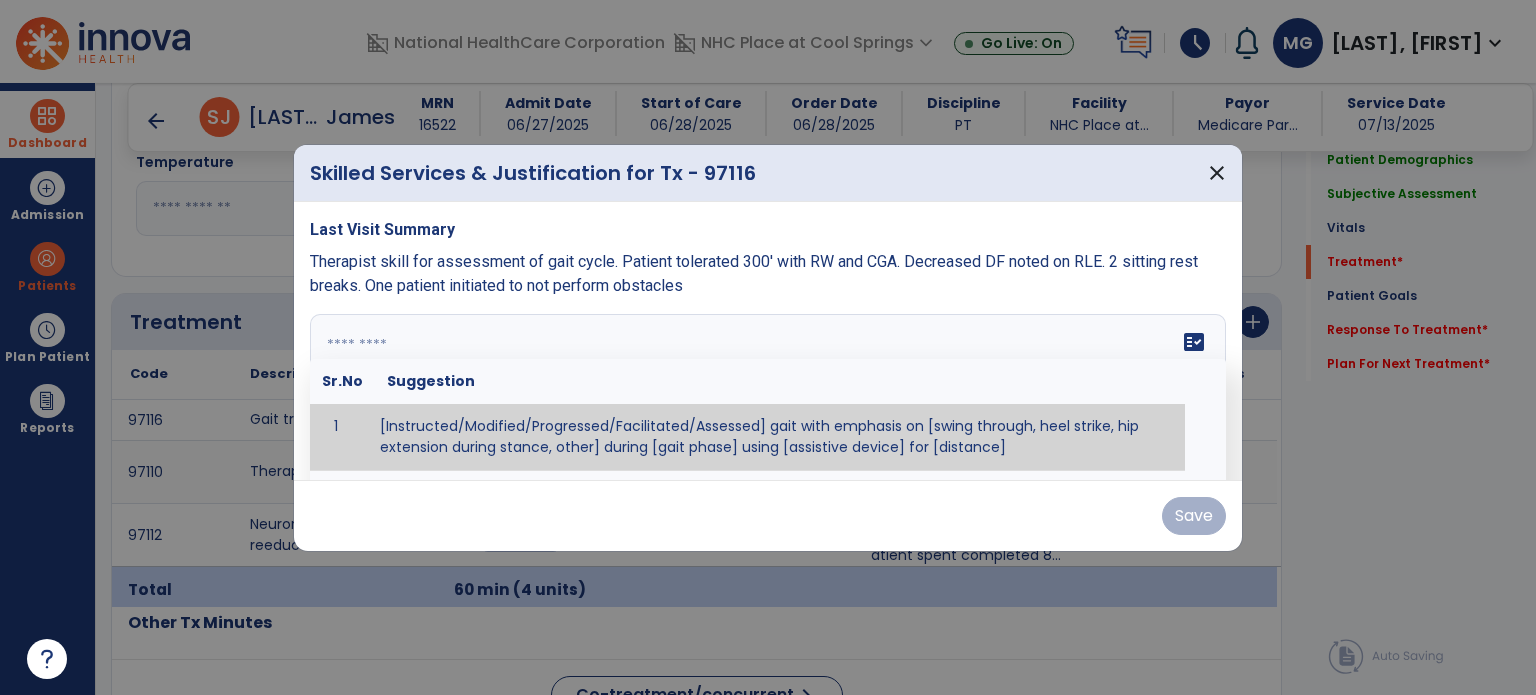 paste on "**********" 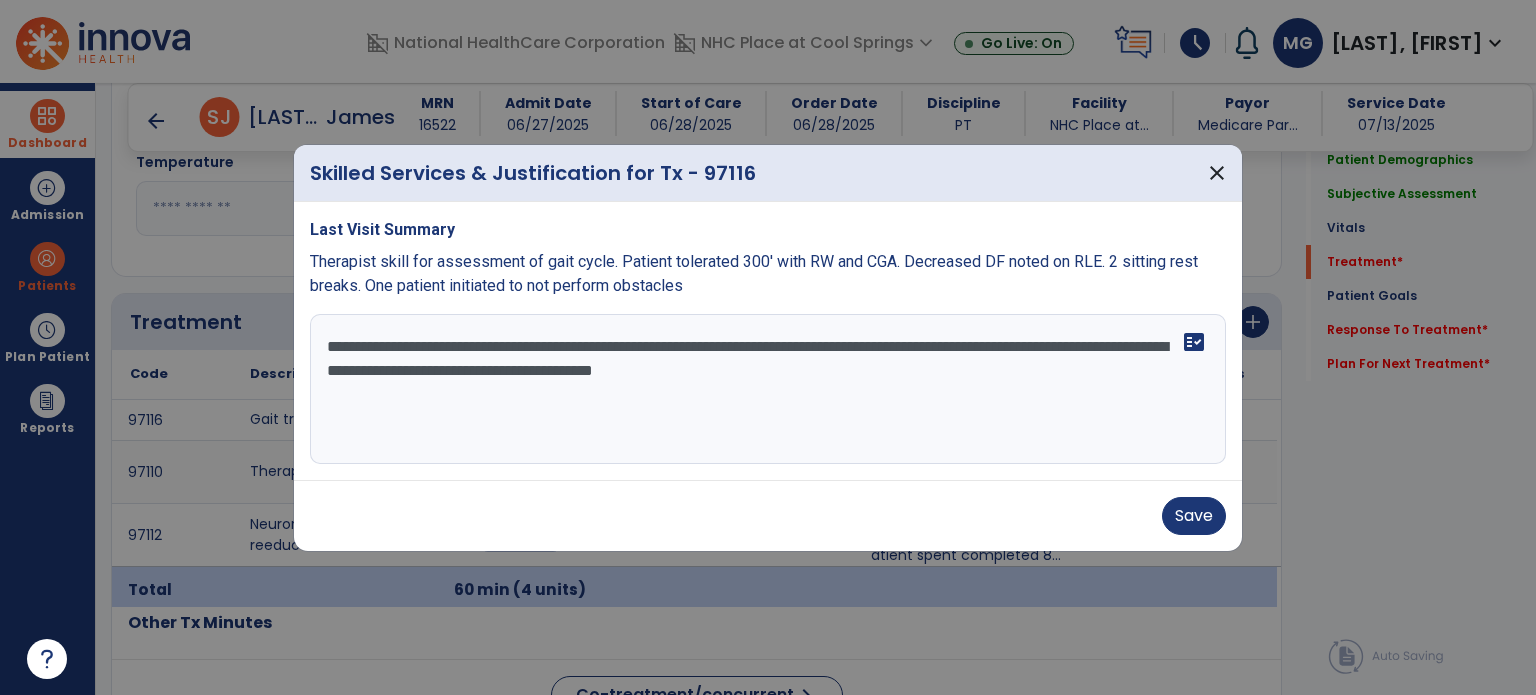 click on "**********" at bounding box center [768, 389] 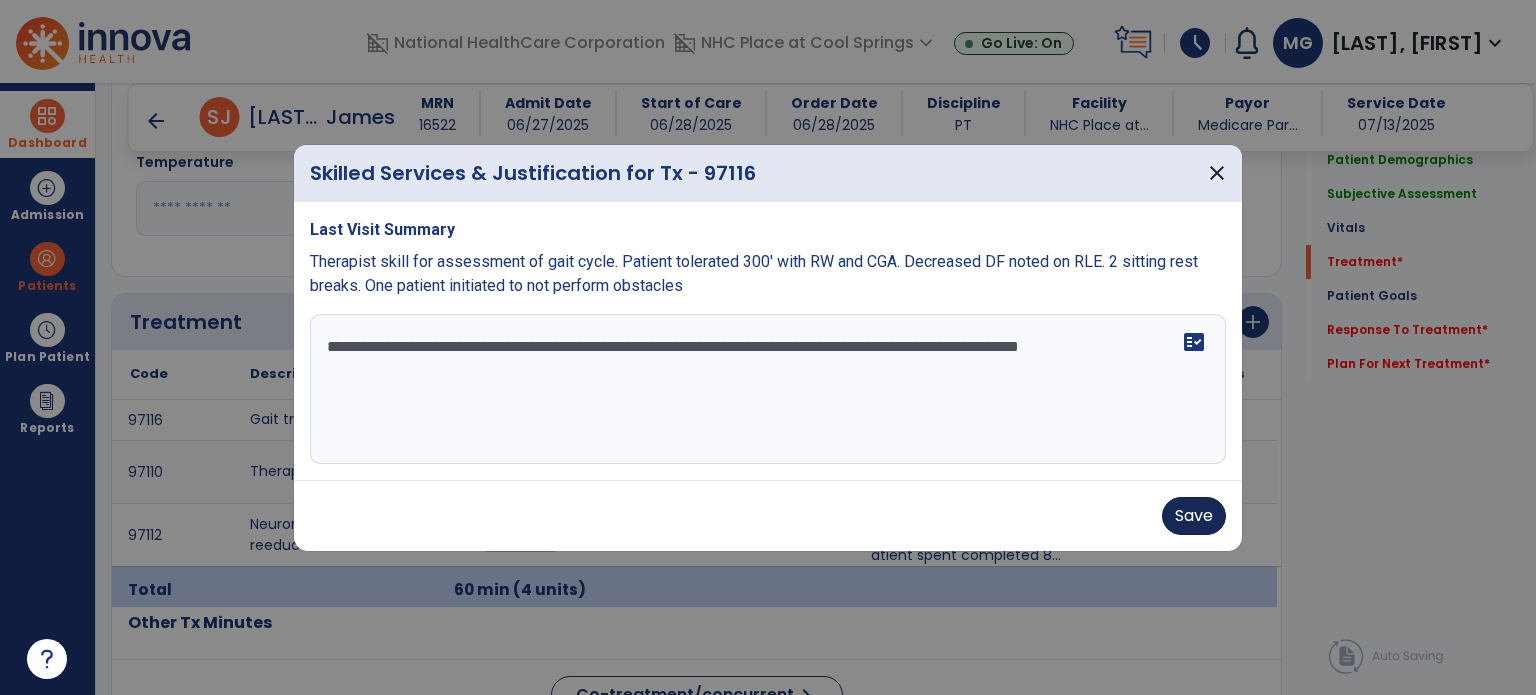 type on "**********" 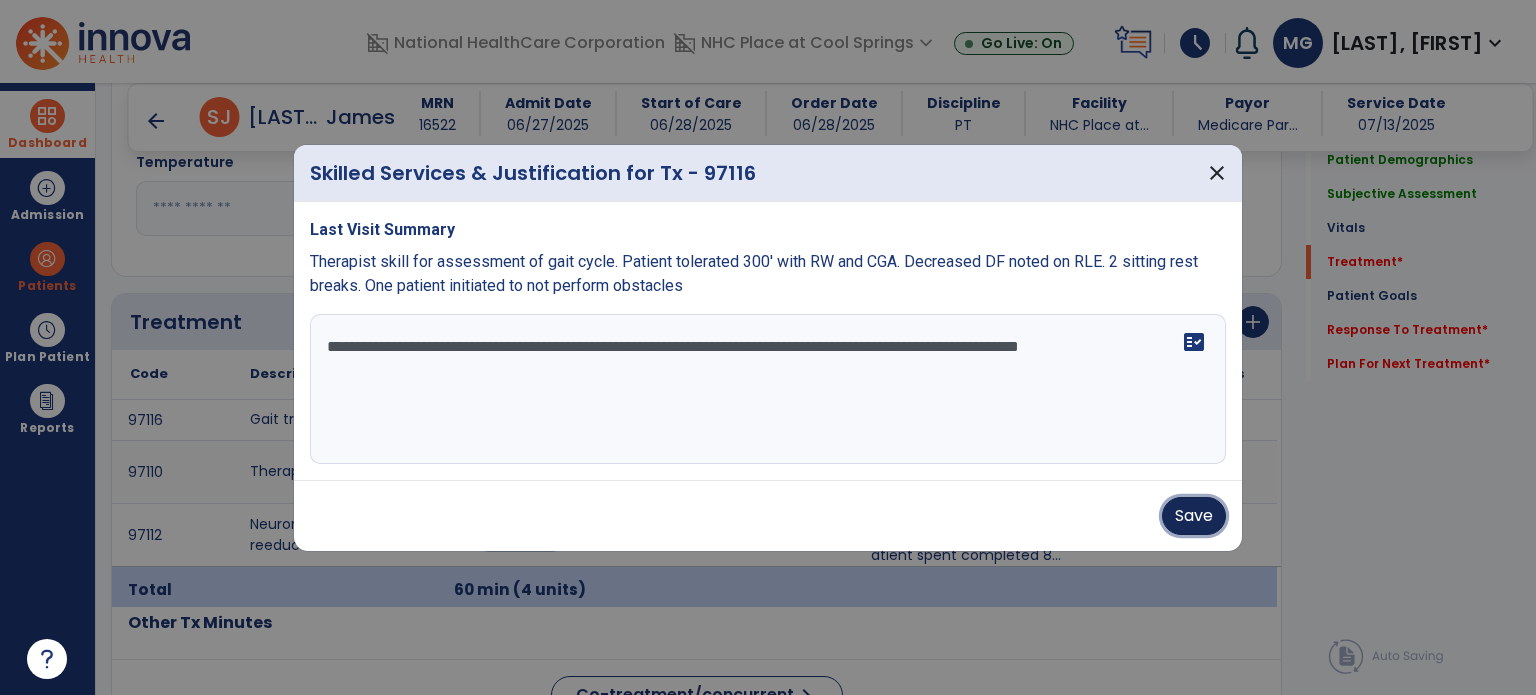 click on "Save" at bounding box center (1194, 516) 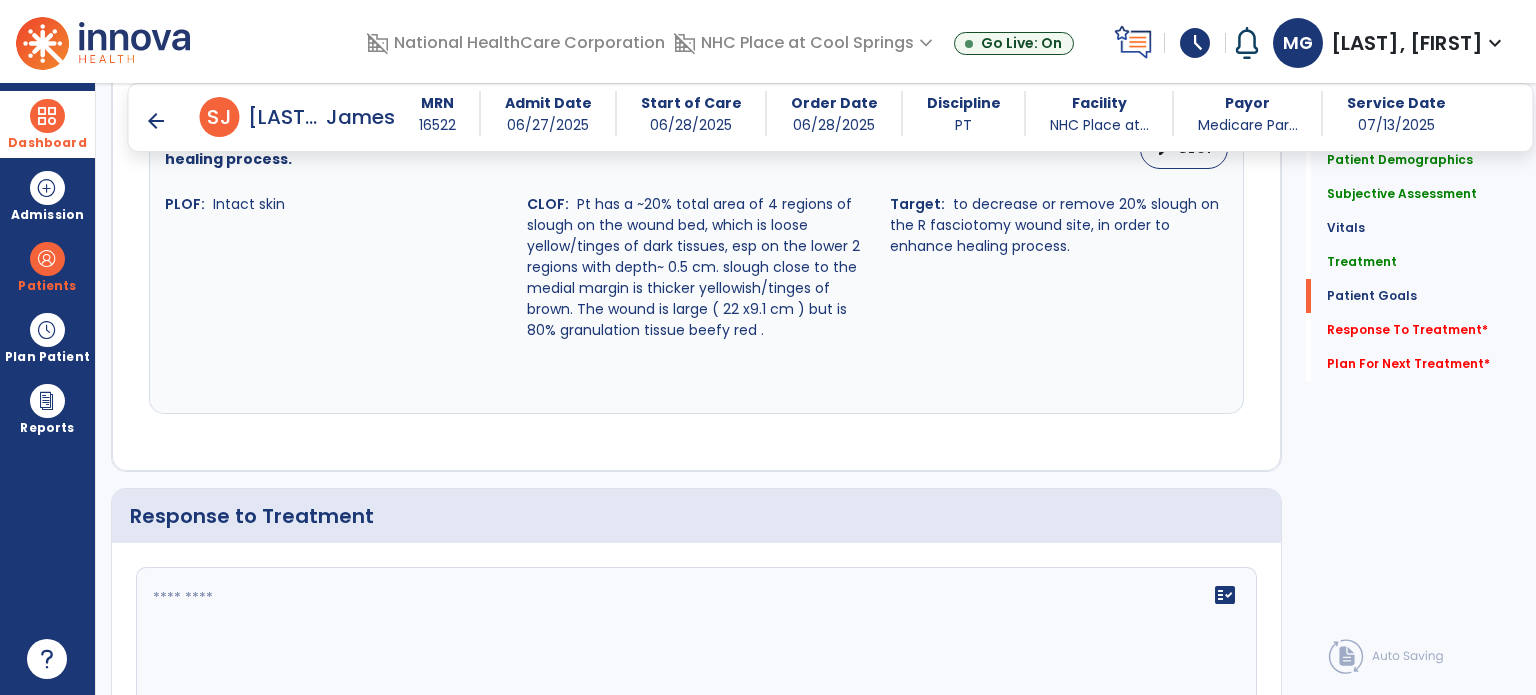 scroll, scrollTop: 3610, scrollLeft: 0, axis: vertical 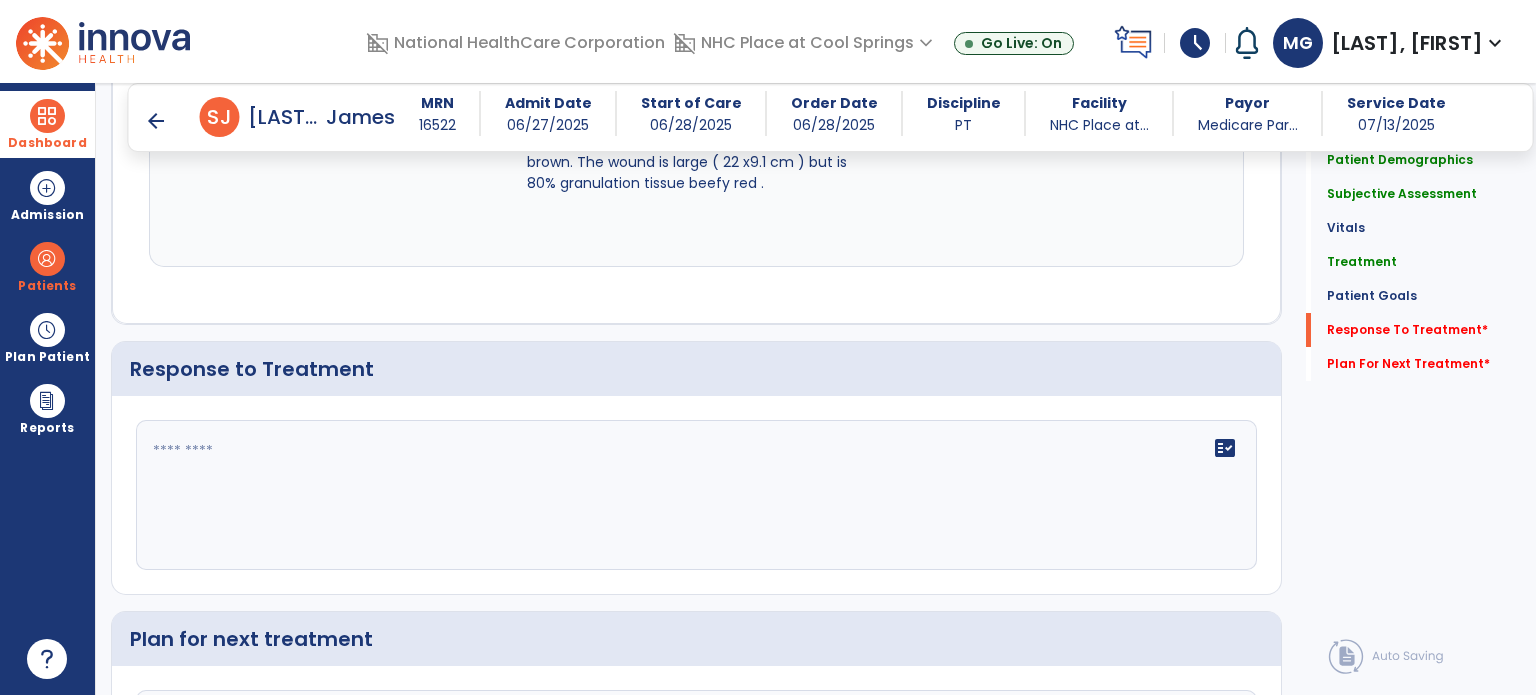 click on "fact_check" 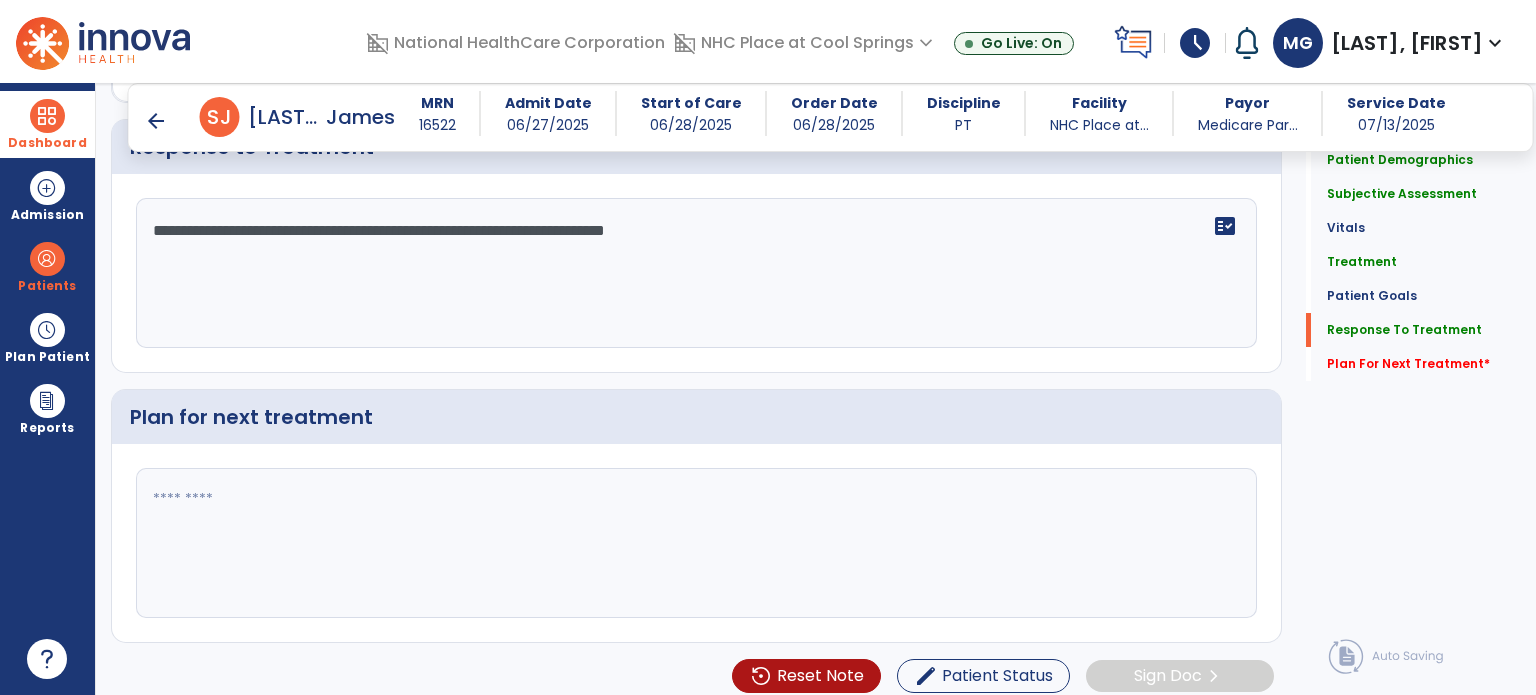 scroll, scrollTop: 3837, scrollLeft: 0, axis: vertical 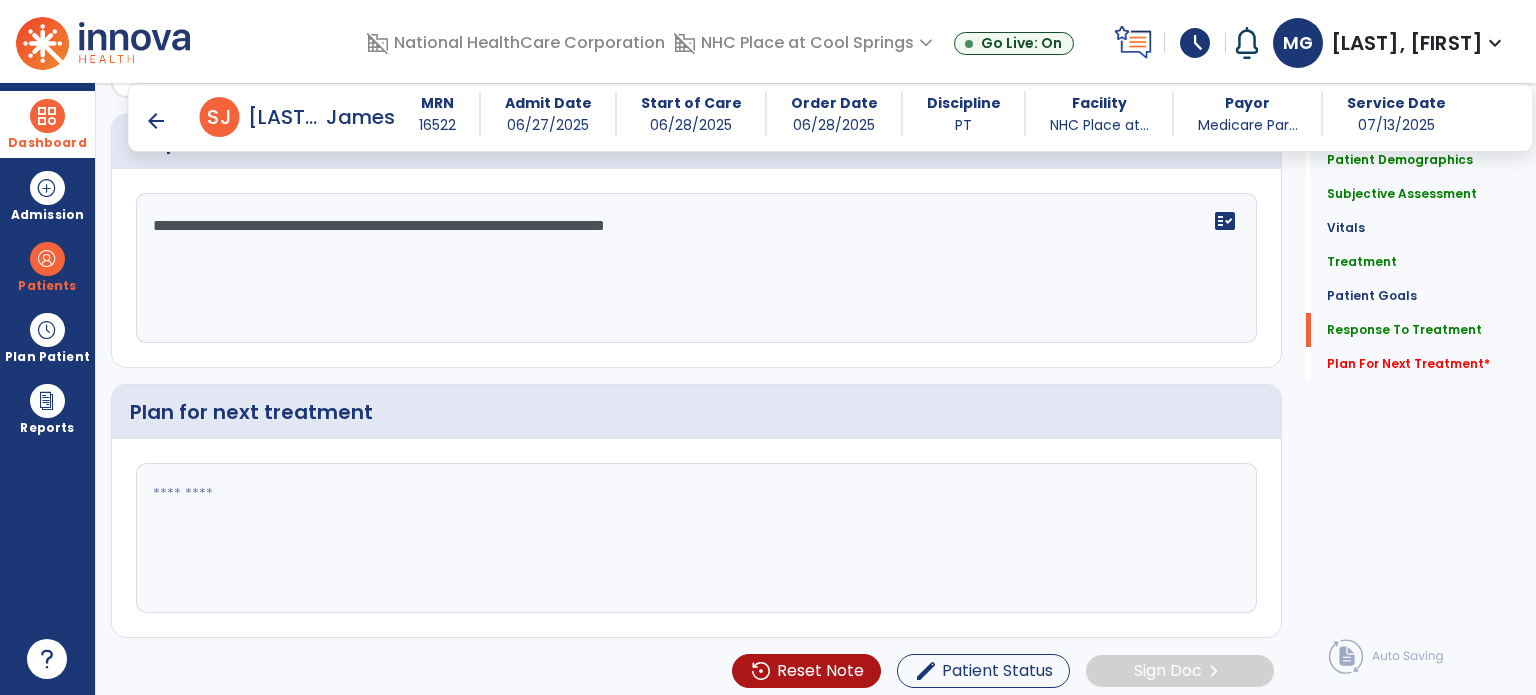 type on "**********" 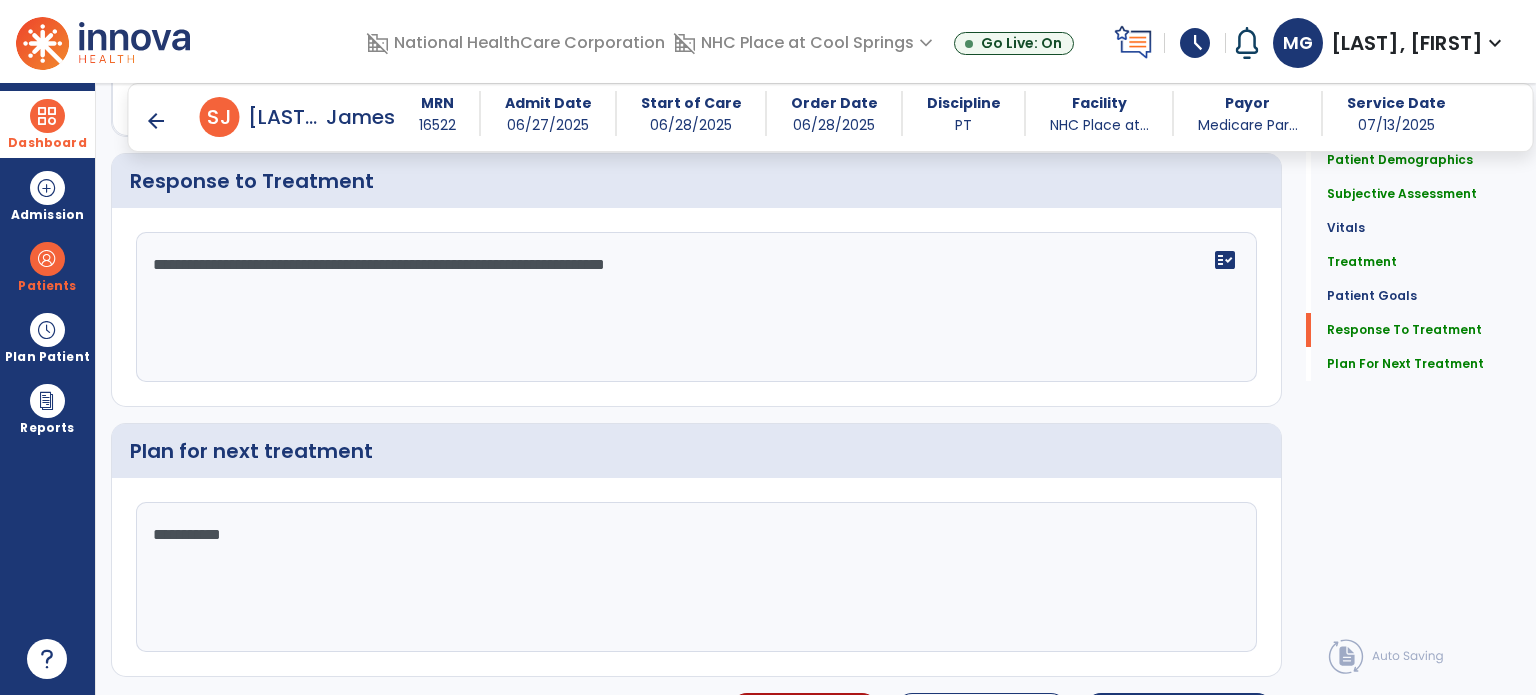scroll, scrollTop: 3837, scrollLeft: 0, axis: vertical 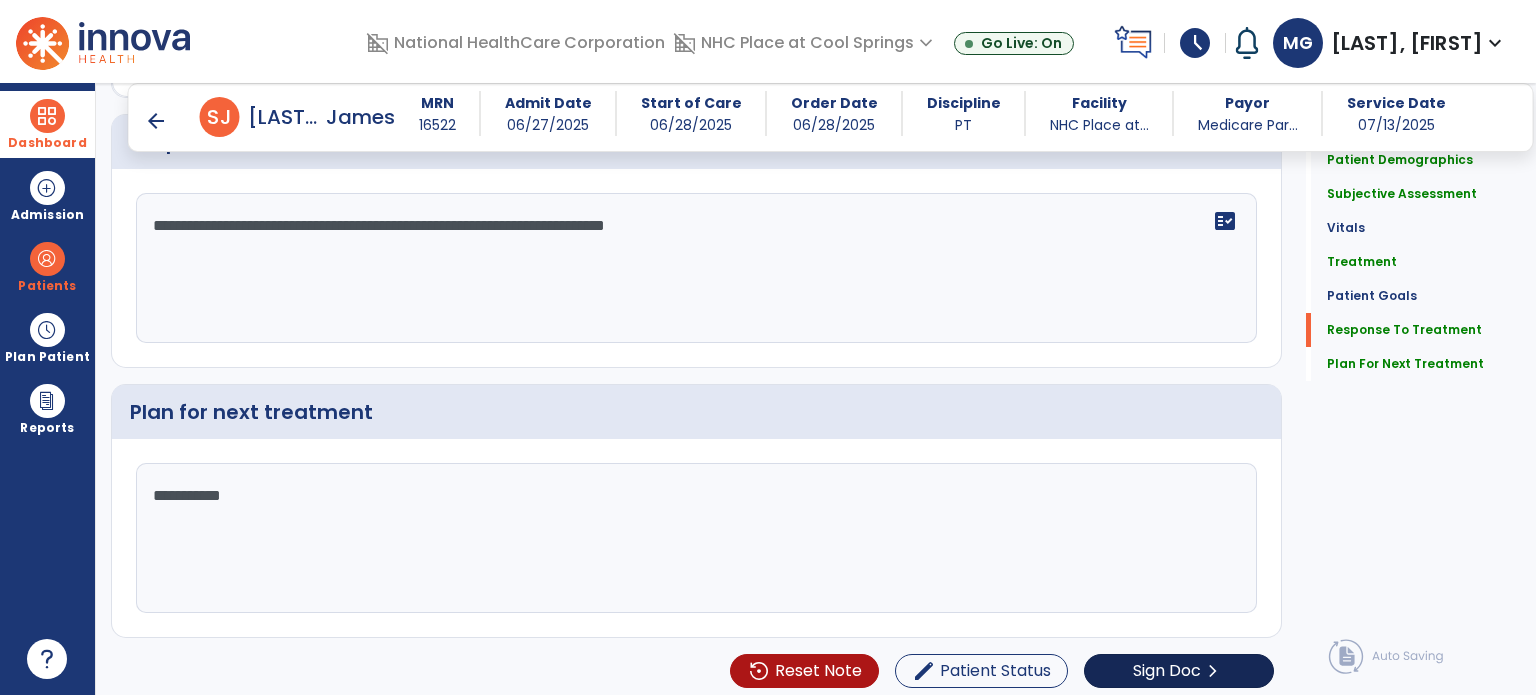 type on "**********" 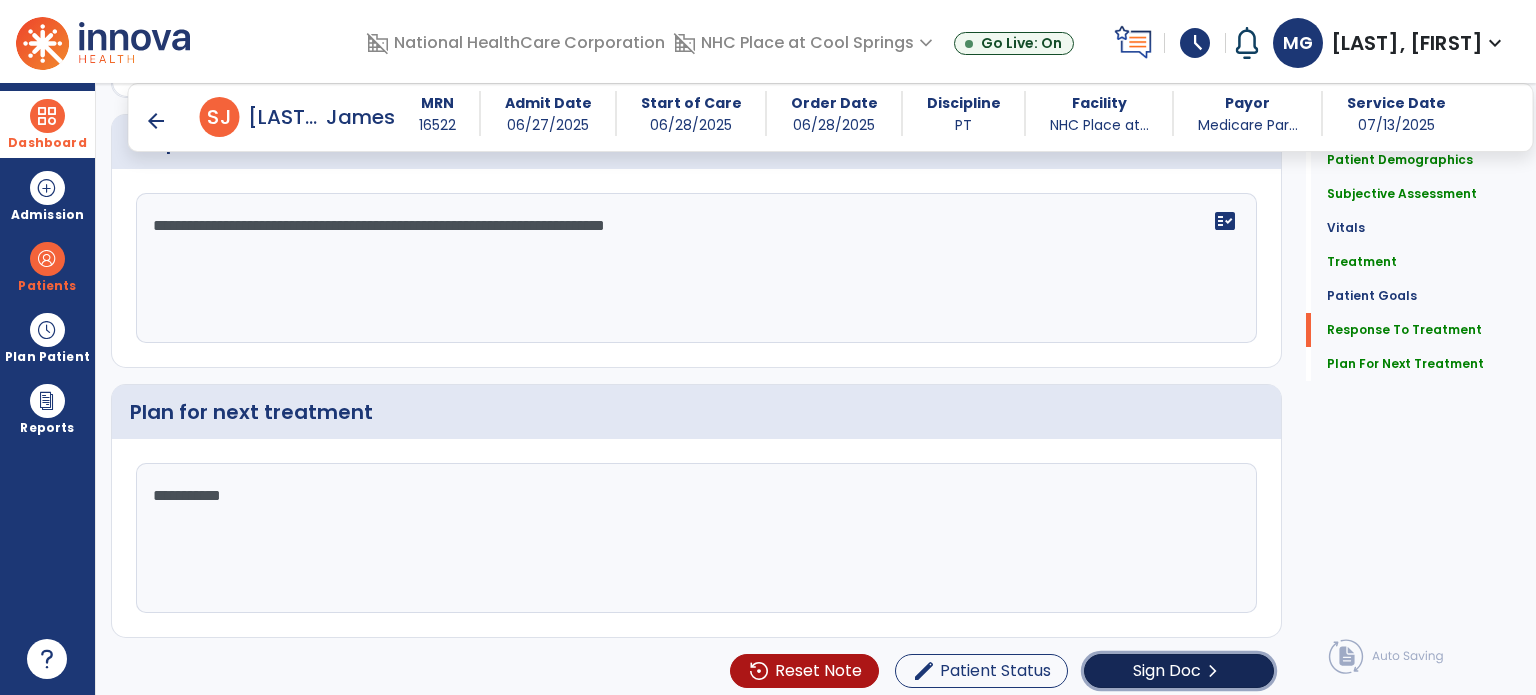 click on "Sign Doc" 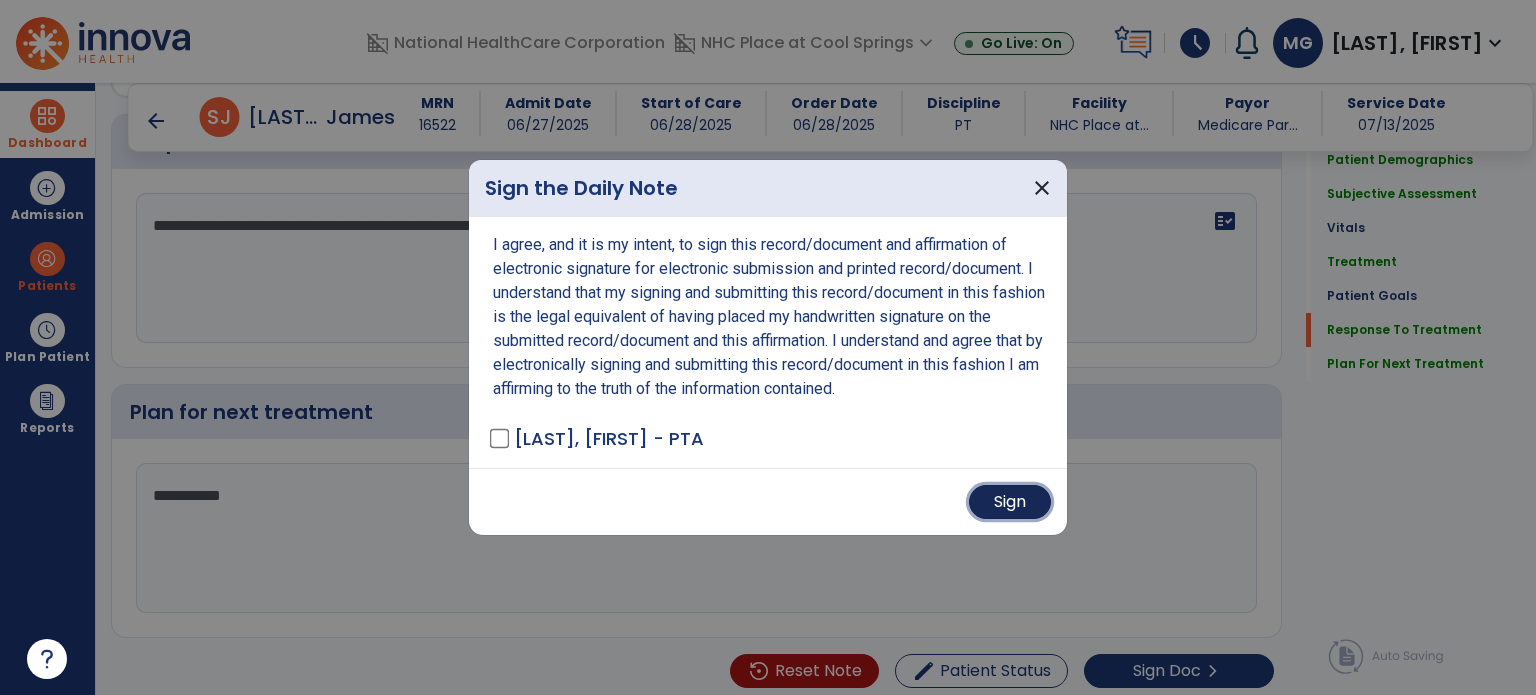click on "Sign" at bounding box center [1010, 502] 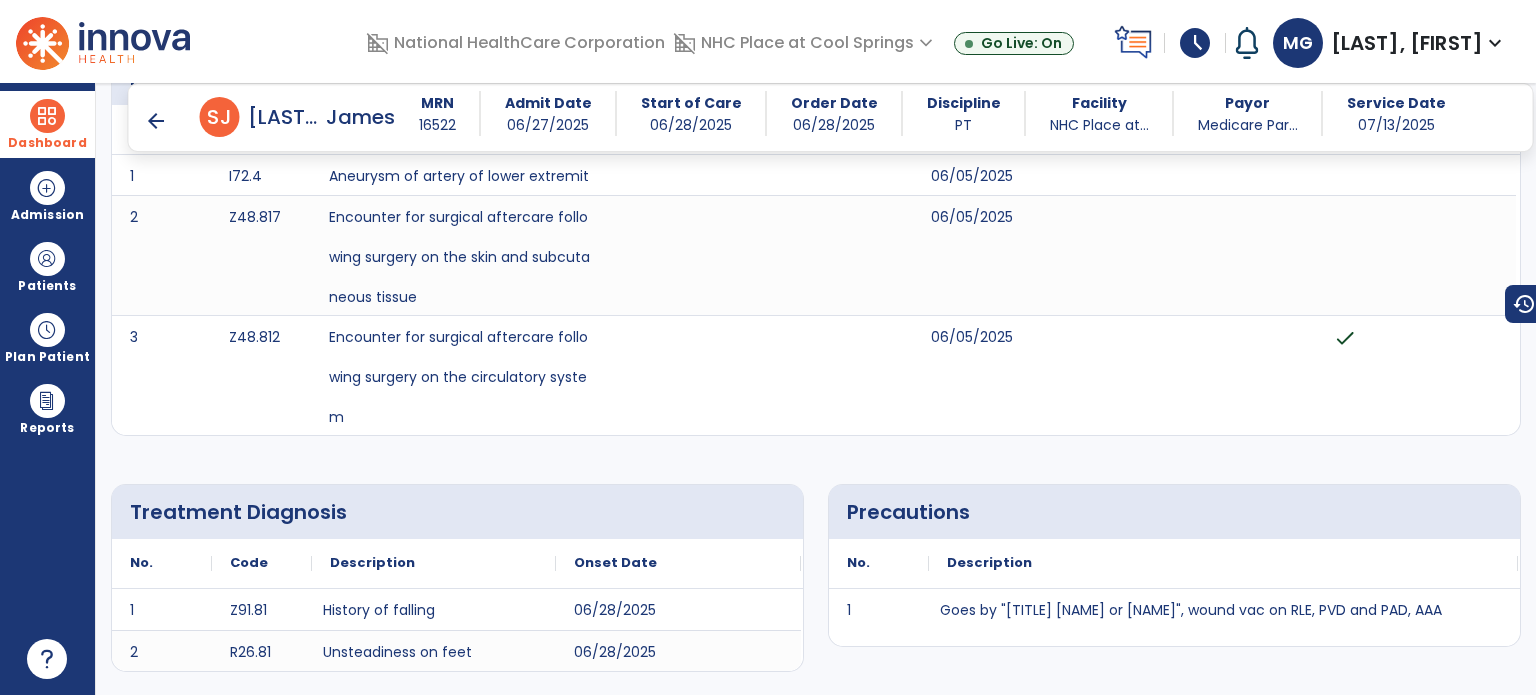 scroll, scrollTop: 0, scrollLeft: 0, axis: both 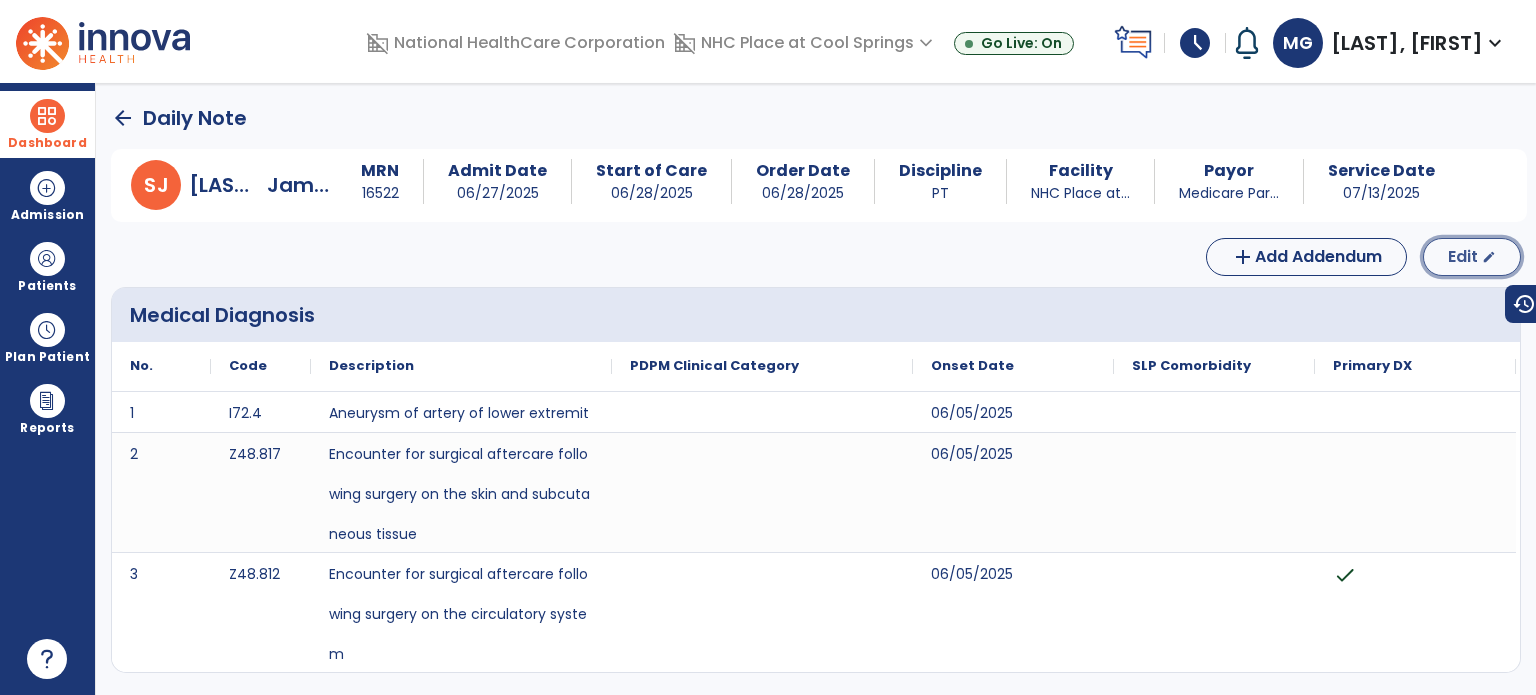 click on "edit" 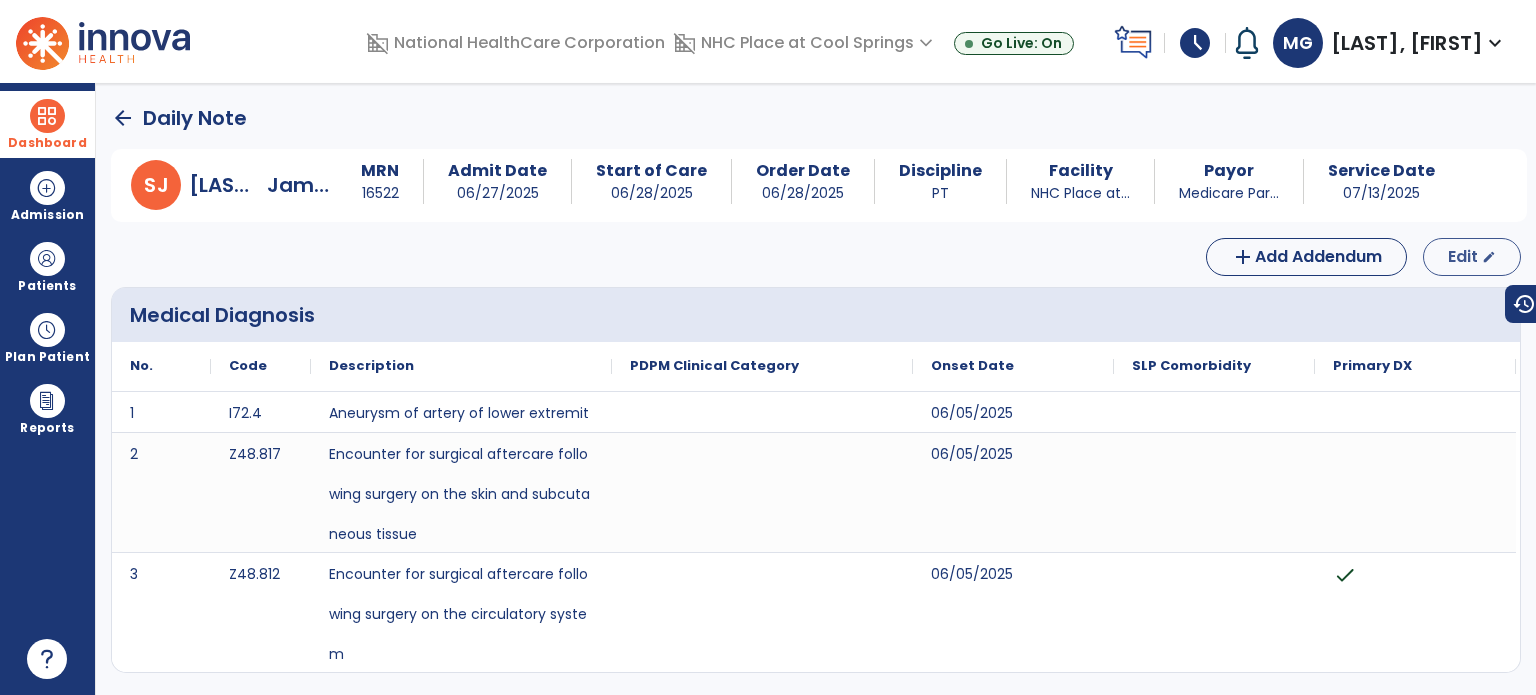 select on "*" 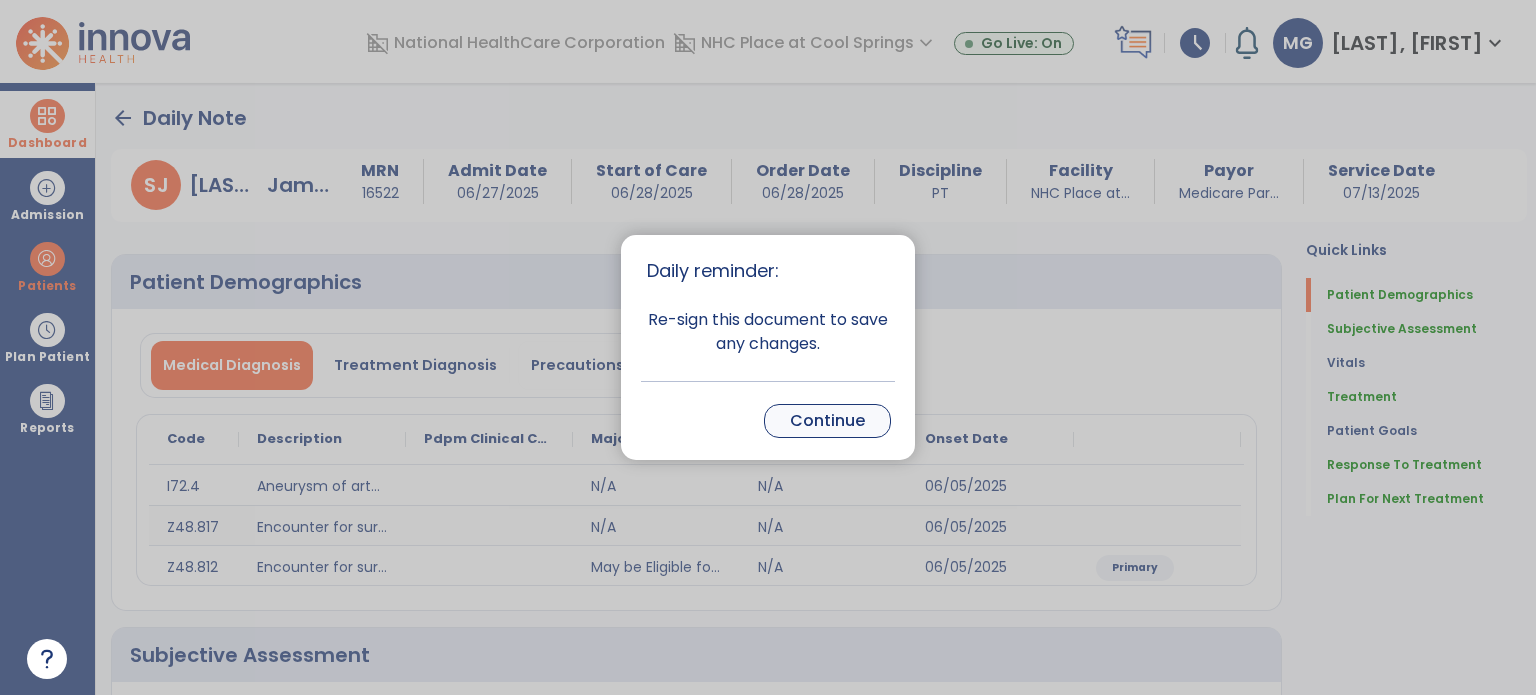 click on "Continue" at bounding box center (827, 421) 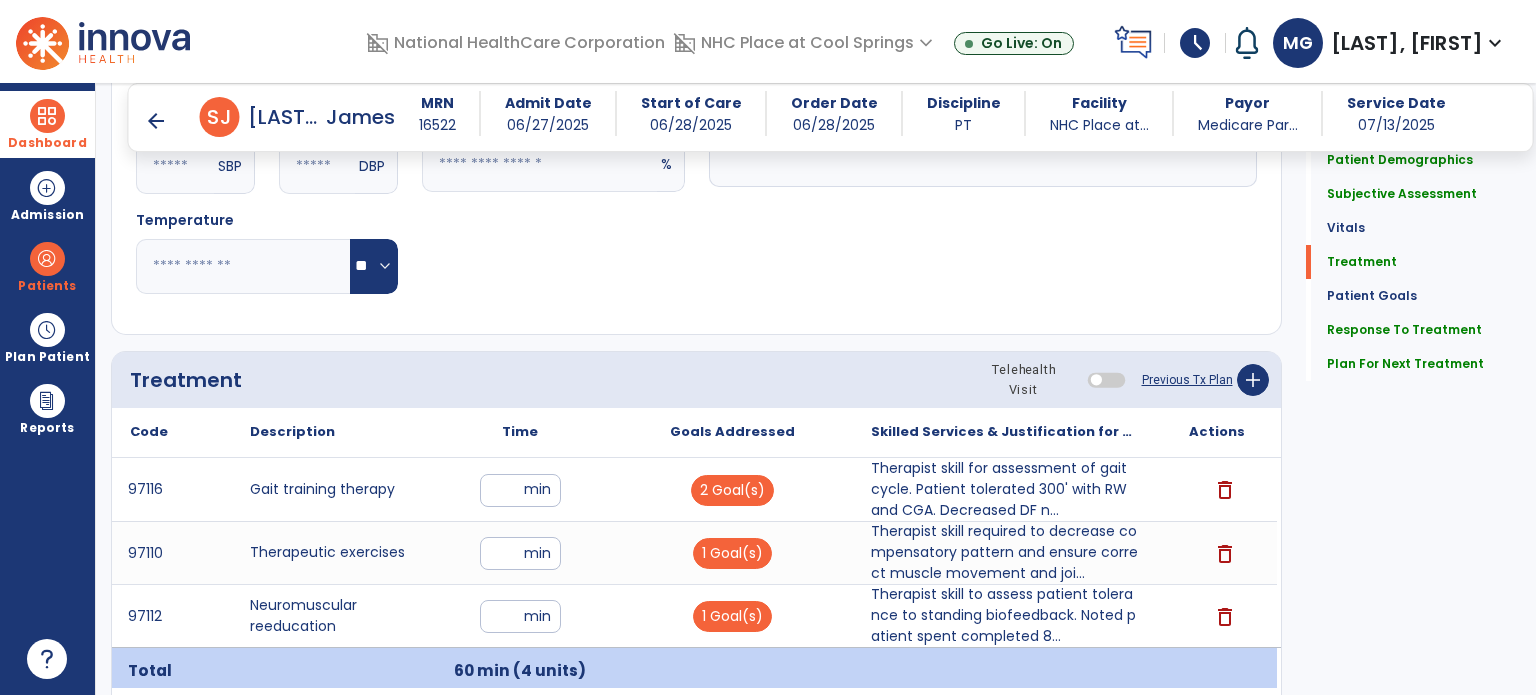 scroll, scrollTop: 1080, scrollLeft: 0, axis: vertical 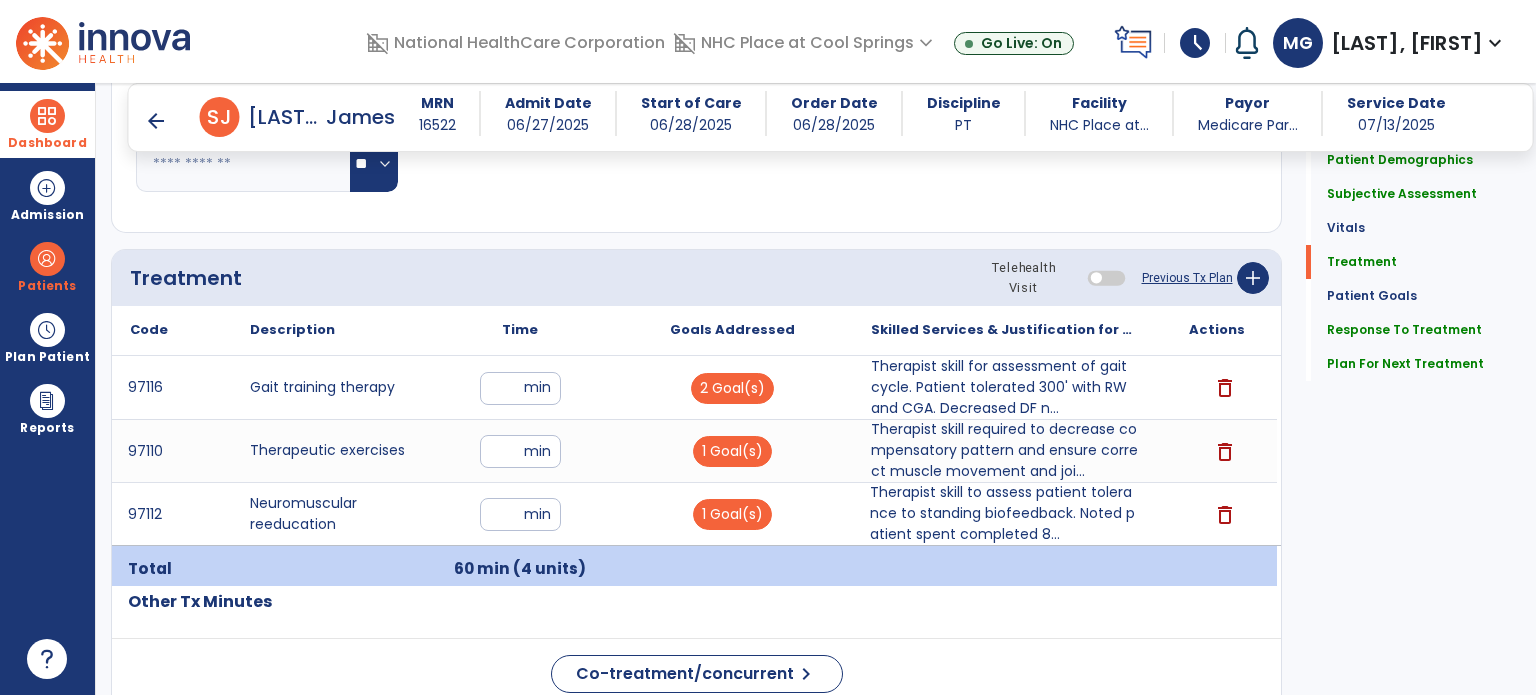 click on "Therapist skill to assess patient tolerance to standing biofeedback. Noted patient spent completed 8..." at bounding box center (1004, 513) 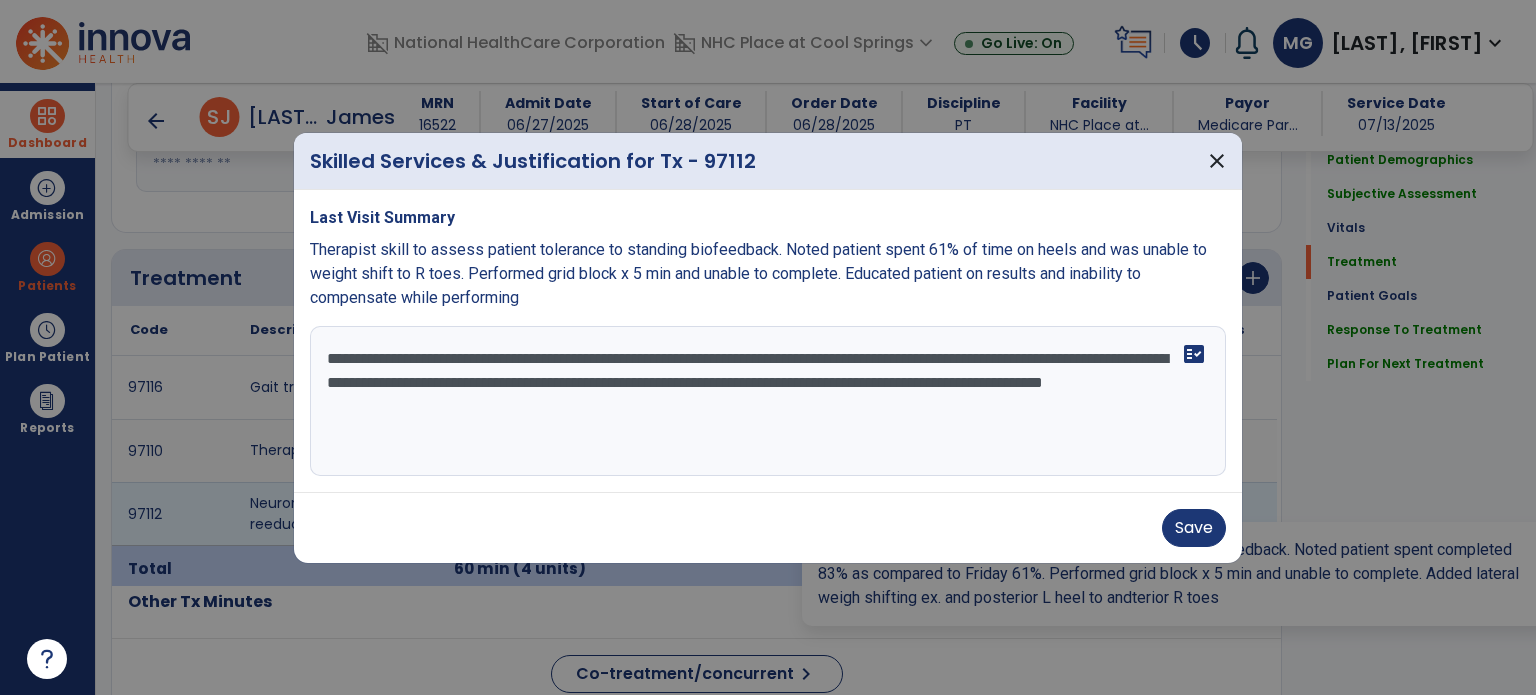 click on "**********" at bounding box center (768, 401) 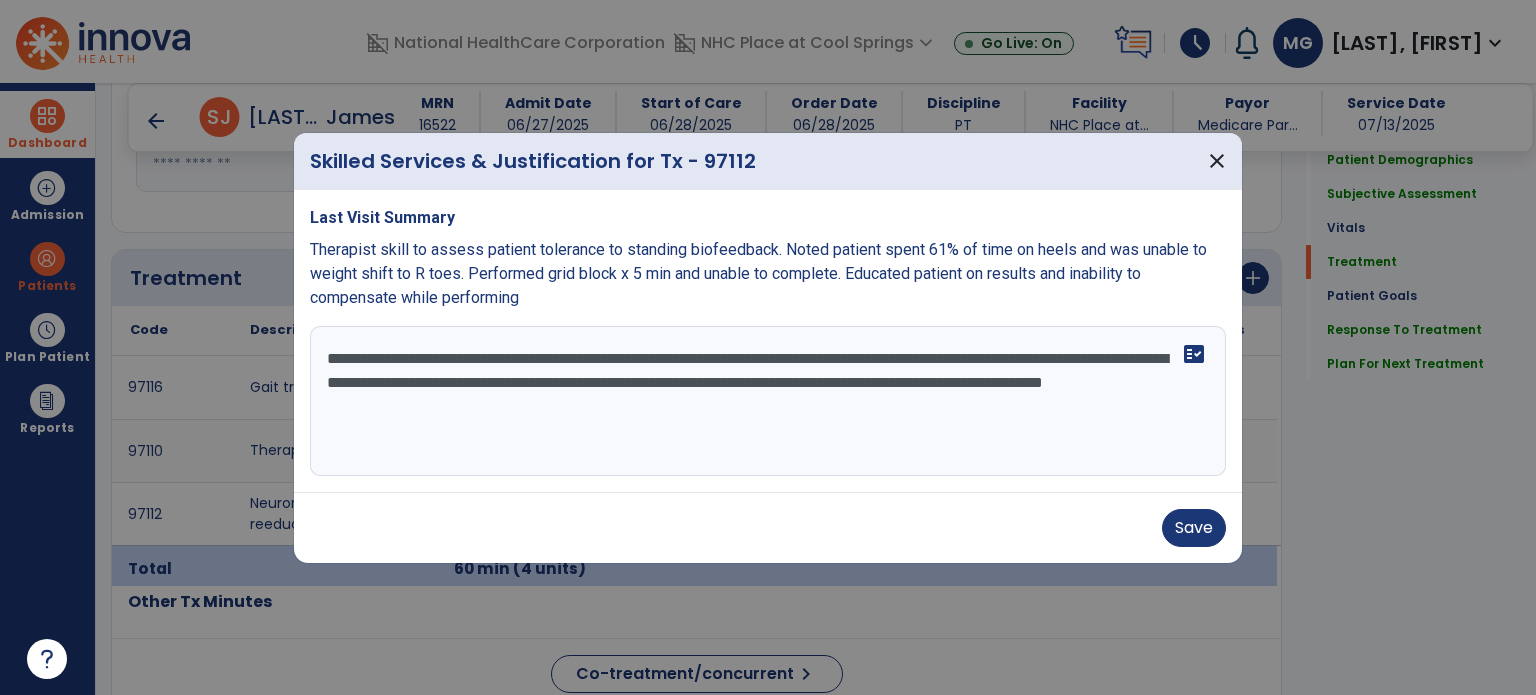 click on "**********" at bounding box center [768, 401] 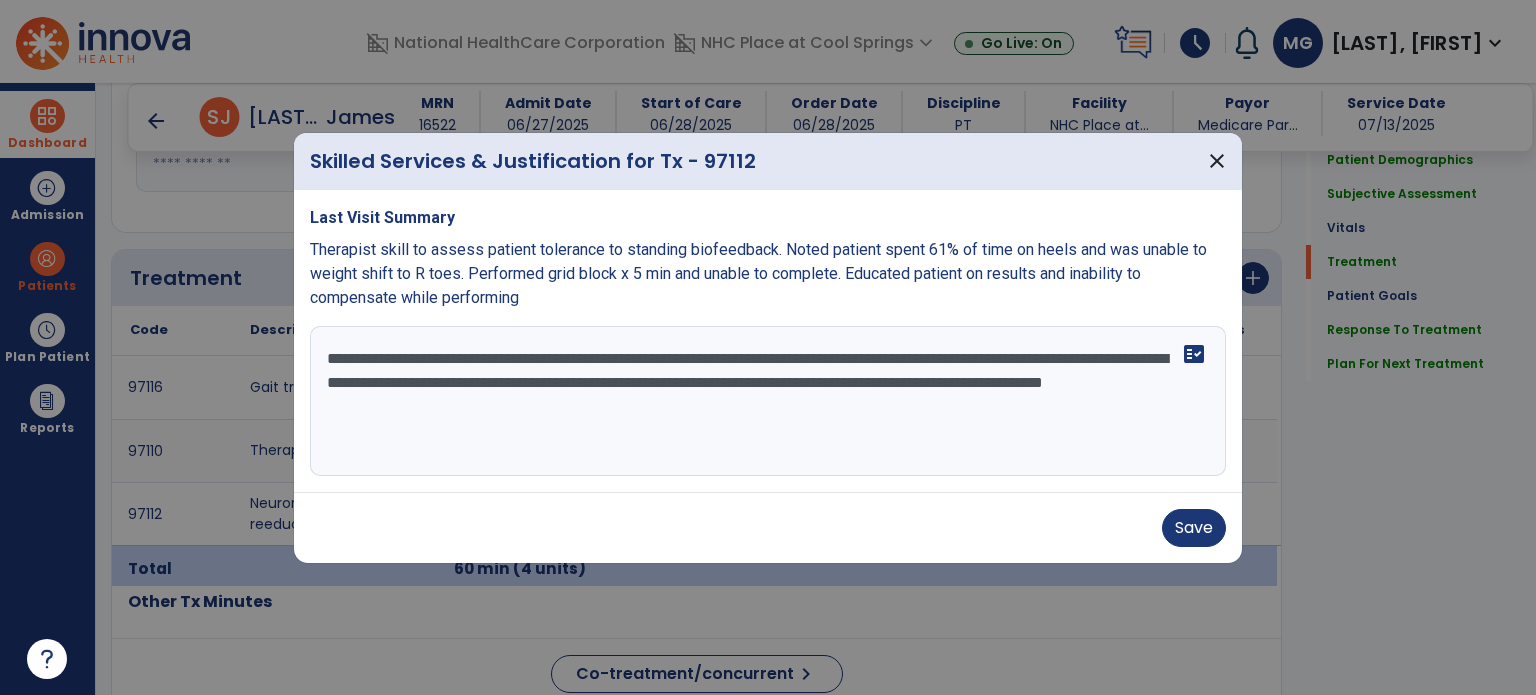 click on "**********" at bounding box center [768, 401] 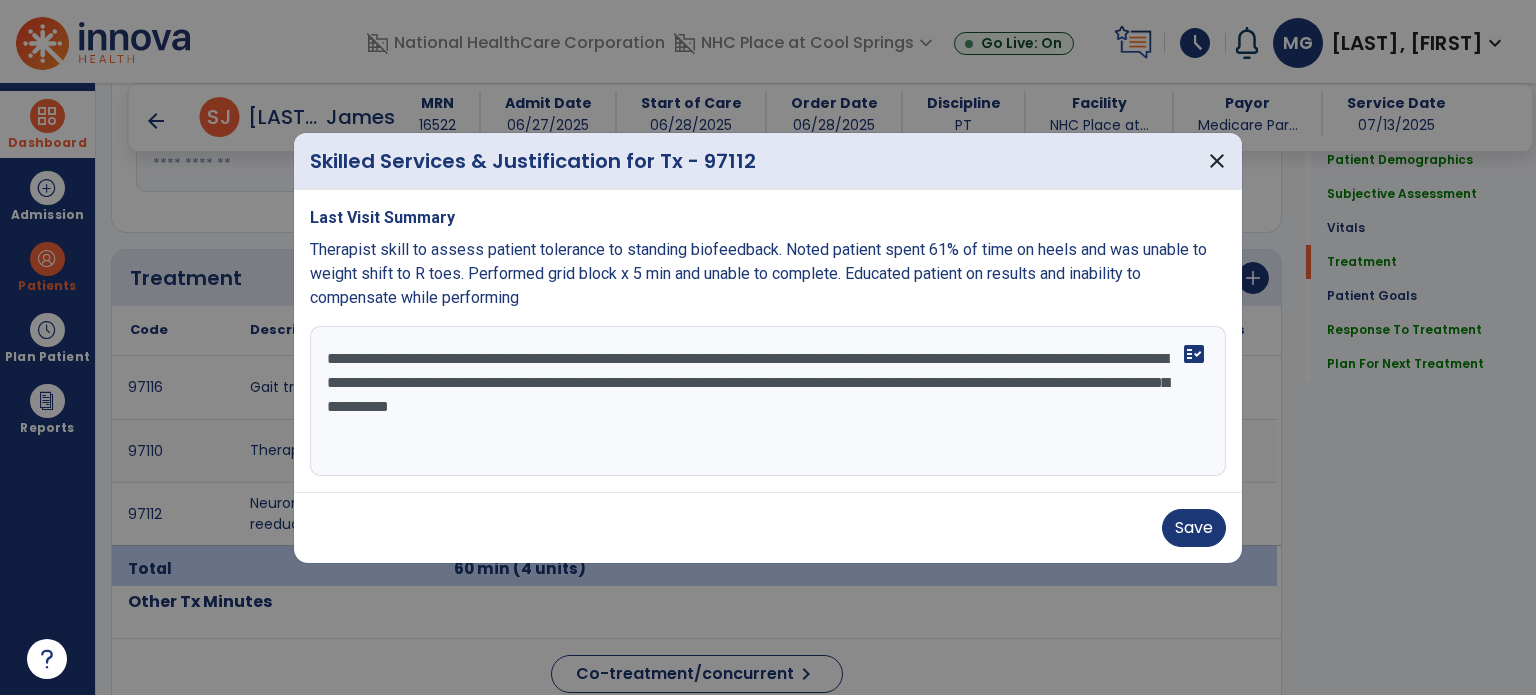 type on "**********" 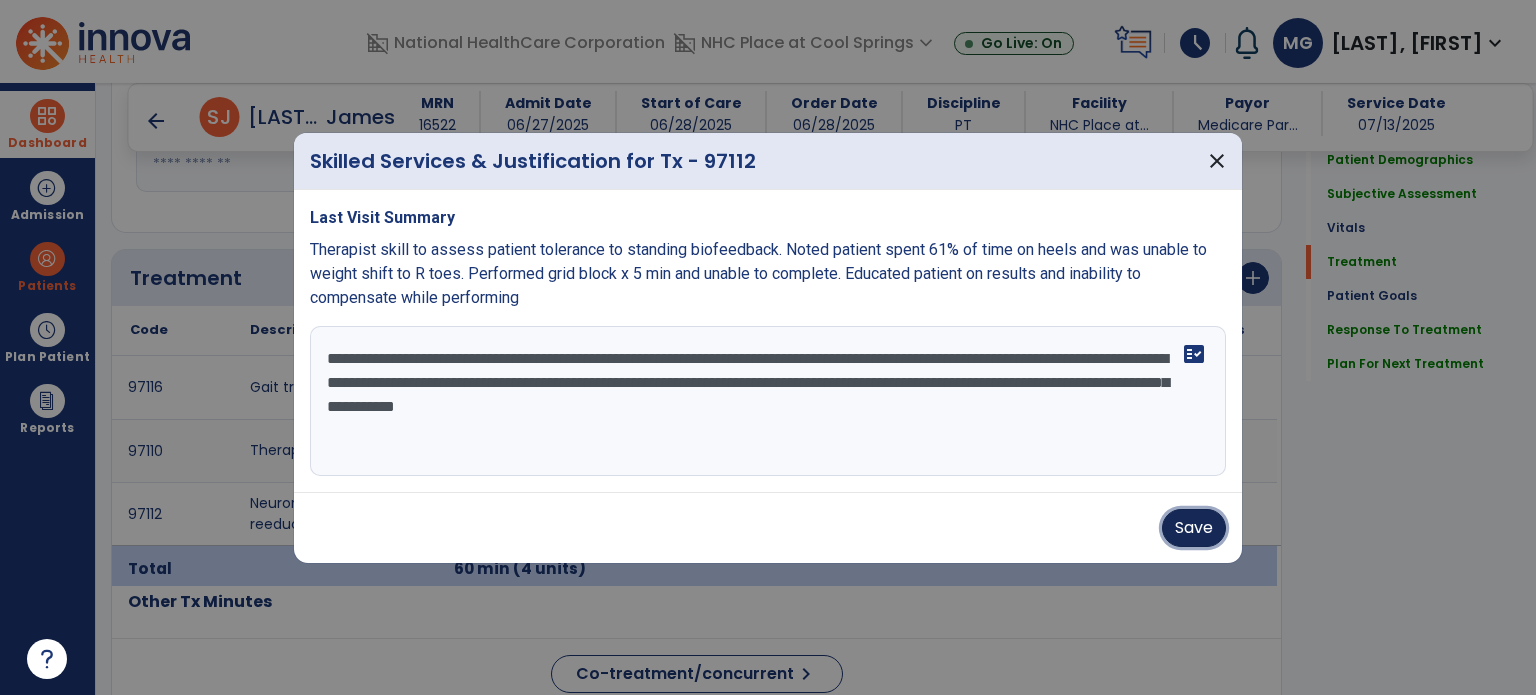 click on "Save" at bounding box center (1194, 528) 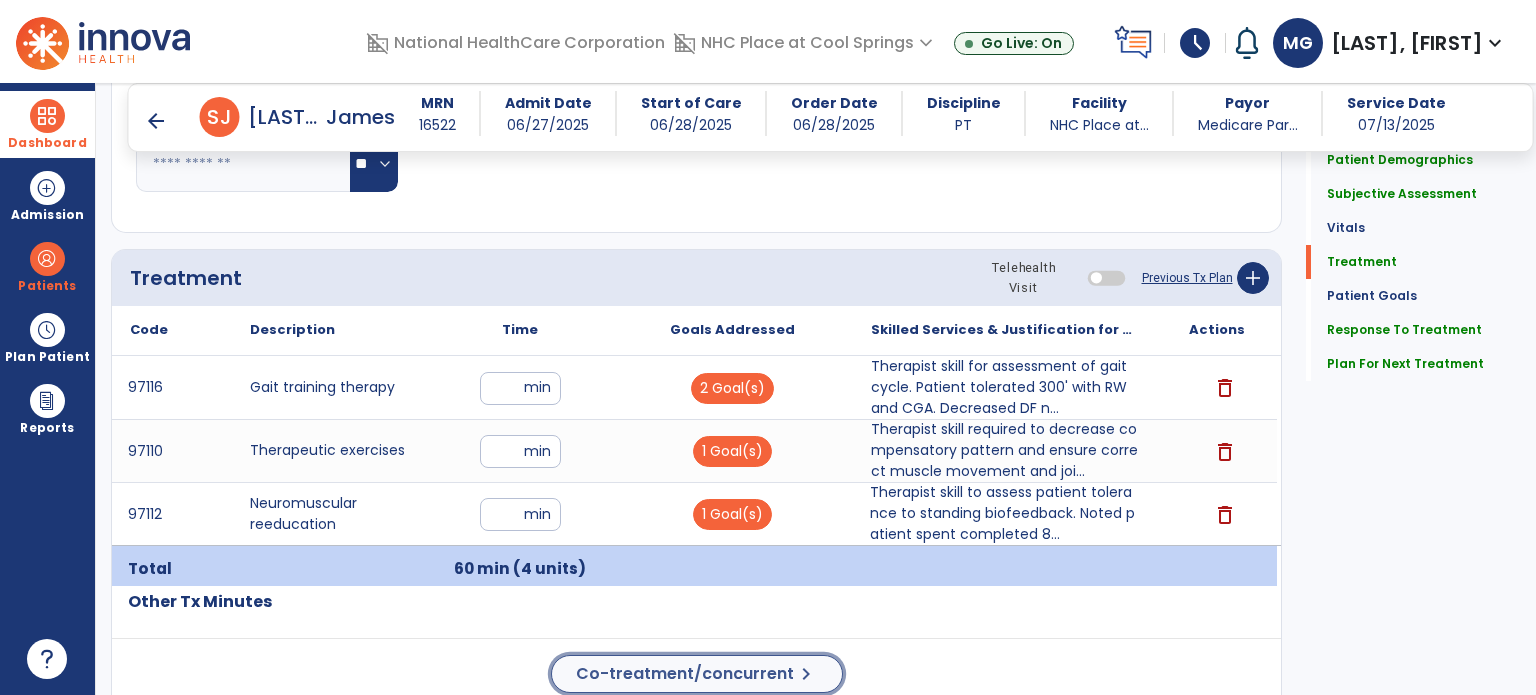 click on "Co-treatment/concurrent" 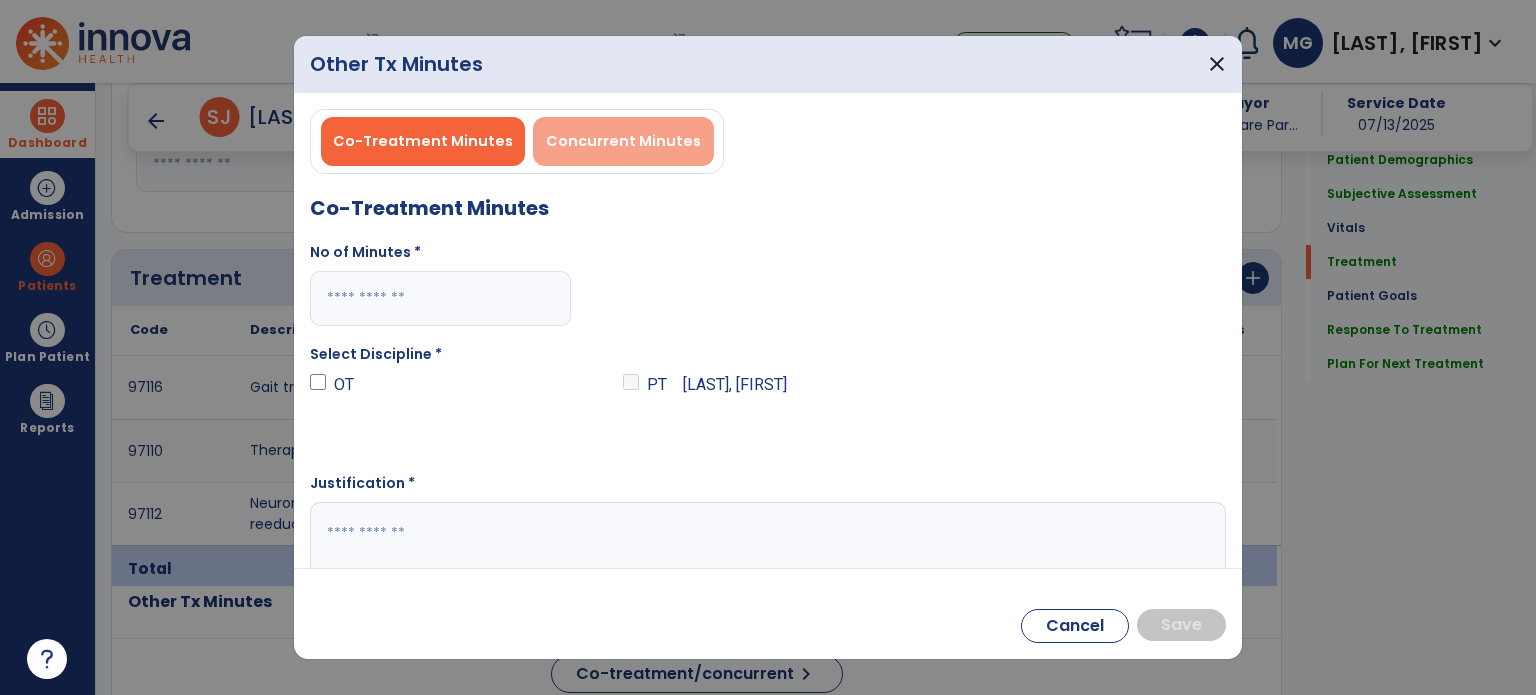 click on "Concurrent Minutes" at bounding box center [623, 141] 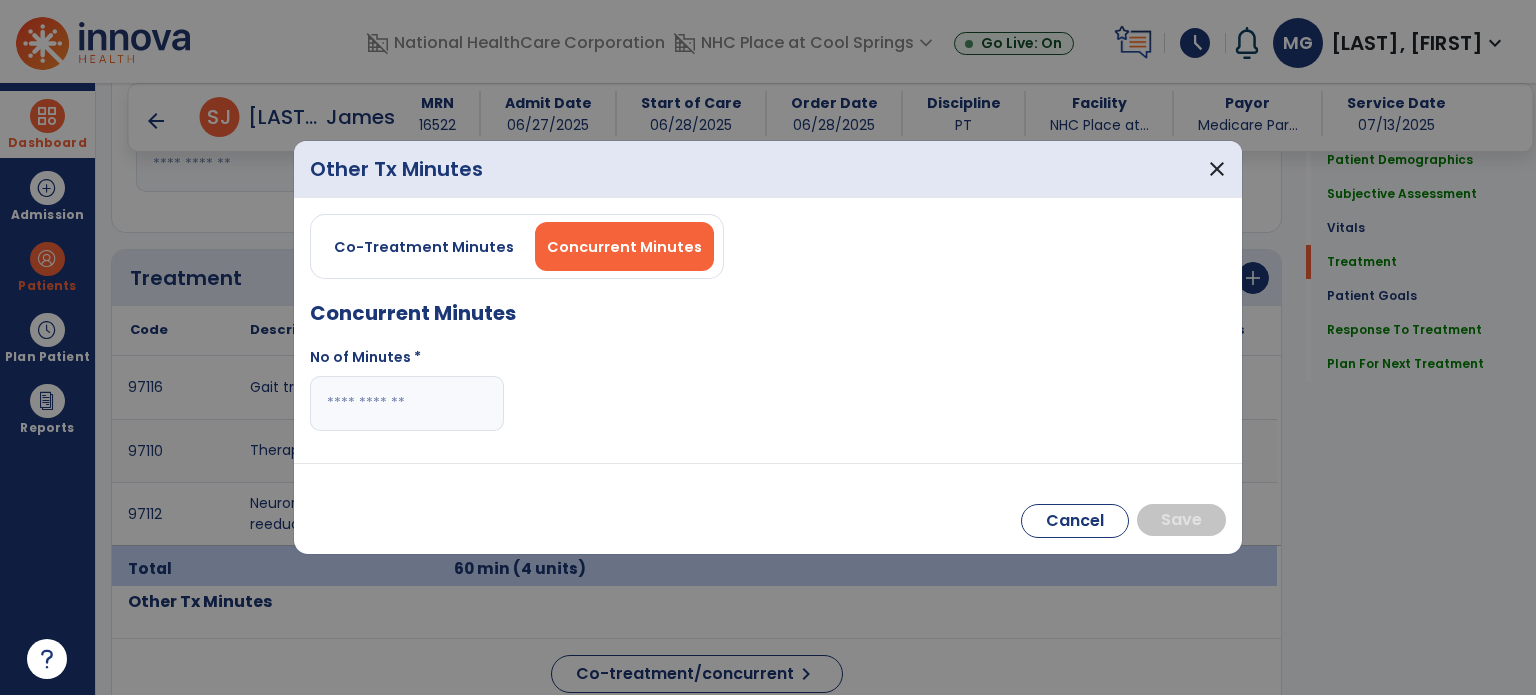 click at bounding box center [407, 403] 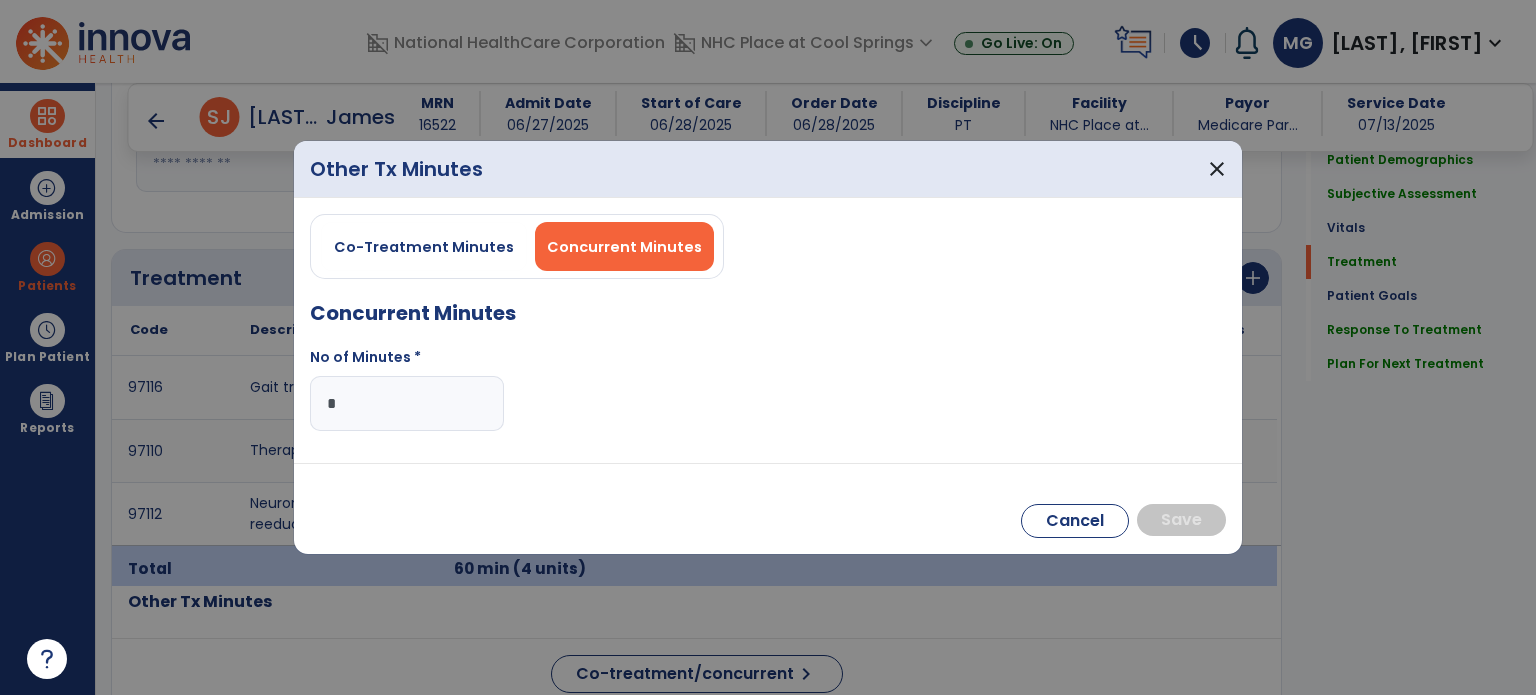 type on "**" 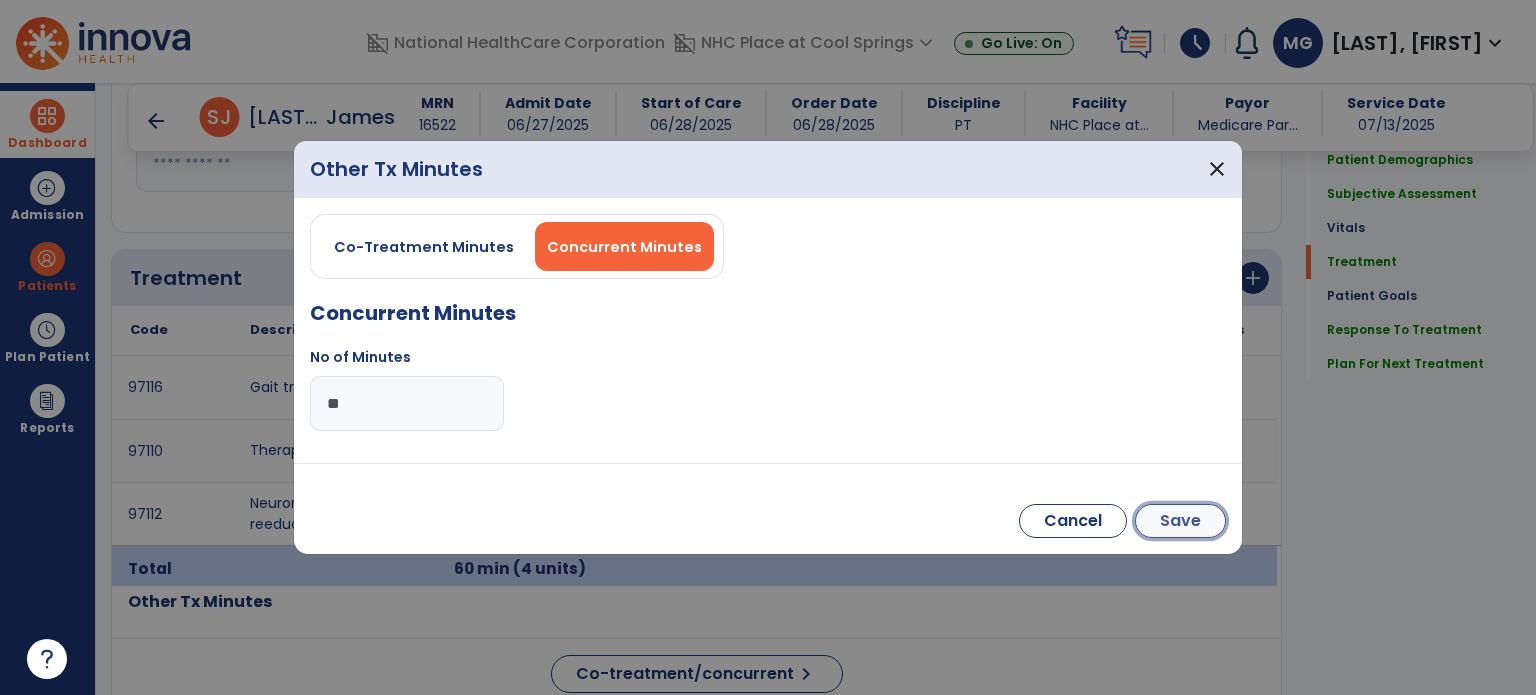 click on "Save" at bounding box center [1180, 521] 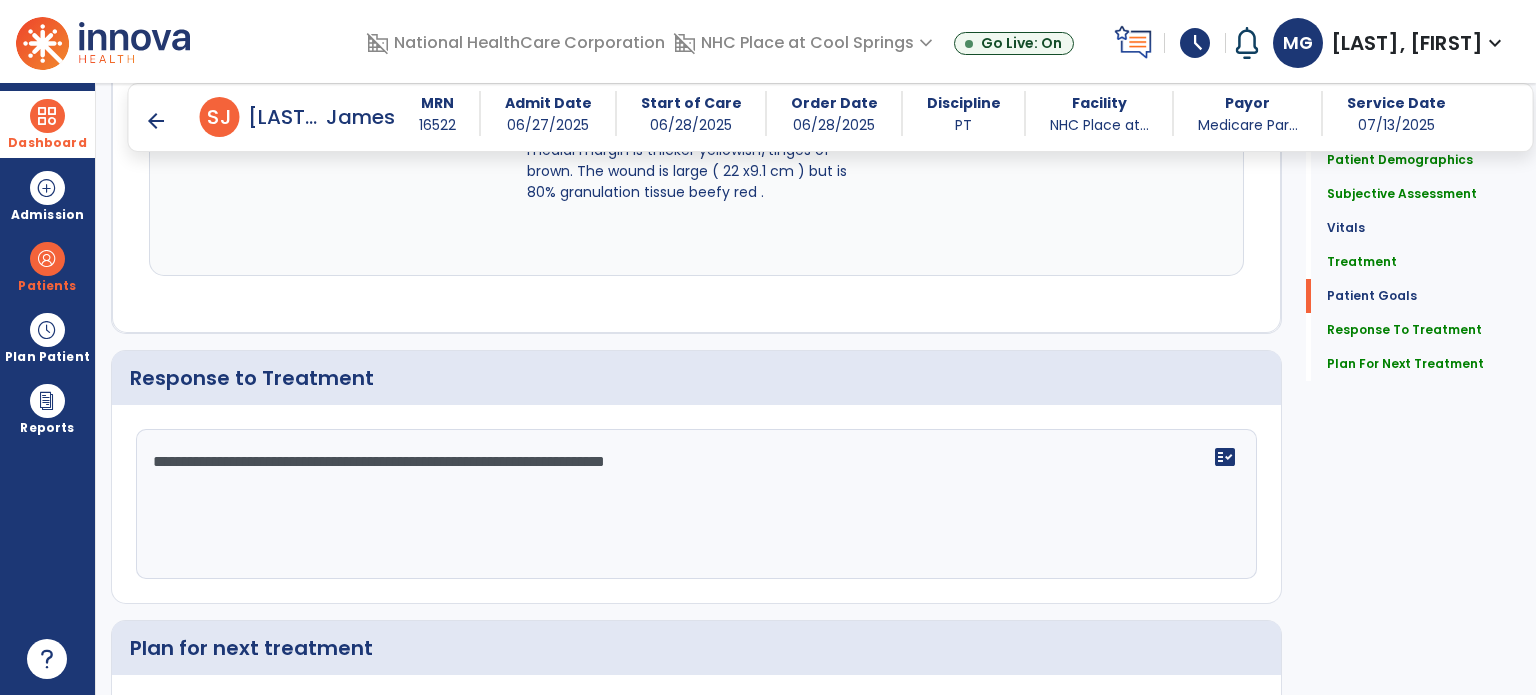 scroll, scrollTop: 3884, scrollLeft: 0, axis: vertical 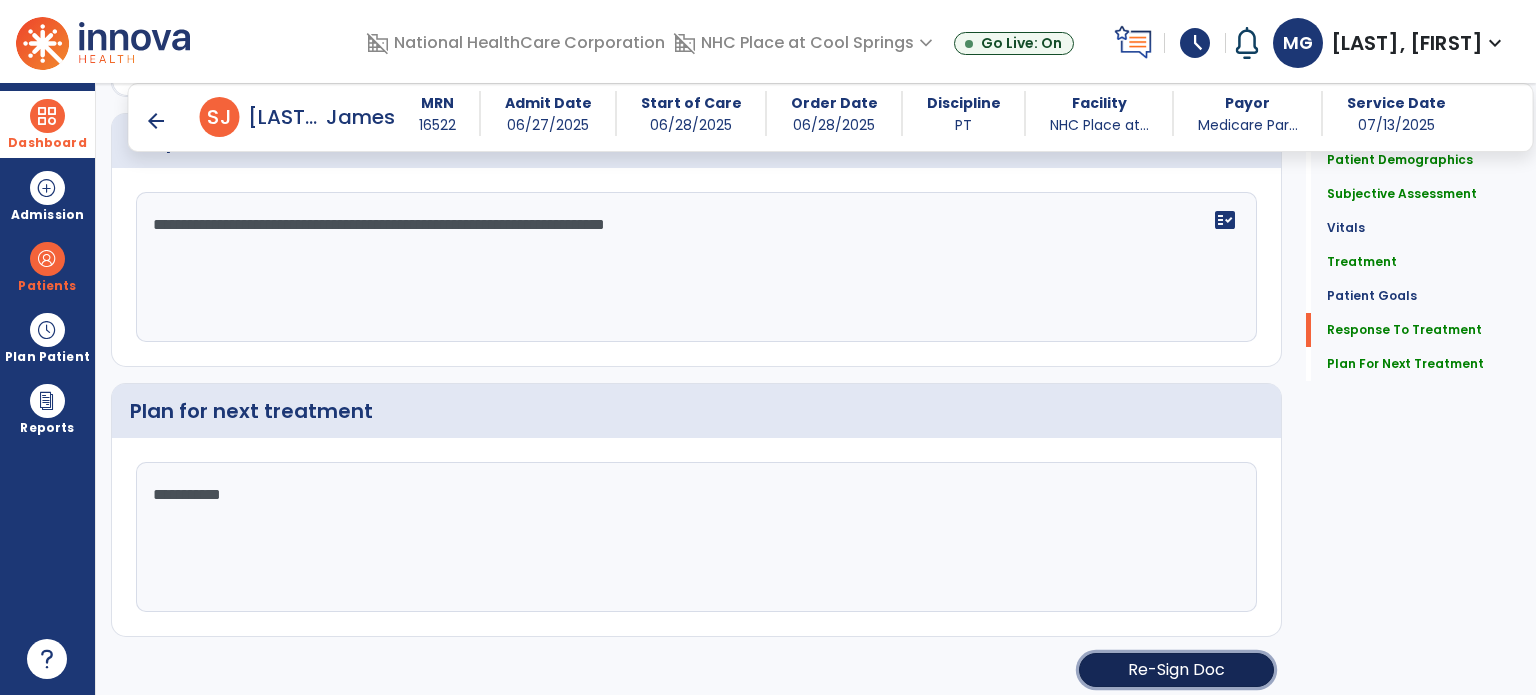 click on "Re-Sign Doc" 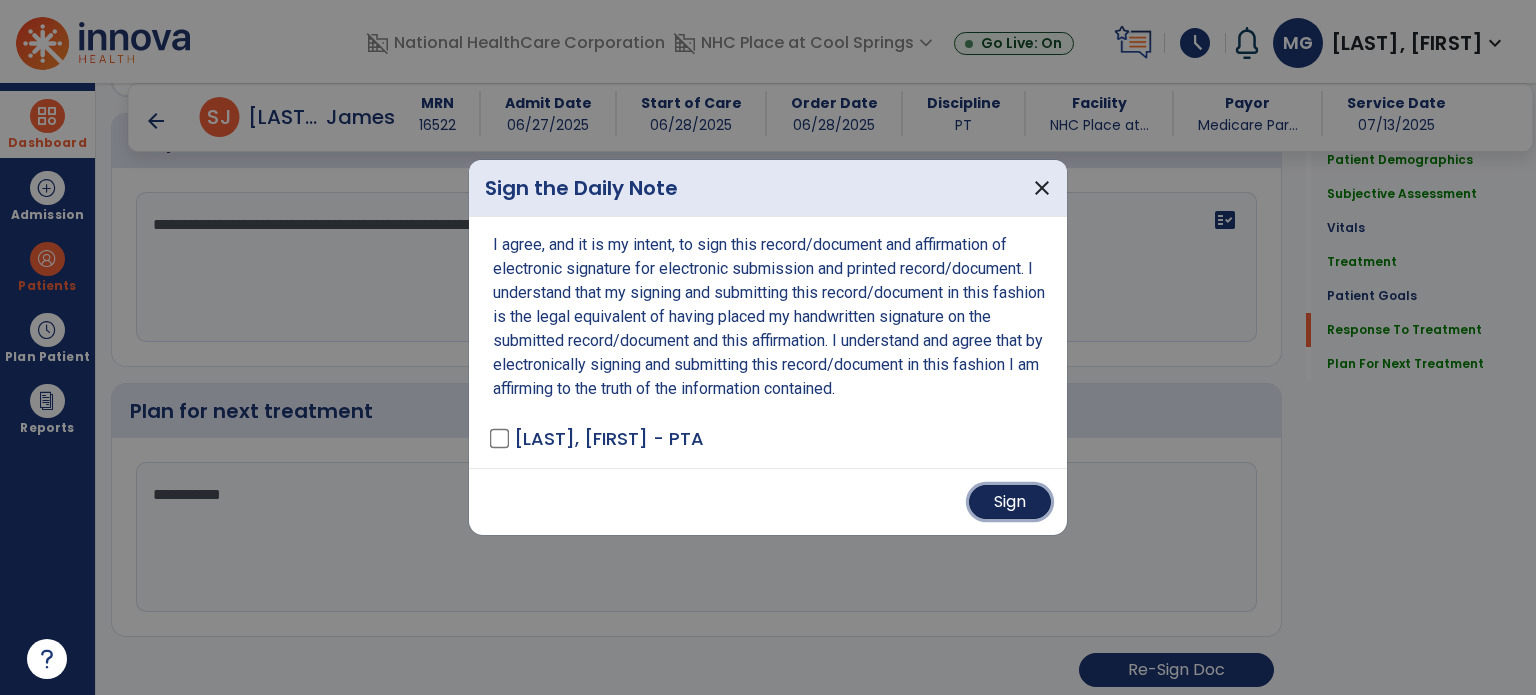 click on "Sign" at bounding box center [1010, 502] 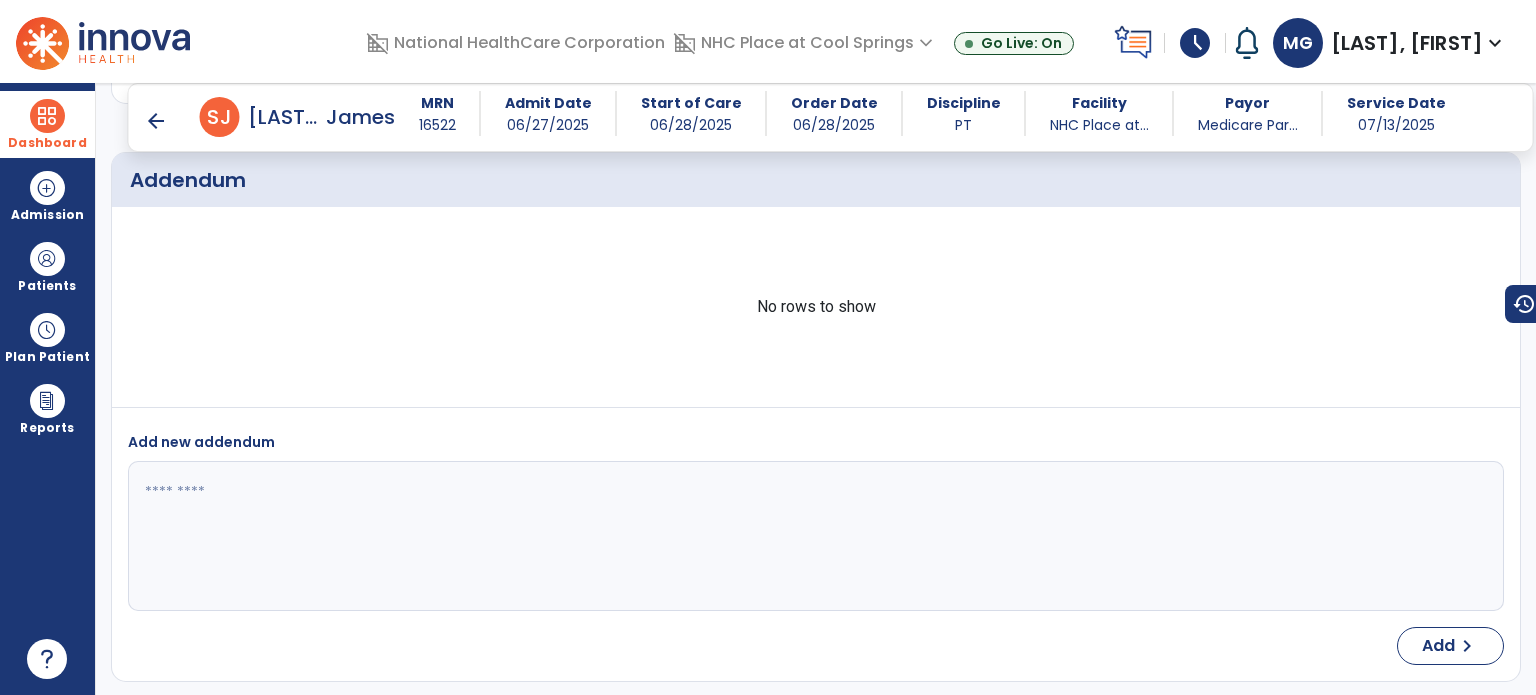 scroll, scrollTop: 5280, scrollLeft: 0, axis: vertical 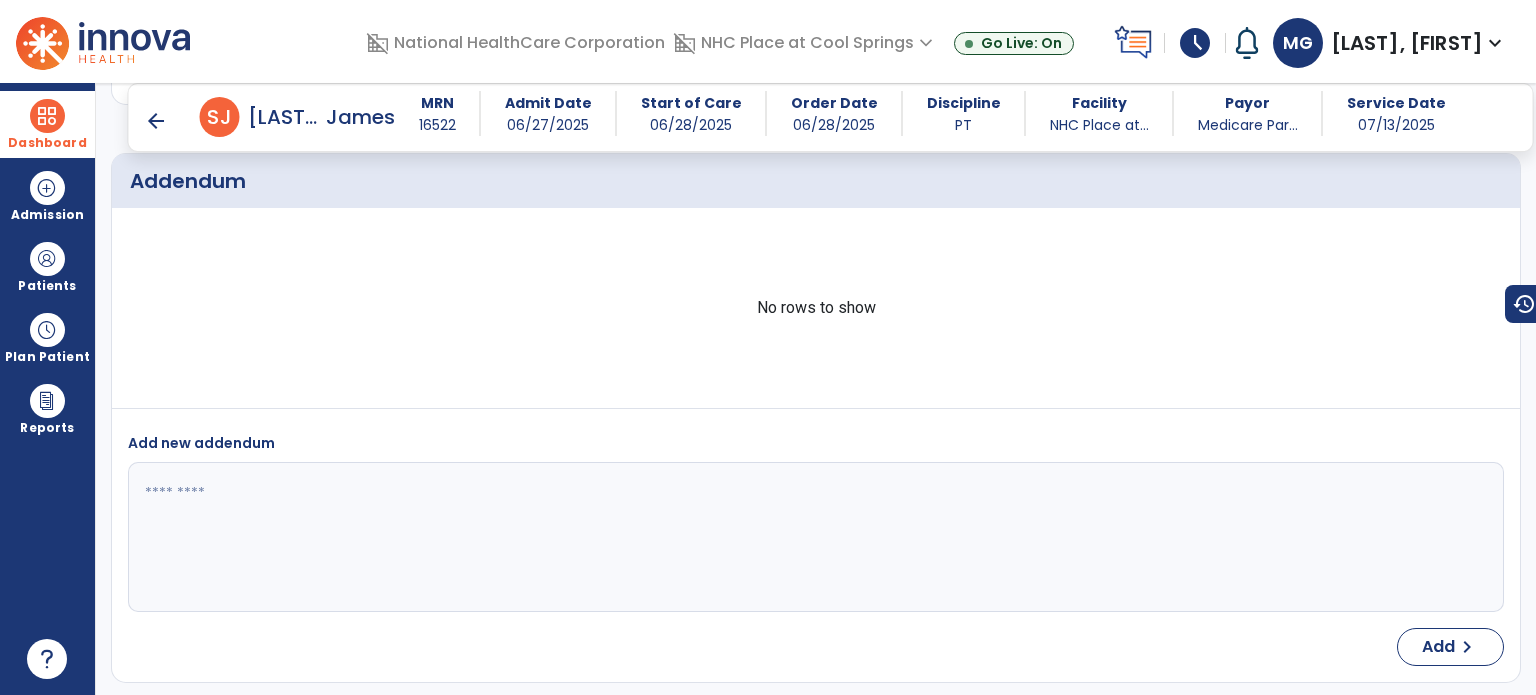 click on "arrow_back" at bounding box center (156, 121) 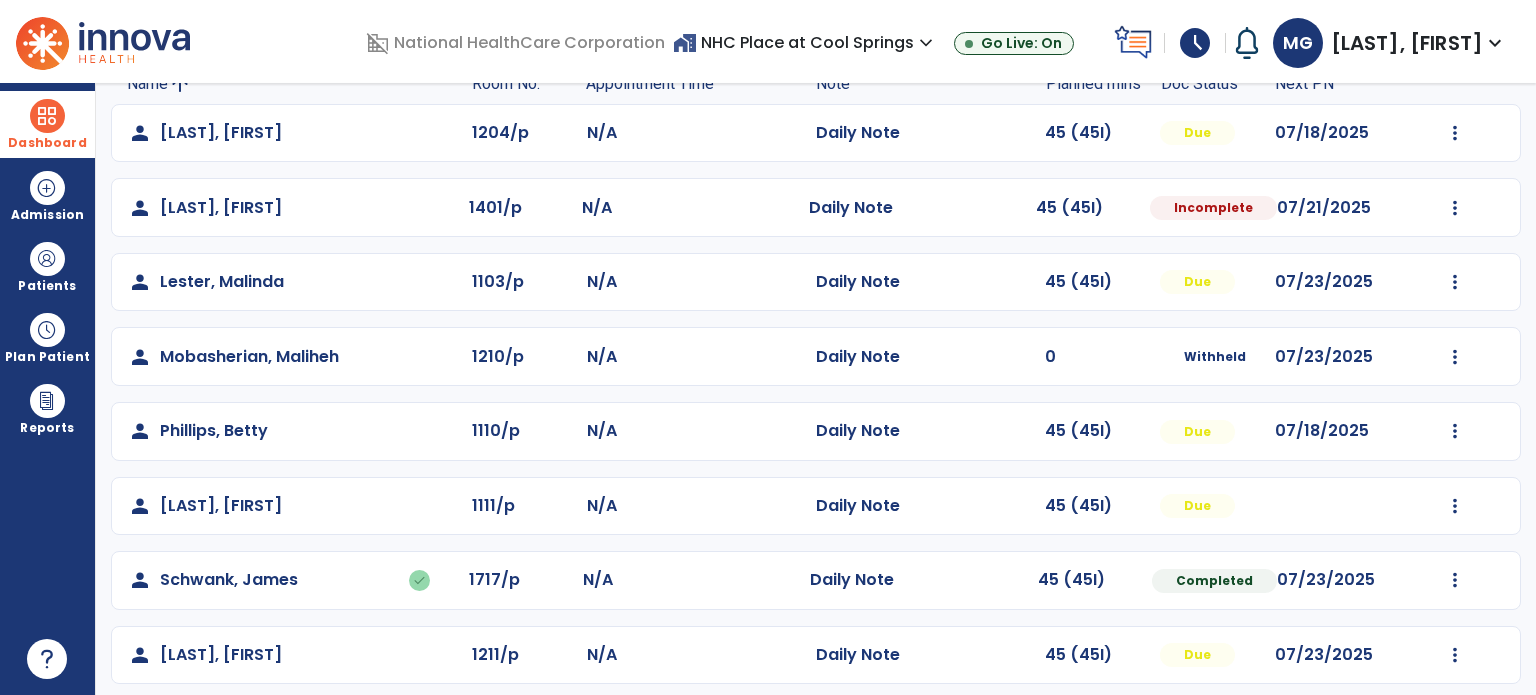 scroll, scrollTop: 169, scrollLeft: 0, axis: vertical 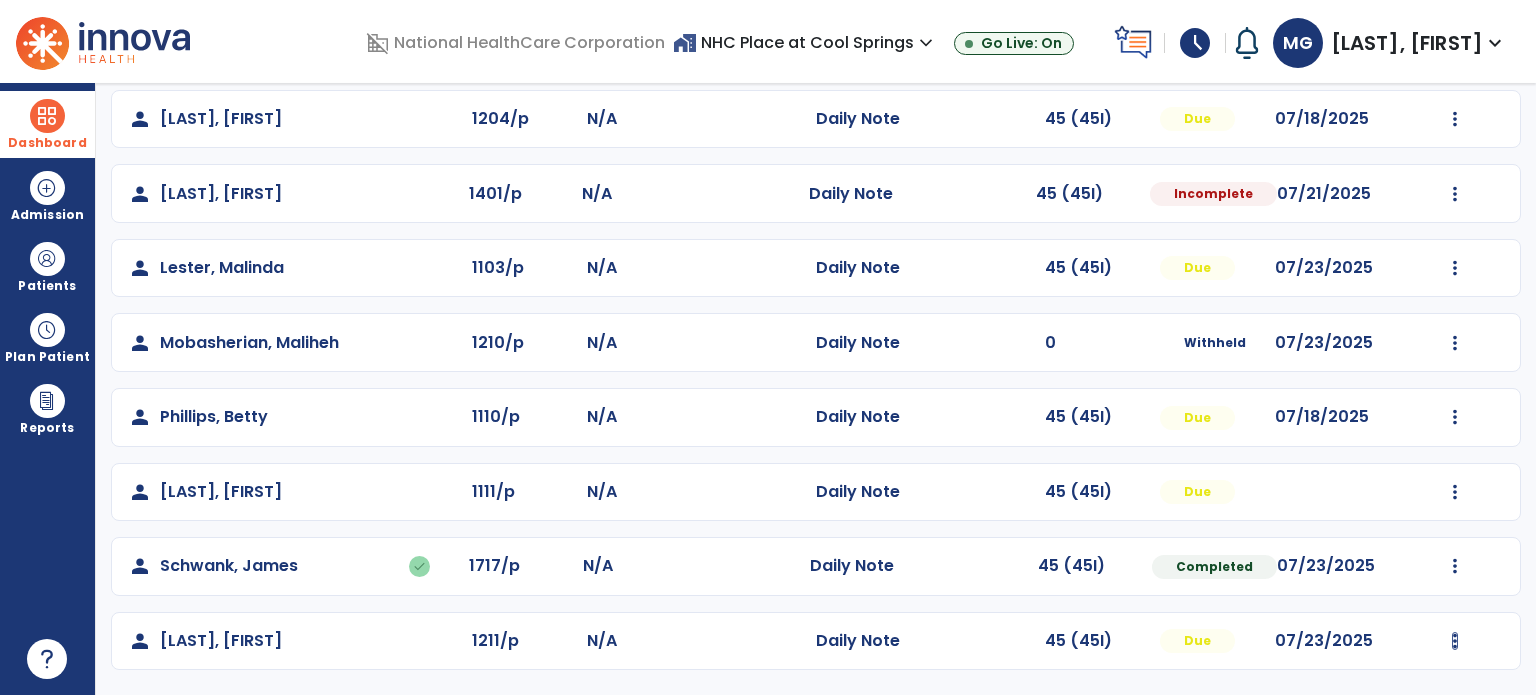click at bounding box center (1455, 119) 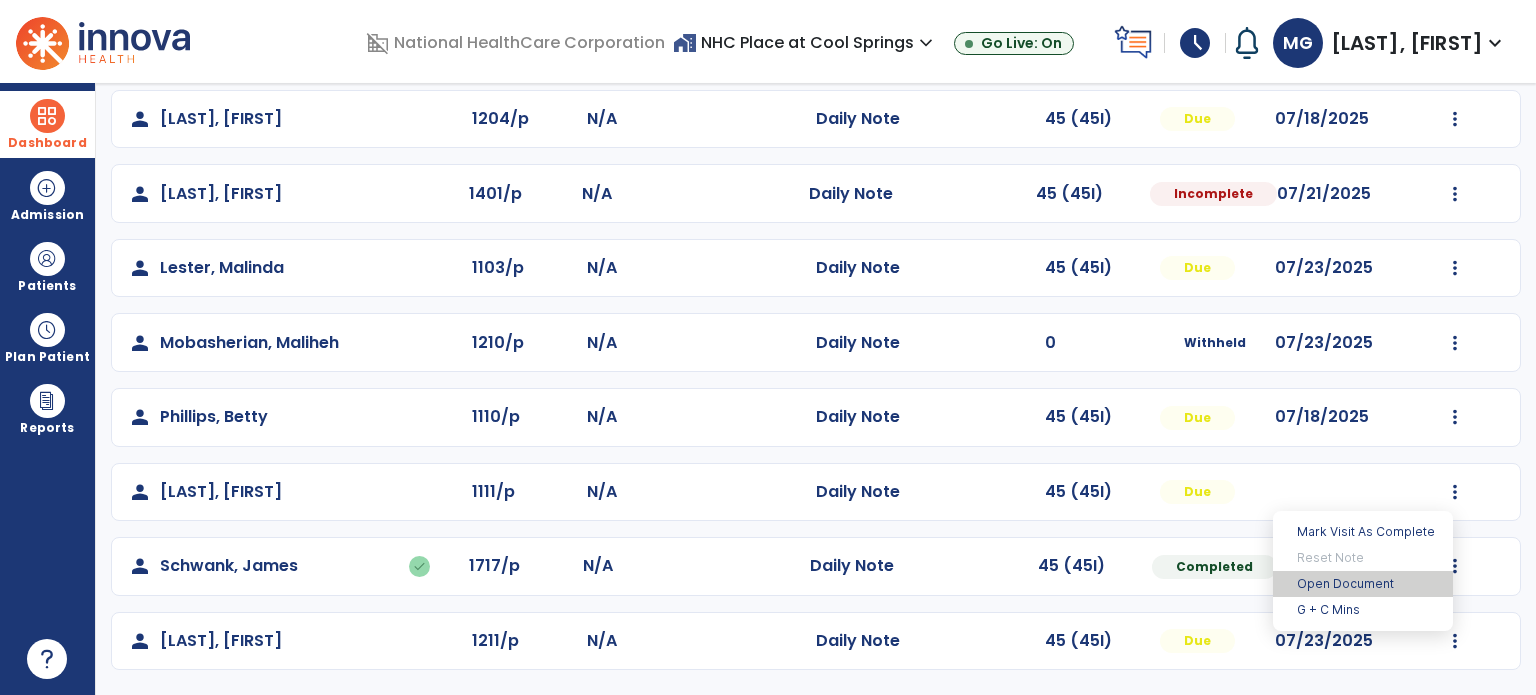 click on "Open Document" at bounding box center (1363, 584) 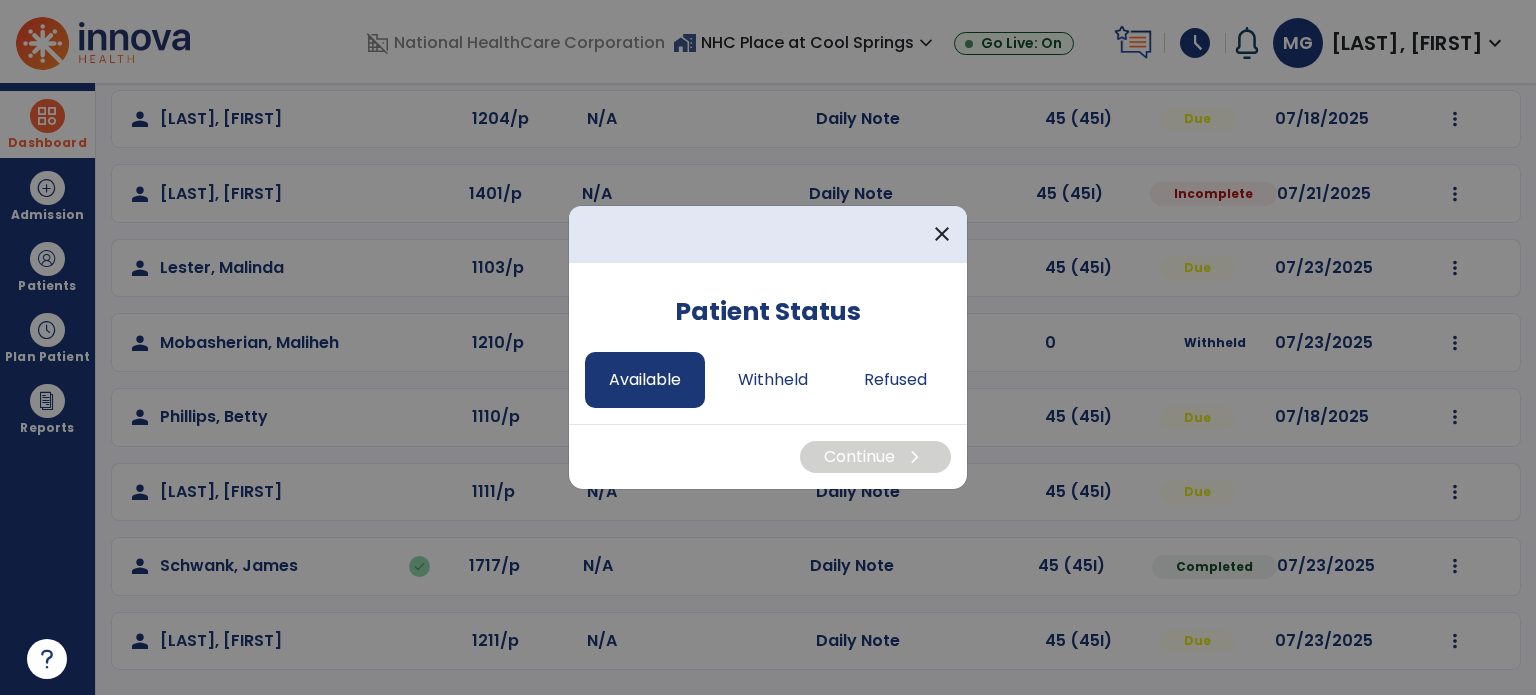 click on "Available" at bounding box center (645, 380) 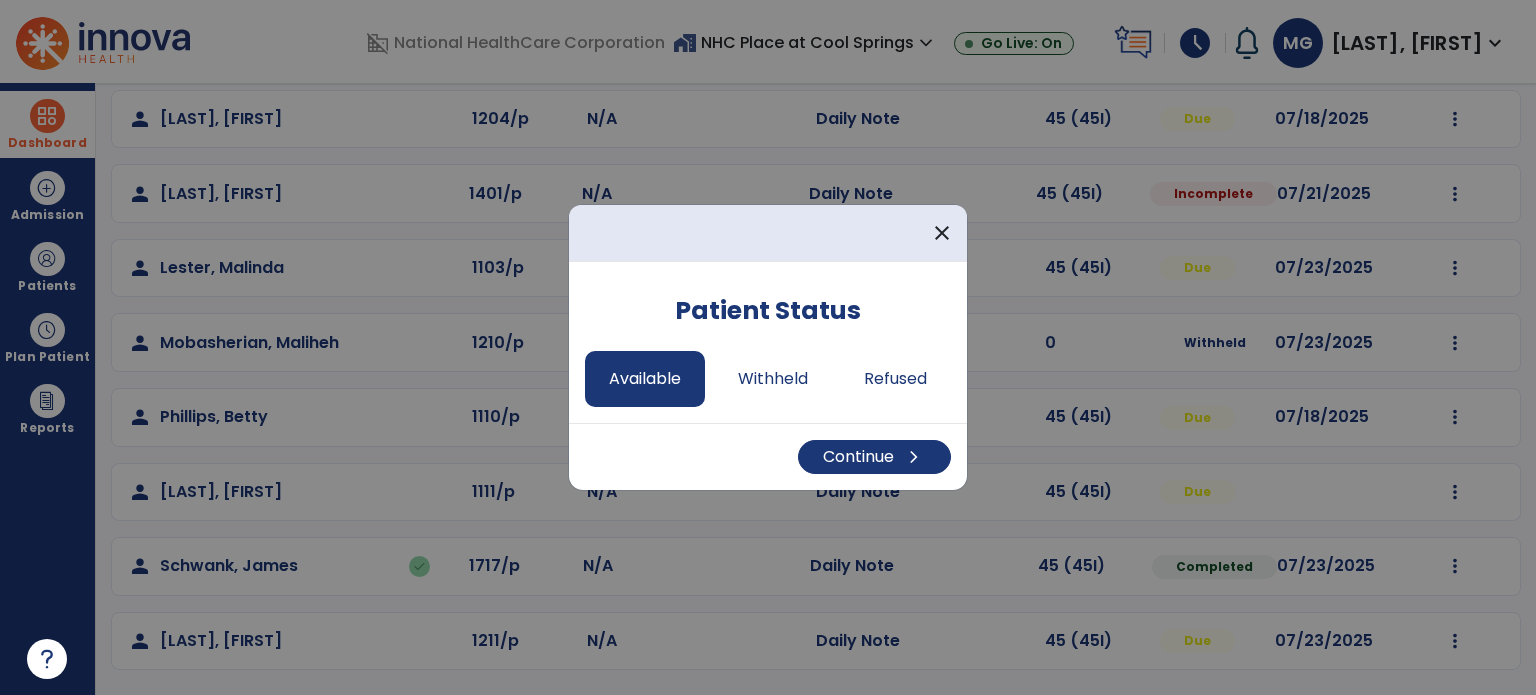click on "Continue   chevron_right" at bounding box center (768, 456) 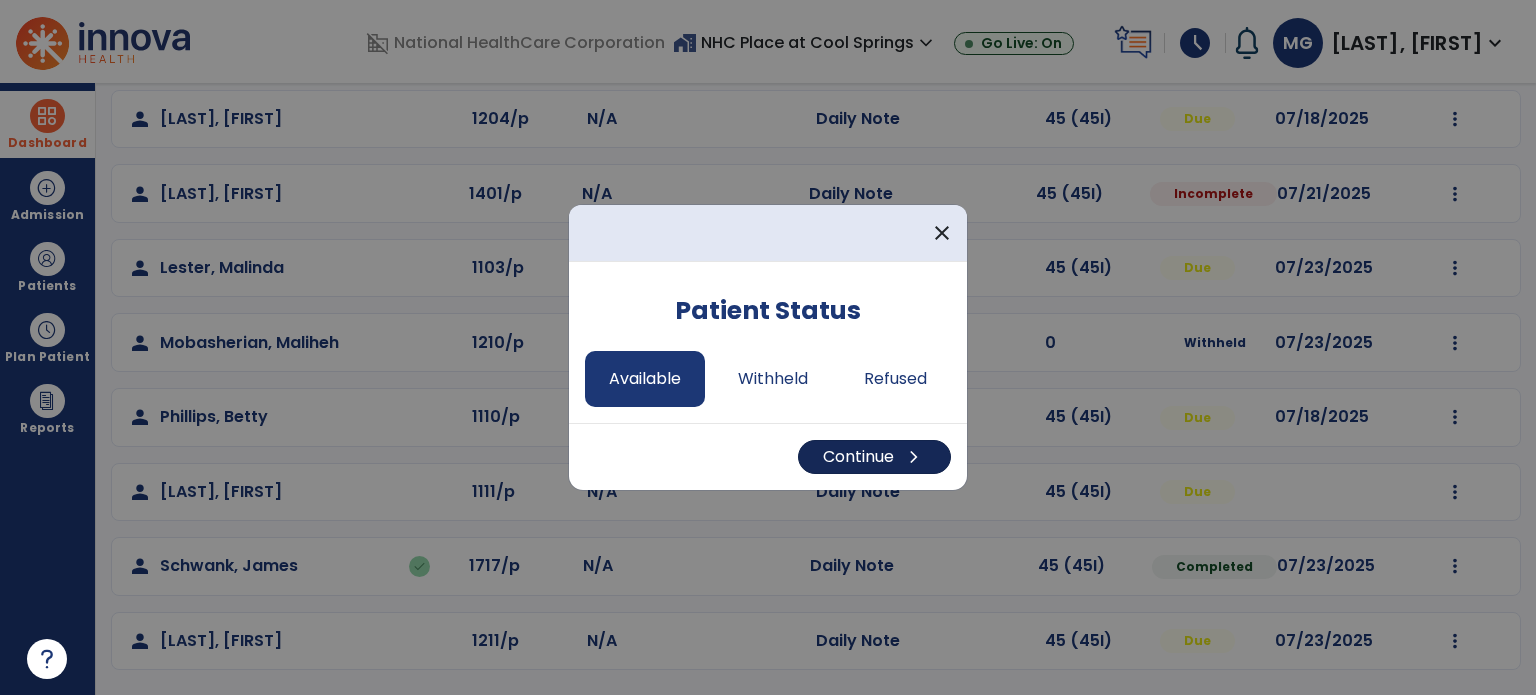 click on "Continue   chevron_right" at bounding box center [874, 457] 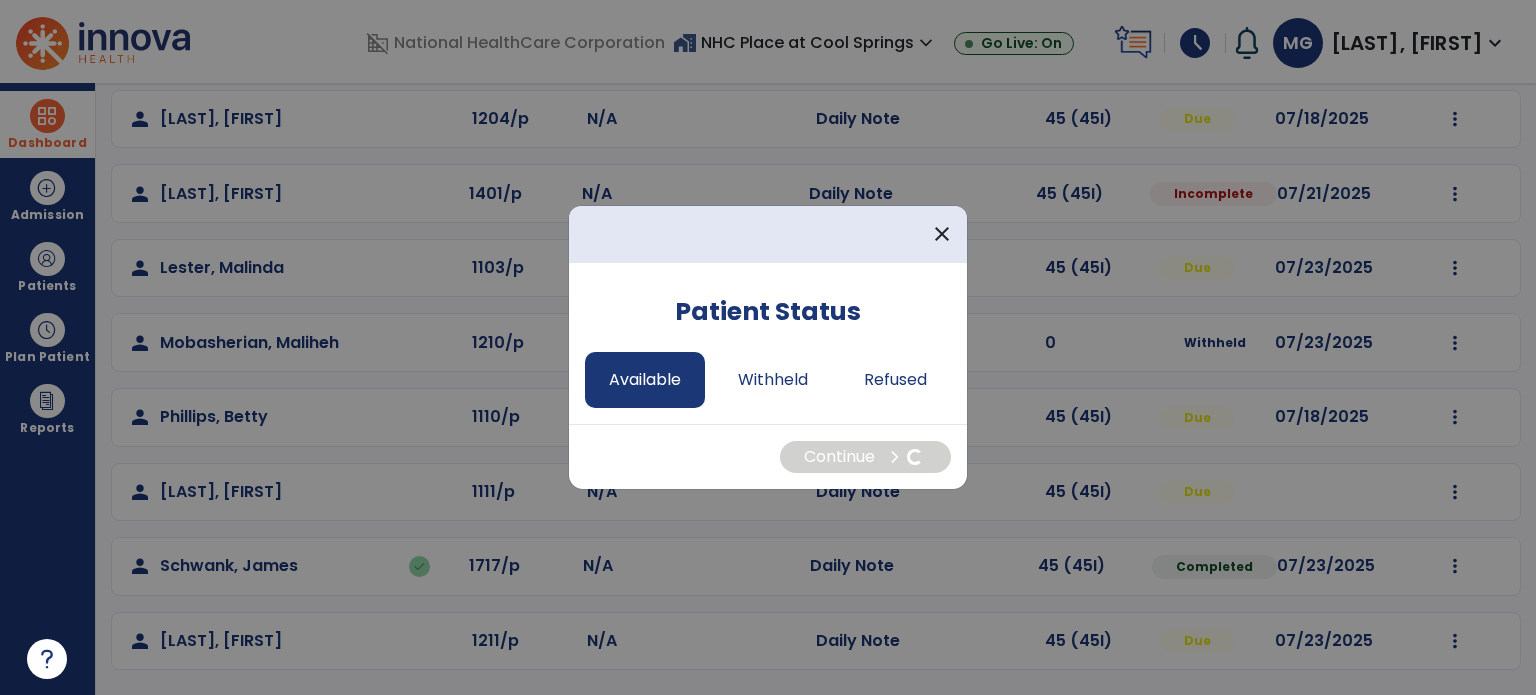 select on "*" 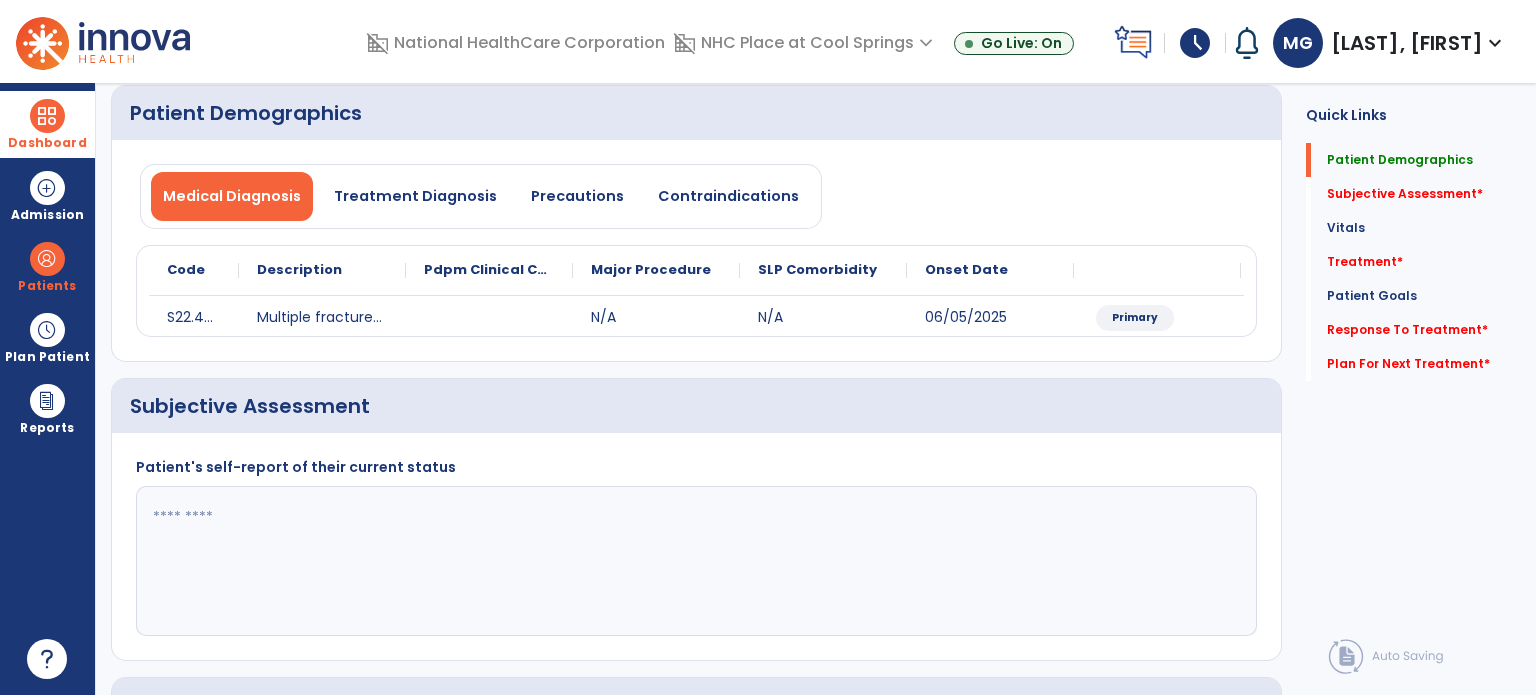 click 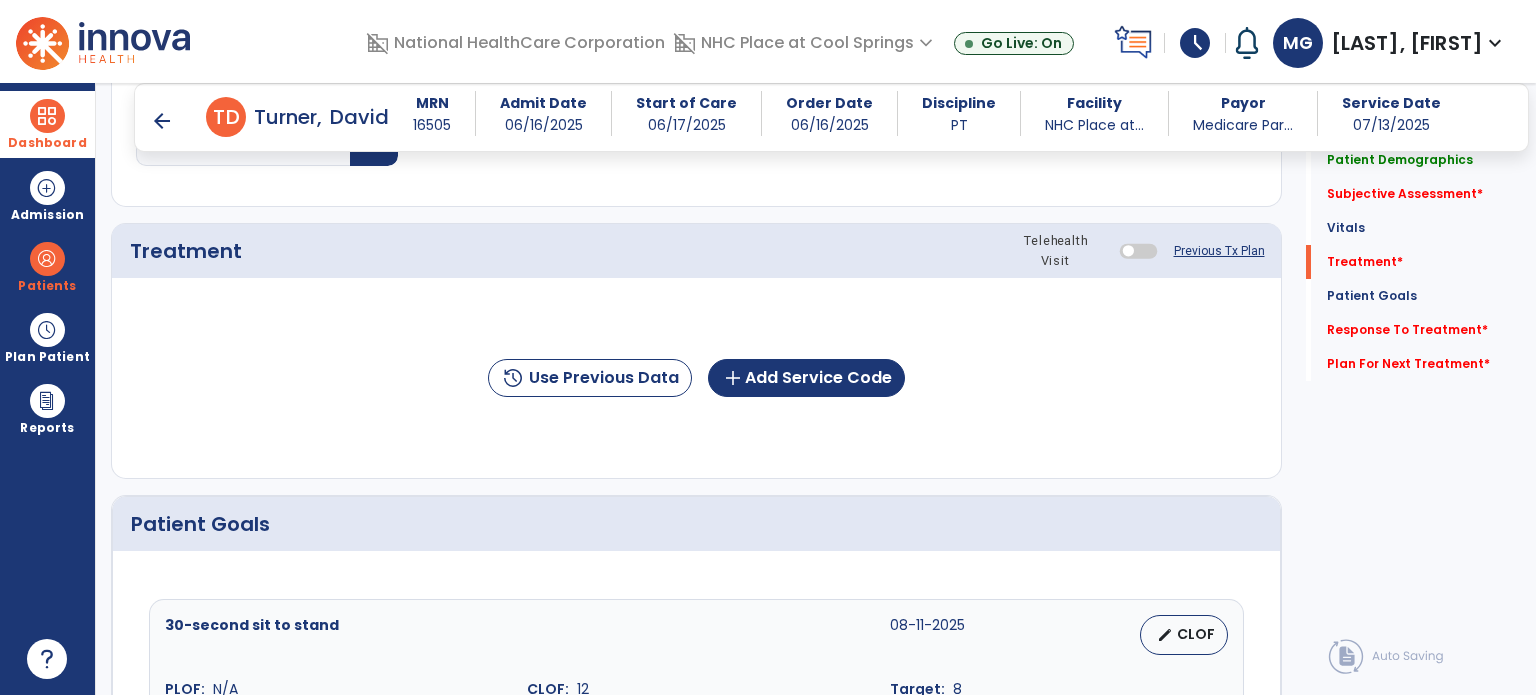 scroll, scrollTop: 1041, scrollLeft: 0, axis: vertical 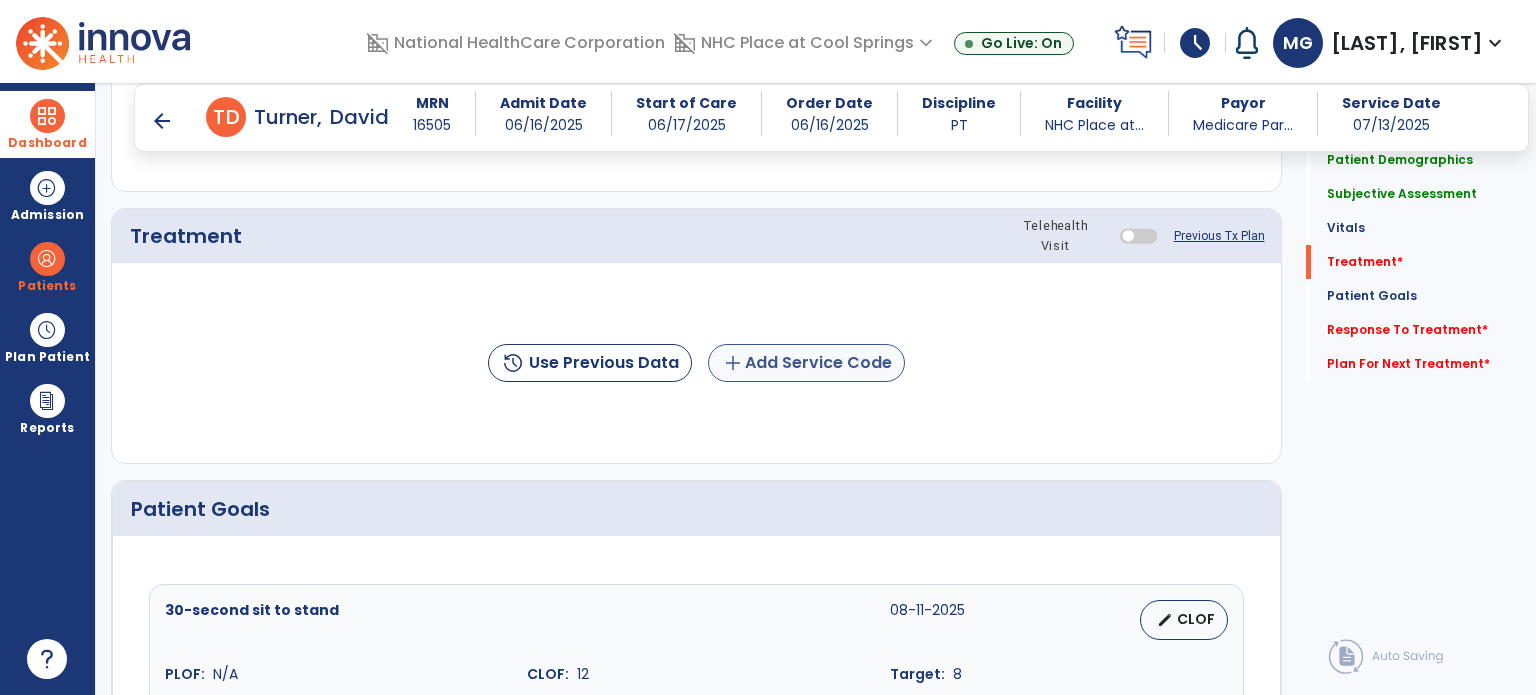 type on "**********" 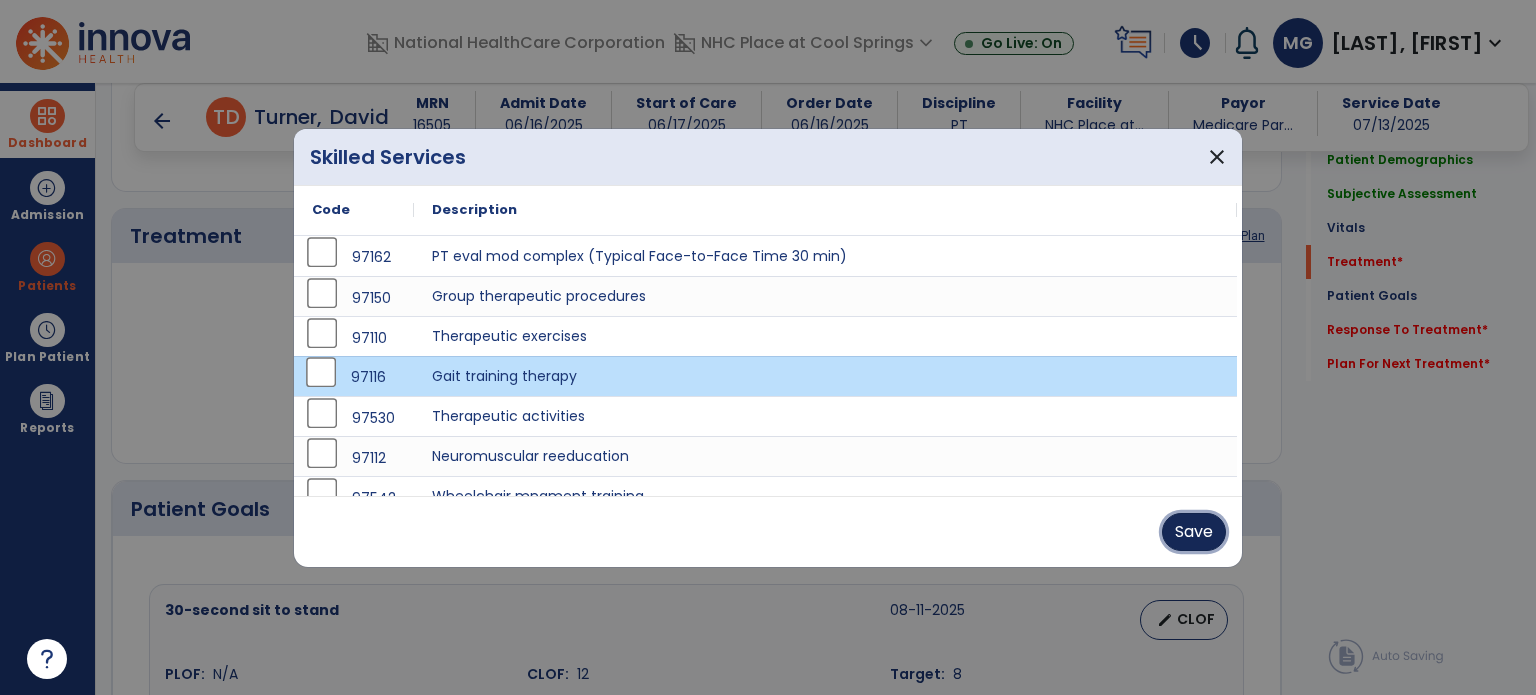 click on "Save" at bounding box center [1194, 532] 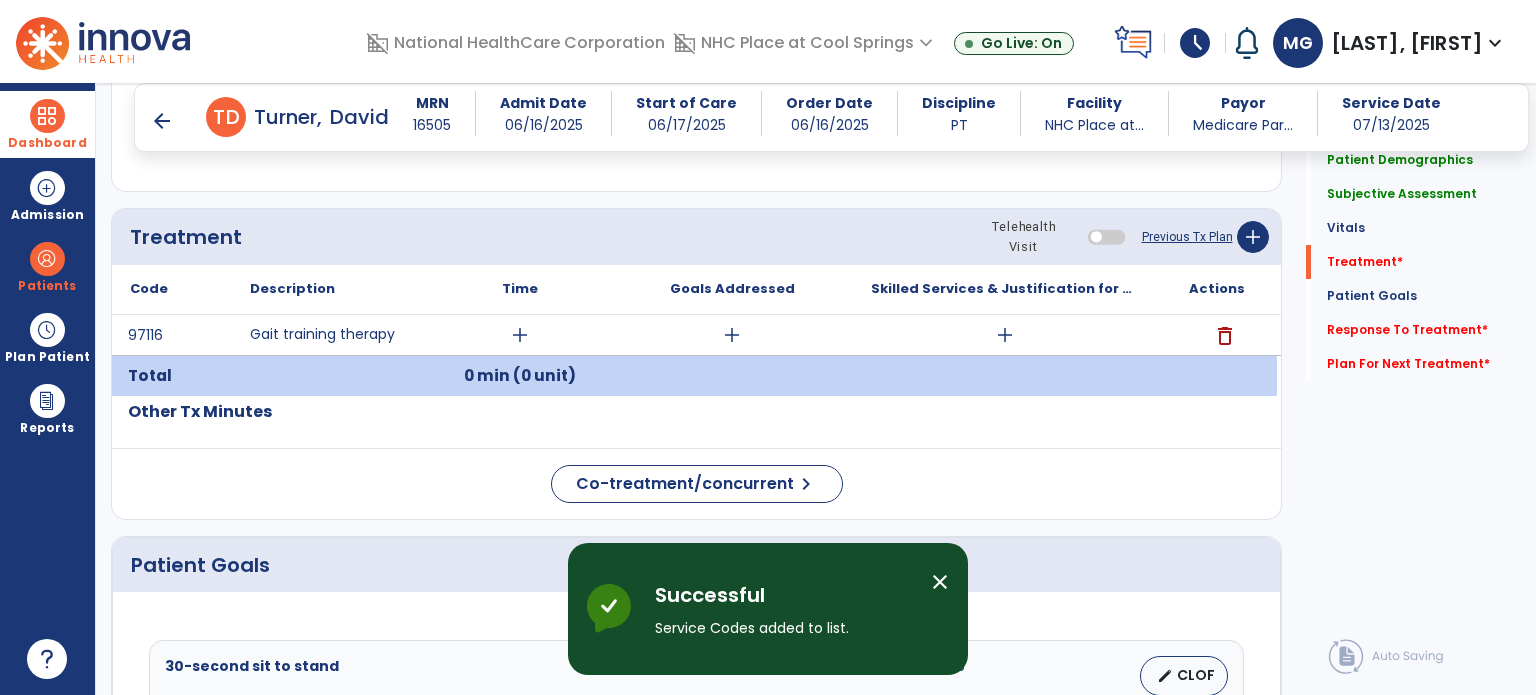 click on "add" at bounding box center [520, 335] 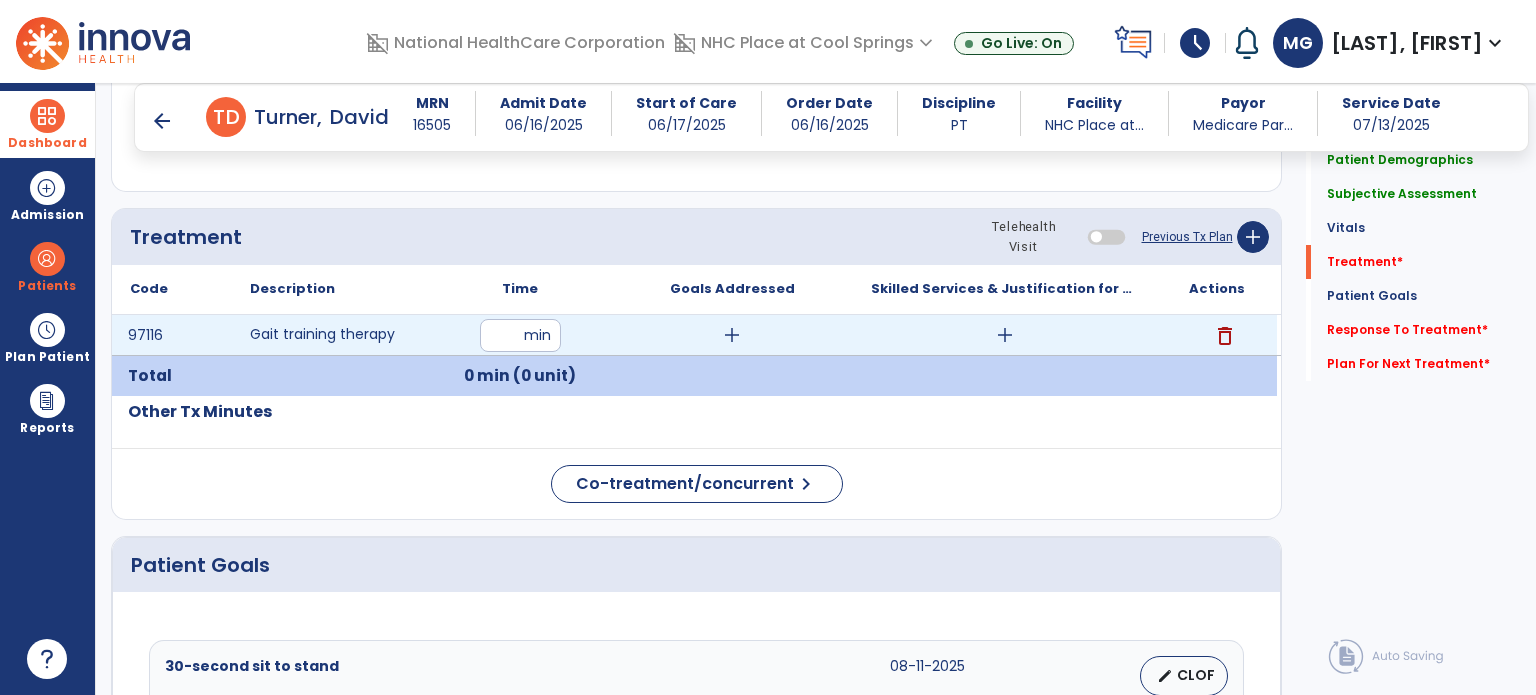 type on "**" 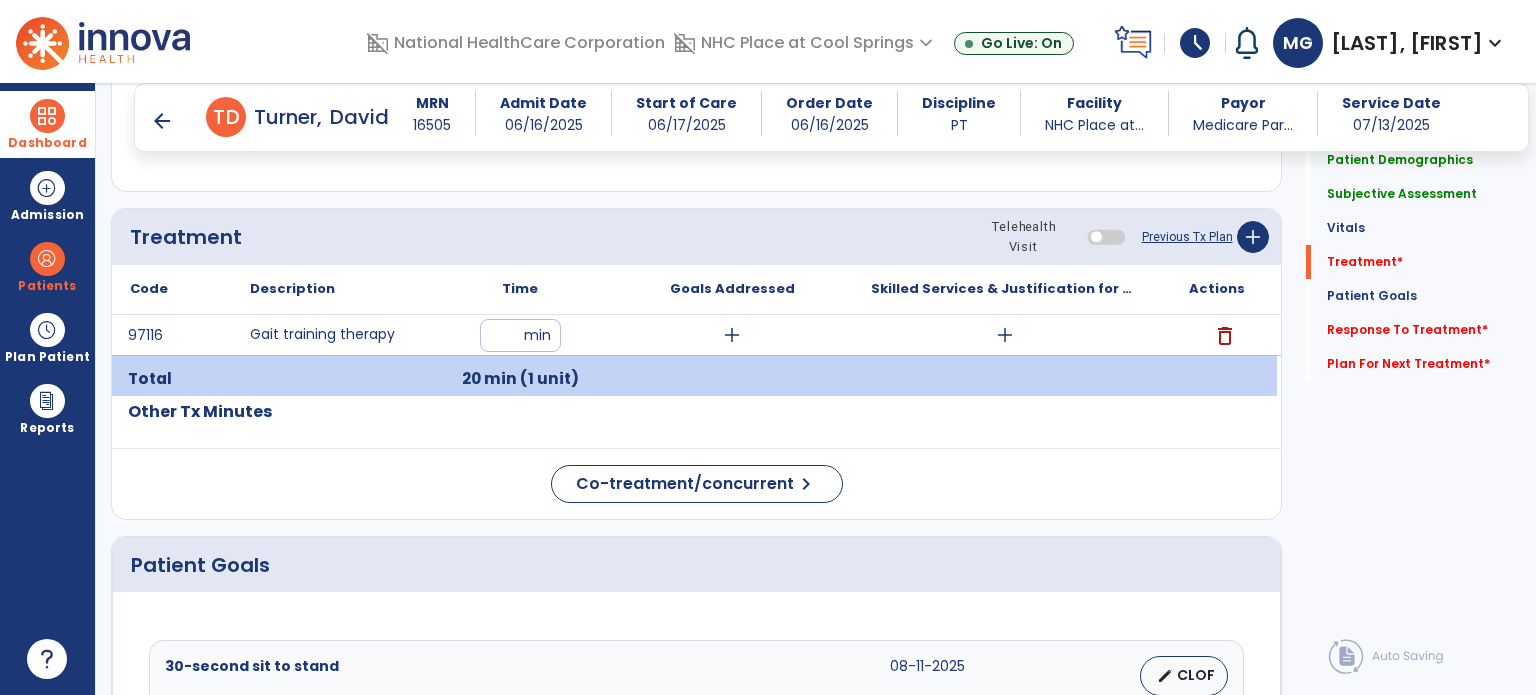 click on "add" at bounding box center [732, 335] 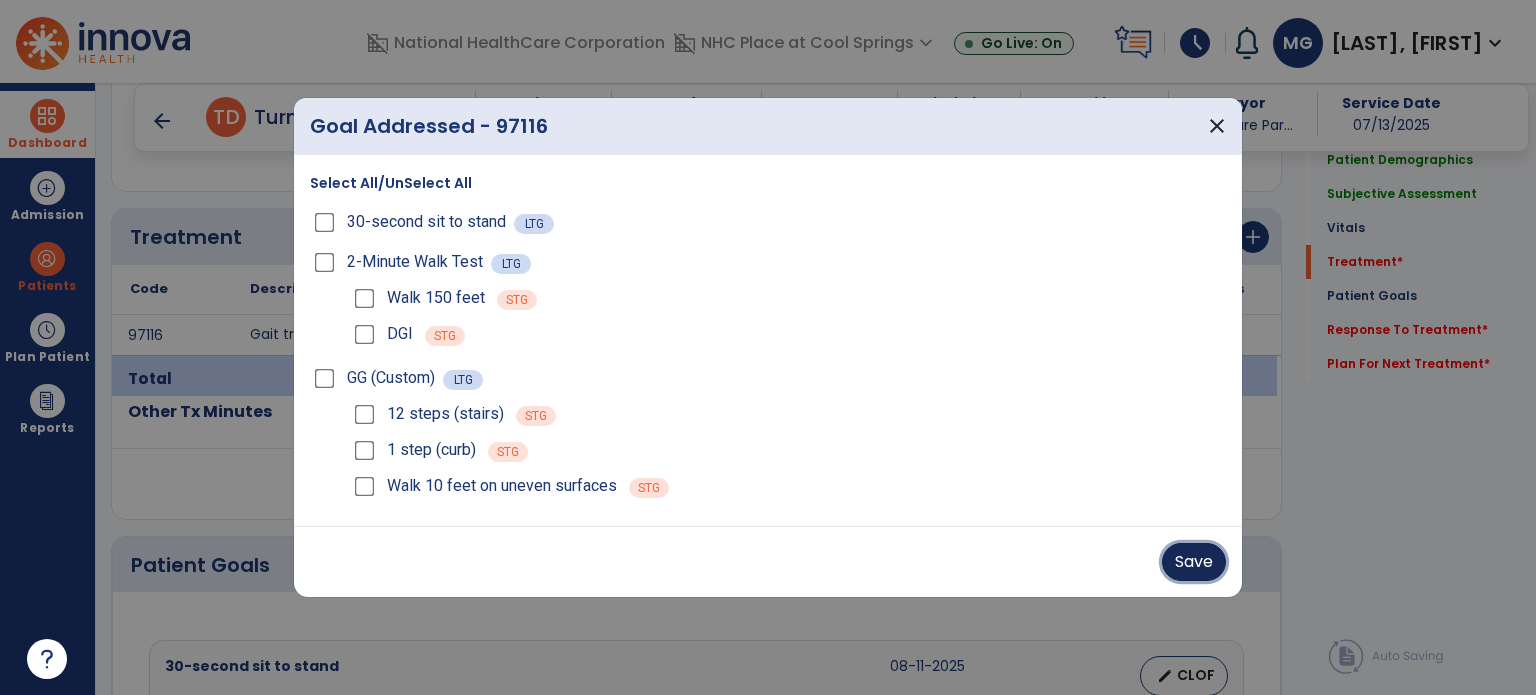 click on "Save" at bounding box center (1194, 562) 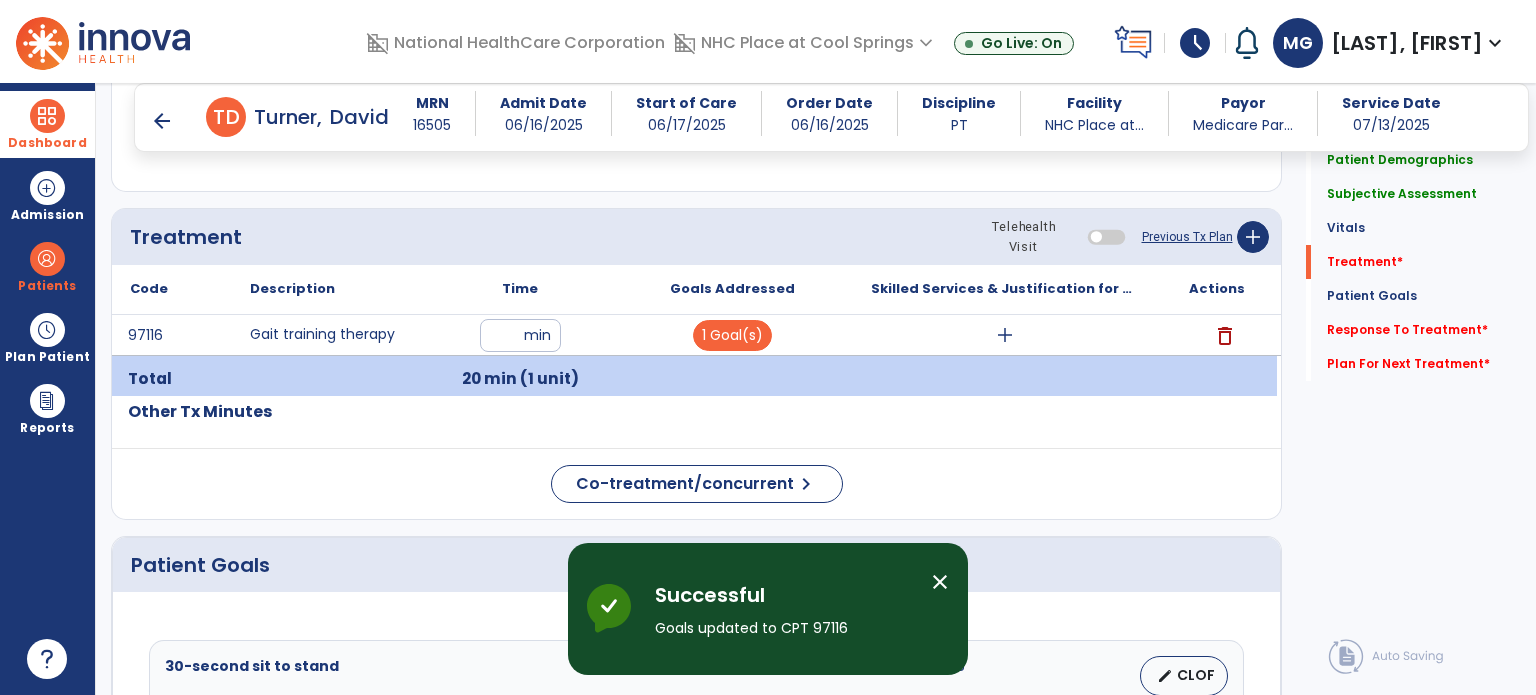 click on "add" at bounding box center (1005, 335) 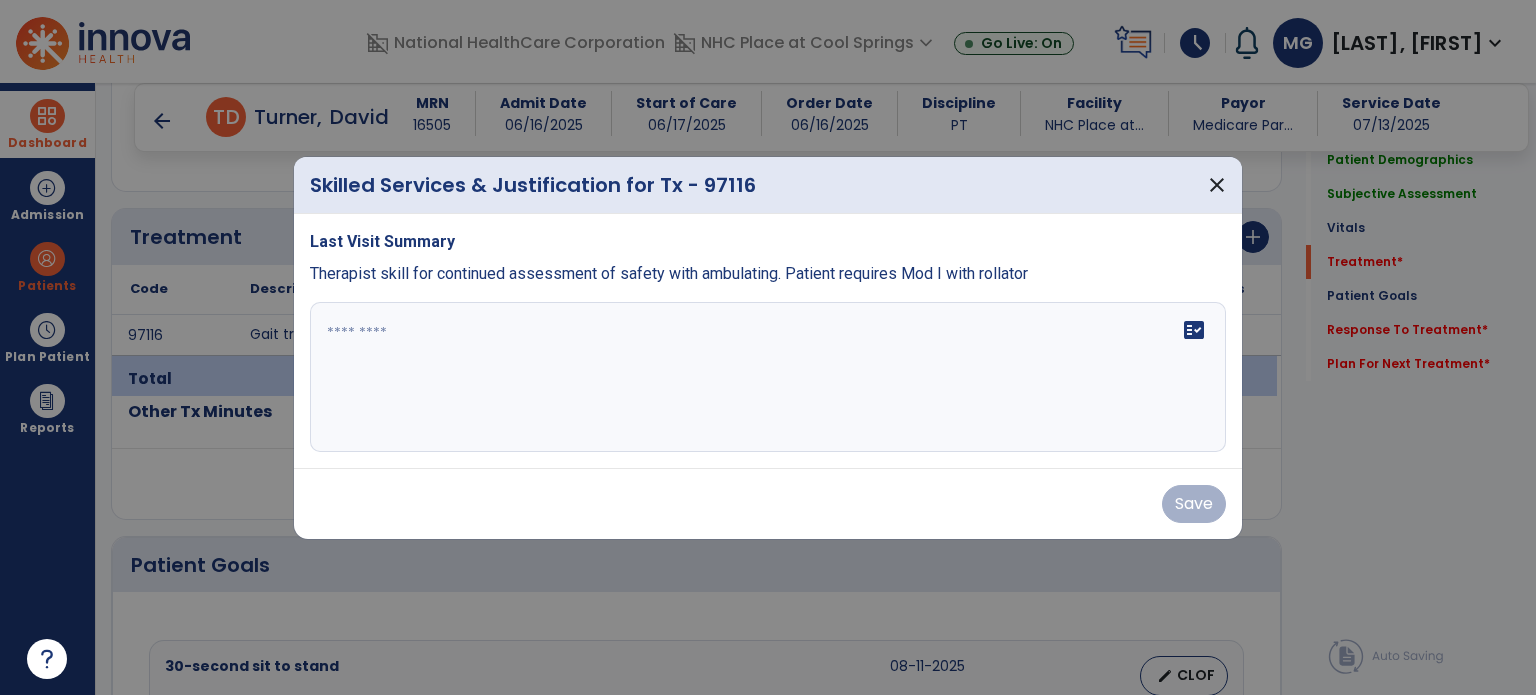 click on "Therapist skill for continued assessment of safety with ambulating. Patient requires Mod I with rollator" at bounding box center (669, 273) 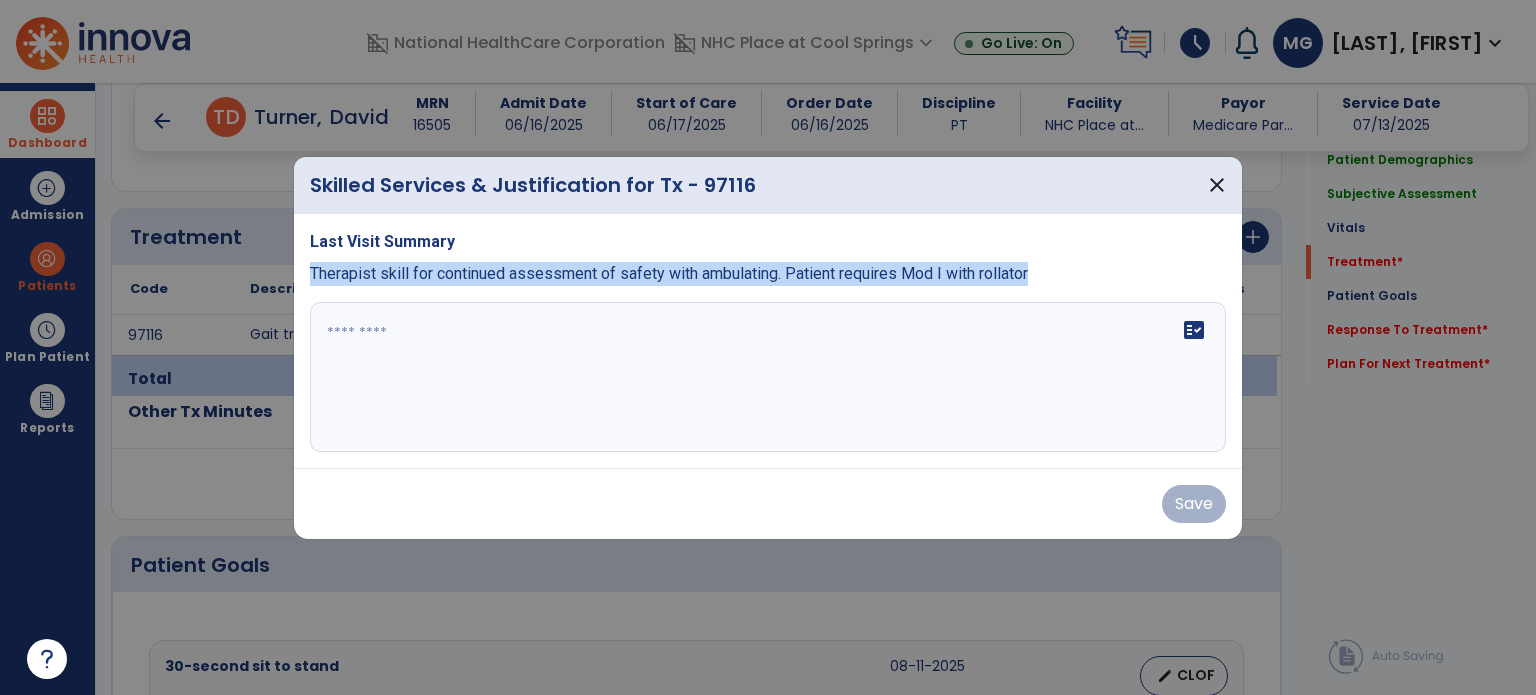 drag, startPoint x: 1026, startPoint y: 268, endPoint x: 347, endPoint y: 268, distance: 679 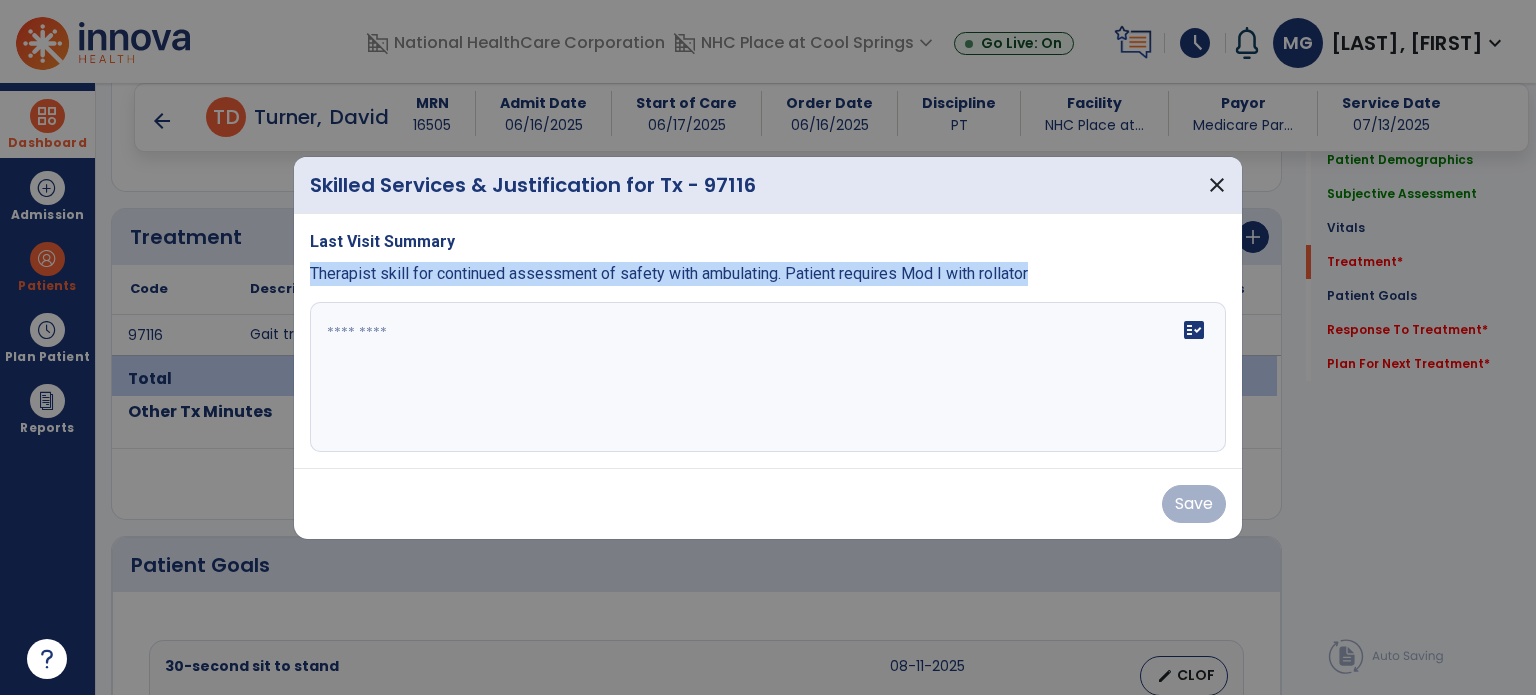 click on "Therapist skill for continued assessment of safety with ambulating. Patient requires Mod I with rollator" at bounding box center (669, 273) 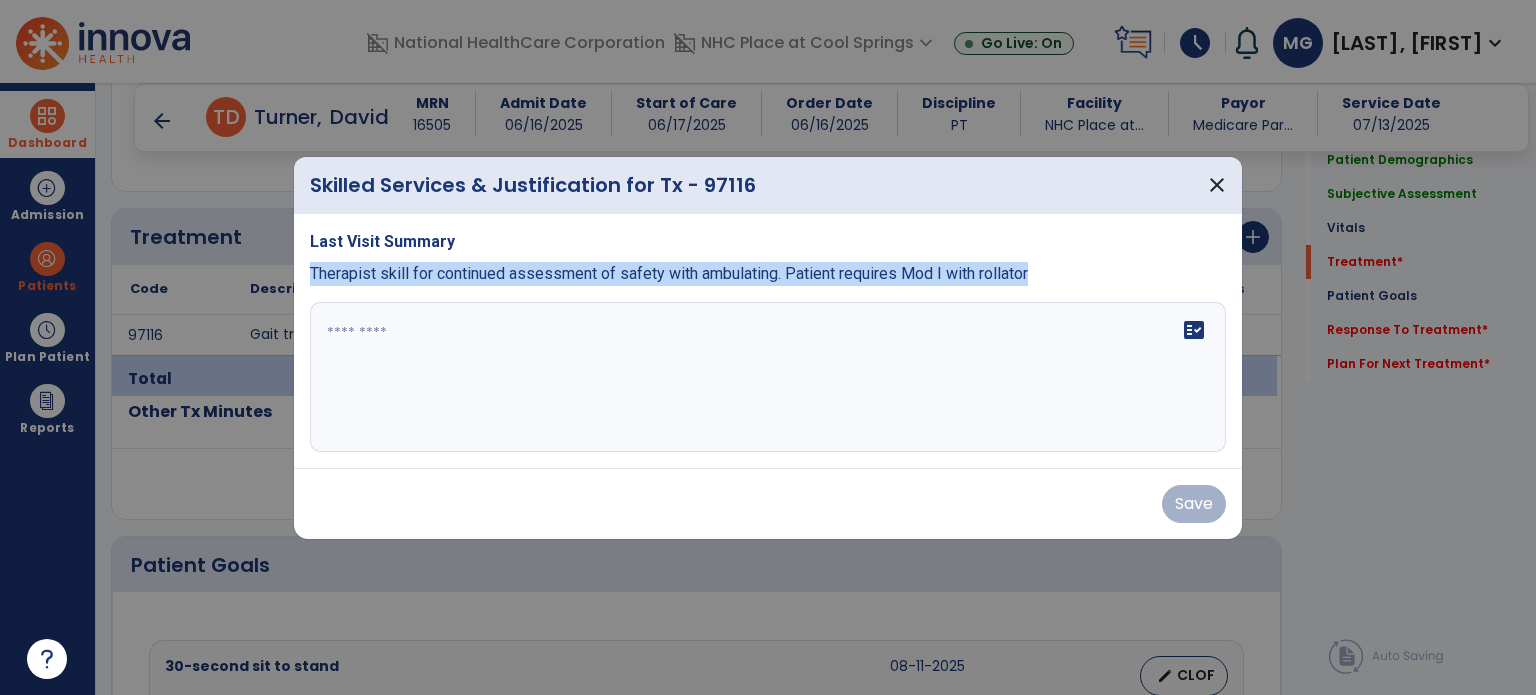 copy on "Therapist skill for continued assessment of safety with ambulating. Patient requires Mod I with rollator" 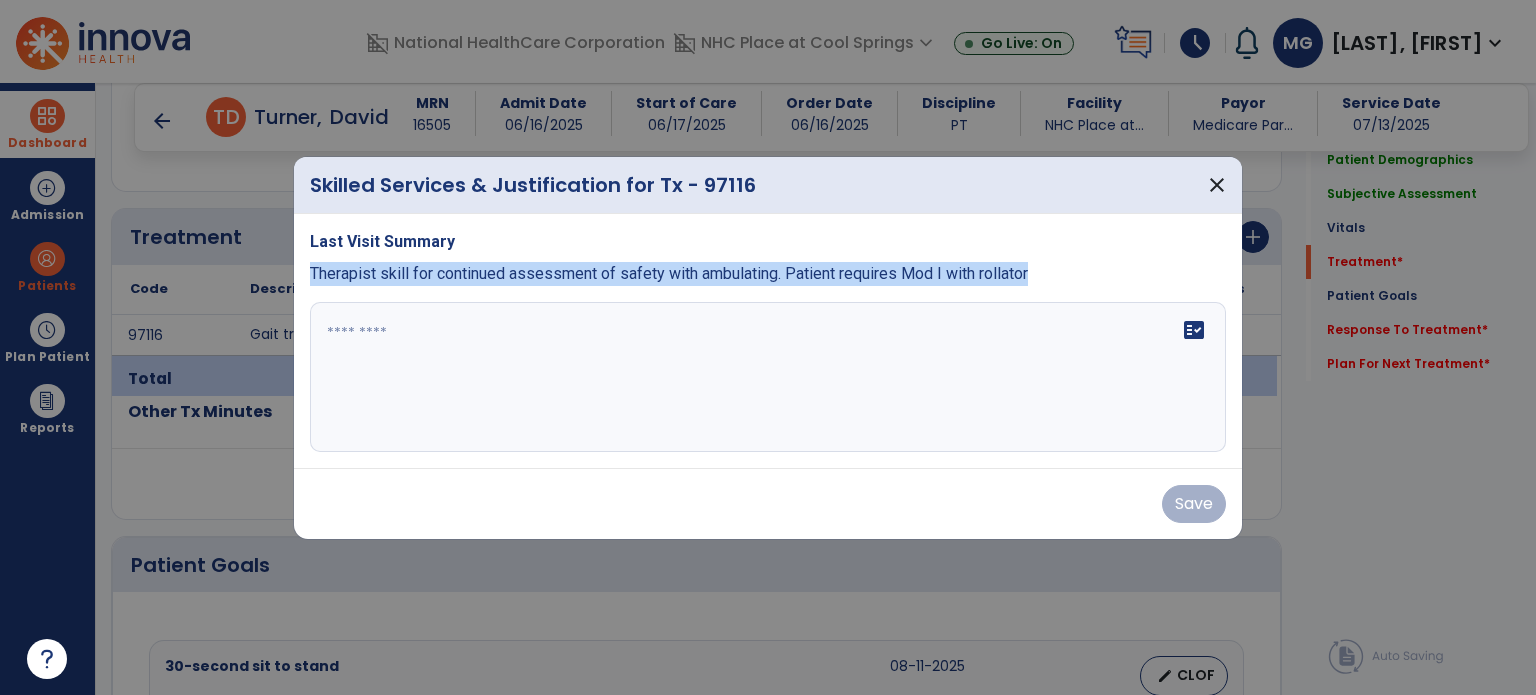 click at bounding box center (768, 377) 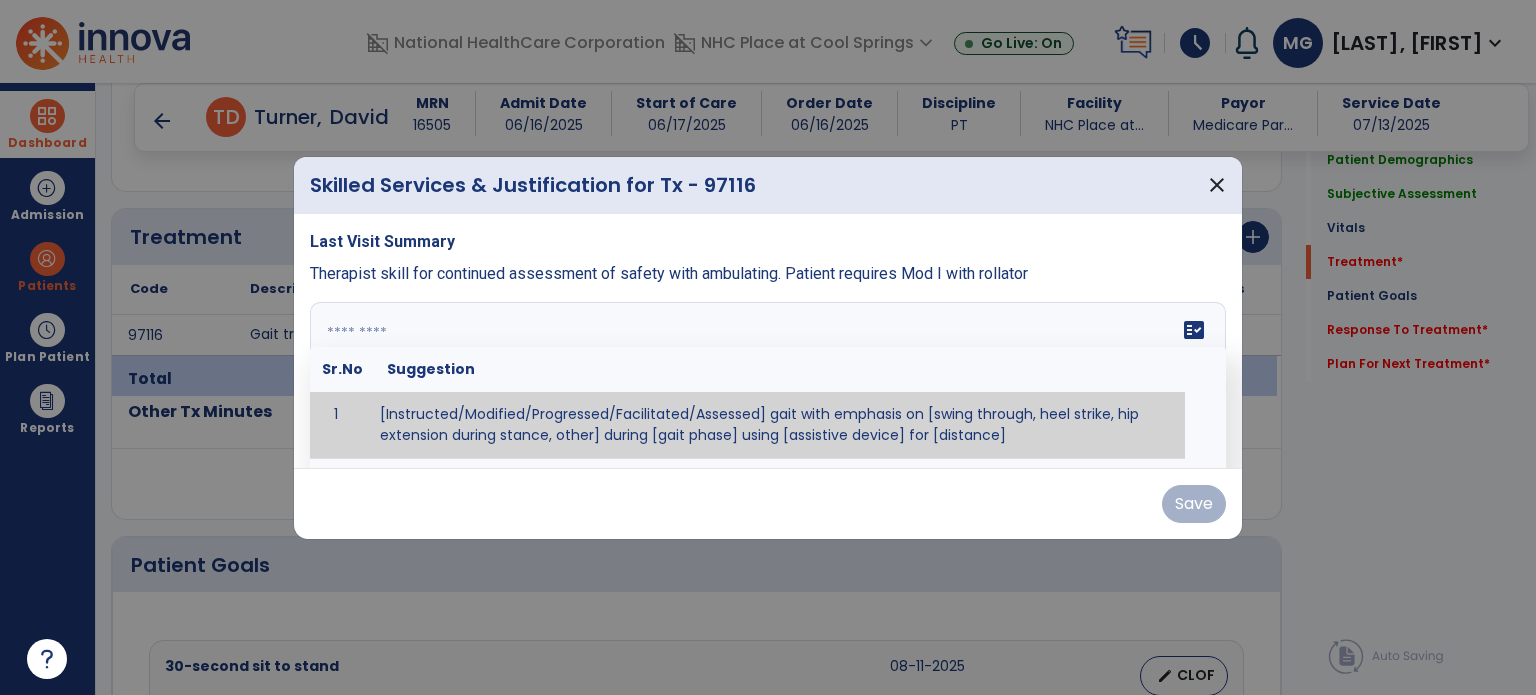 paste on "**********" 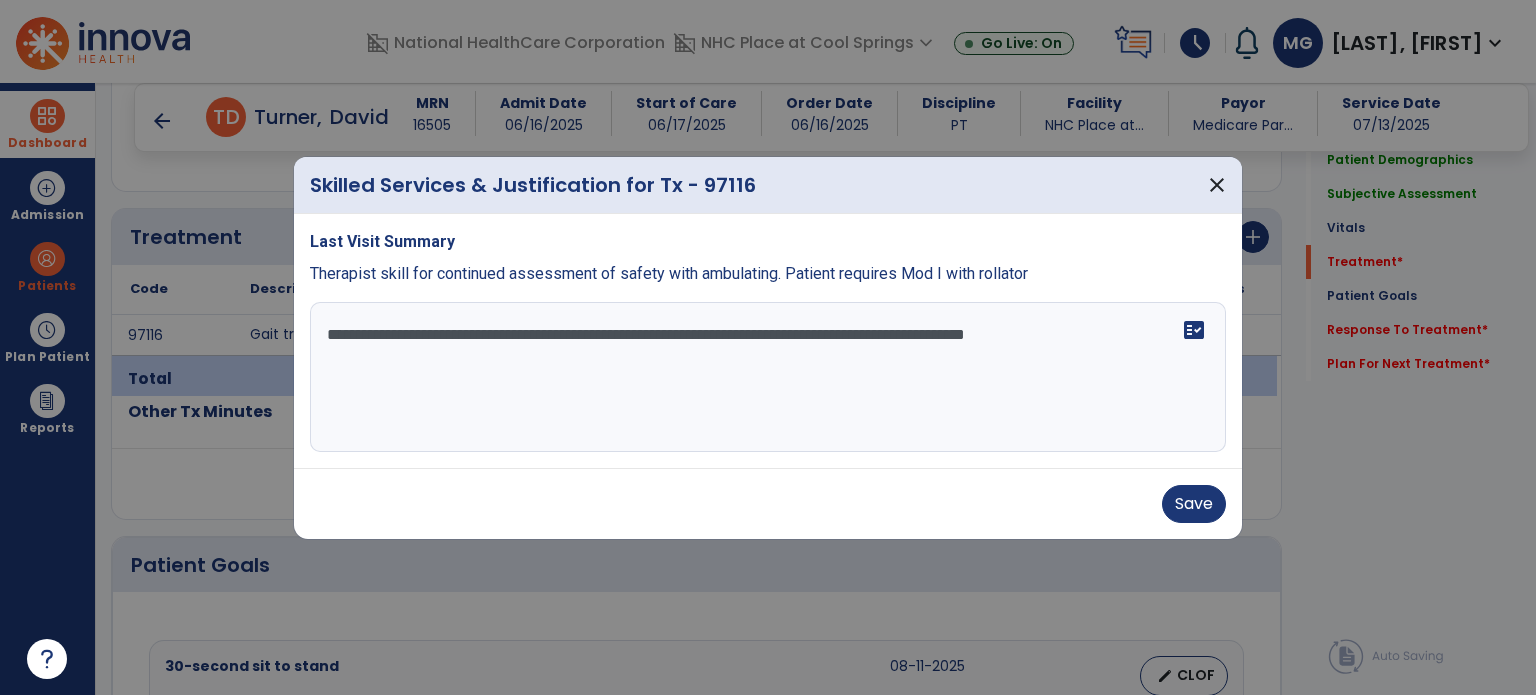 click on "**********" at bounding box center [768, 377] 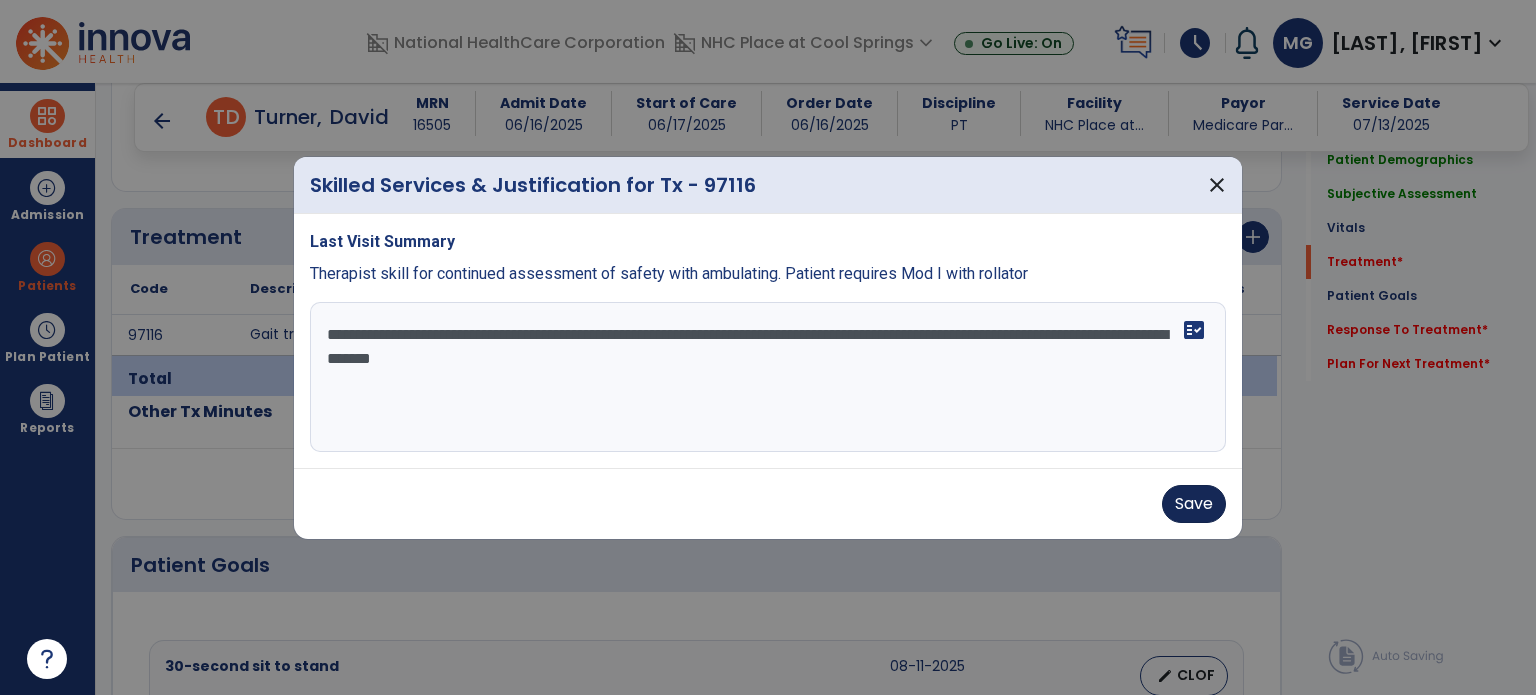 type on "**********" 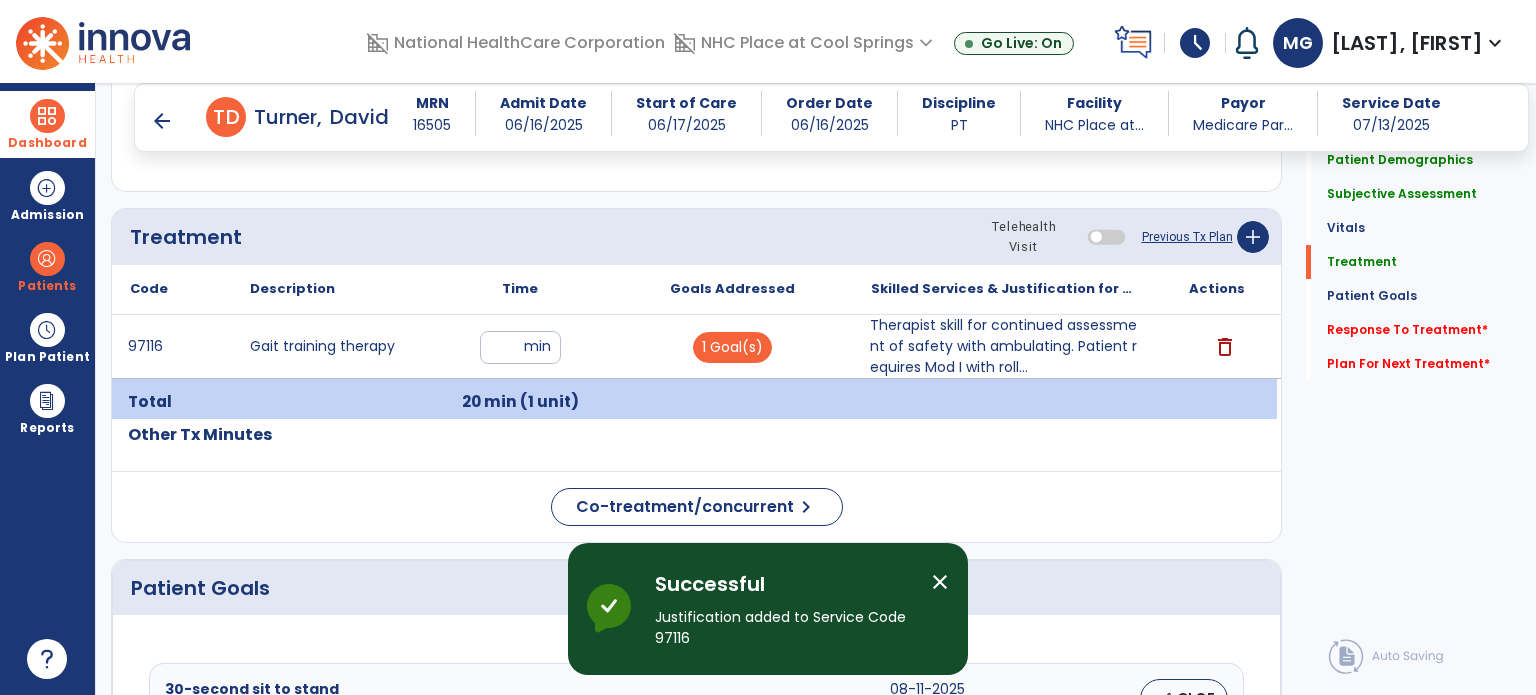 click on "Therapist skill for continued assessment of safety with ambulating. Patient requires Mod I with roll..." at bounding box center (1004, 346) 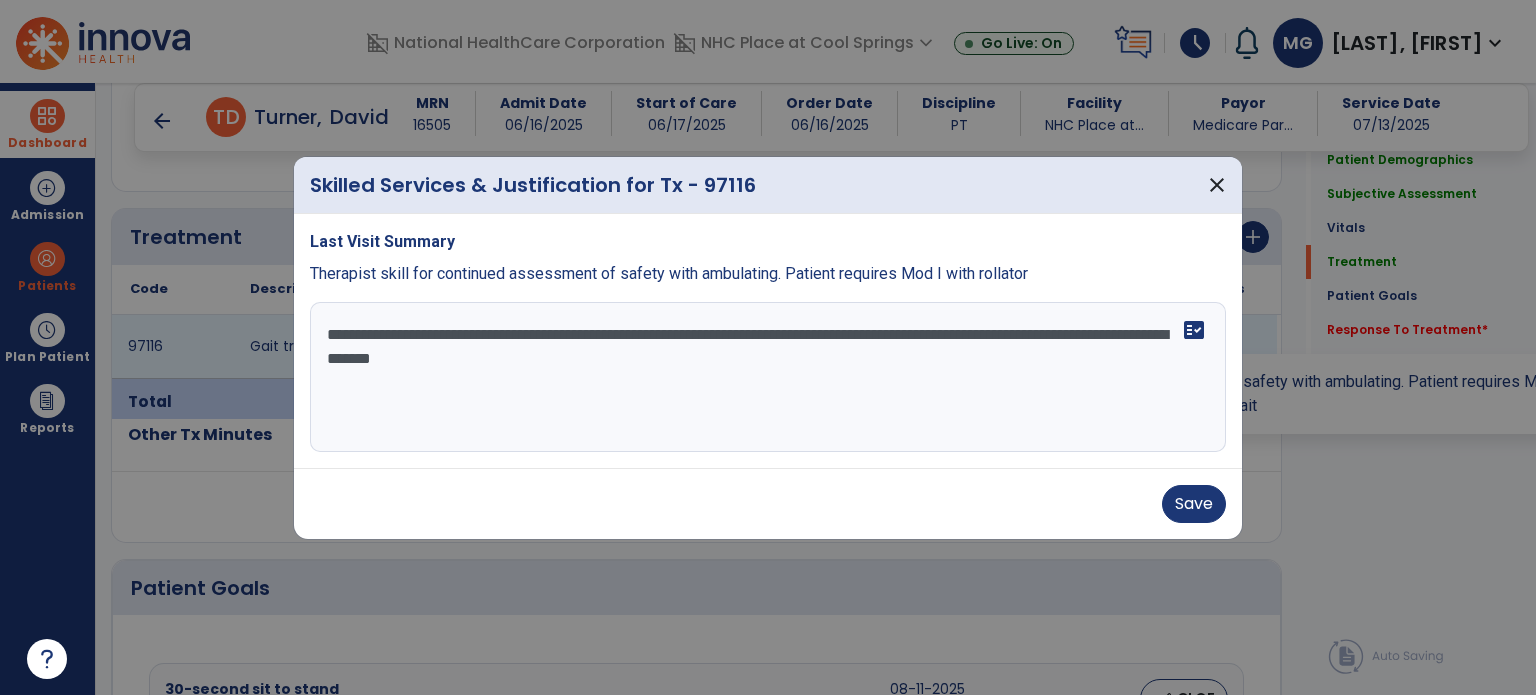 click on "**********" at bounding box center (768, 377) 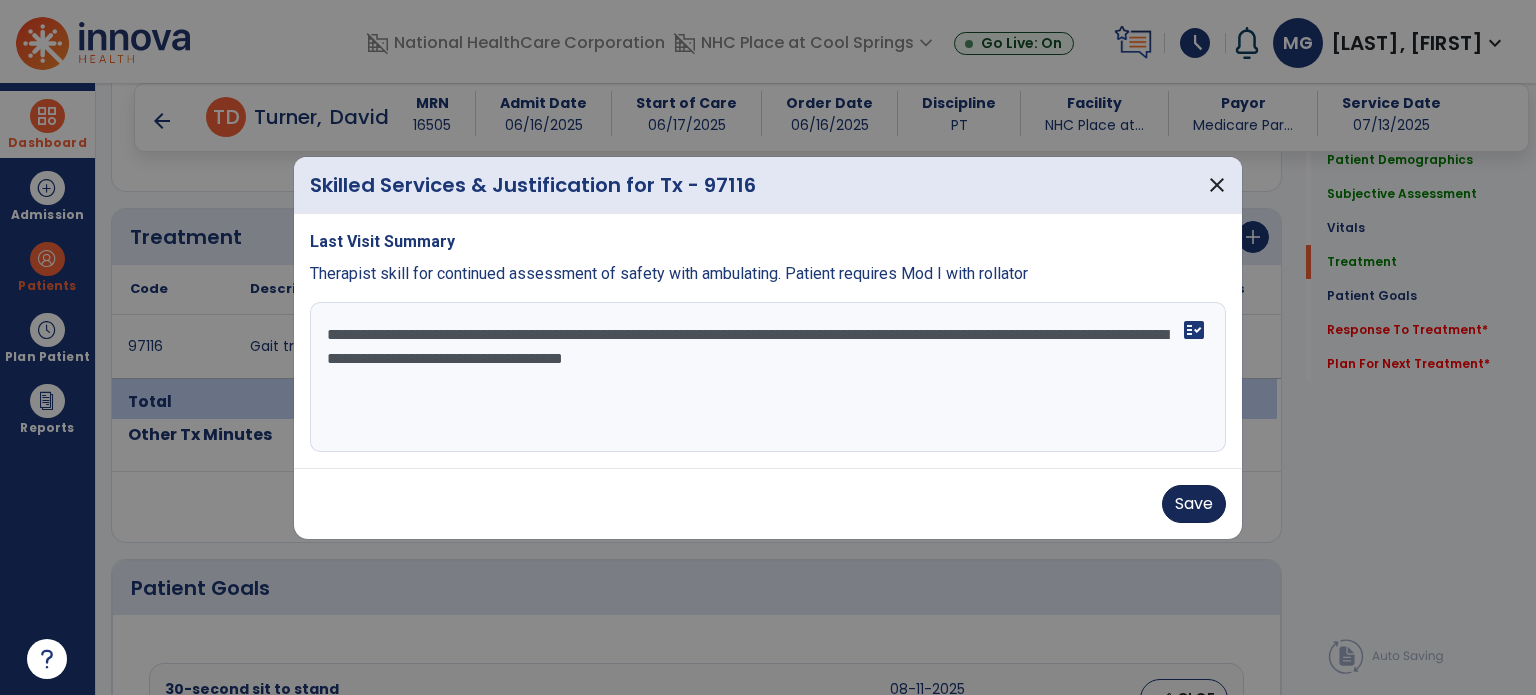type on "**********" 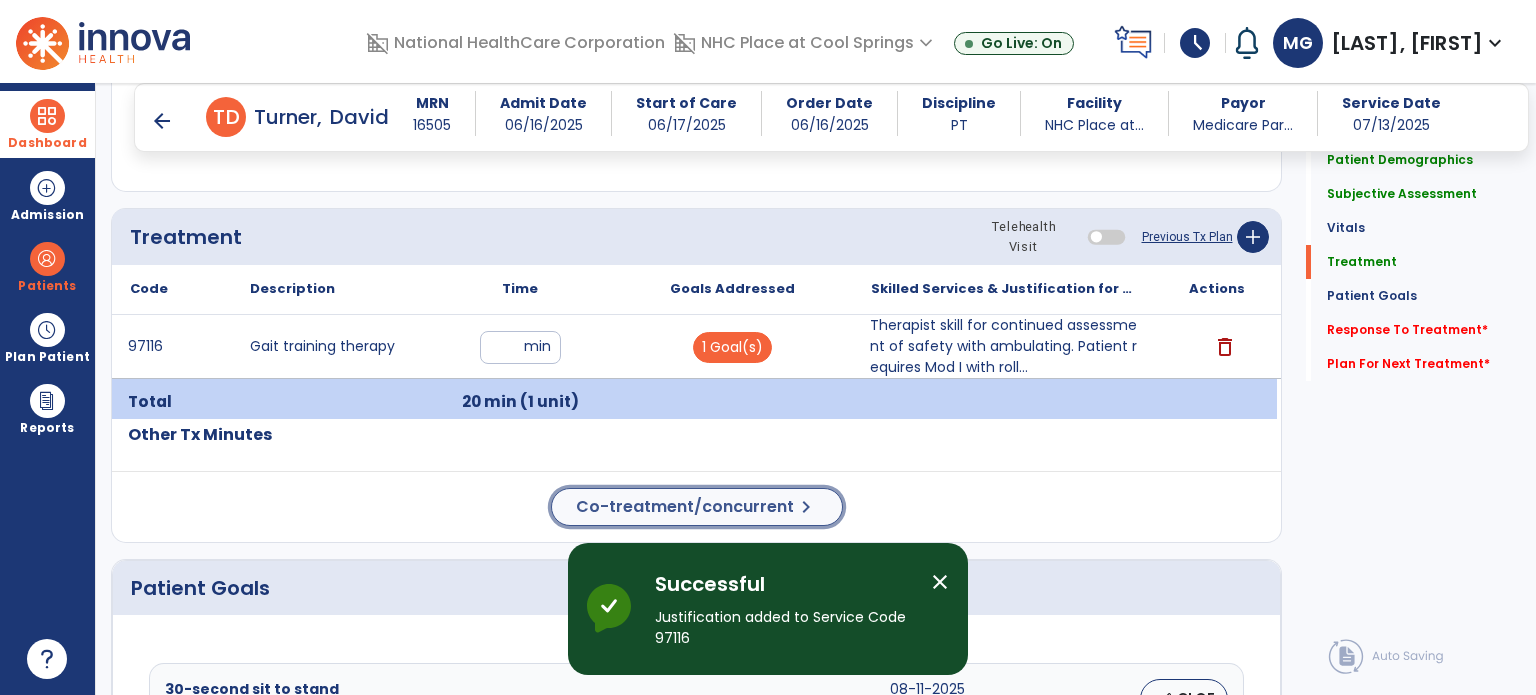 click on "Co-treatment/concurrent" 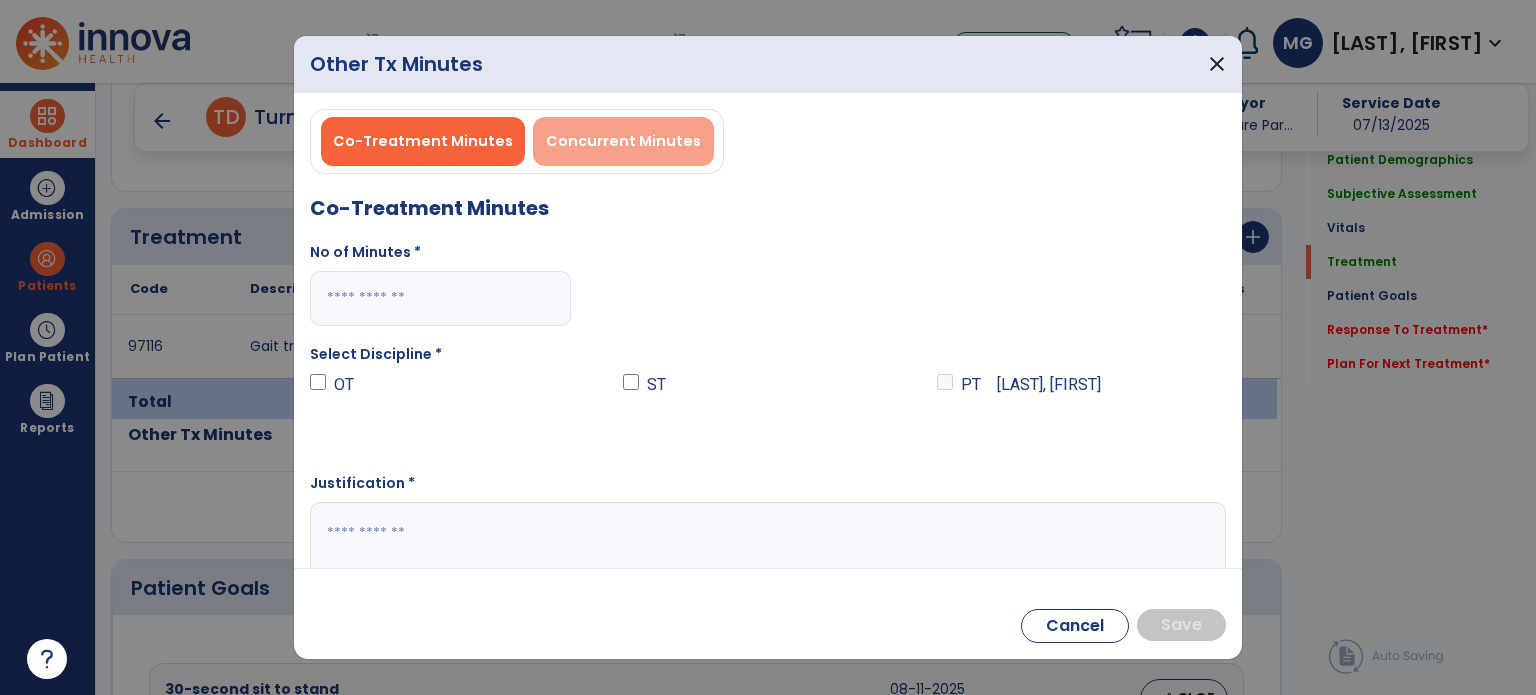 click on "Concurrent Minutes" at bounding box center (623, 141) 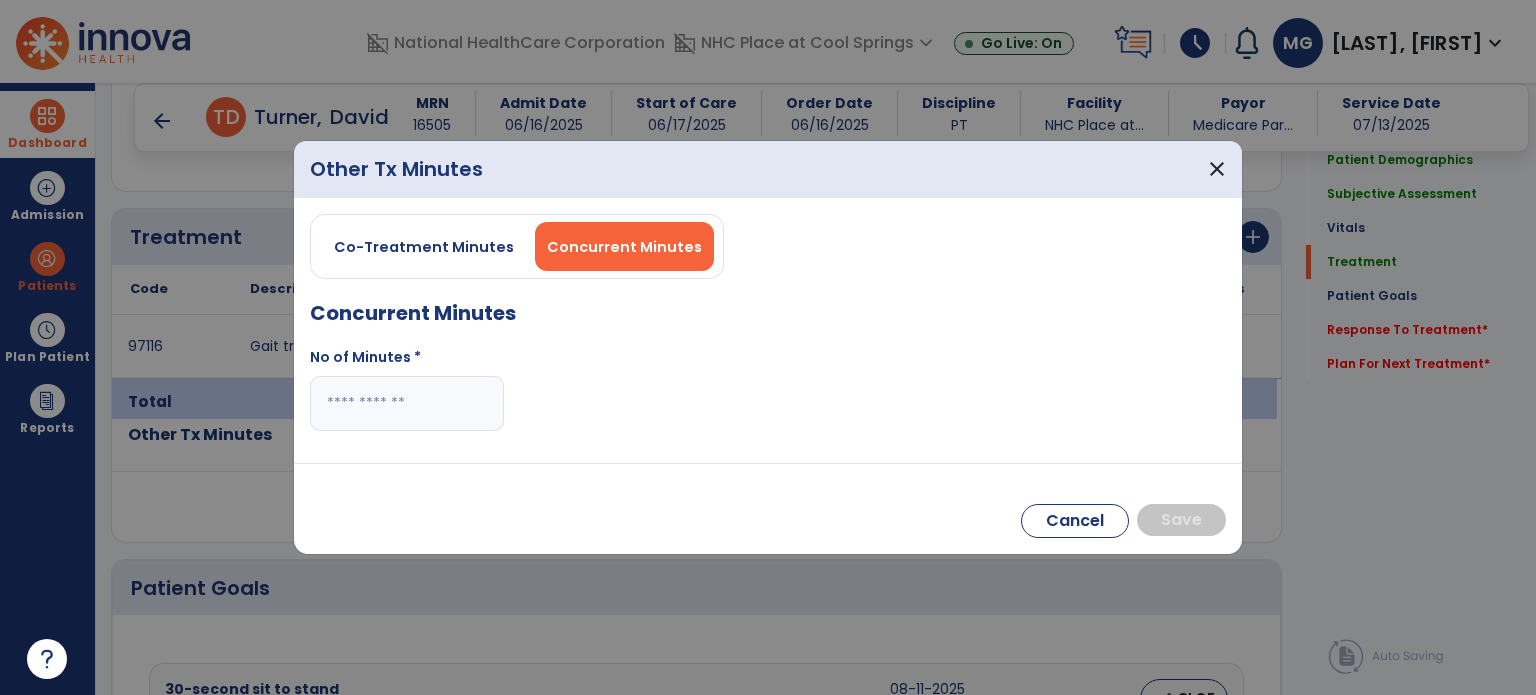 click at bounding box center (407, 403) 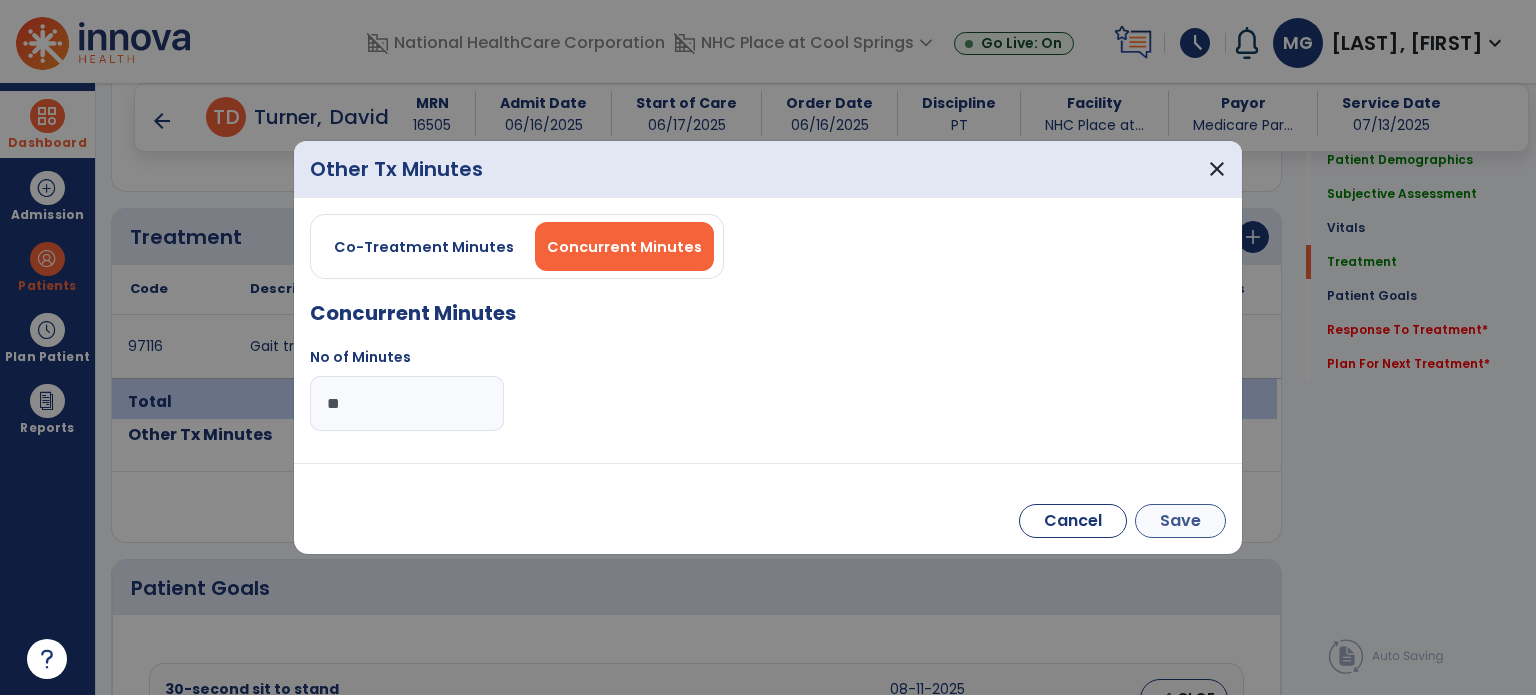 type on "**" 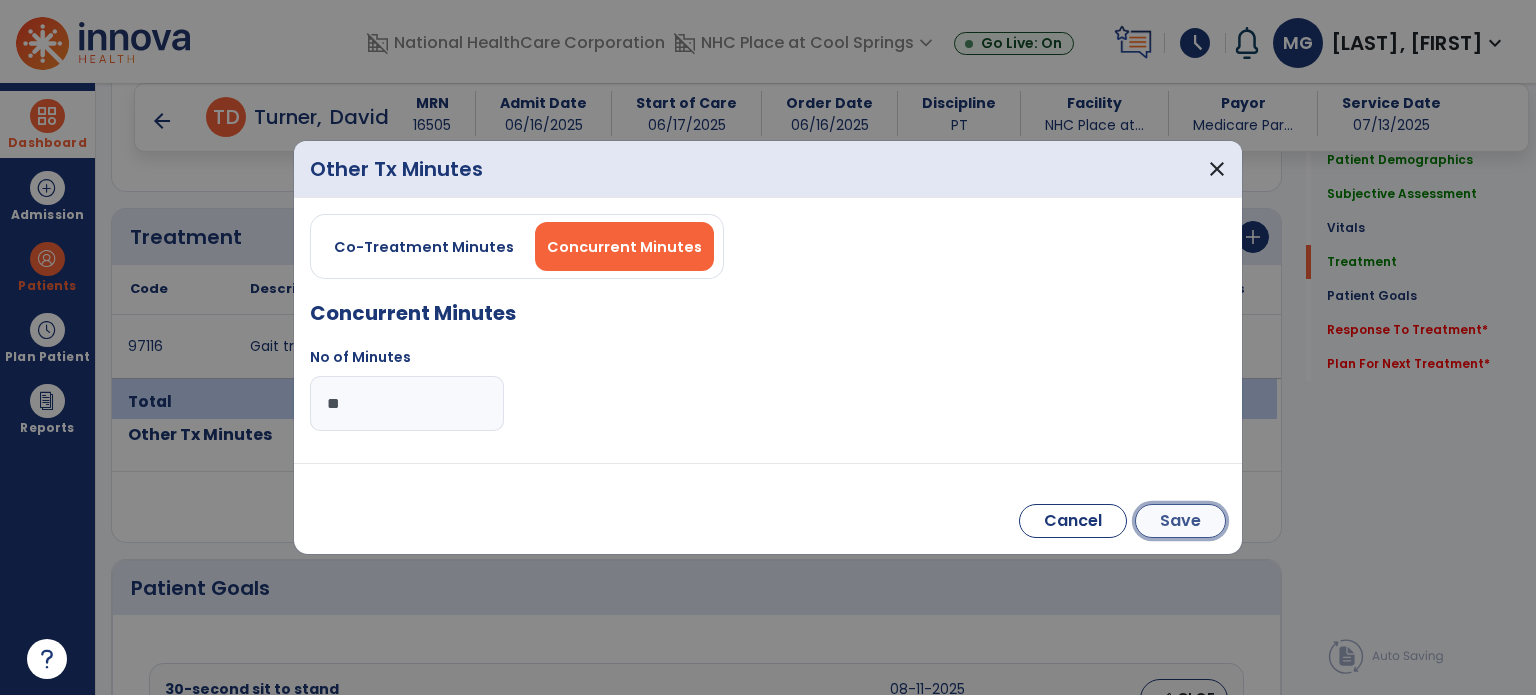 click on "Save" at bounding box center (1180, 521) 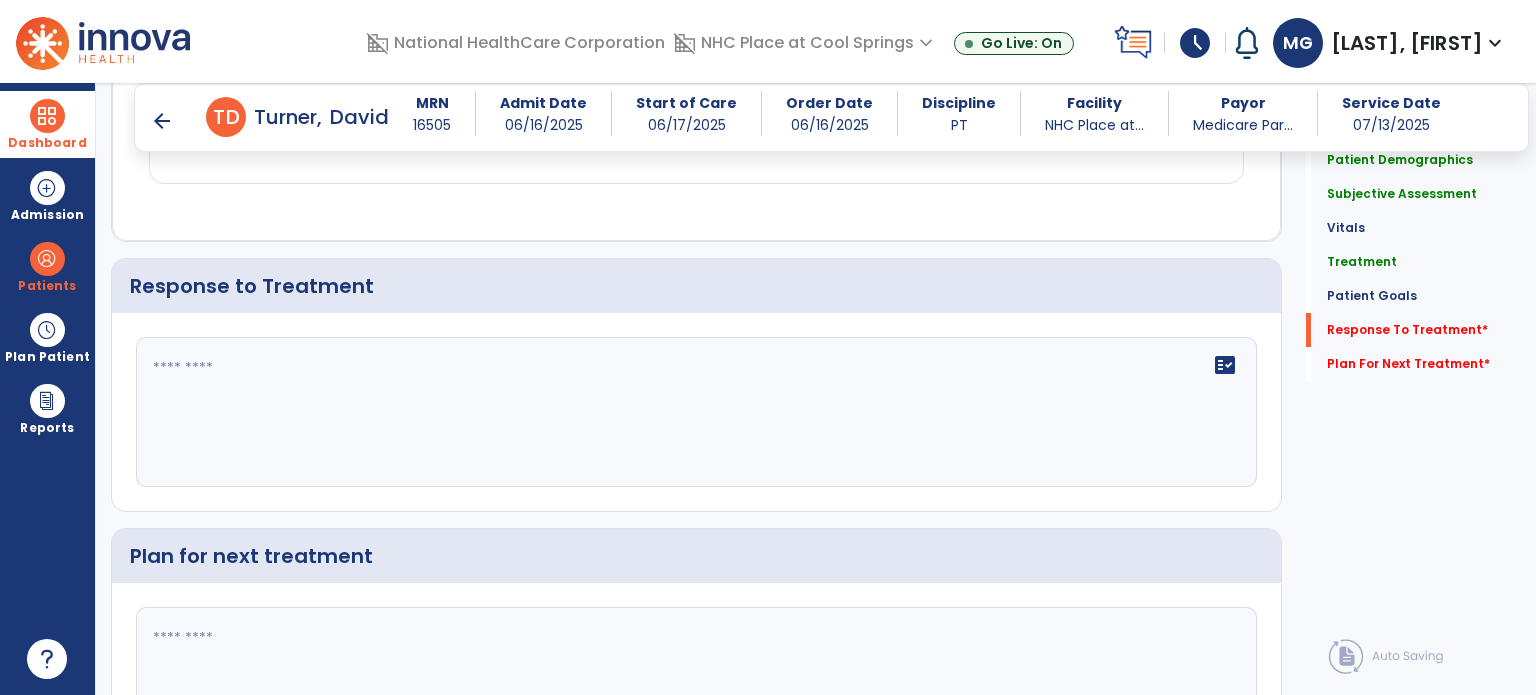 scroll, scrollTop: 2632, scrollLeft: 0, axis: vertical 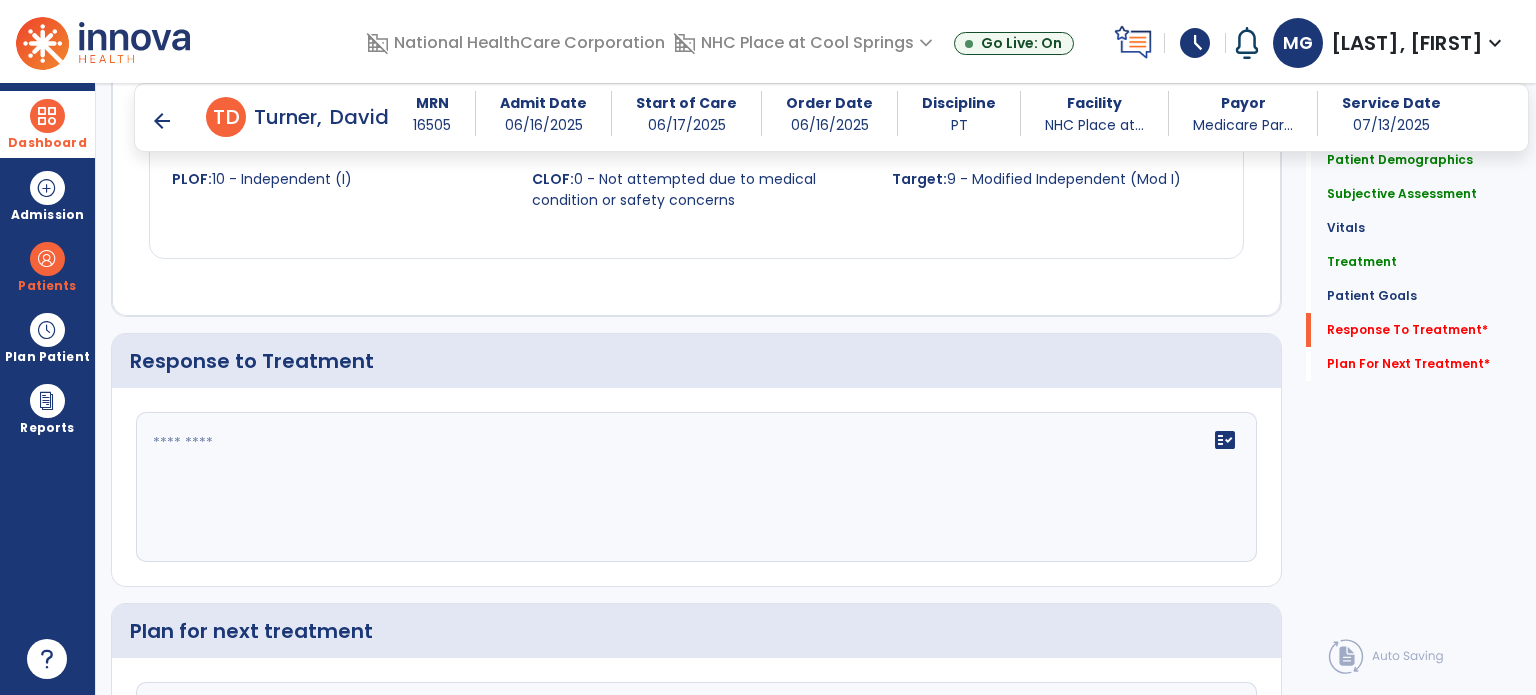 click 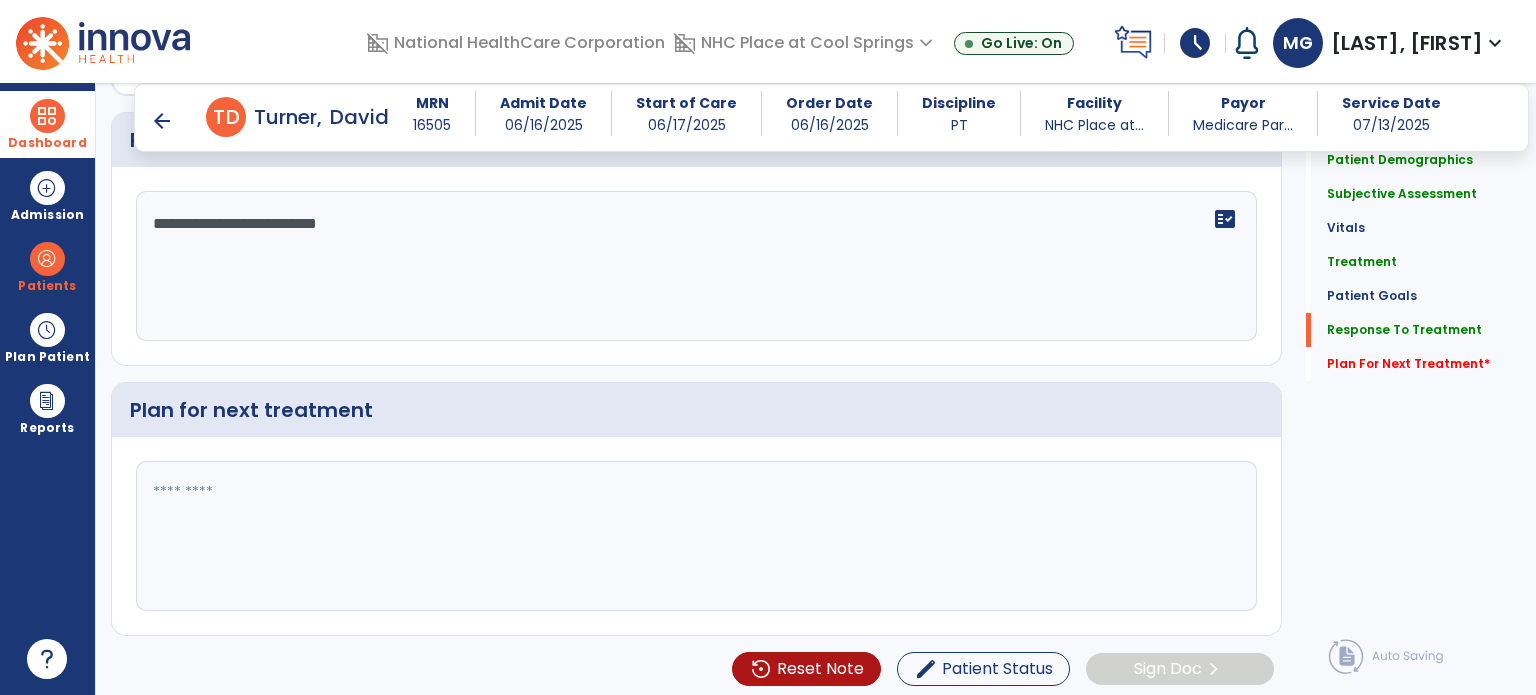 scroll, scrollTop: 2850, scrollLeft: 0, axis: vertical 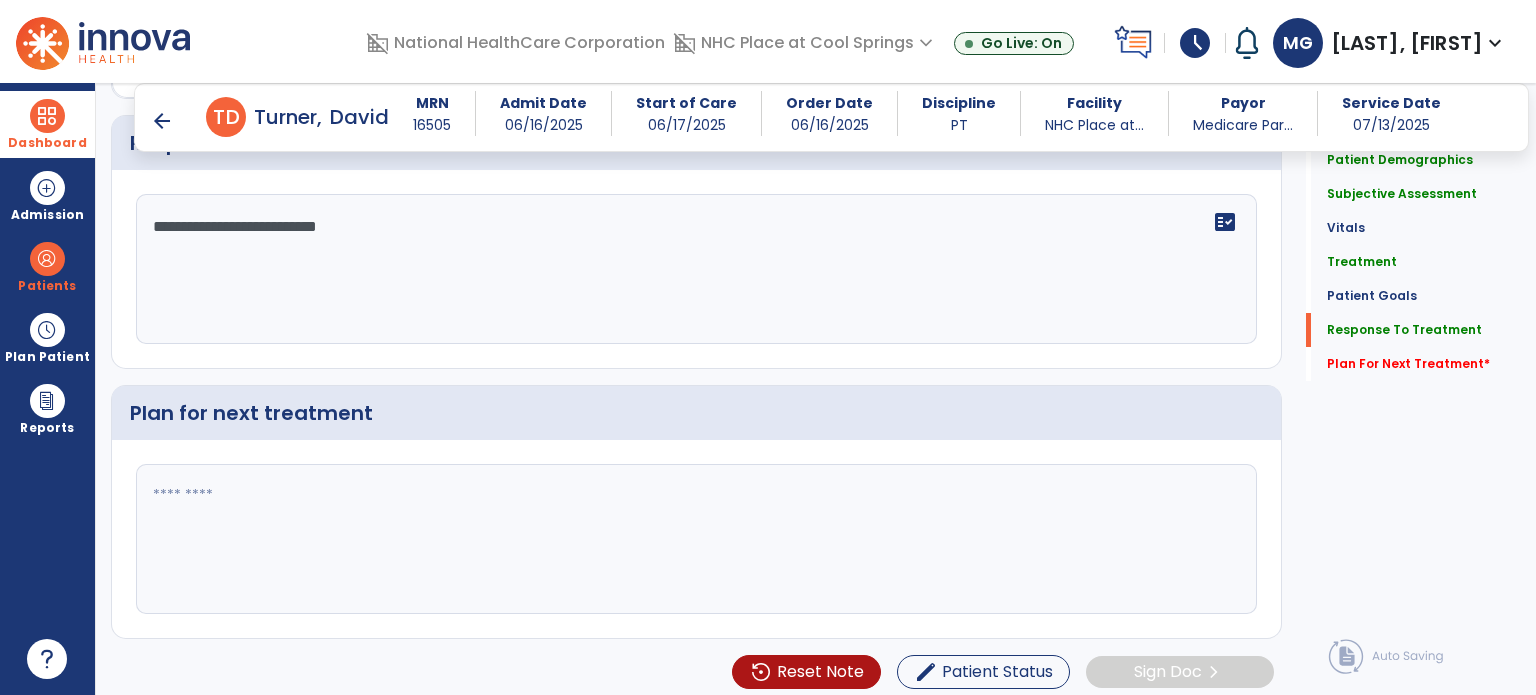 type on "**********" 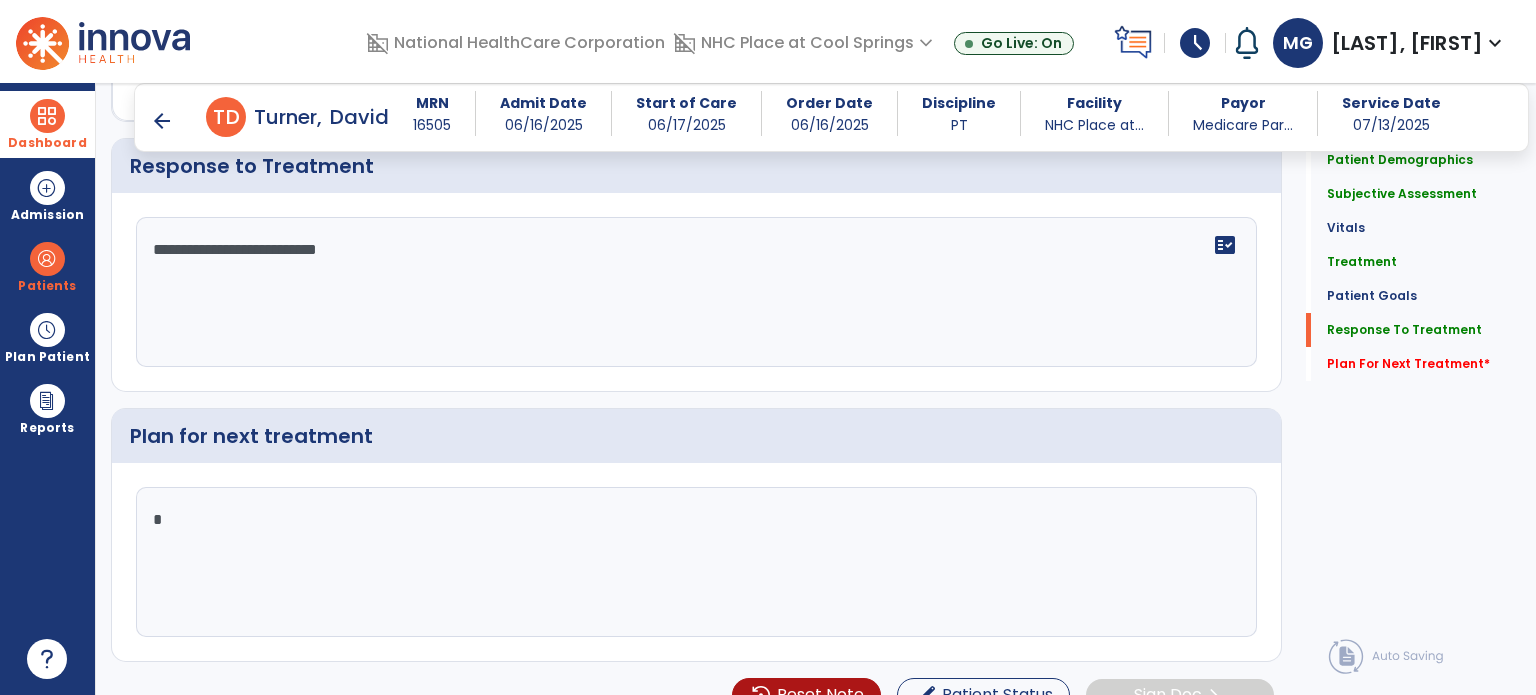 scroll, scrollTop: 2850, scrollLeft: 0, axis: vertical 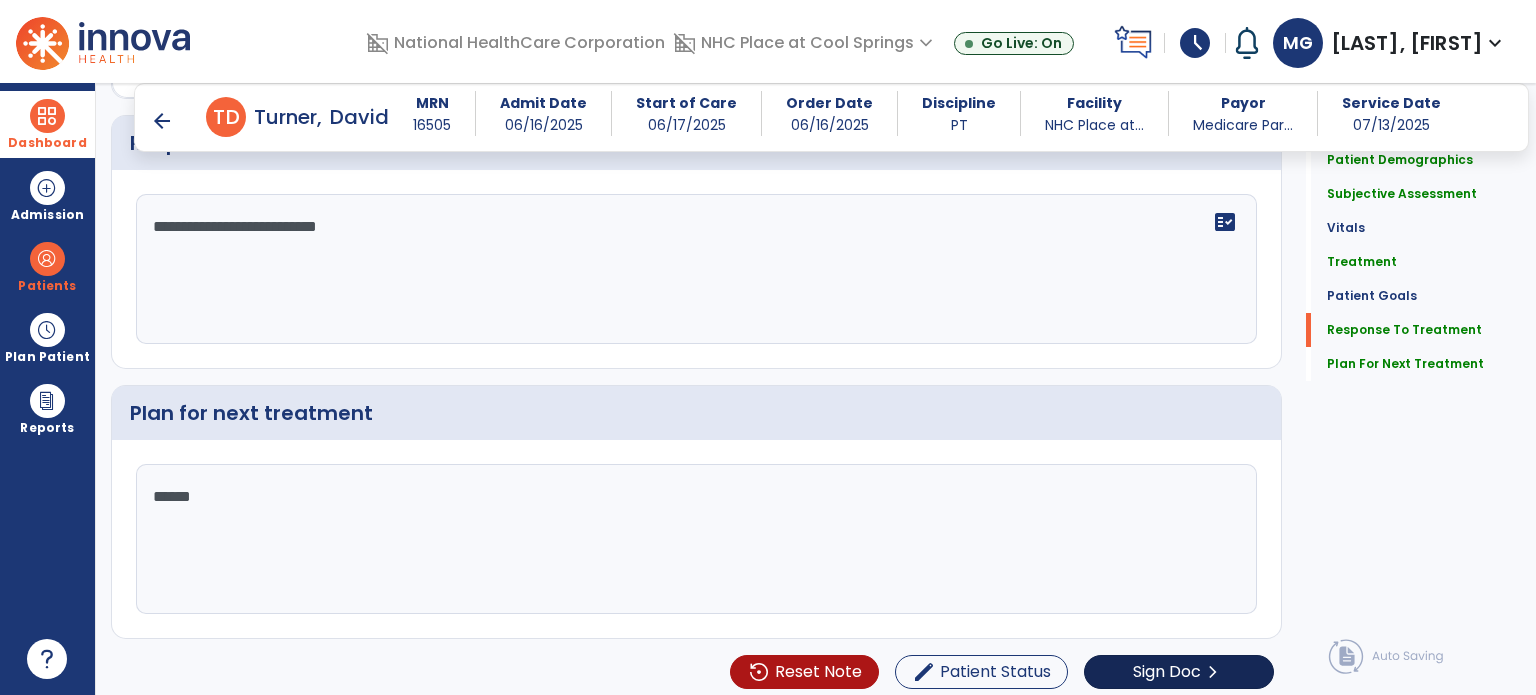 type on "******" 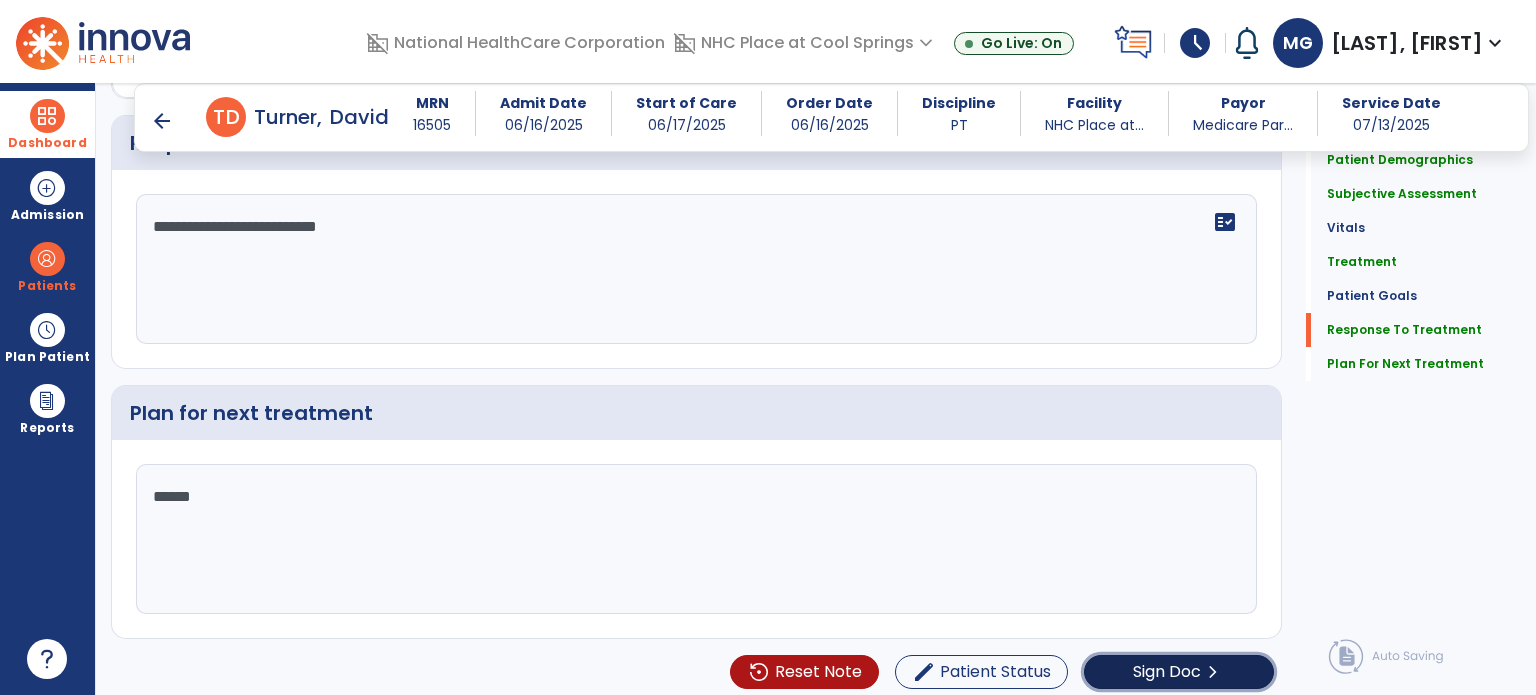 click on "Sign Doc" 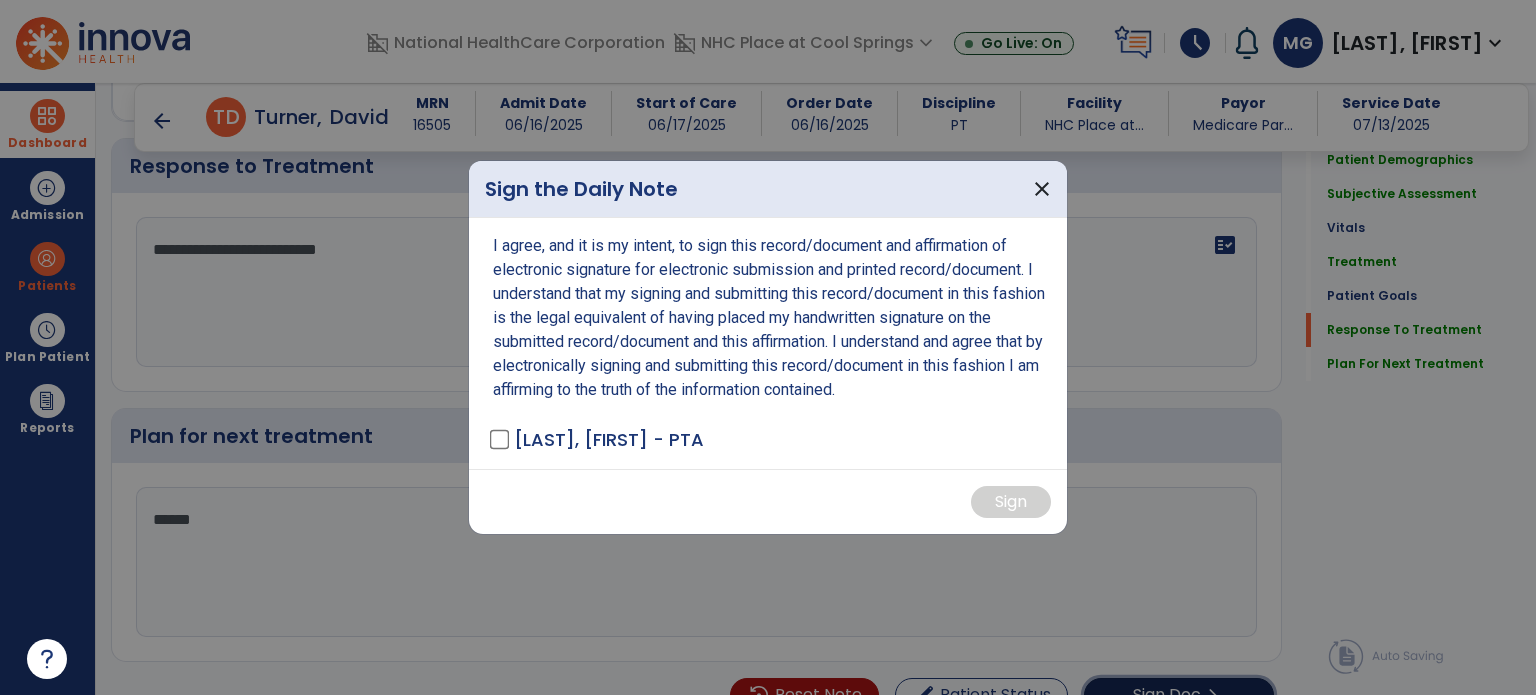 scroll, scrollTop: 2850, scrollLeft: 0, axis: vertical 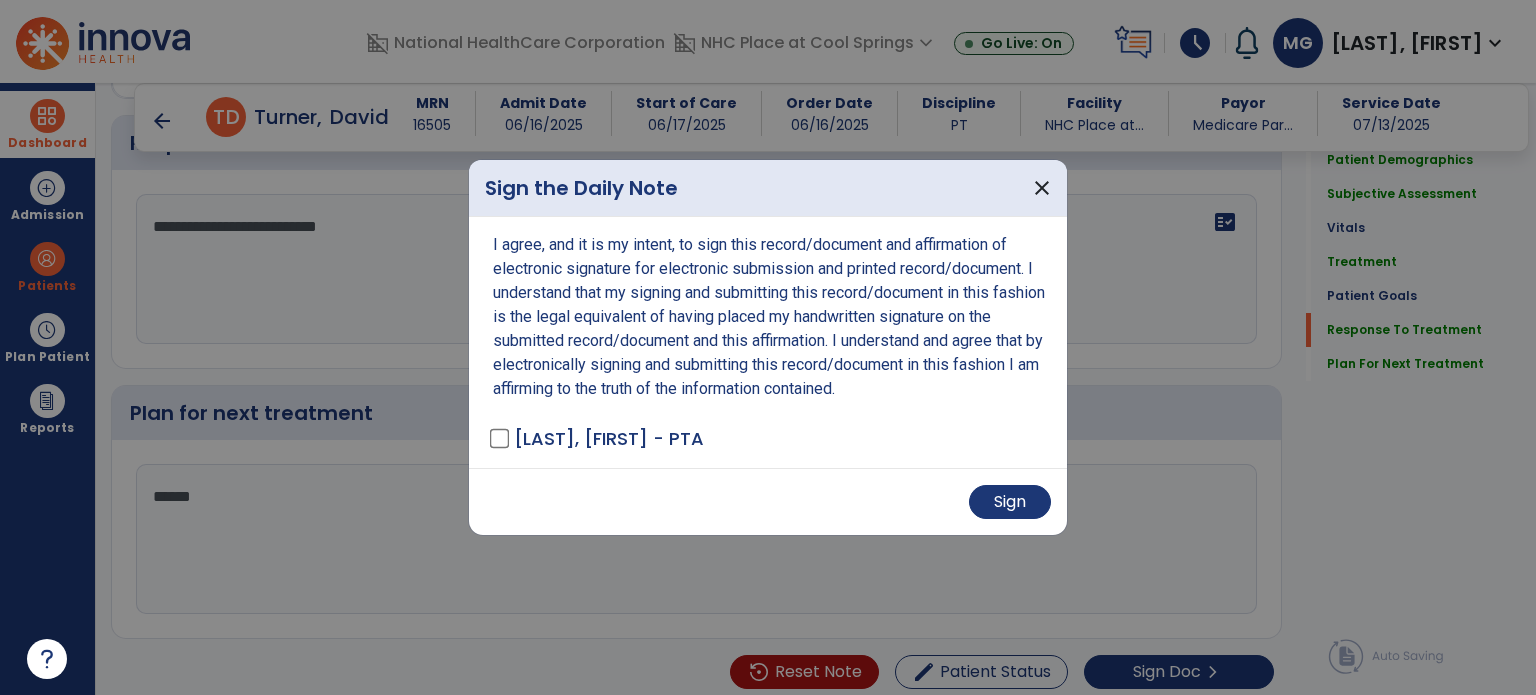 click on "Sign" at bounding box center (768, 501) 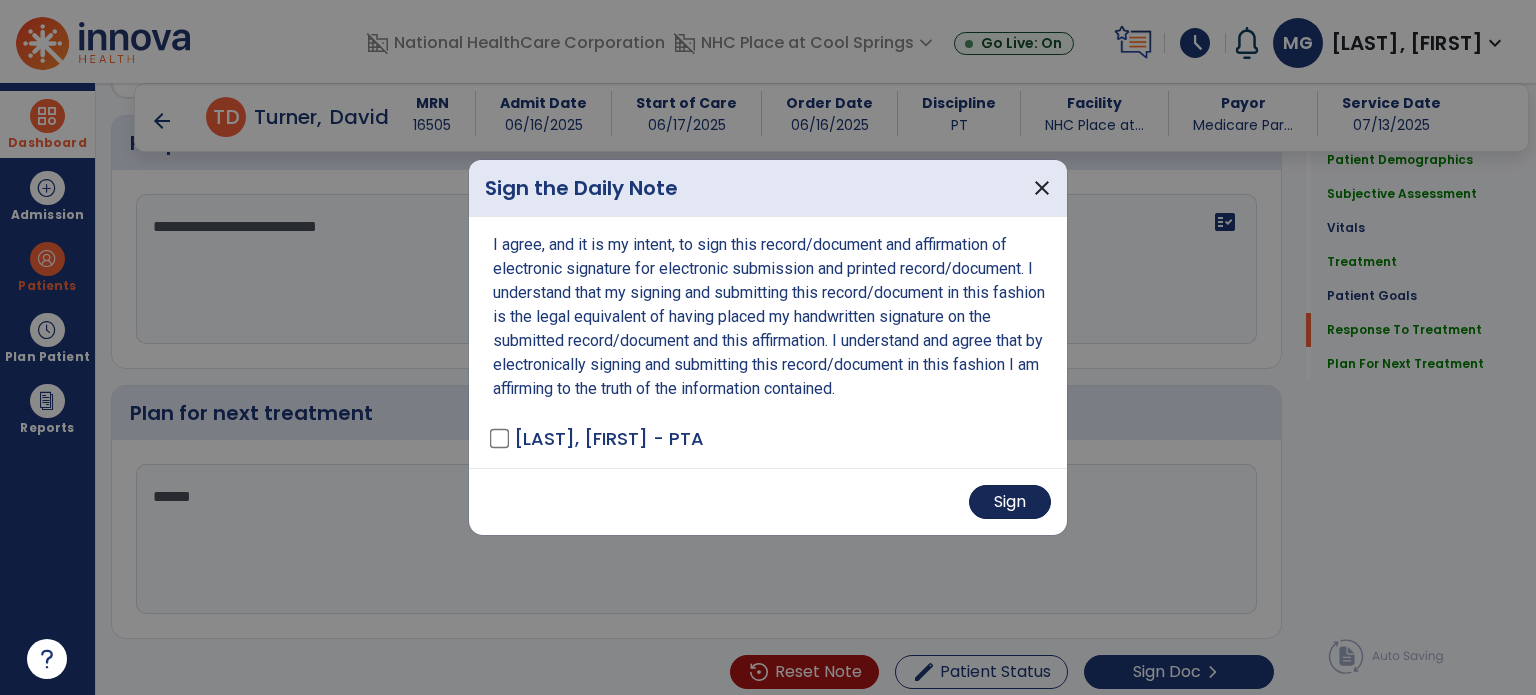 click on "Sign" at bounding box center [1010, 502] 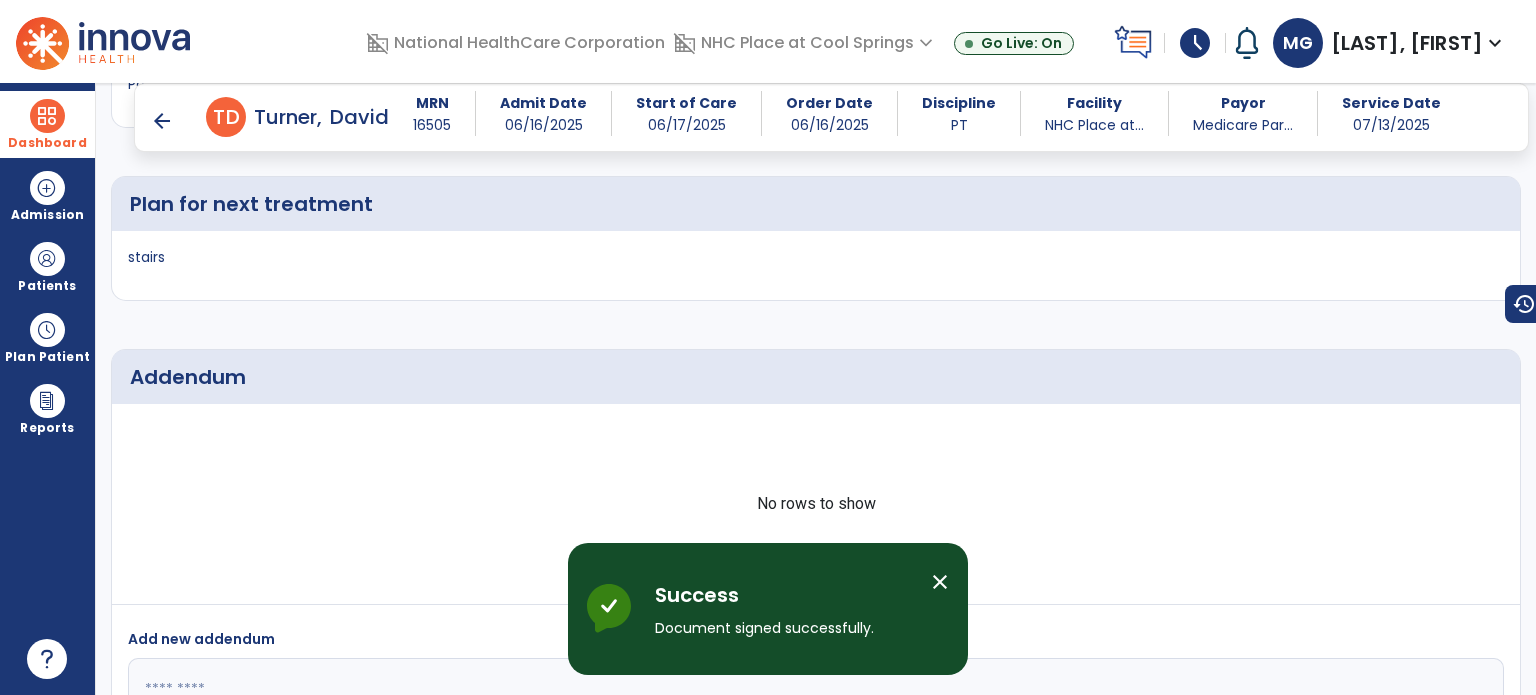 scroll, scrollTop: 3667, scrollLeft: 0, axis: vertical 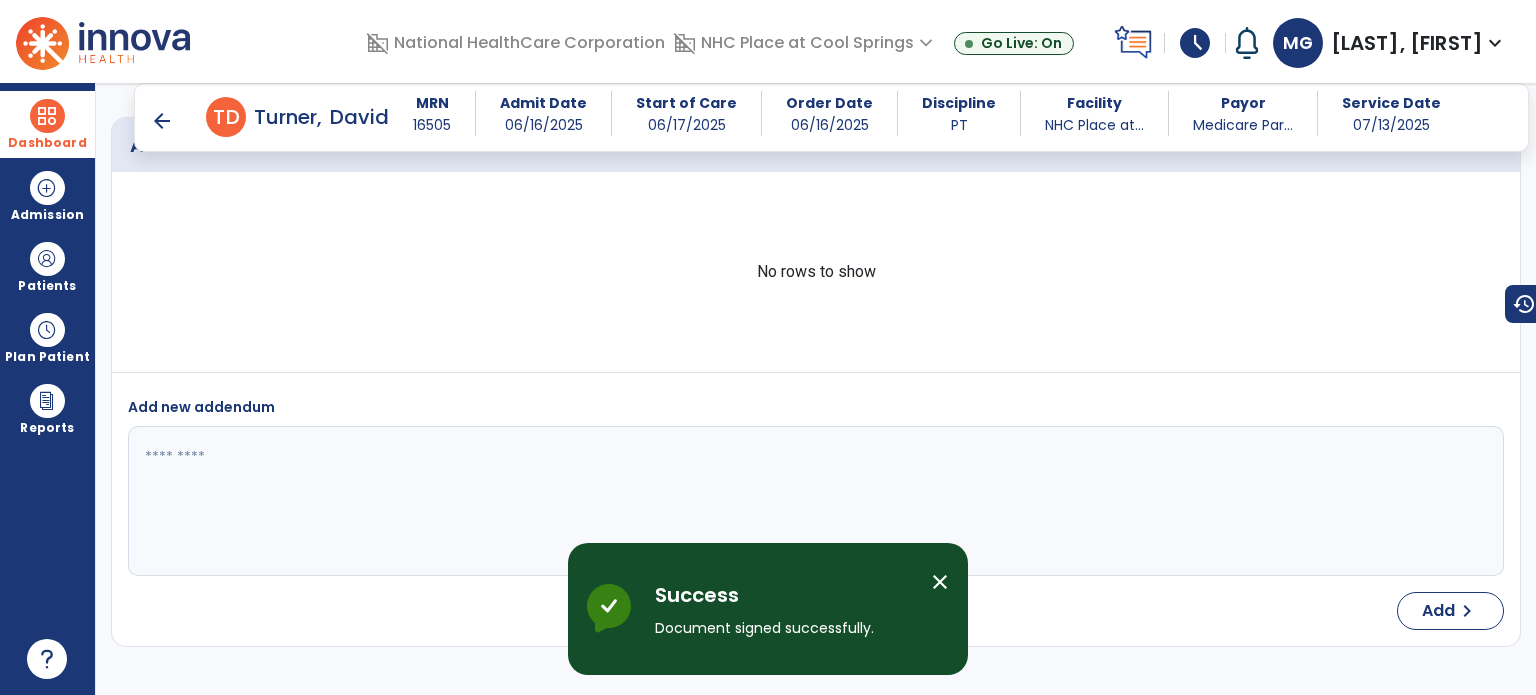 click on "arrow_back" at bounding box center (162, 121) 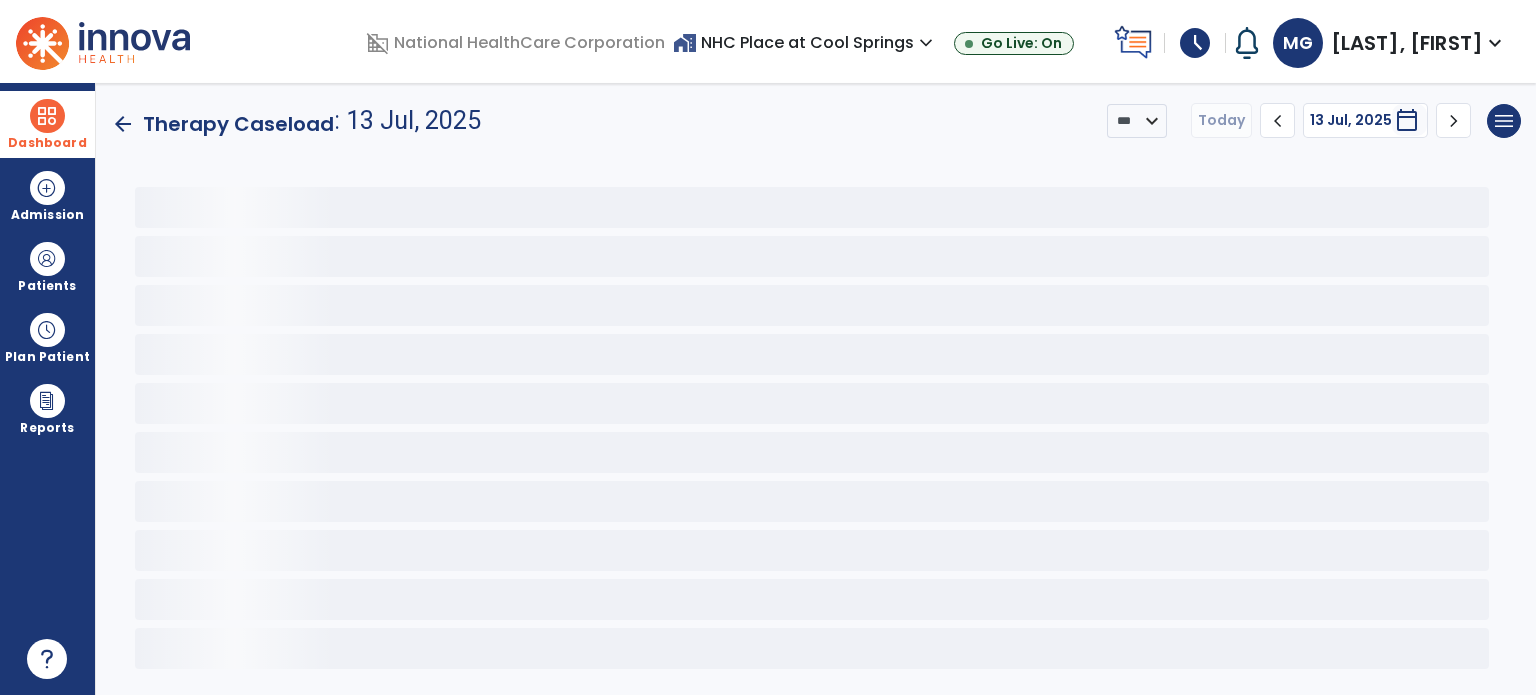 scroll, scrollTop: 0, scrollLeft: 0, axis: both 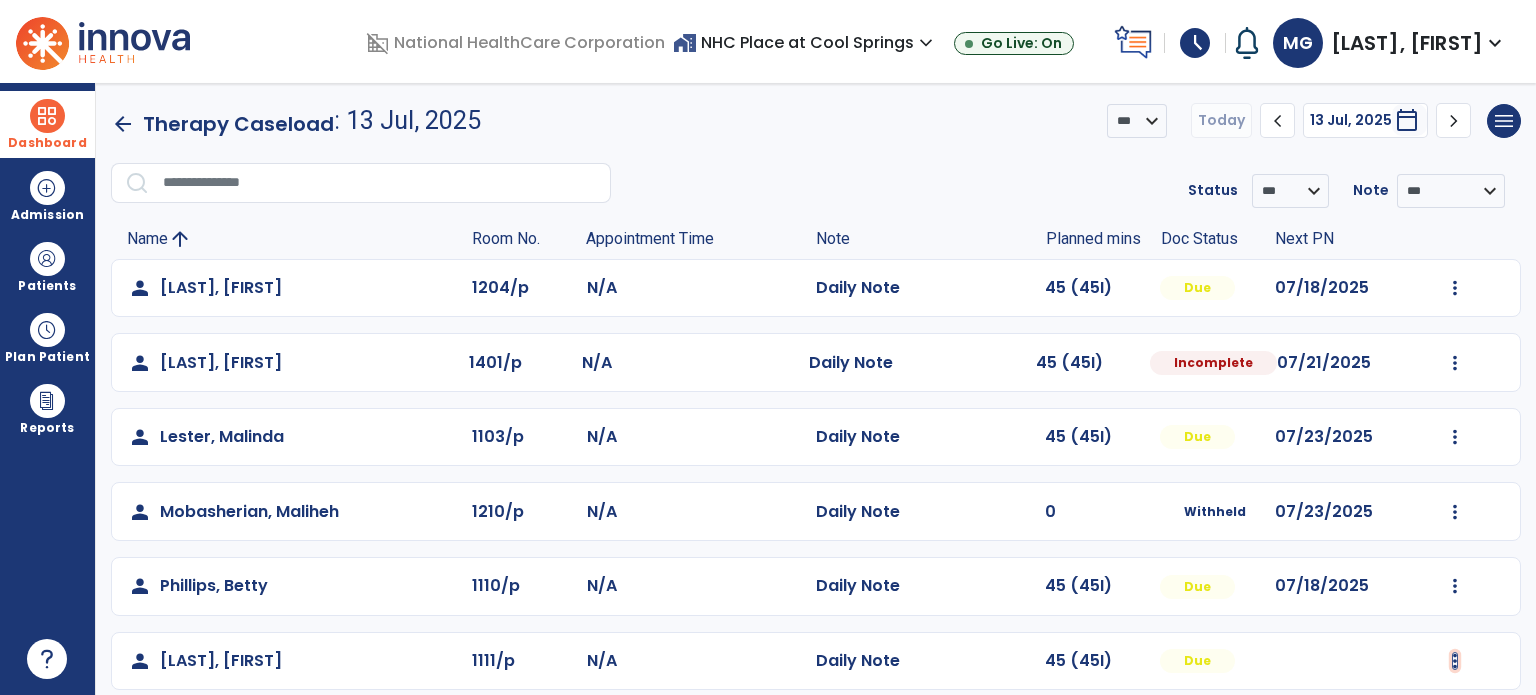 click at bounding box center [1455, 288] 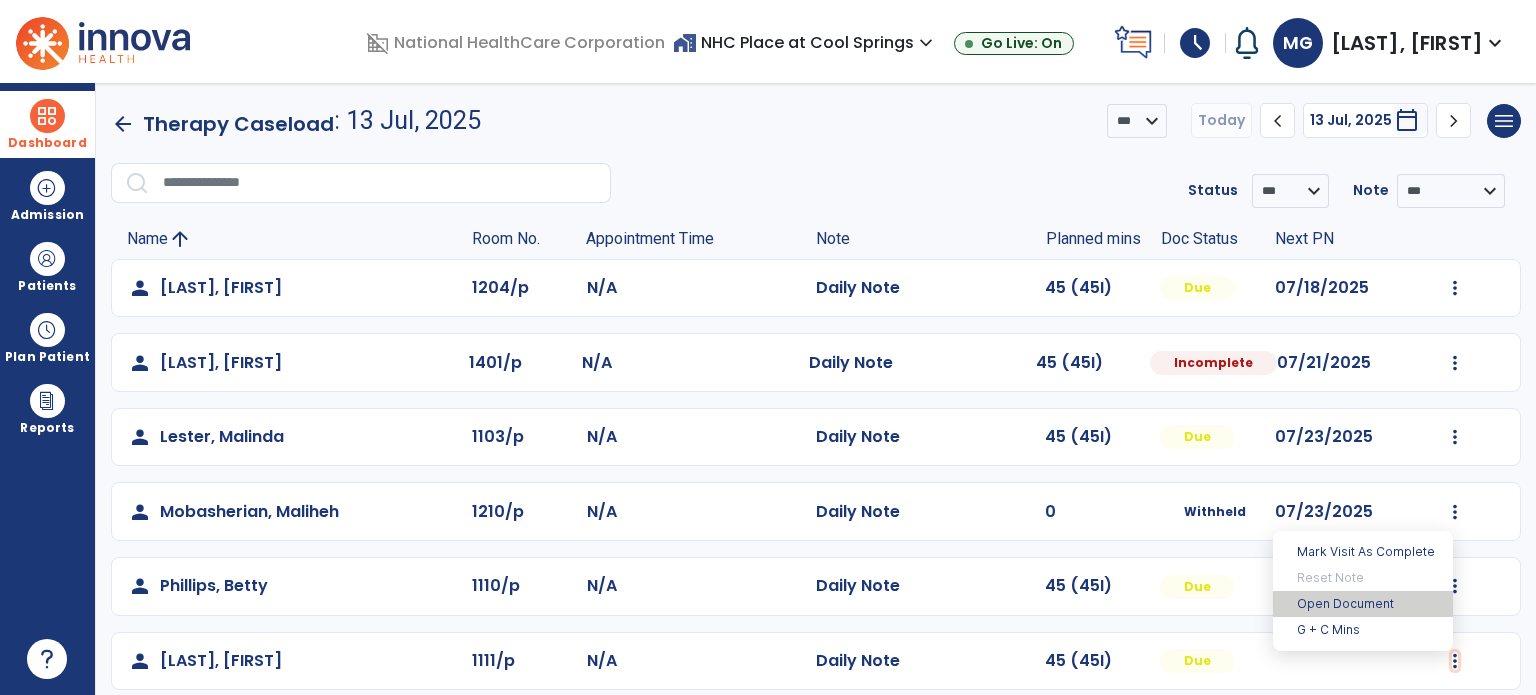 click on "Open Document" at bounding box center [1363, 604] 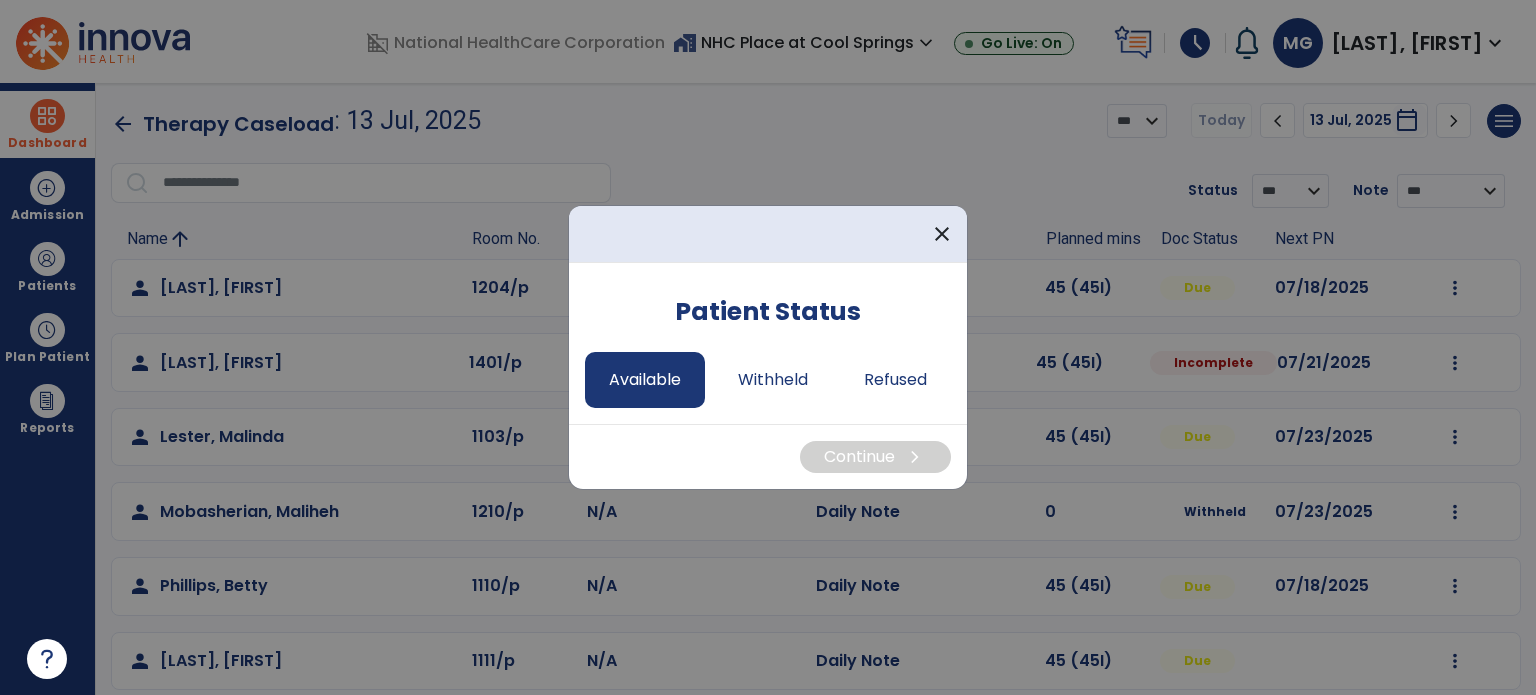 click on "Available" at bounding box center (645, 380) 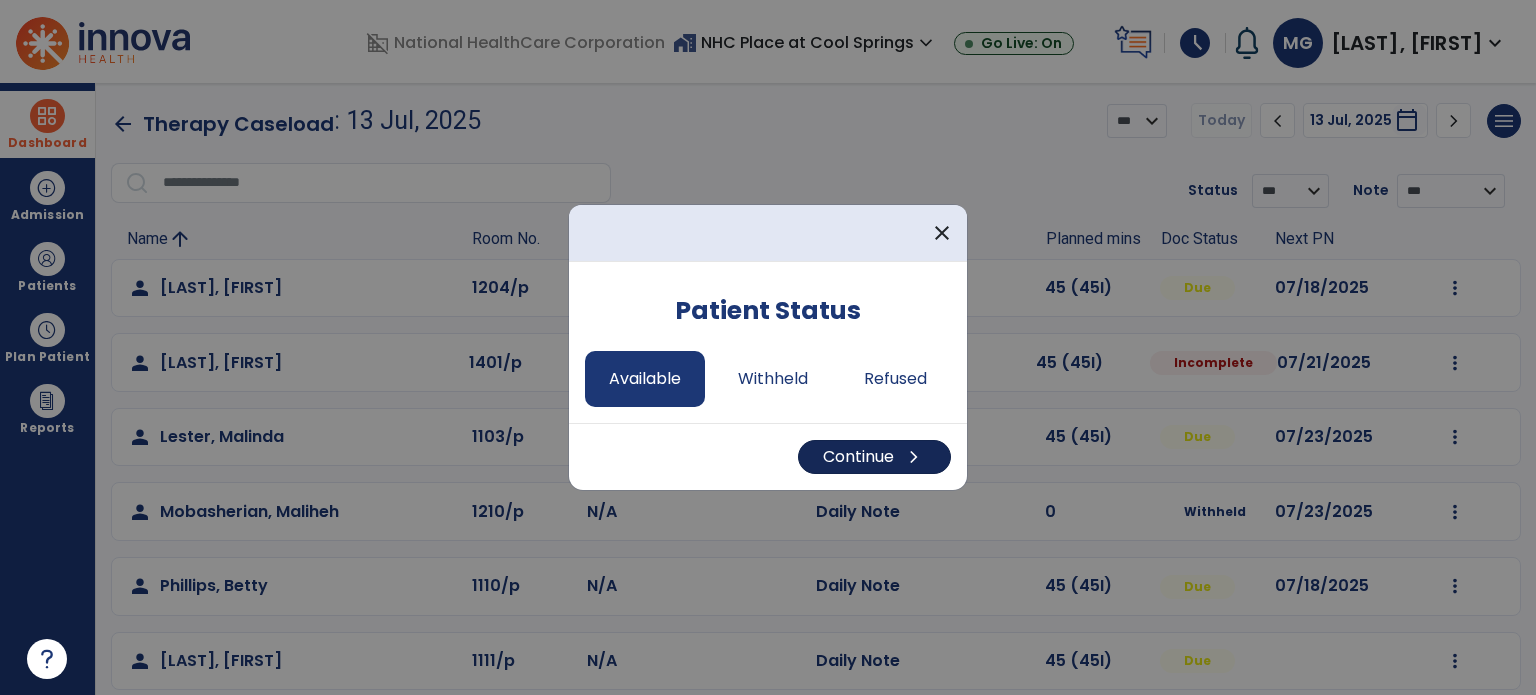 click on "Continue   chevron_right" at bounding box center [874, 457] 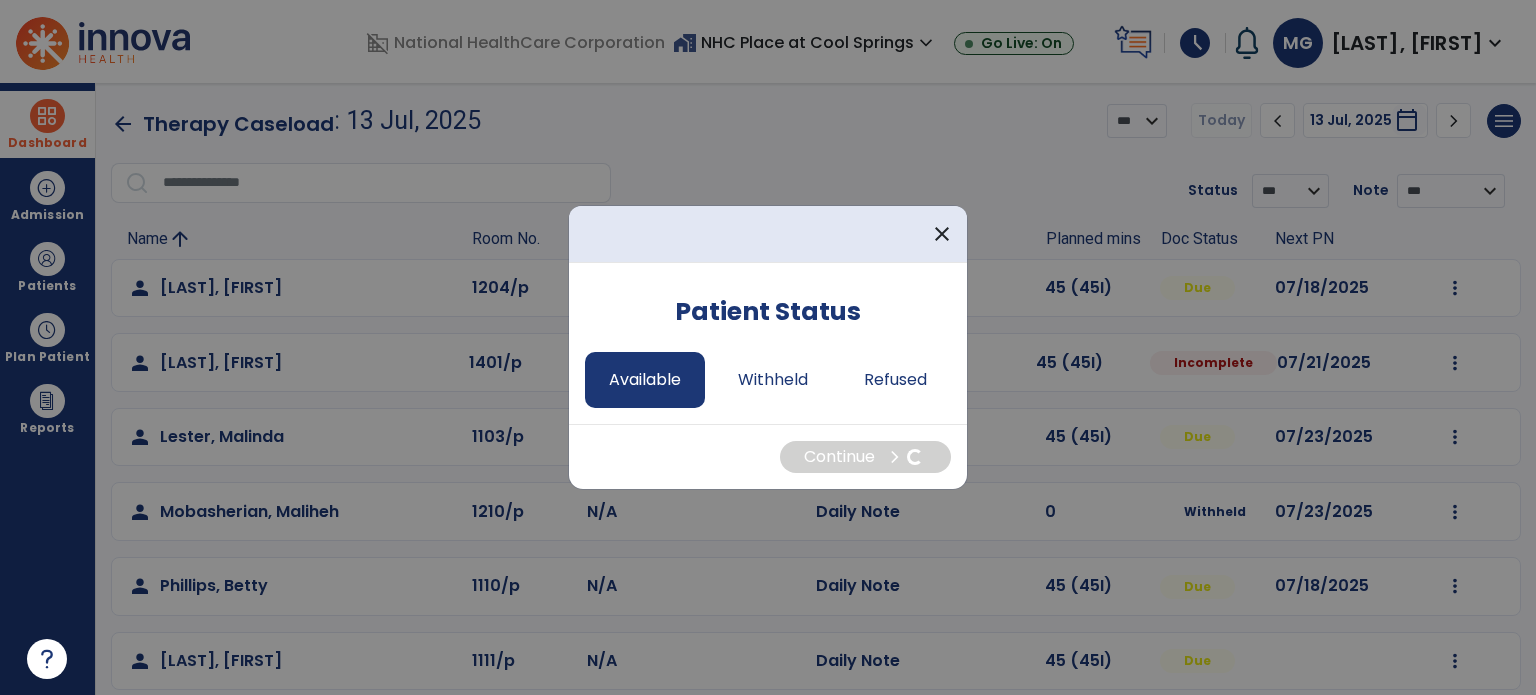 select on "*" 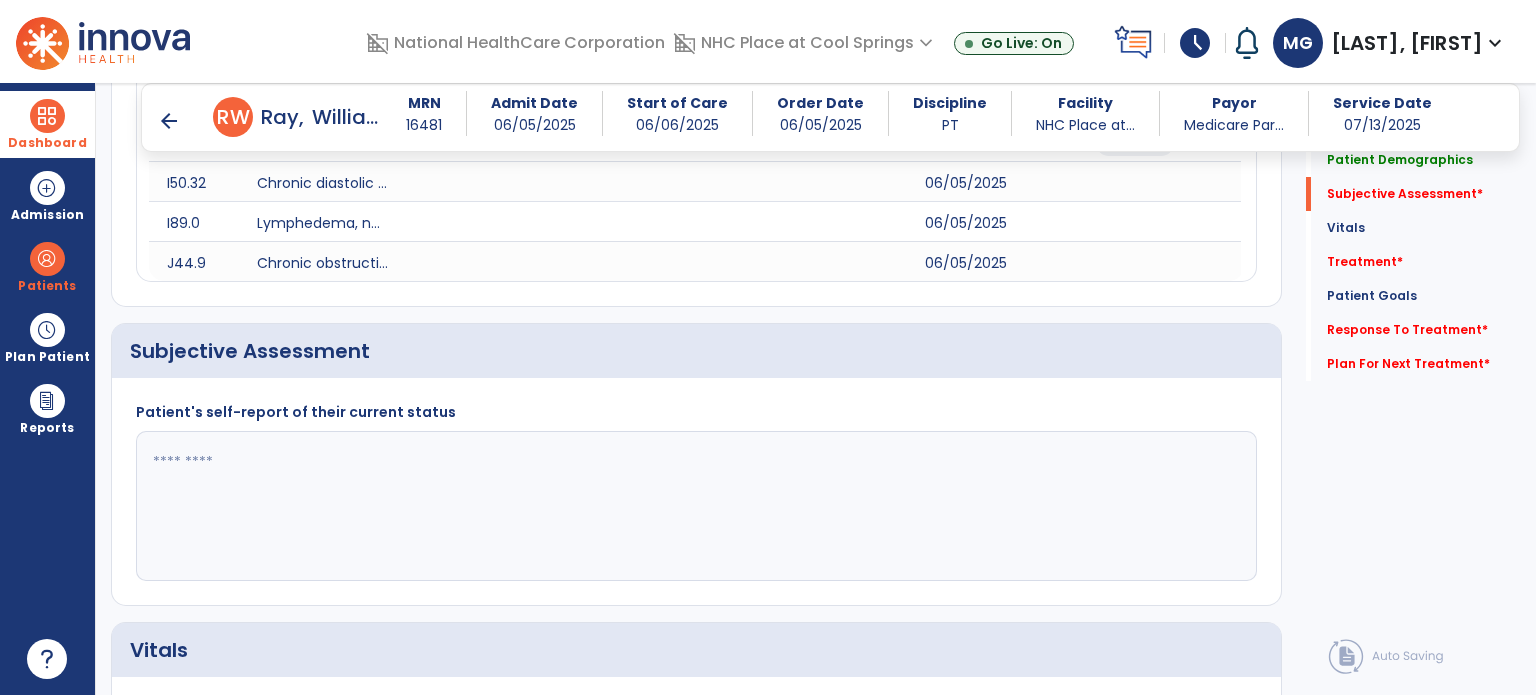 scroll, scrollTop: 324, scrollLeft: 0, axis: vertical 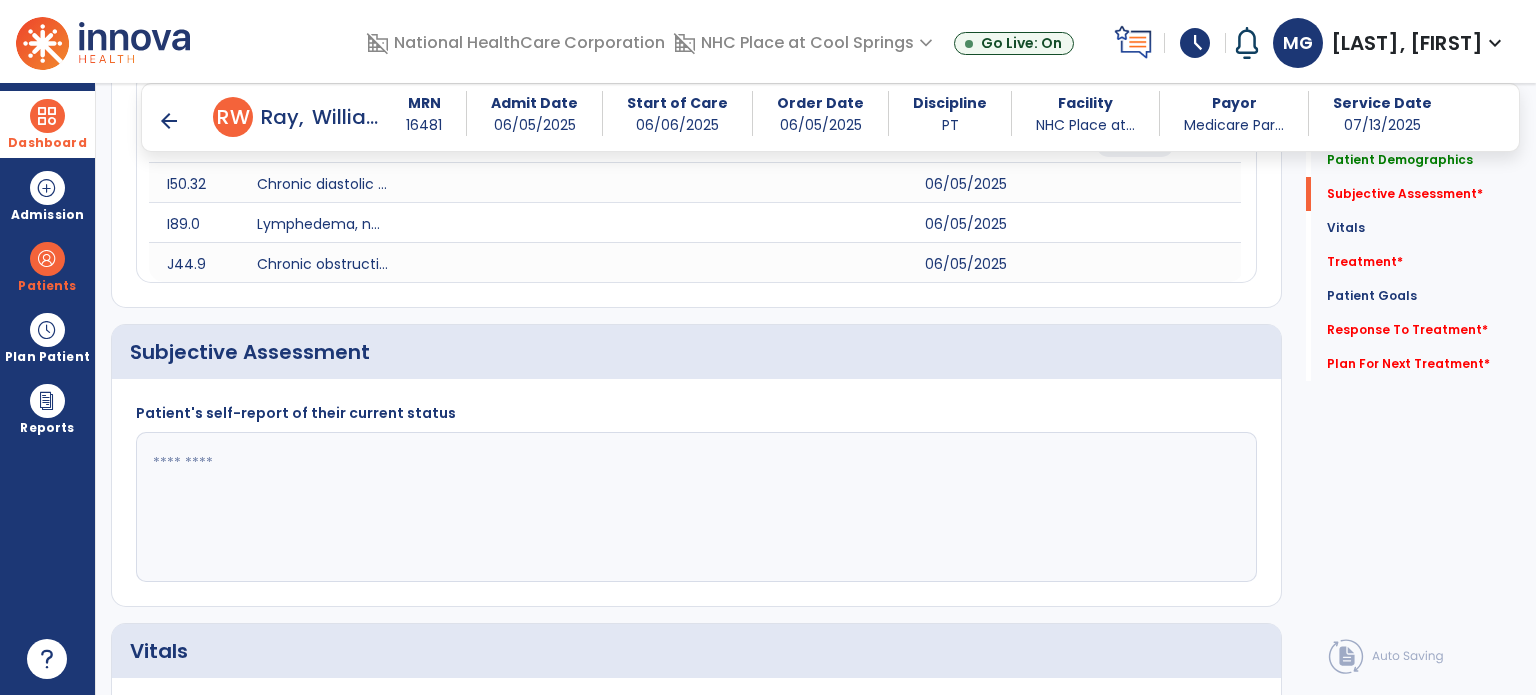 click 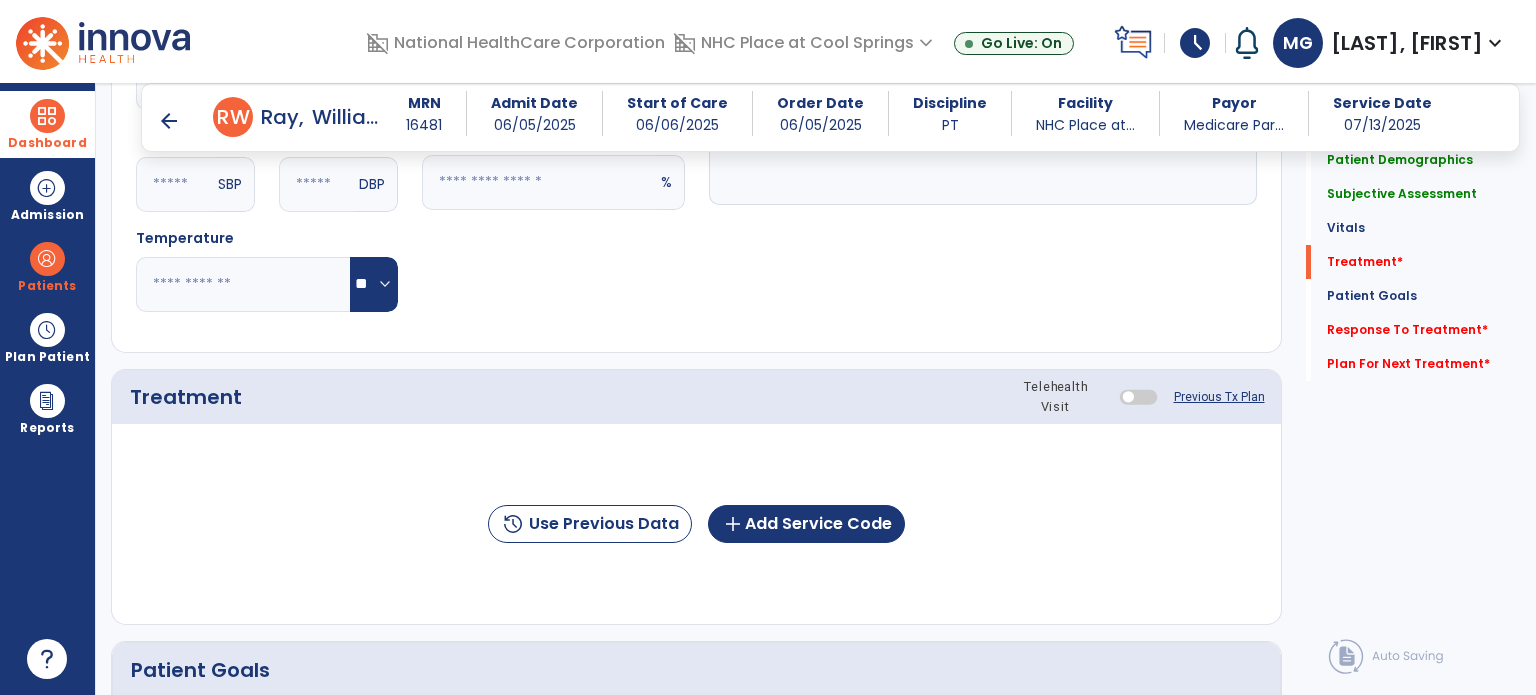 scroll, scrollTop: 1055, scrollLeft: 0, axis: vertical 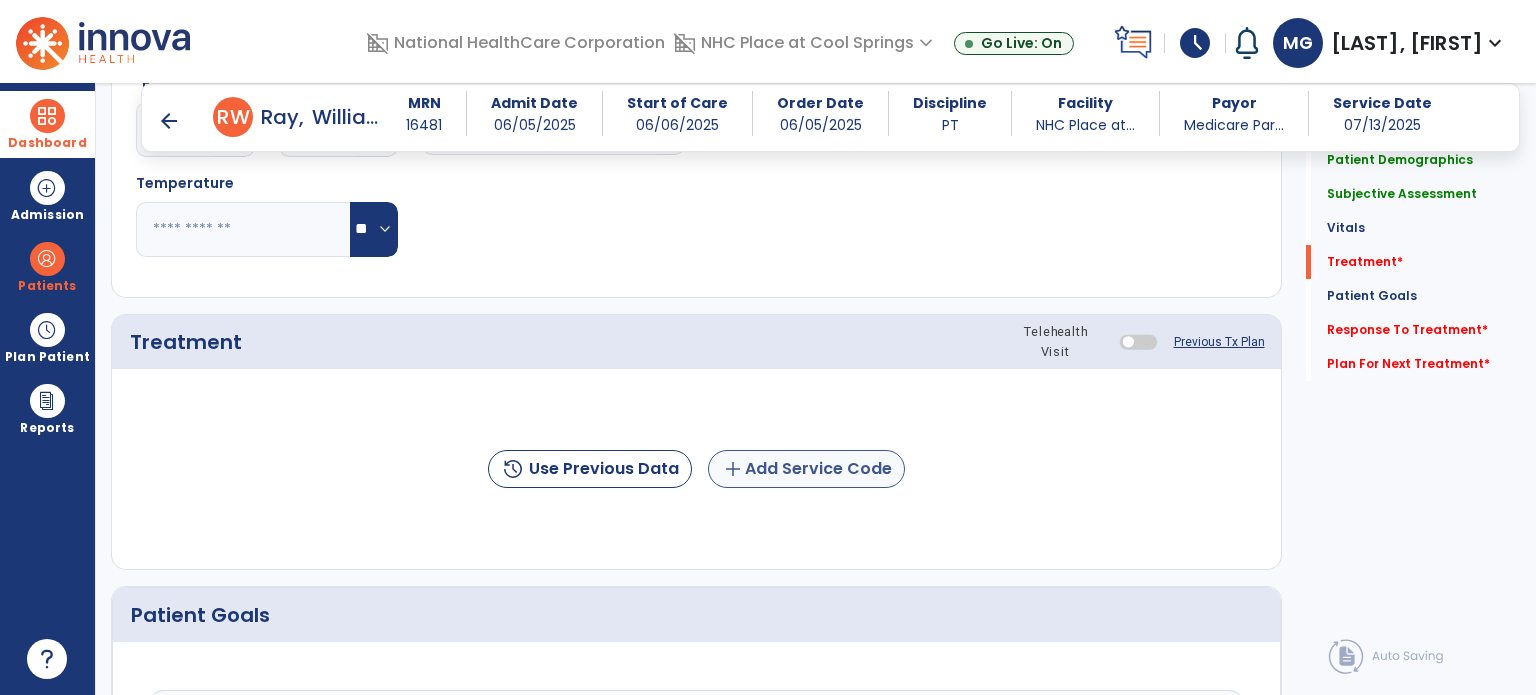 type on "**********" 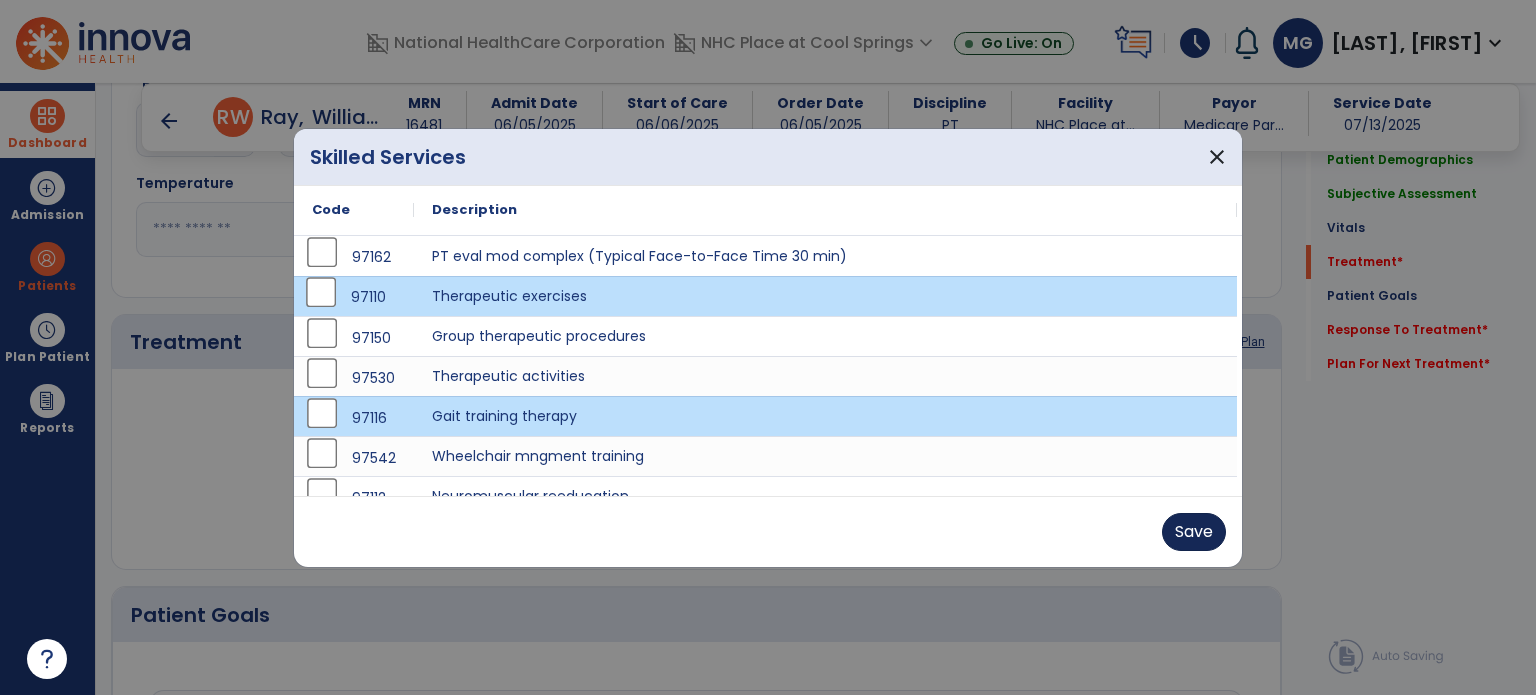 click on "Save" at bounding box center (1194, 532) 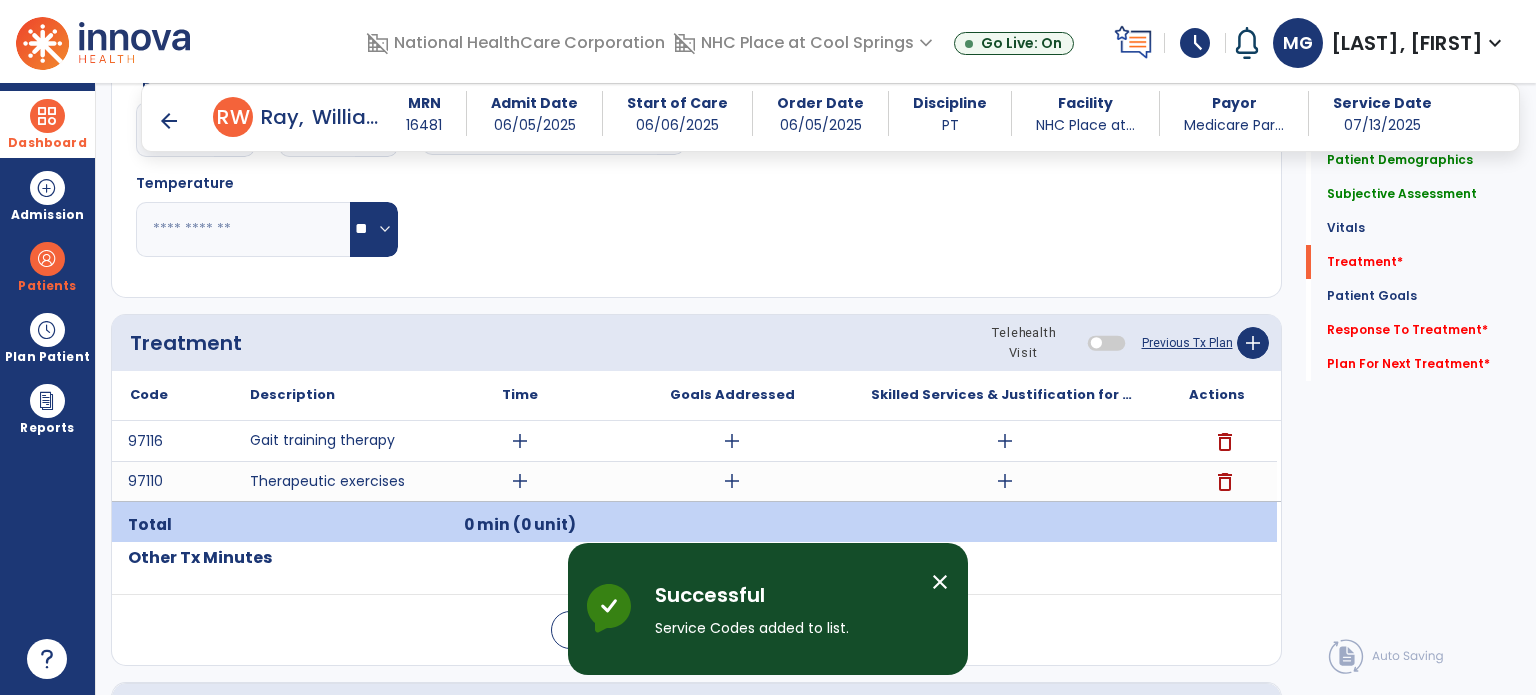 click on "add" at bounding box center (520, 441) 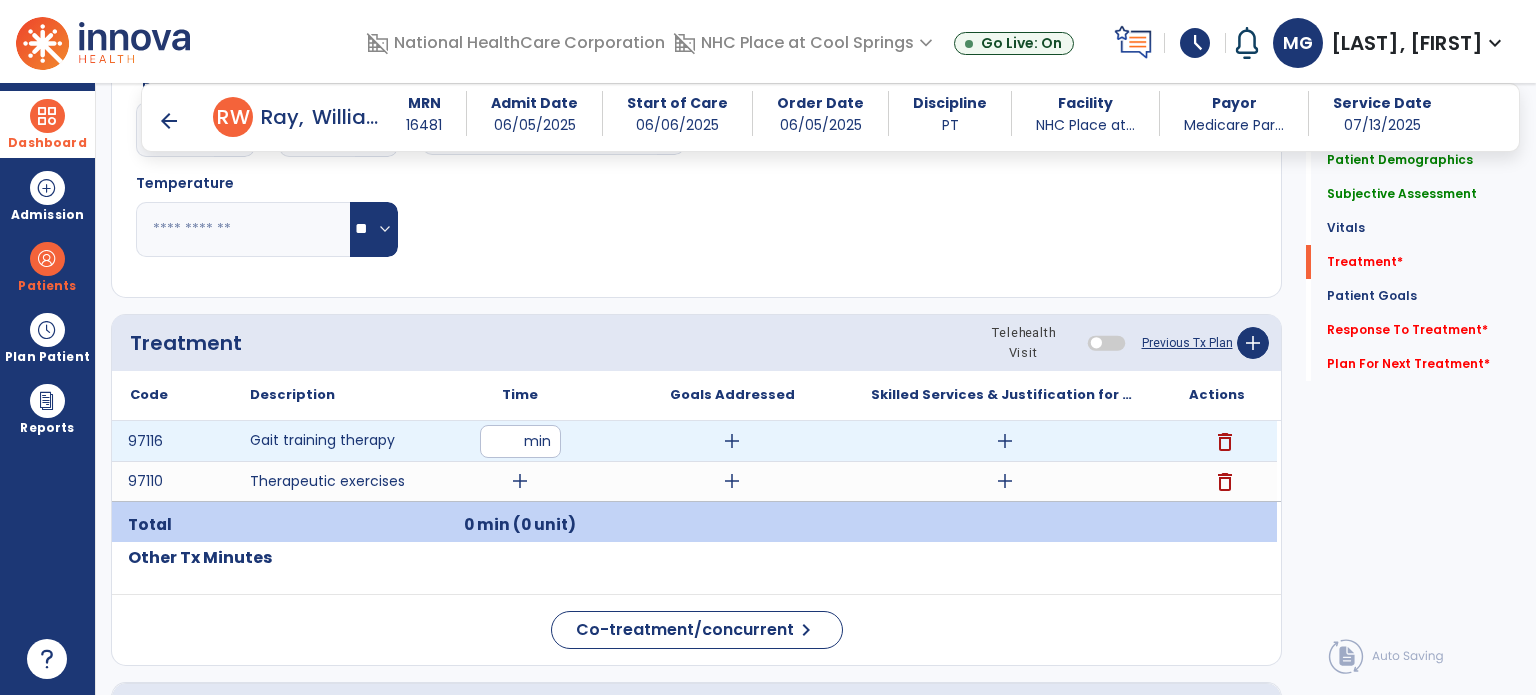 type on "**" 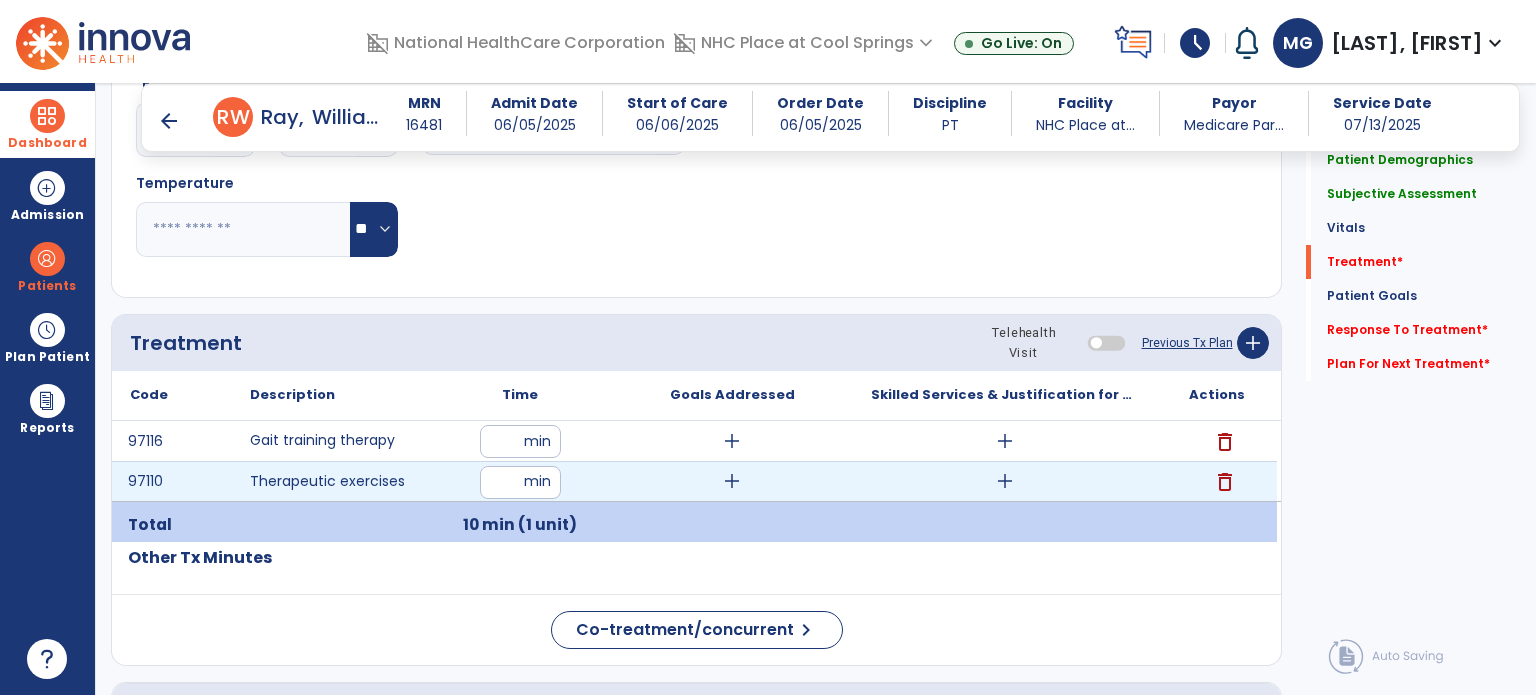 type on "**" 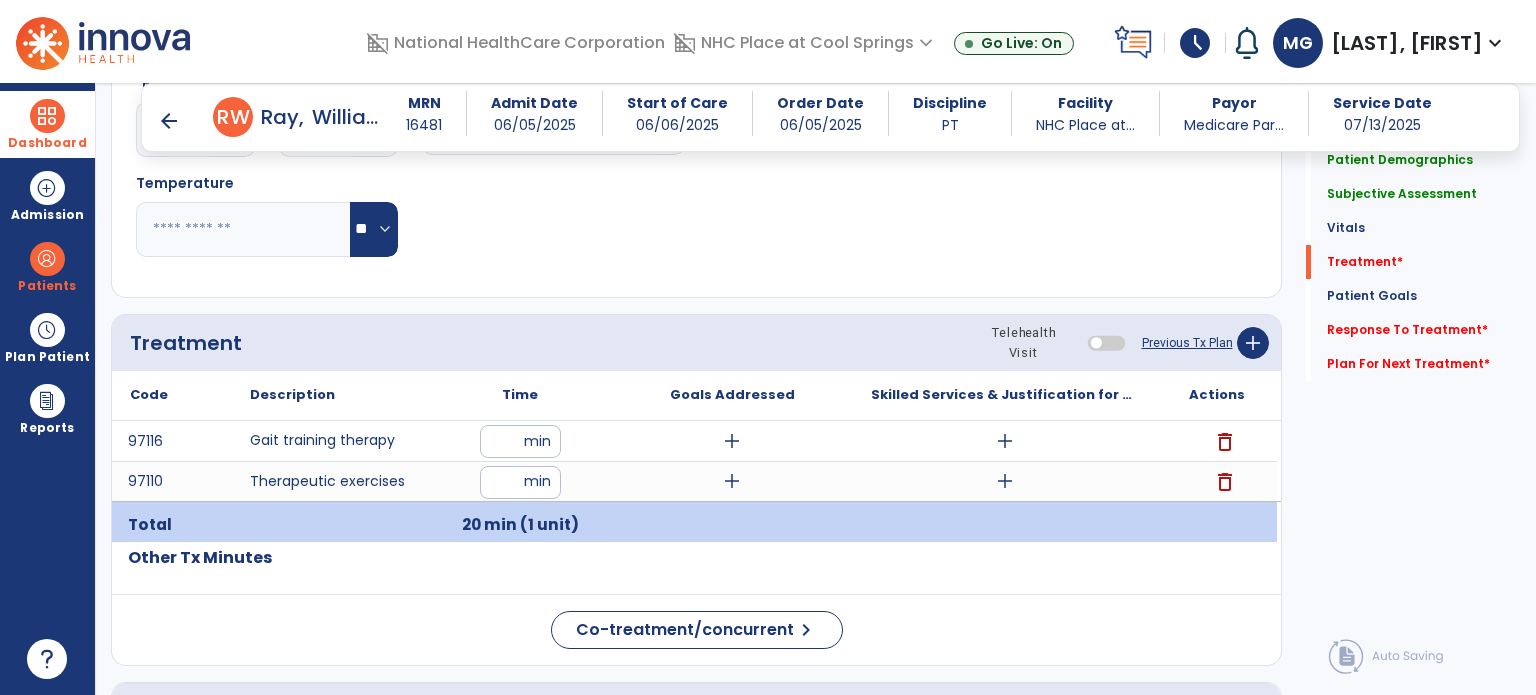 click on "add" at bounding box center [732, 441] 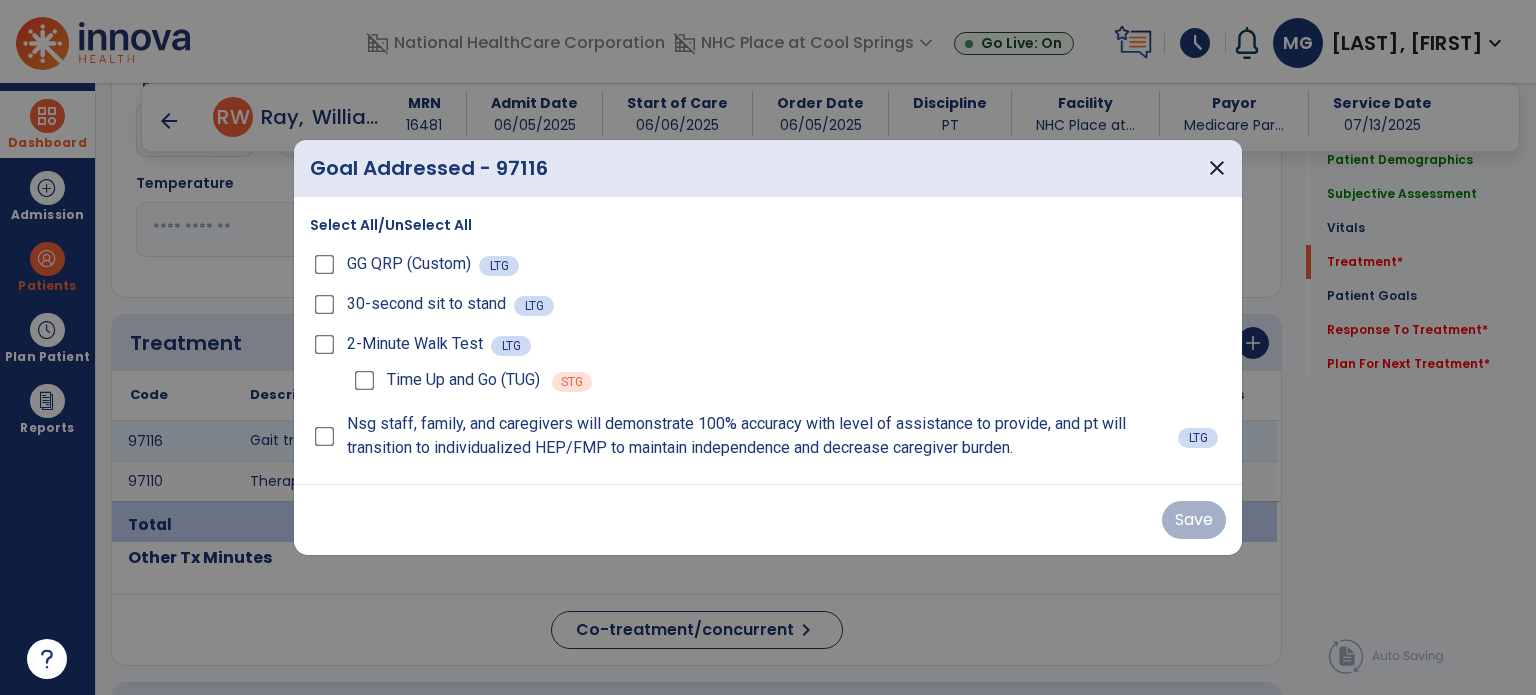 click on "Nsg staff, family, and caregivers will demonstrate 100% accuracy with level of assistance to provide, and pt will transition to individualized HEP/FMP to maintain independence and decrease caregiver burden.  LTG" at bounding box center (768, 436) 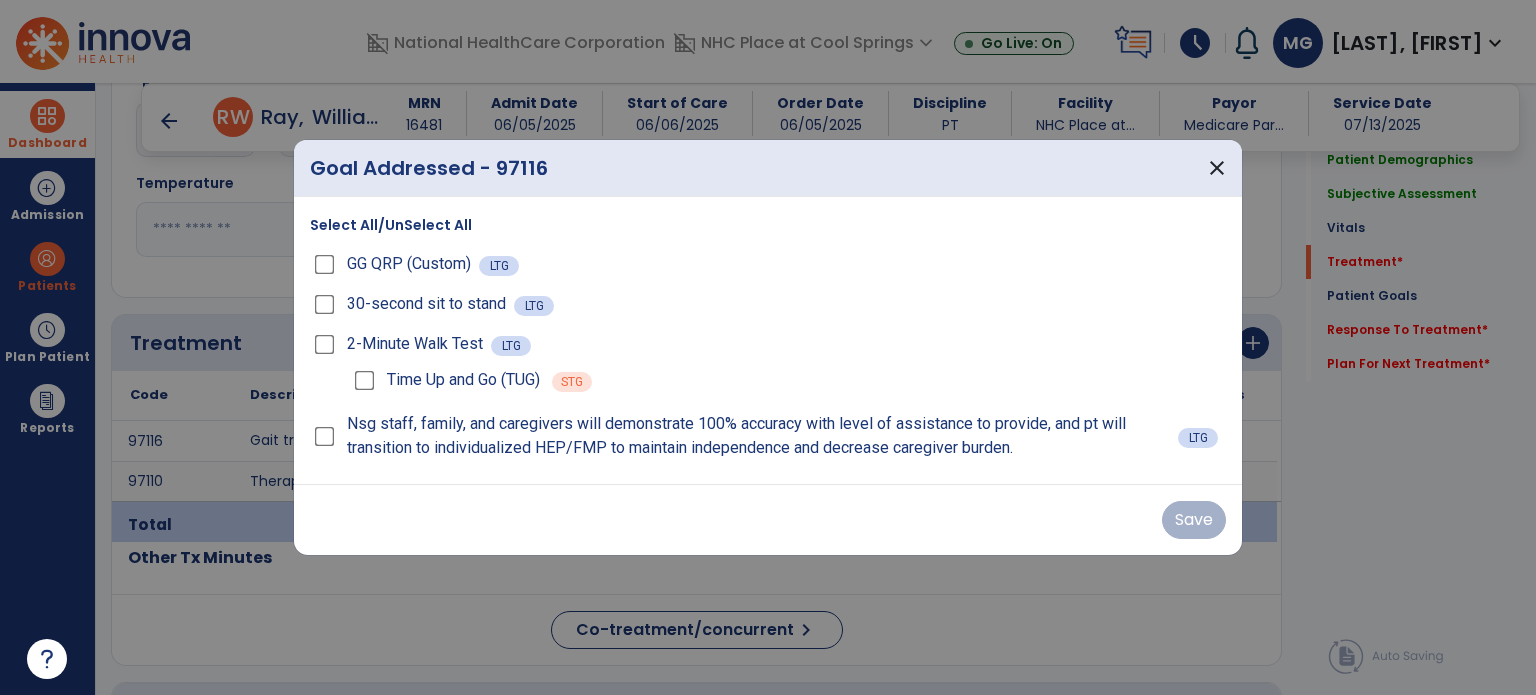 click on "Nsg staff, family, and caregivers will demonstrate 100% accuracy with level of assistance to provide, and pt will transition to individualized HEP/FMP to maintain independence and decrease caregiver burden.  LTG" at bounding box center [768, 436] 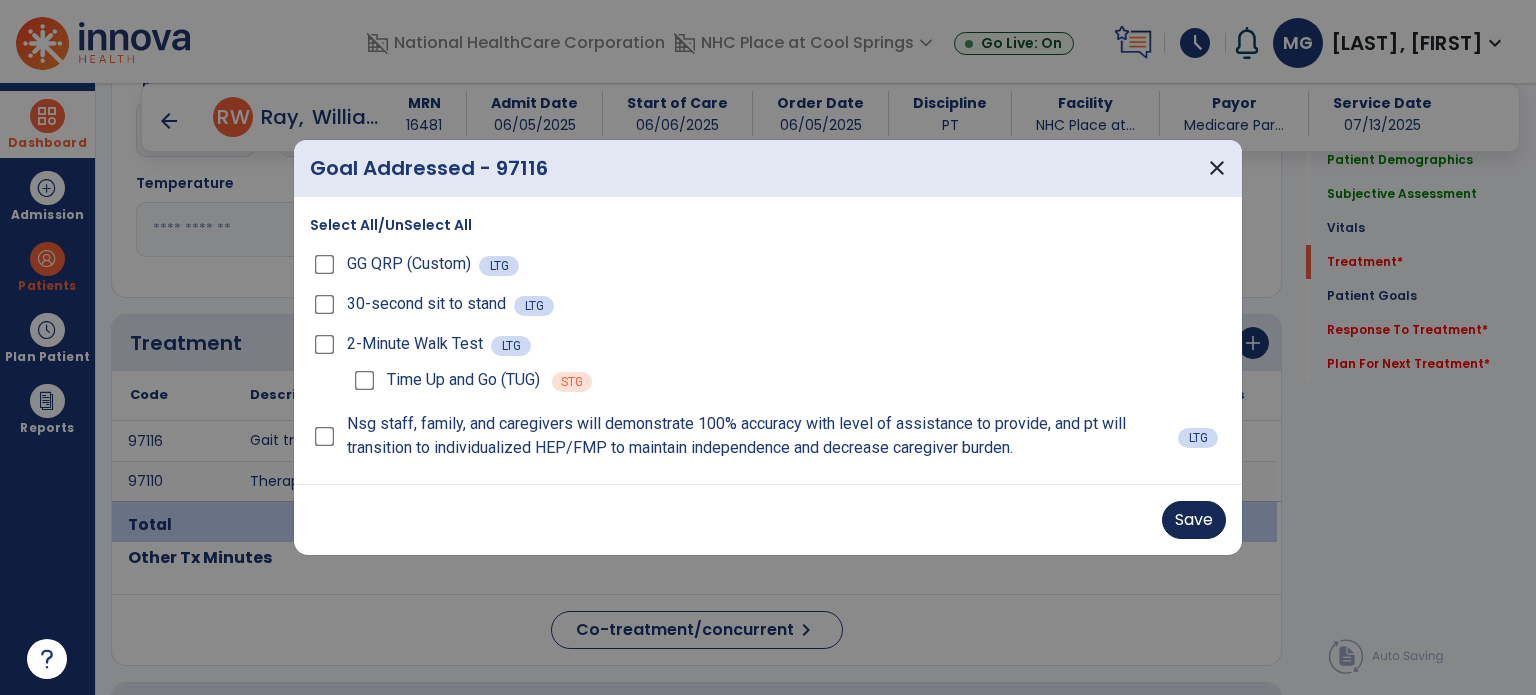 click on "Save" at bounding box center [1194, 520] 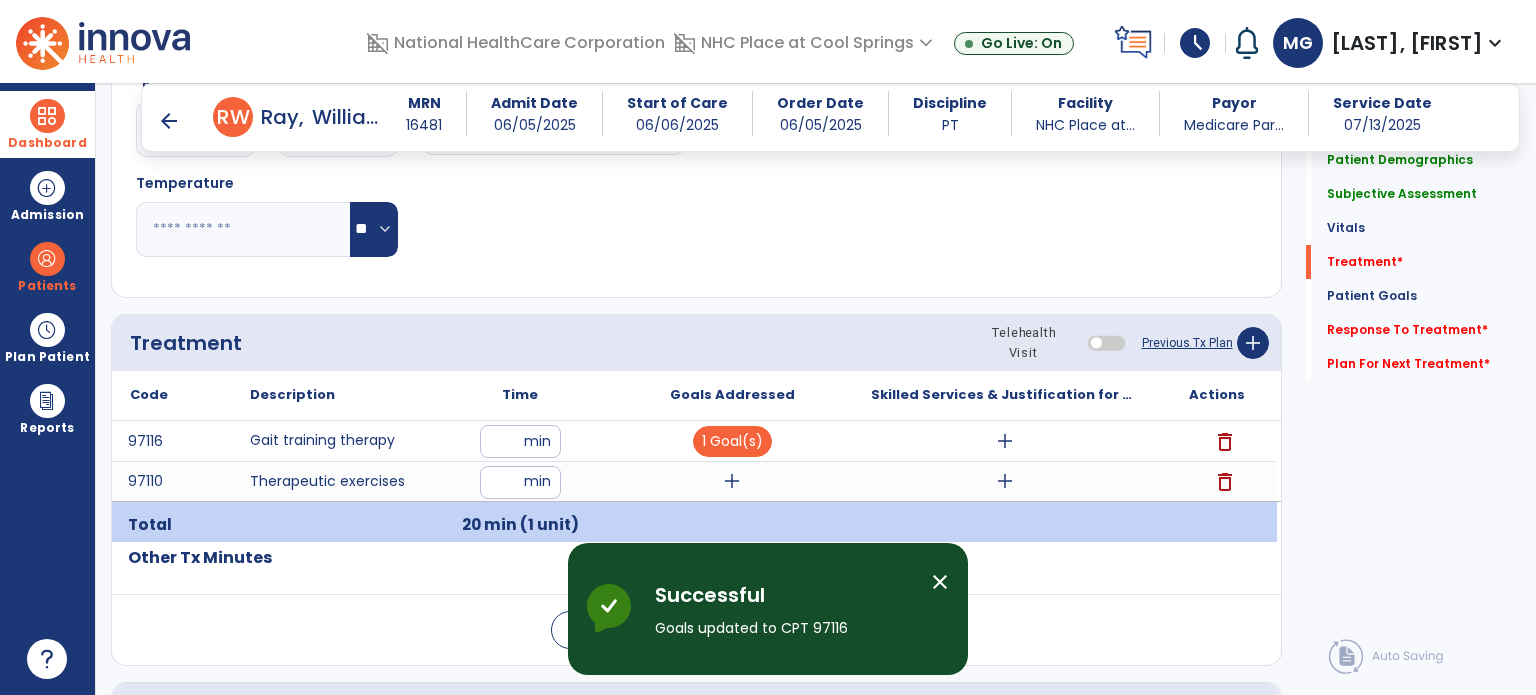click at bounding box center (732, 525) 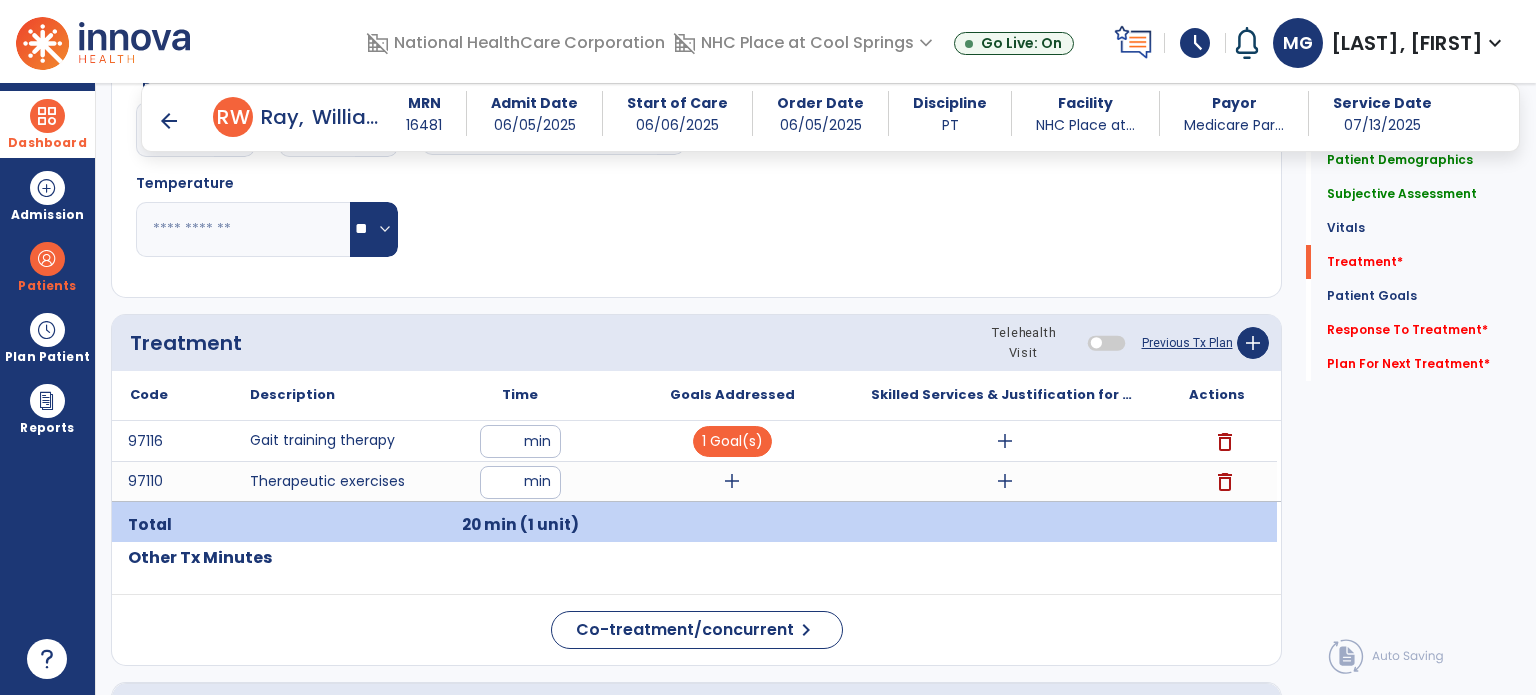 click on "add" at bounding box center (732, 481) 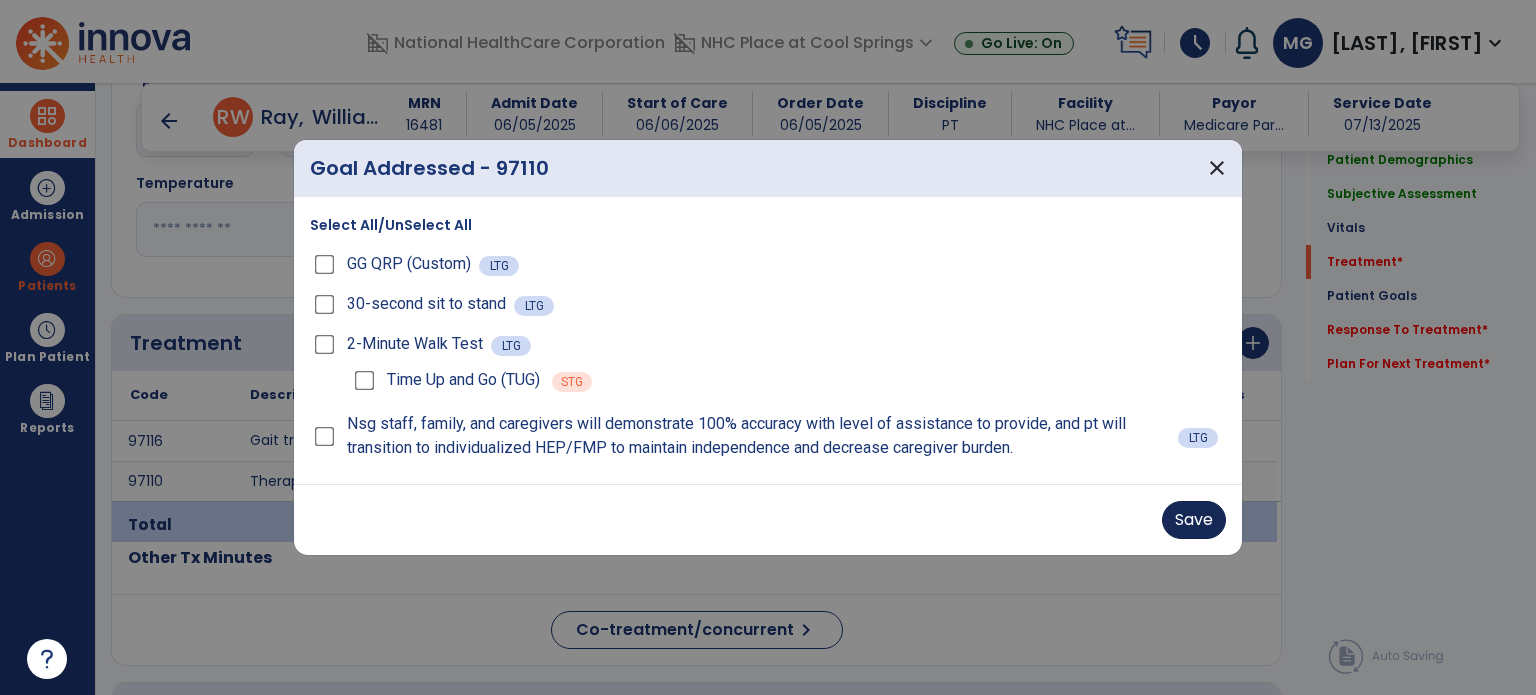 click on "Save" at bounding box center (1194, 520) 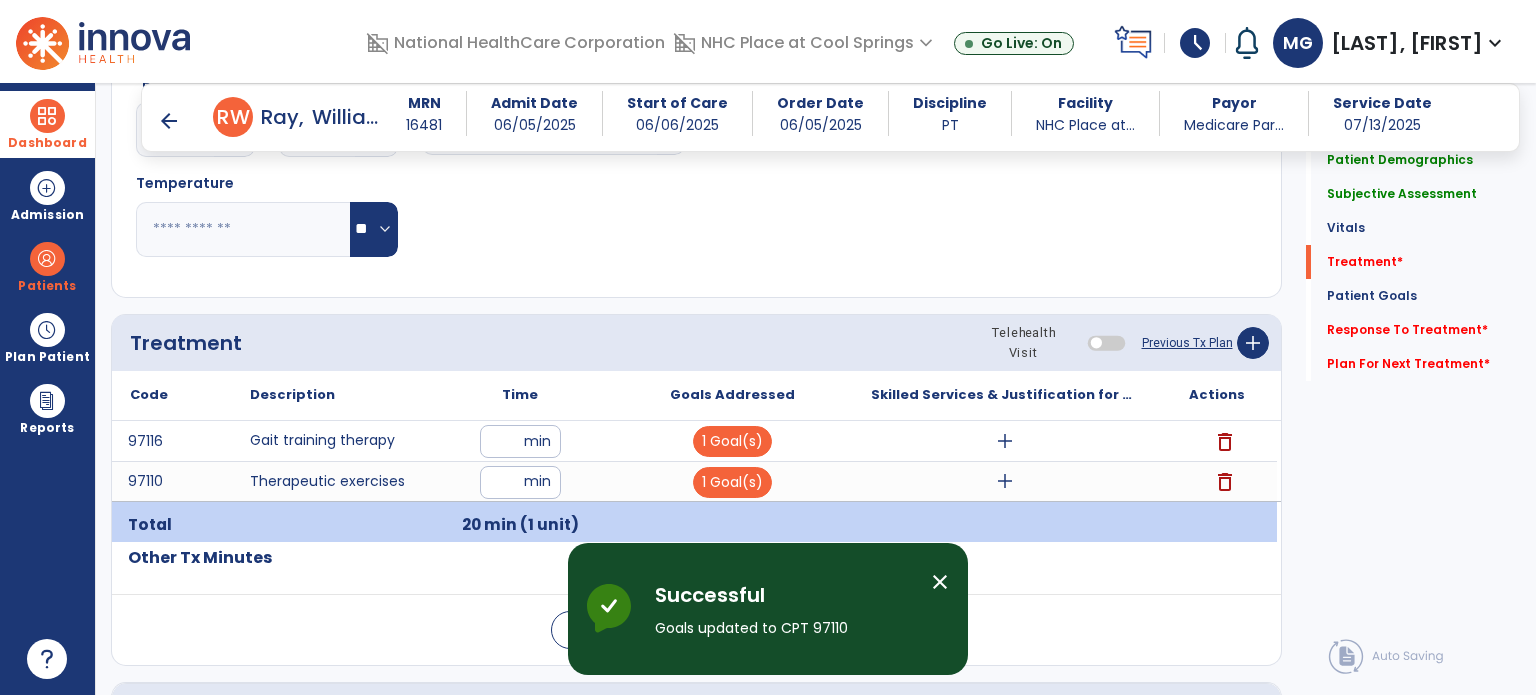 click on "add" at bounding box center [1004, 481] 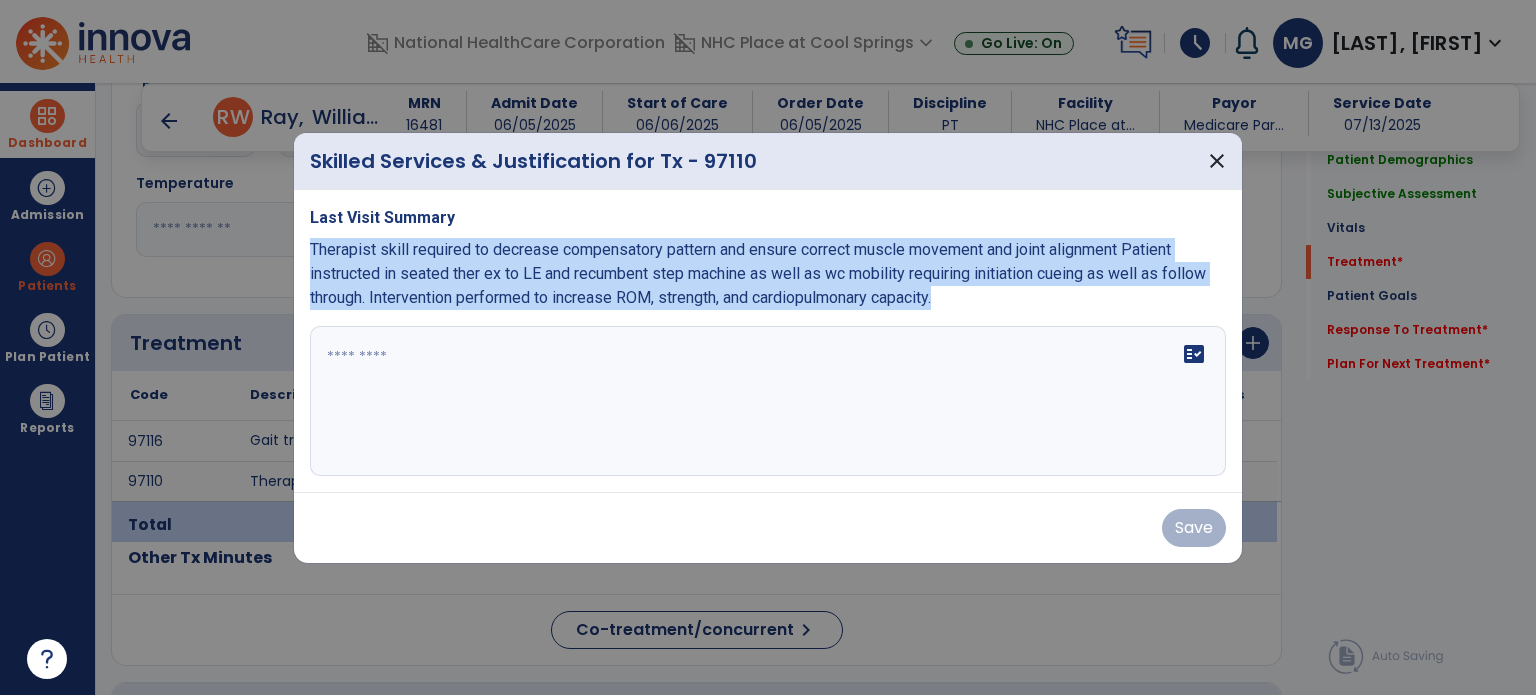 drag, startPoint x: 305, startPoint y: 245, endPoint x: 938, endPoint y: 322, distance: 637.6661 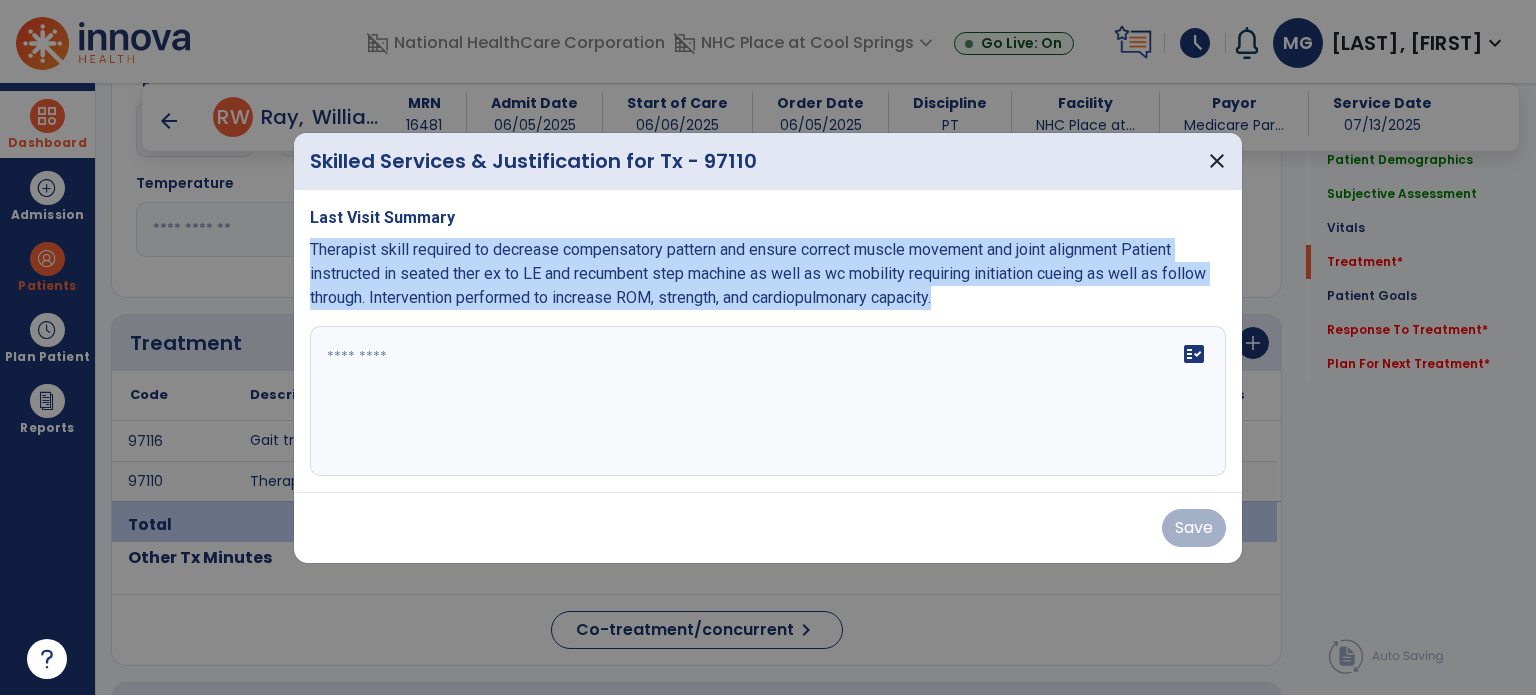 click on "Last Visit Summary Therapist skill required to decrease compensatory pattern and ensure correct muscle movement and joint alignment Patient instructed in seated ther ex to LE and recumbent step machine as well as wc mobility requiring initiation cueing as well as follow through. Intervention performed to increase ROM, strength, and cardiopulmonary capacity.   fact_check" at bounding box center [768, 341] 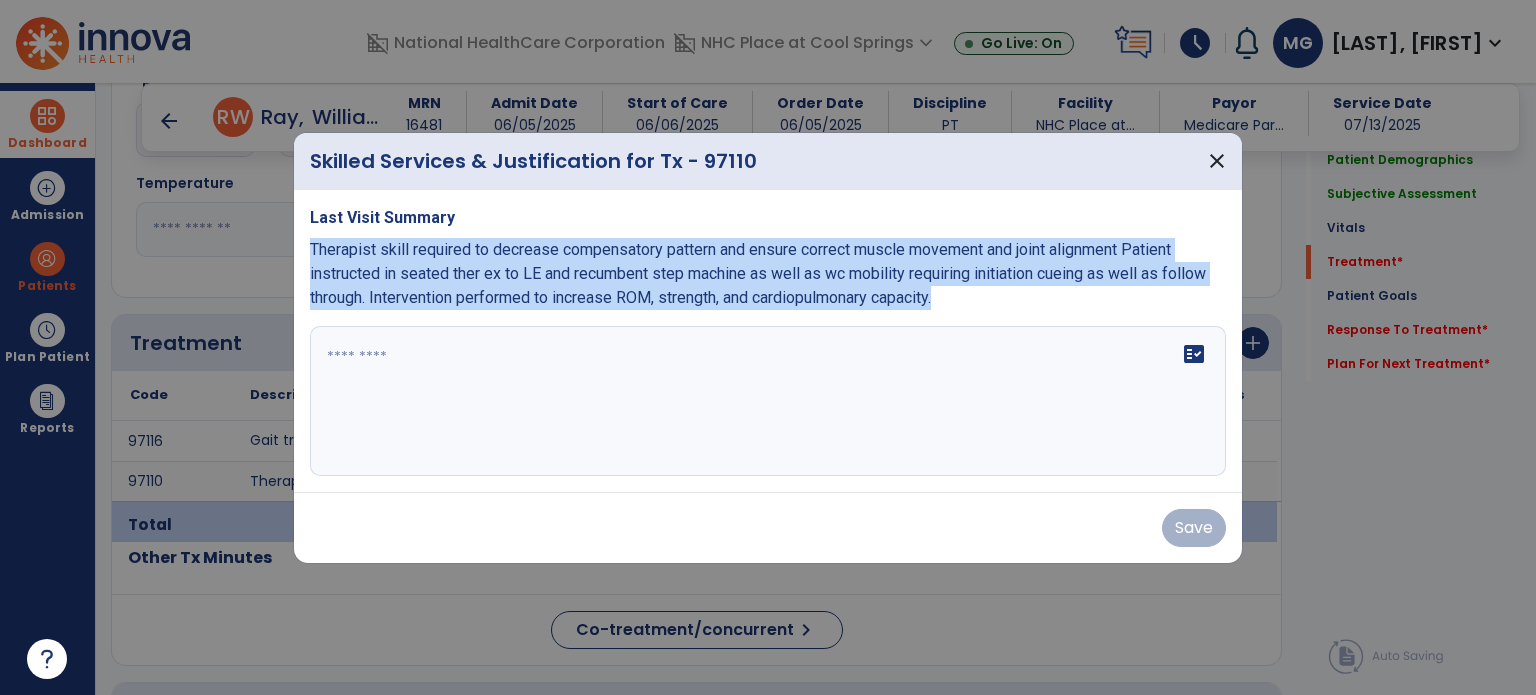 copy on "Therapist skill required to decrease compensatory pattern and ensure correct muscle movement and joint alignment Patient instructed in seated ther ex to LE and recumbent step machine as well as wc mobility requiring initiation cueing as well as follow through. Intervention performed to increase ROM, strength, and cardiopulmonary capacity." 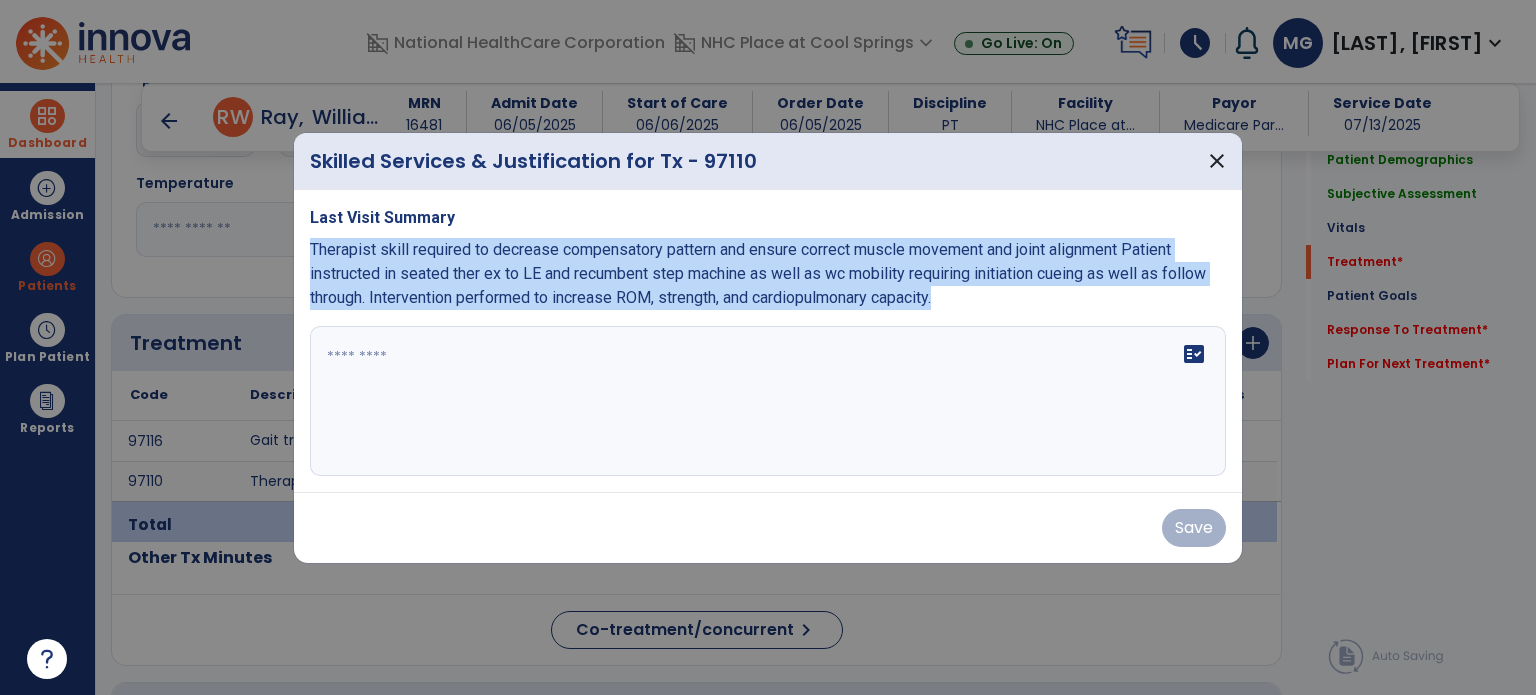 click at bounding box center (768, 401) 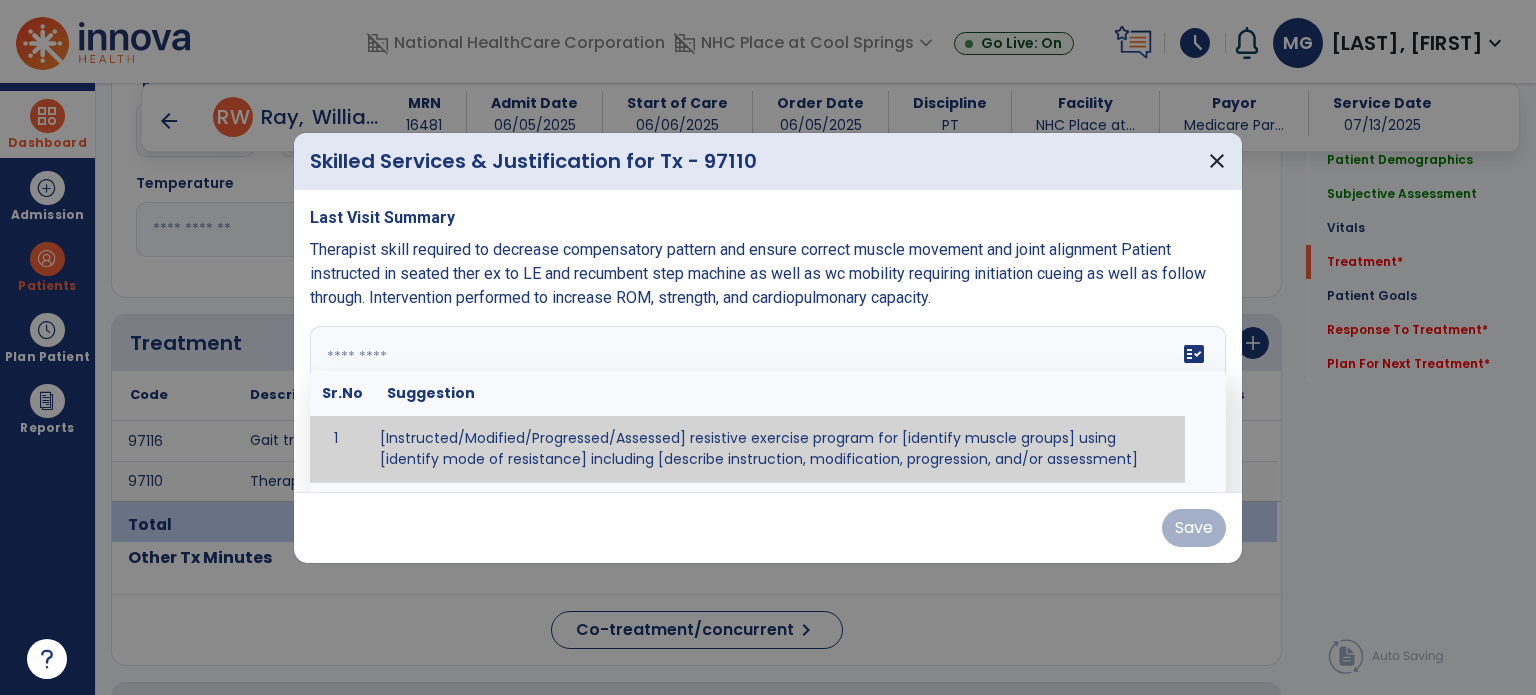 paste on "**********" 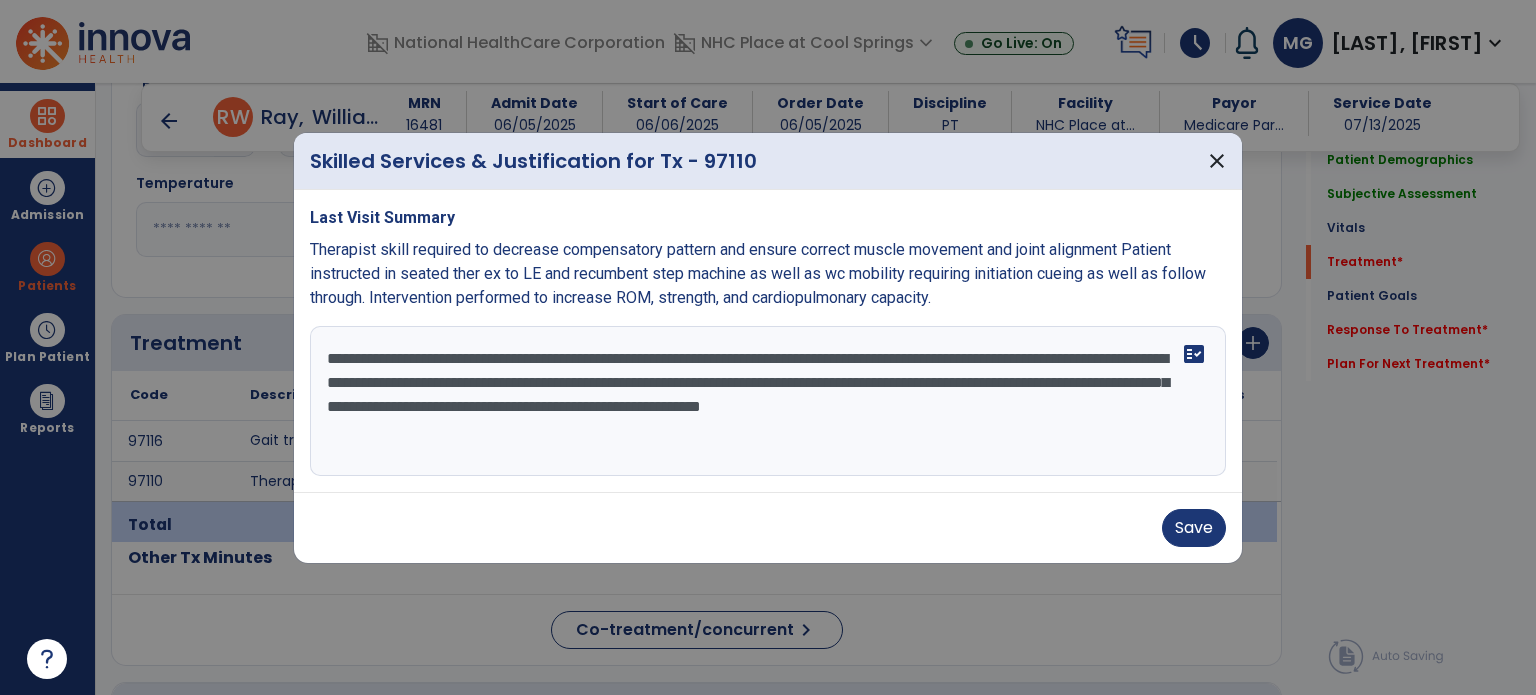 scroll, scrollTop: 15, scrollLeft: 0, axis: vertical 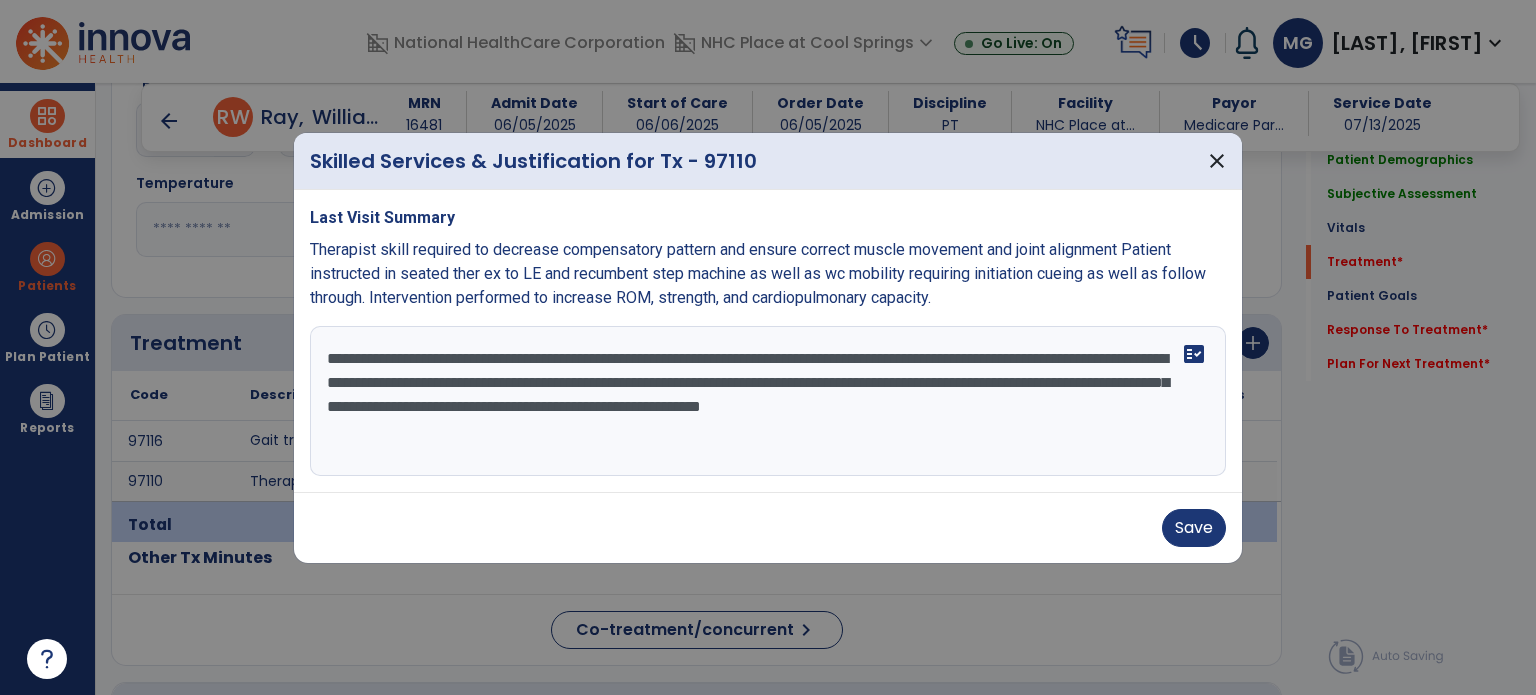 click on "**********" at bounding box center (768, 401) 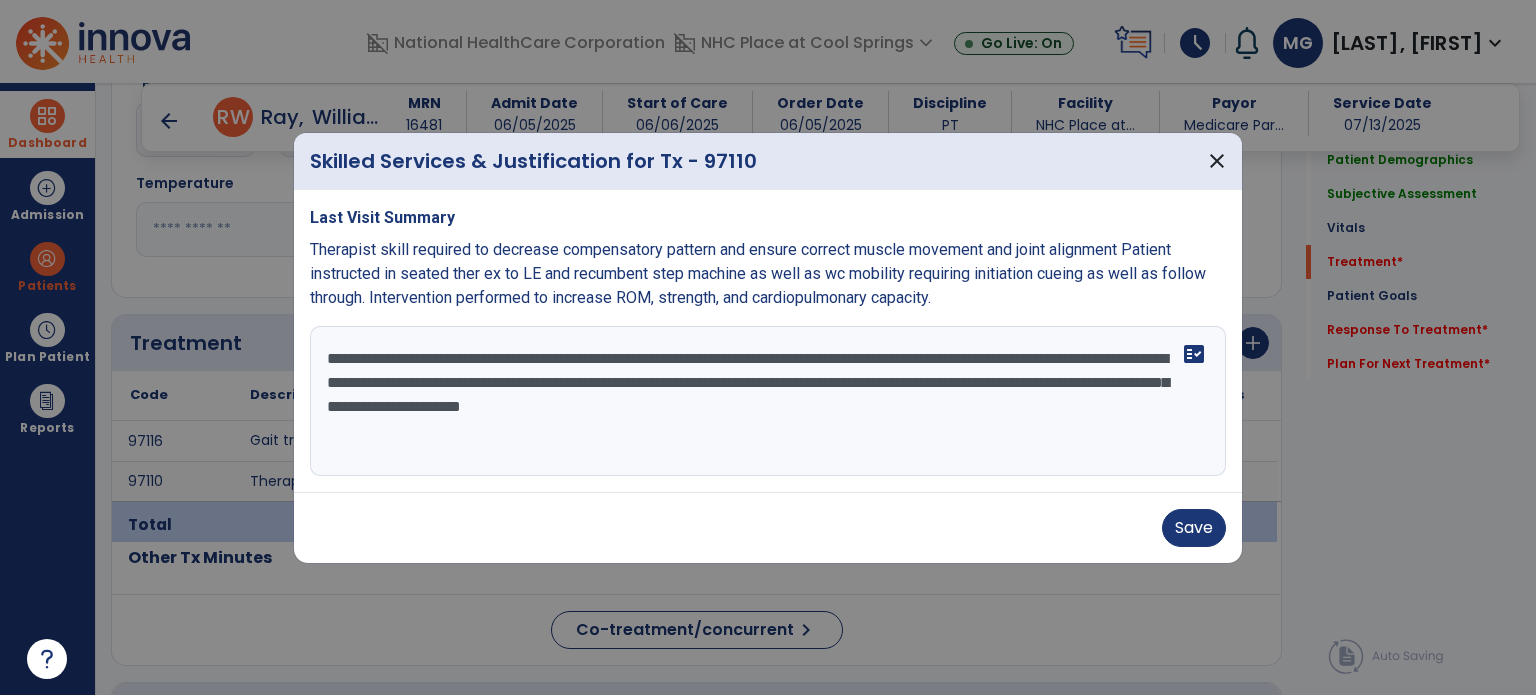 scroll, scrollTop: 0, scrollLeft: 0, axis: both 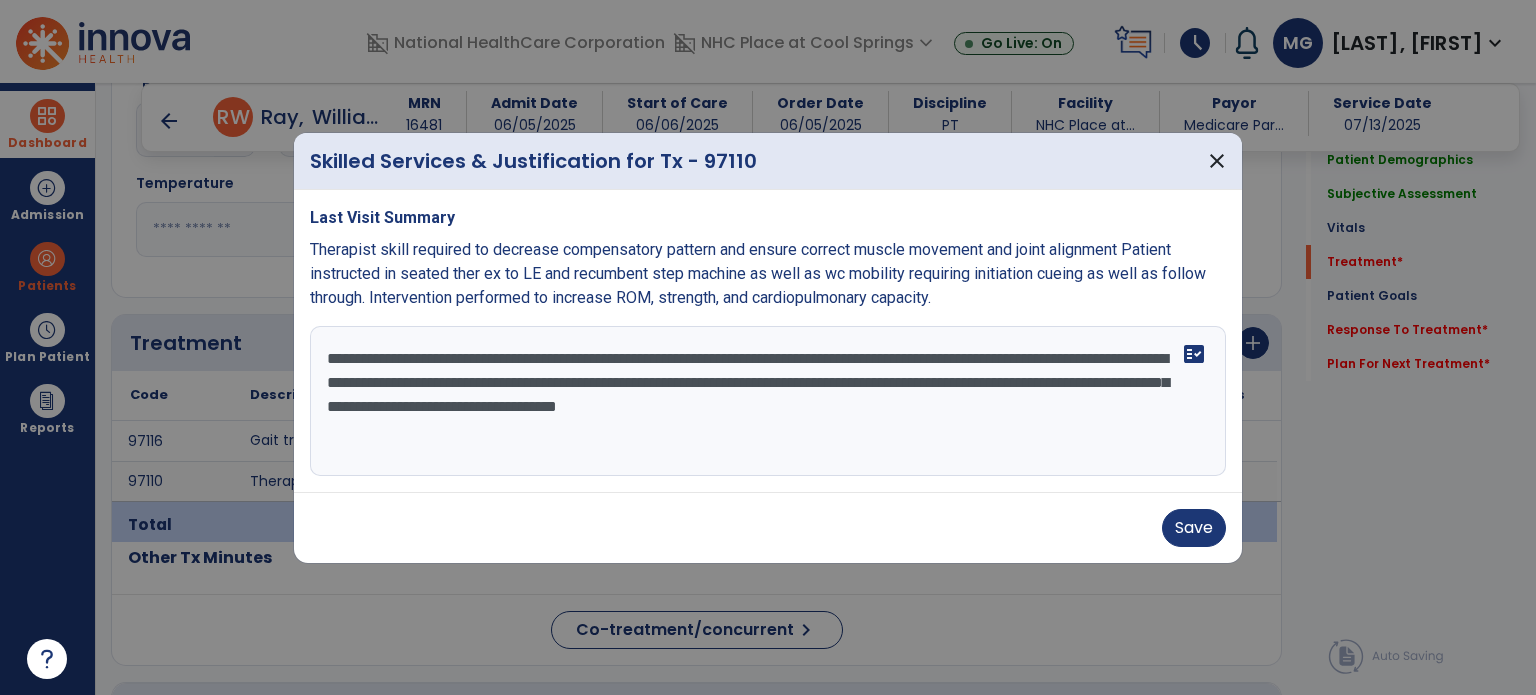 click on "**********" at bounding box center (768, 401) 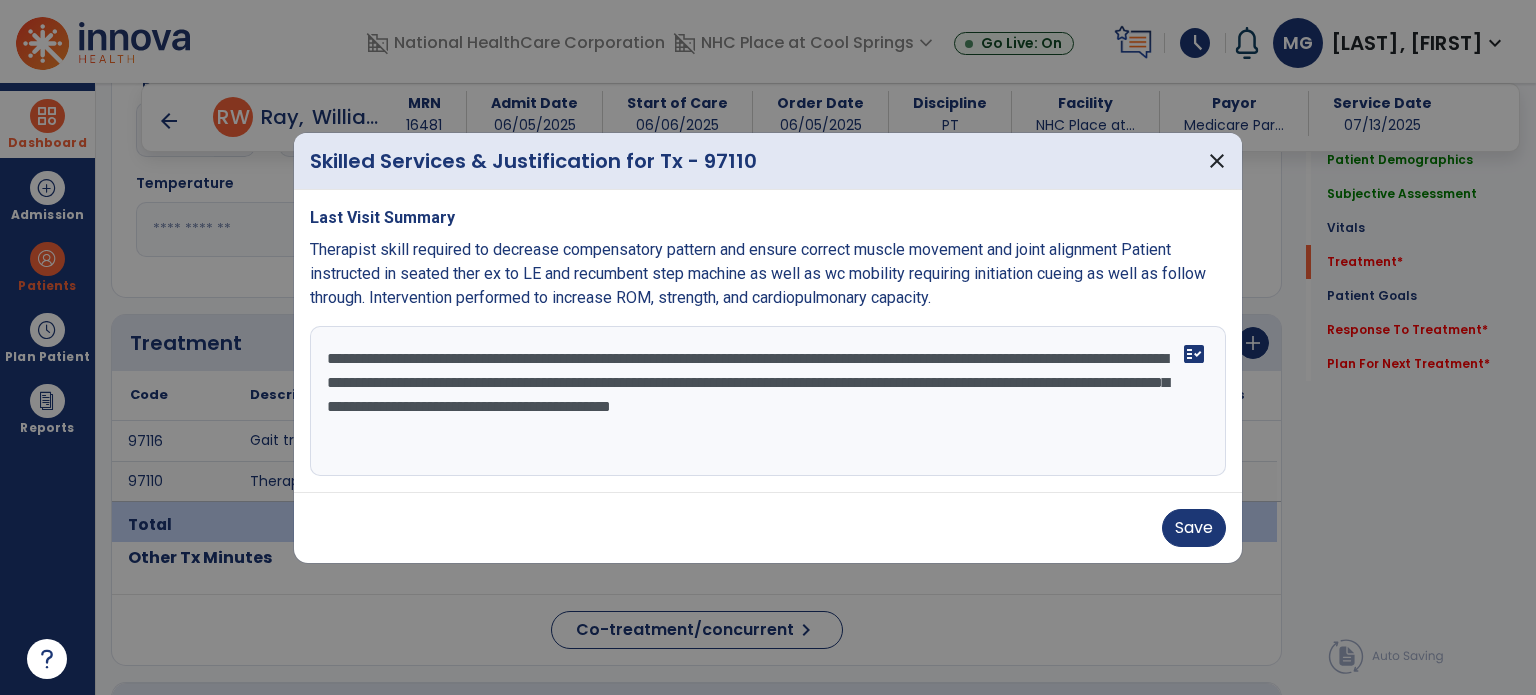 type on "**********" 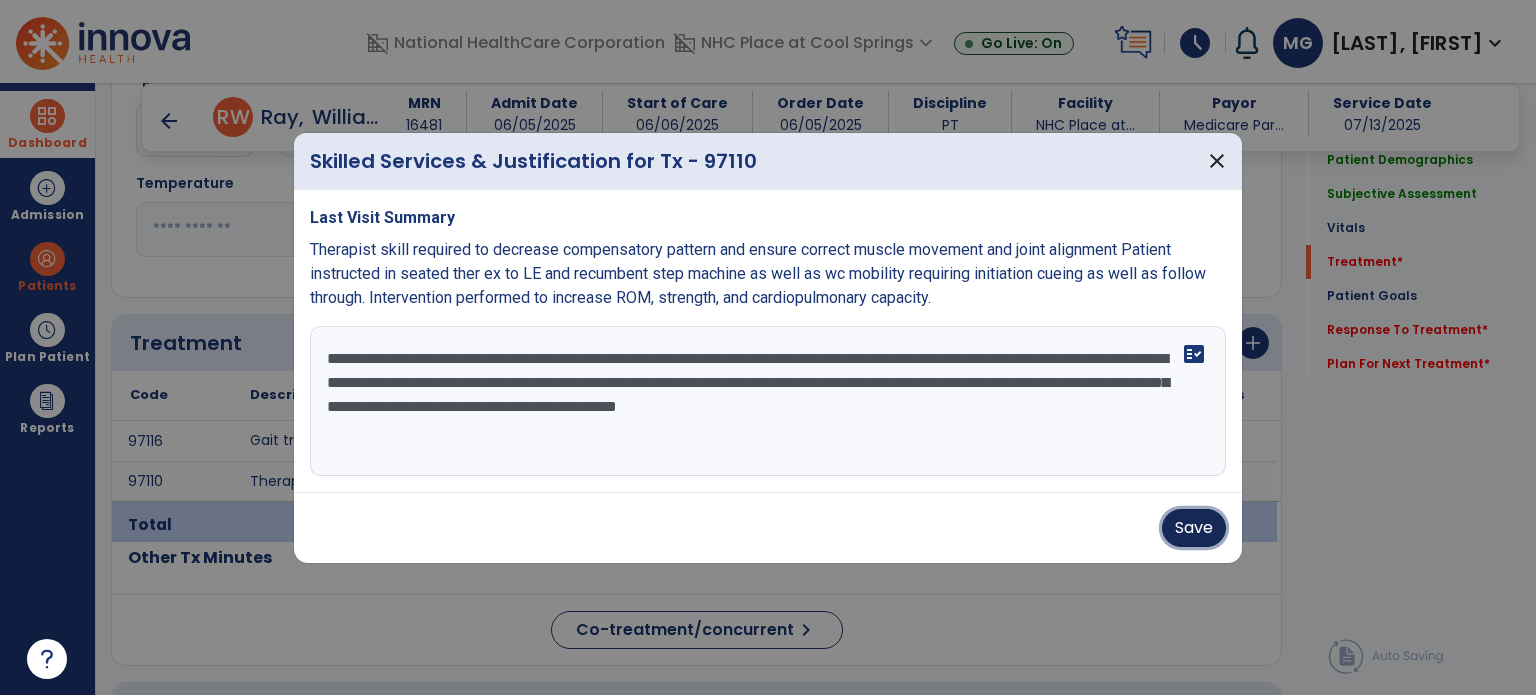 click on "Save" at bounding box center [1194, 528] 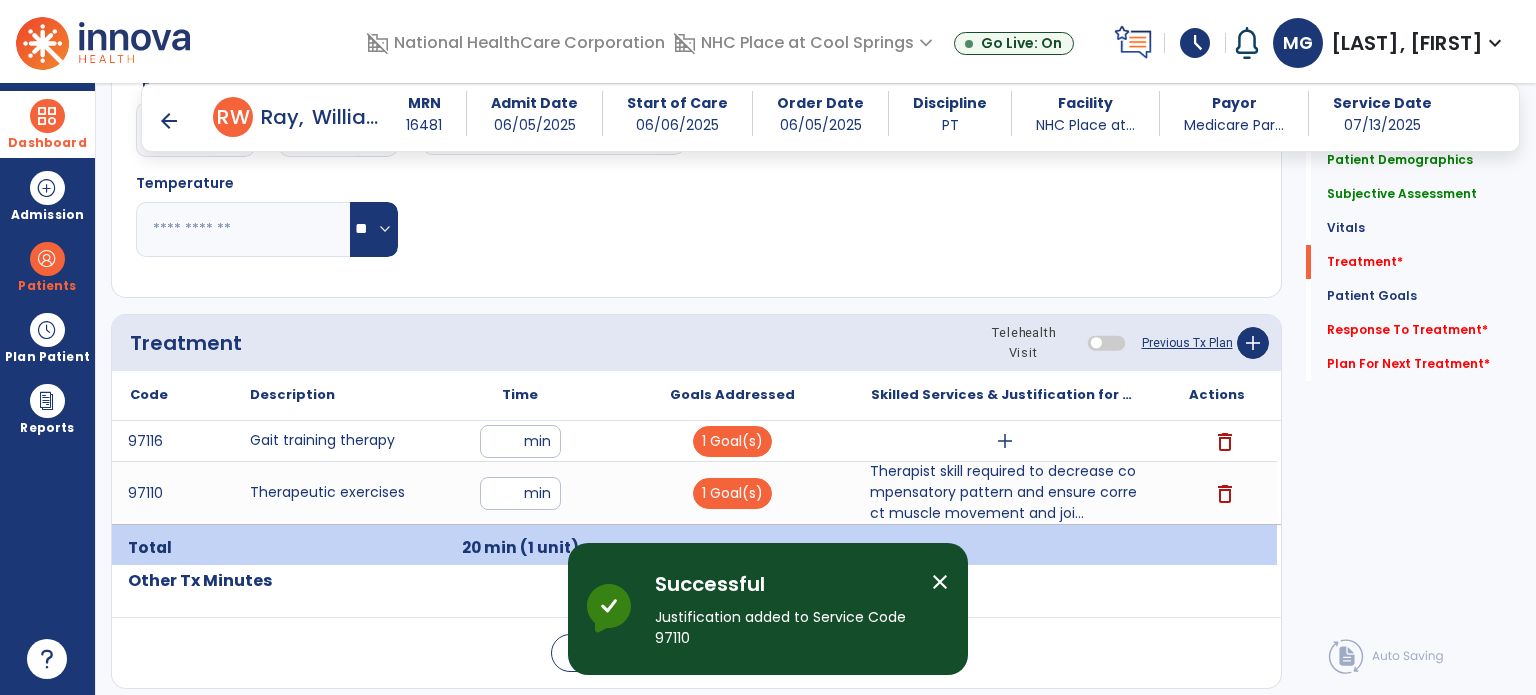 click on "Therapist skill required to decrease compensatory pattern and ensure correct muscle movement and joi..." at bounding box center (1004, 492) 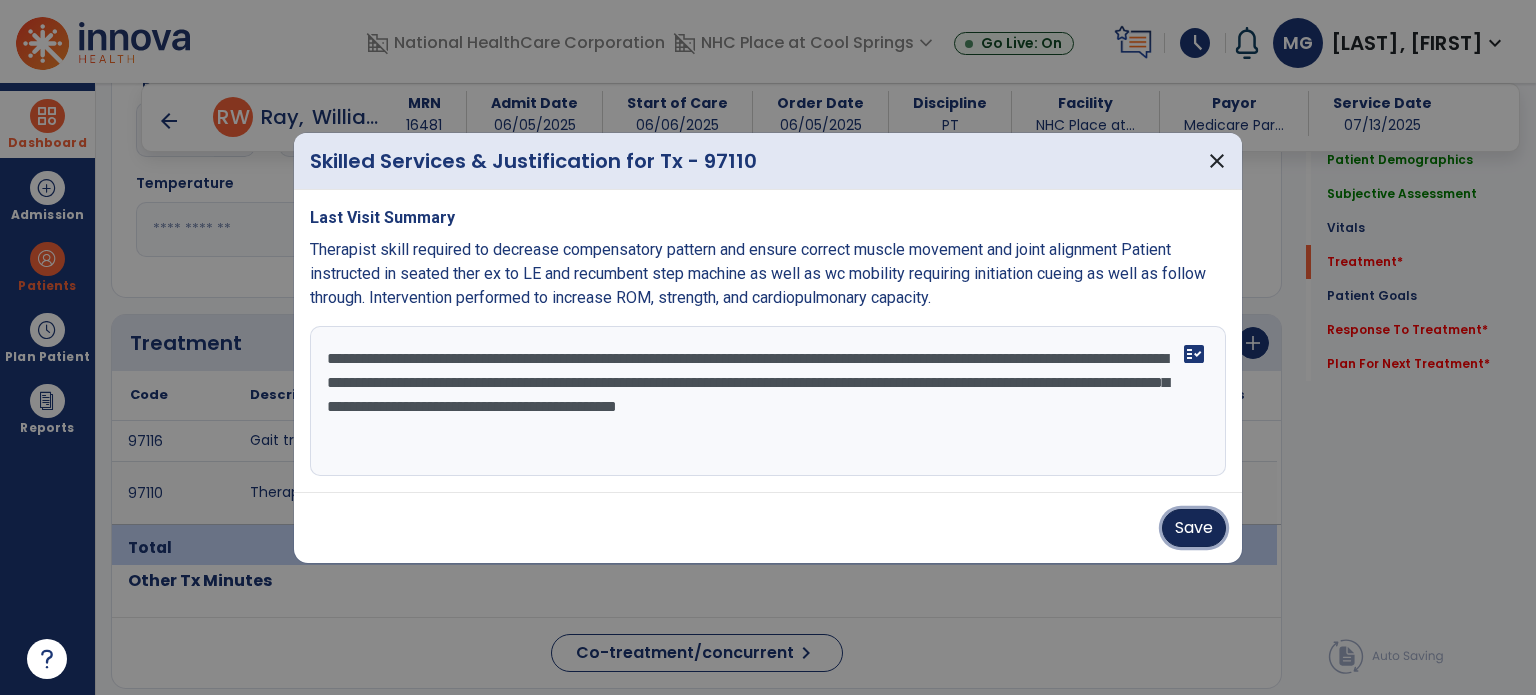 click on "Save" at bounding box center [1194, 528] 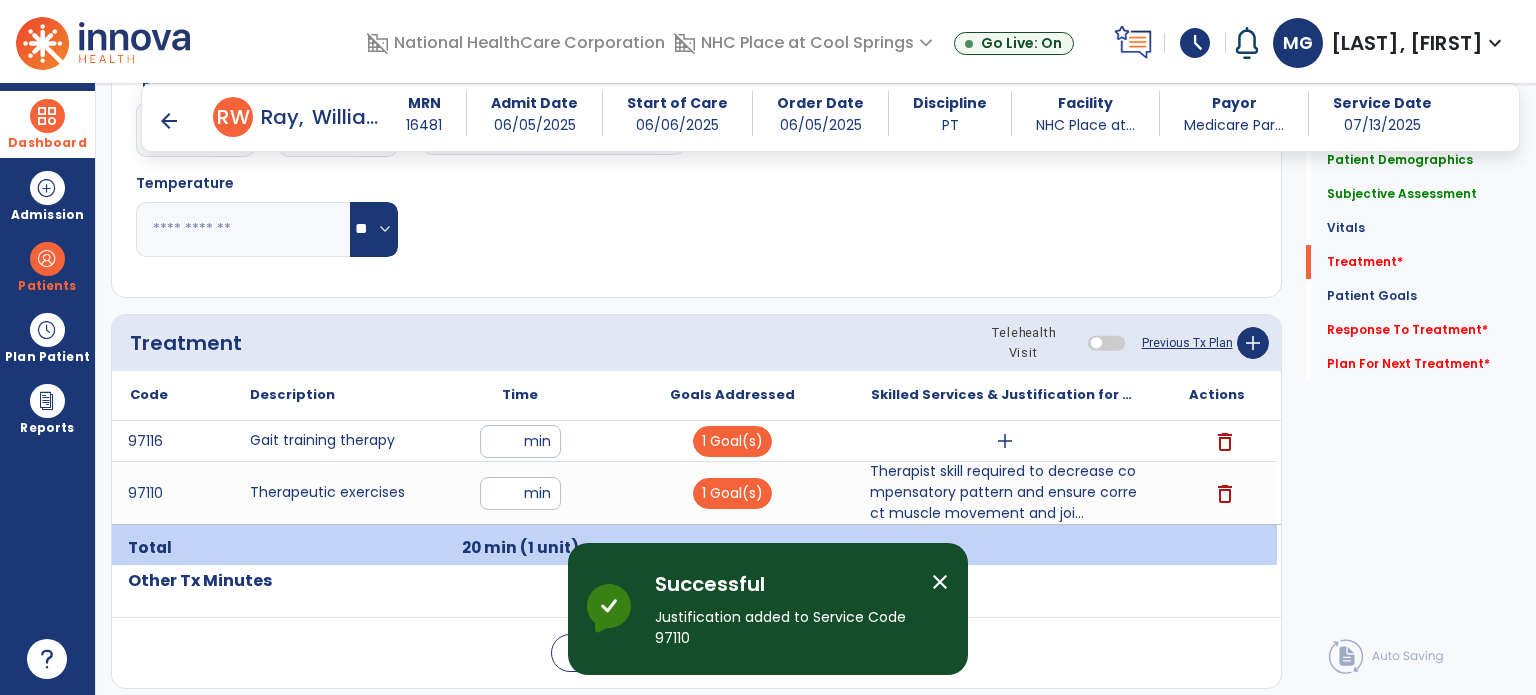 click on "Therapist skill required to decrease compensatory pattern and ensure correct muscle movement and joi..." at bounding box center (1004, 492) 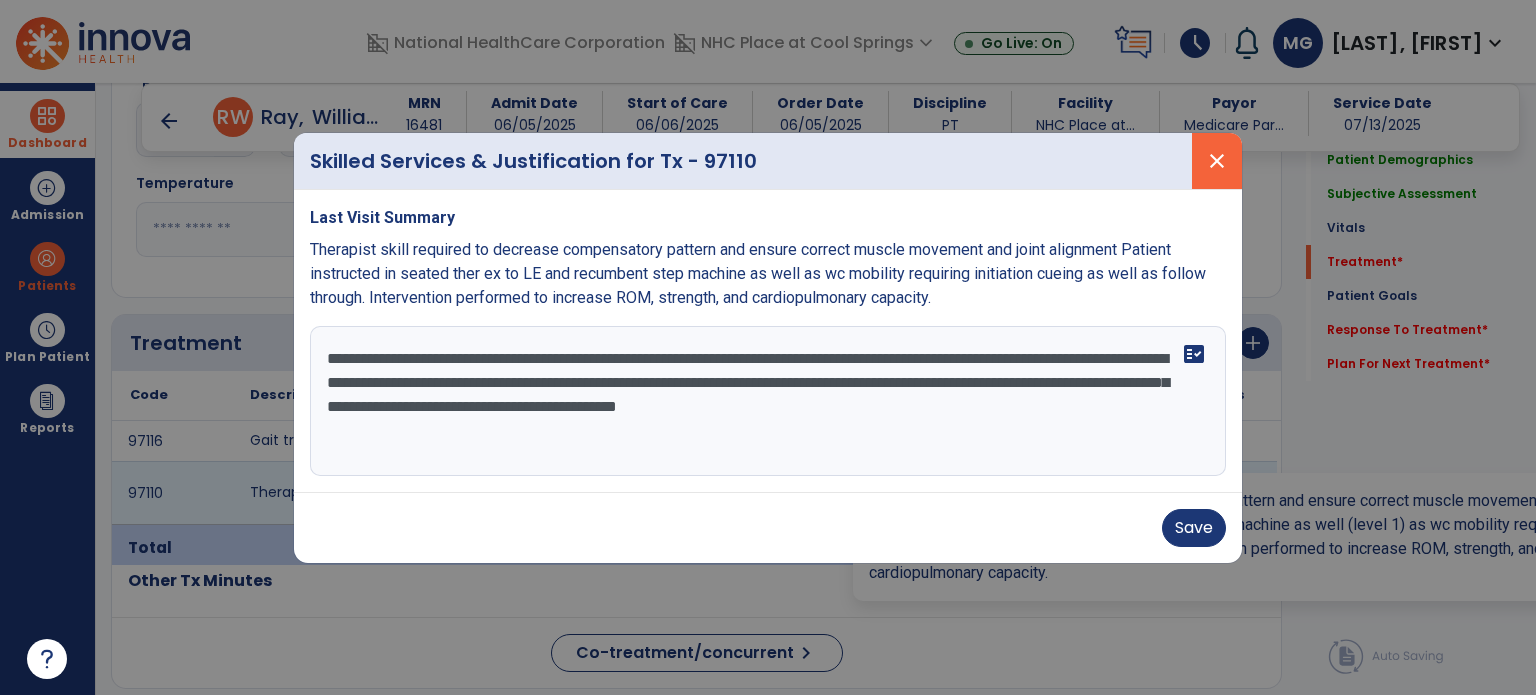 click on "close" at bounding box center [1217, 161] 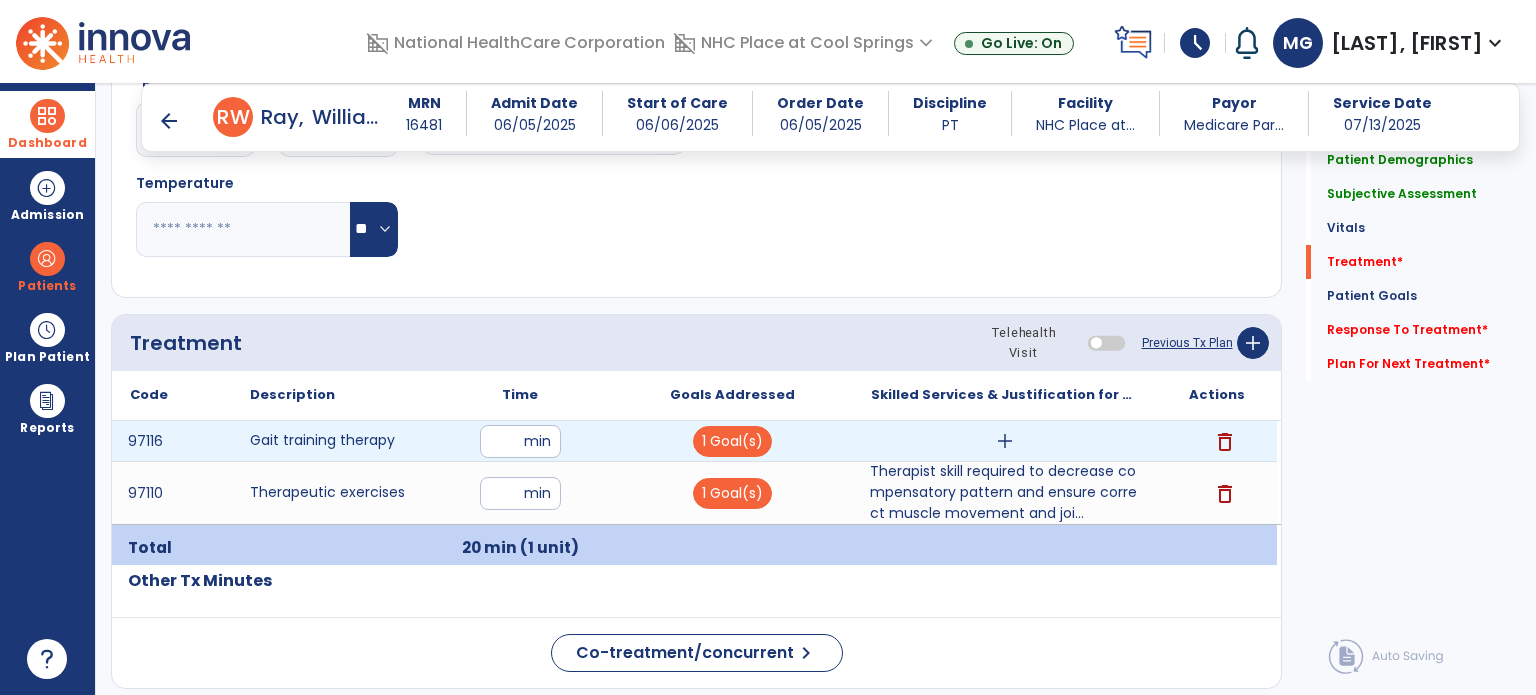 click on "add" at bounding box center (1005, 441) 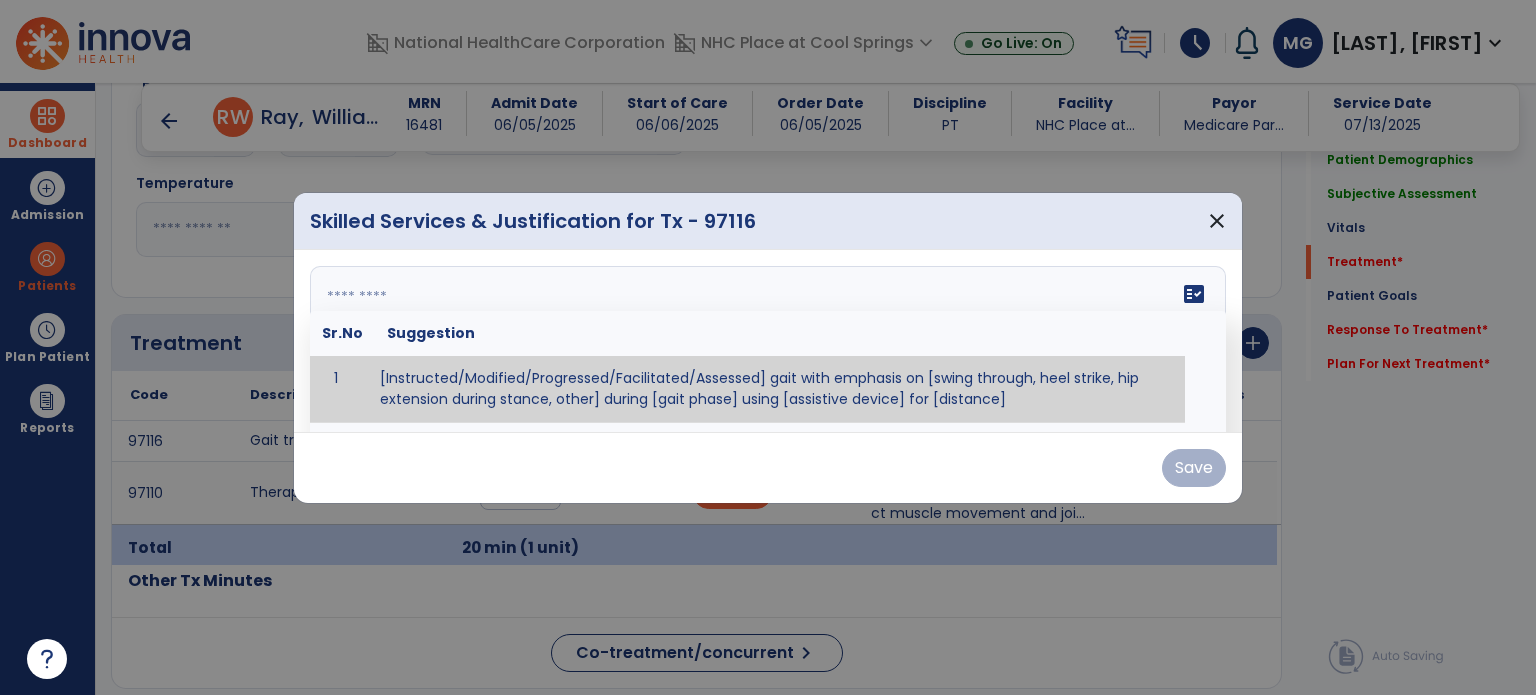 click at bounding box center (766, 341) 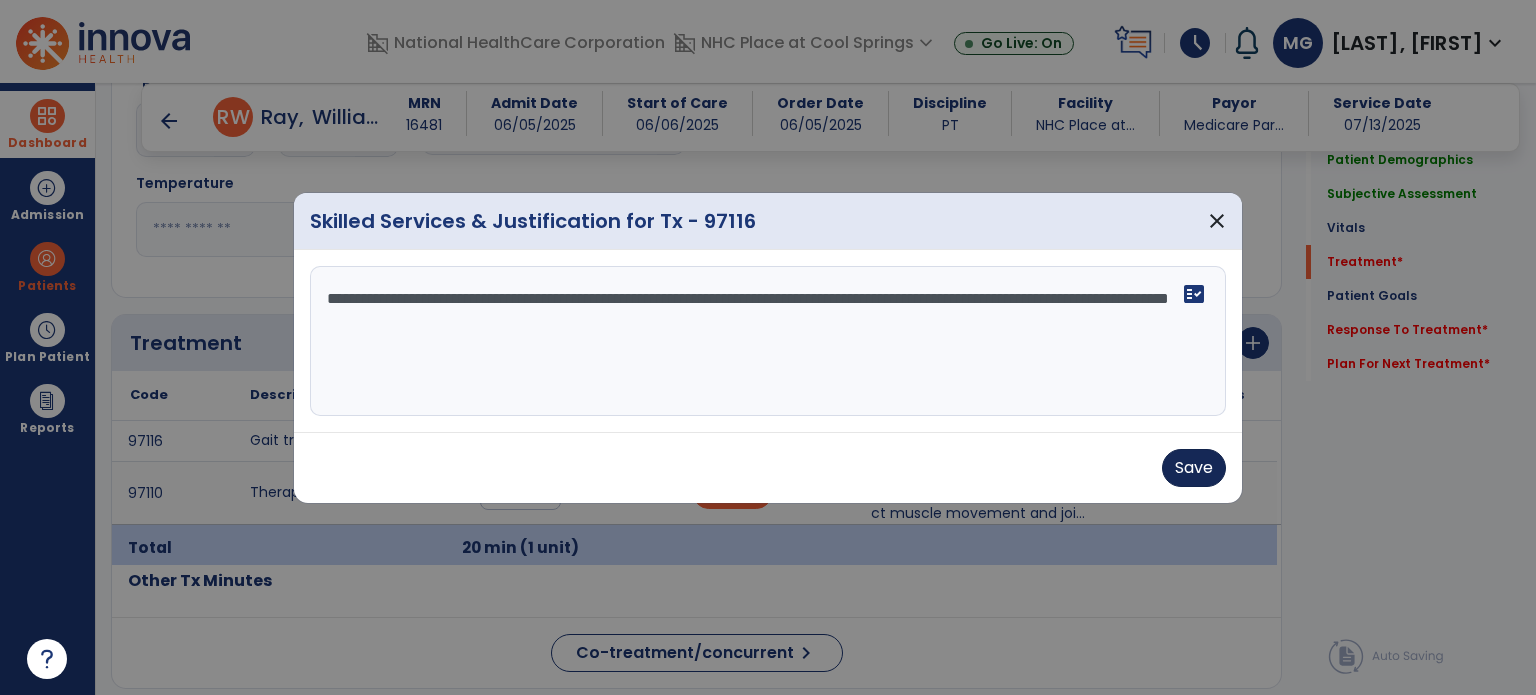 type on "**********" 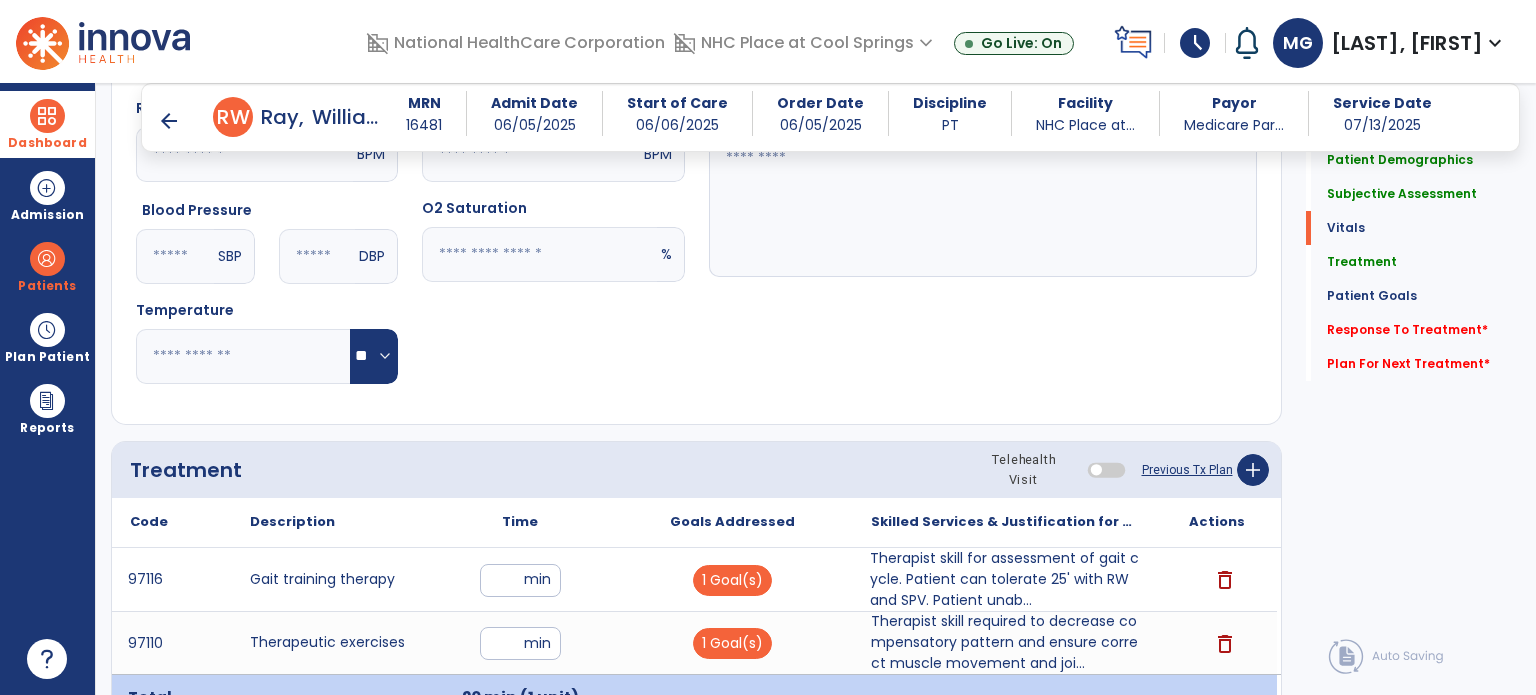 scroll, scrollTop: 1105, scrollLeft: 0, axis: vertical 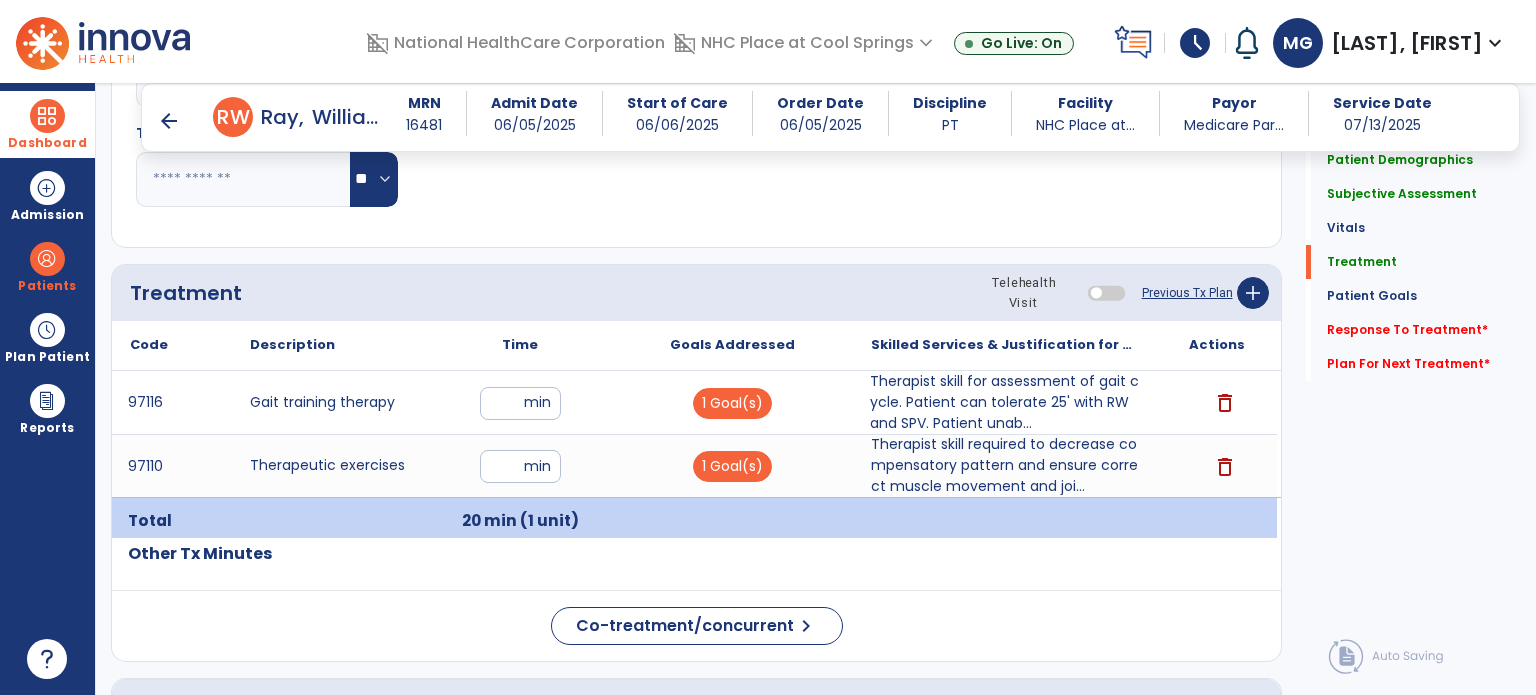 click on "Therapist skill for assessment of gait cycle. Patient can tolerate 25' with RW and SPV. Patient unab..." at bounding box center [1004, 402] 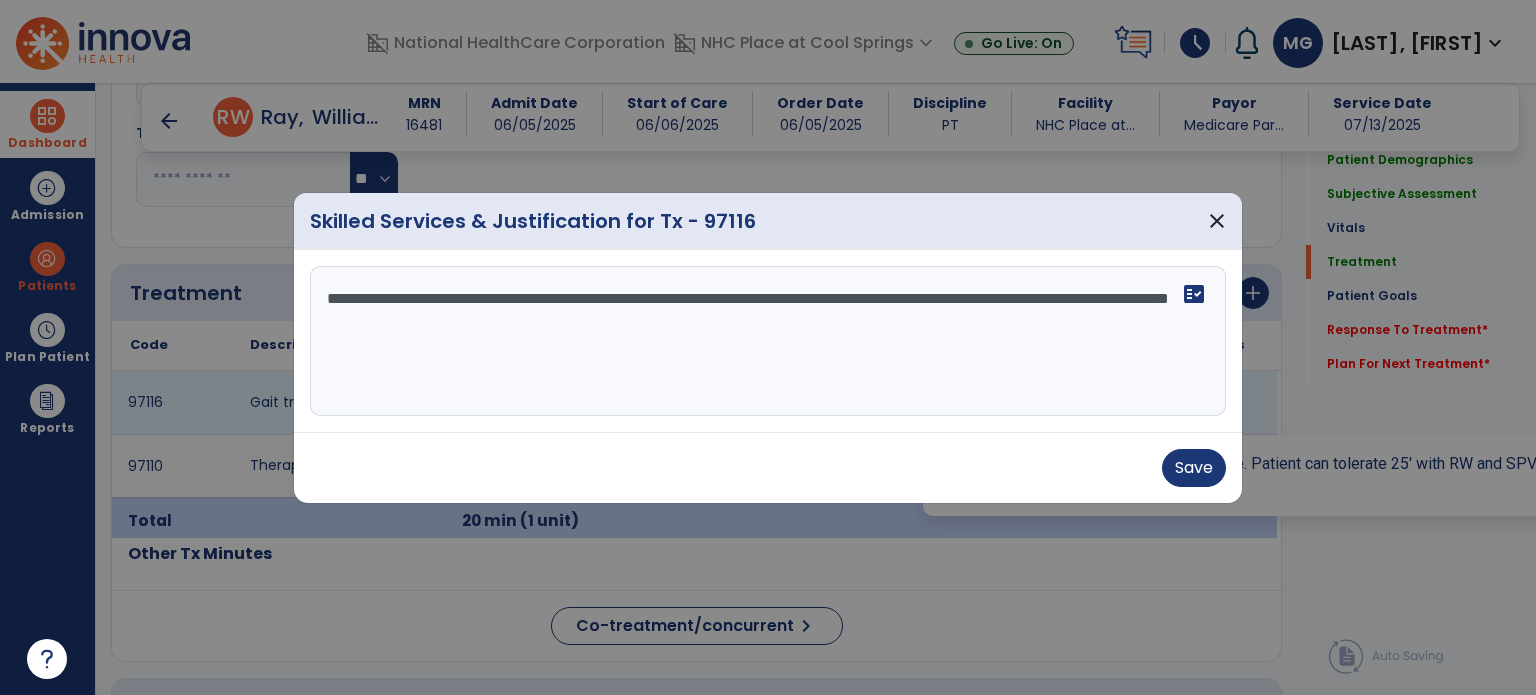 click on "**********" at bounding box center (768, 341) 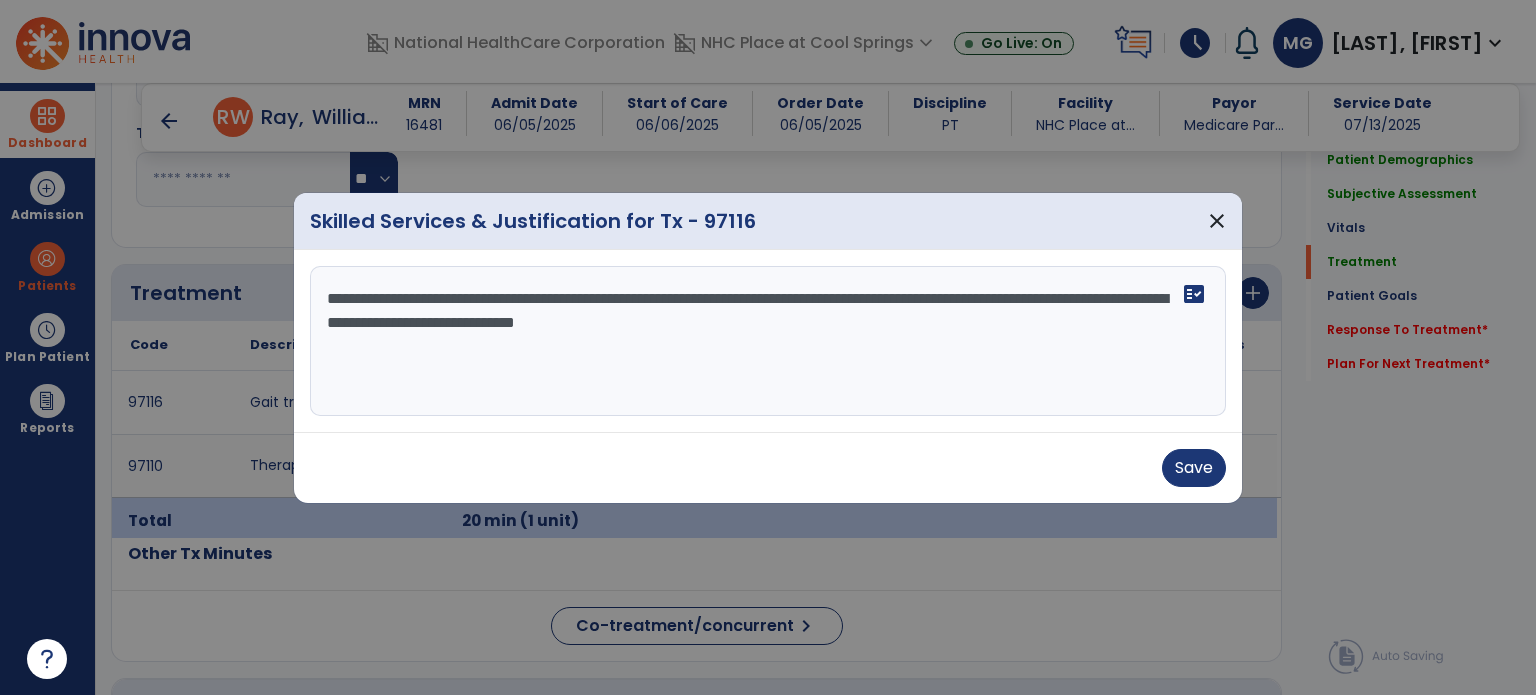 type on "**********" 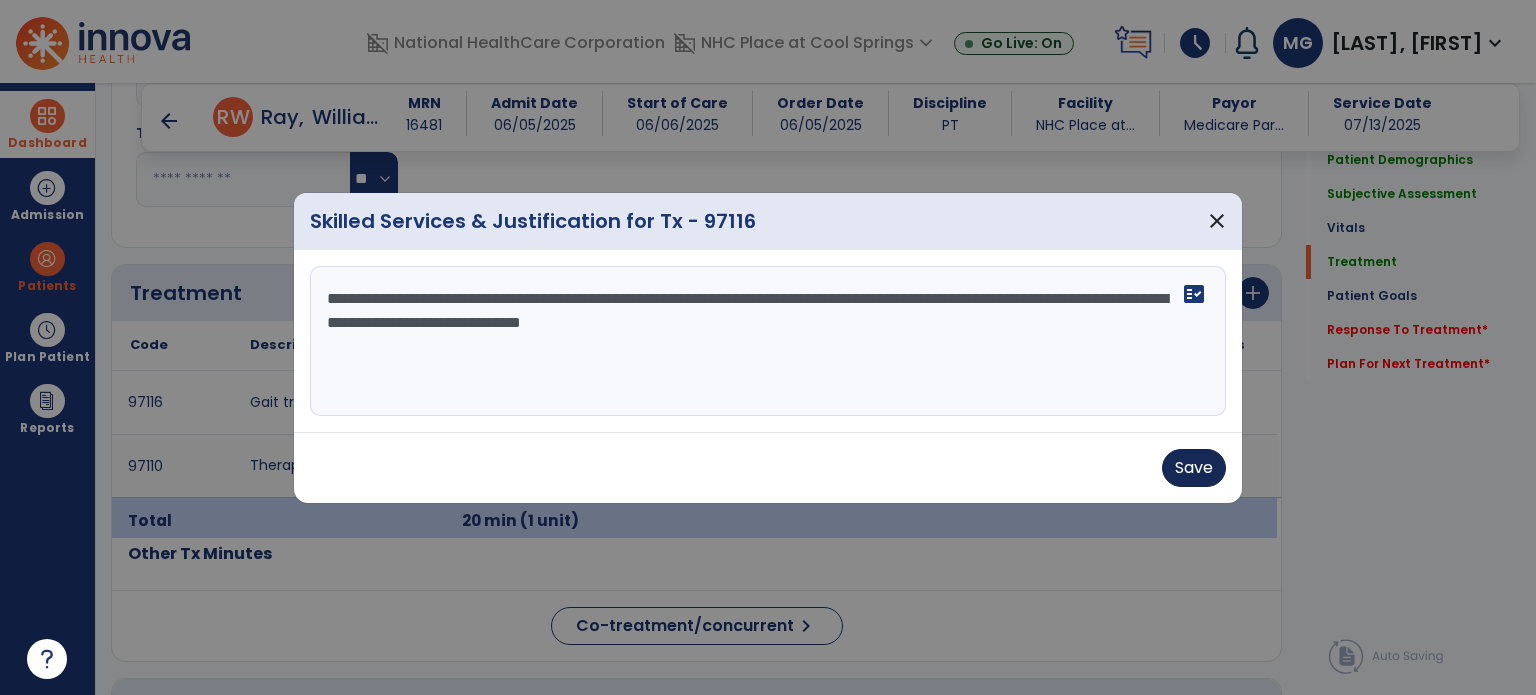 click on "Save" at bounding box center (1194, 468) 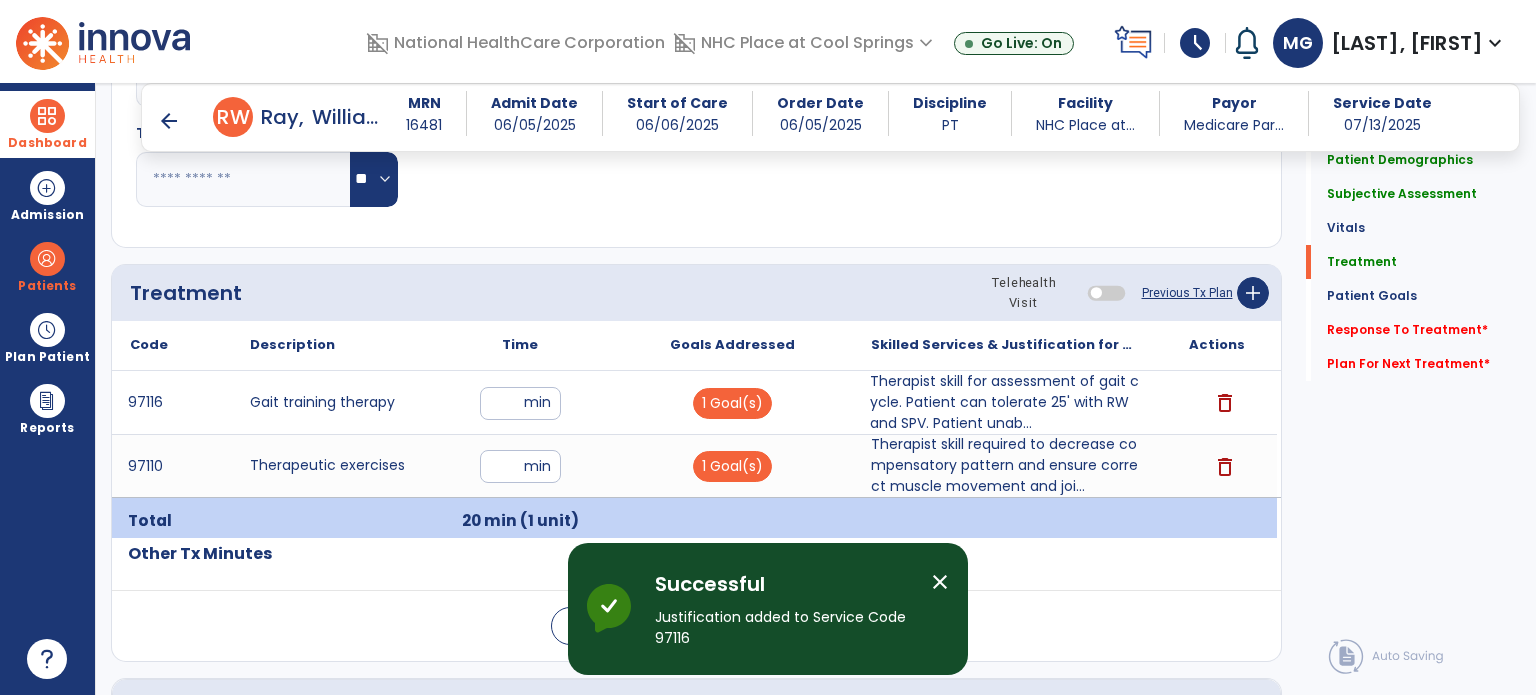 click on "close" at bounding box center (940, 582) 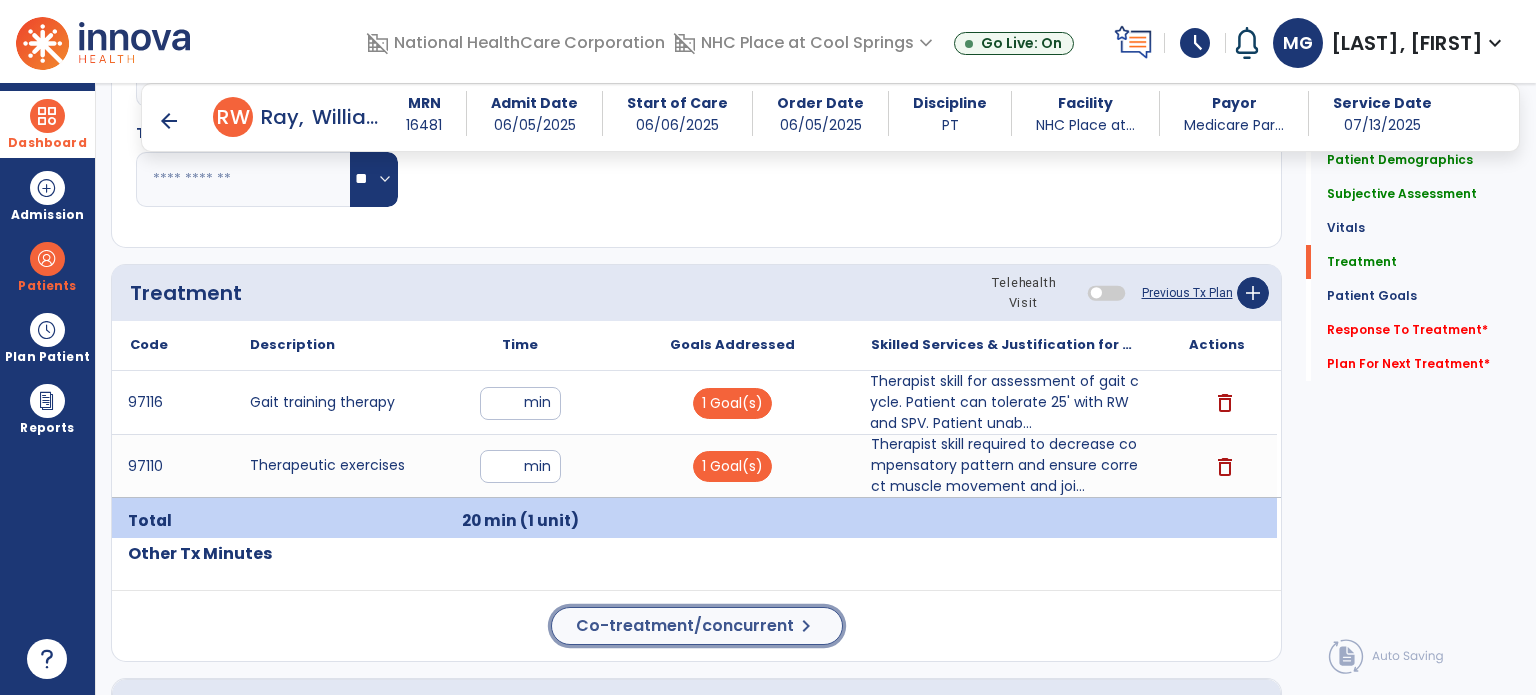 click on "Co-treatment/concurrent" 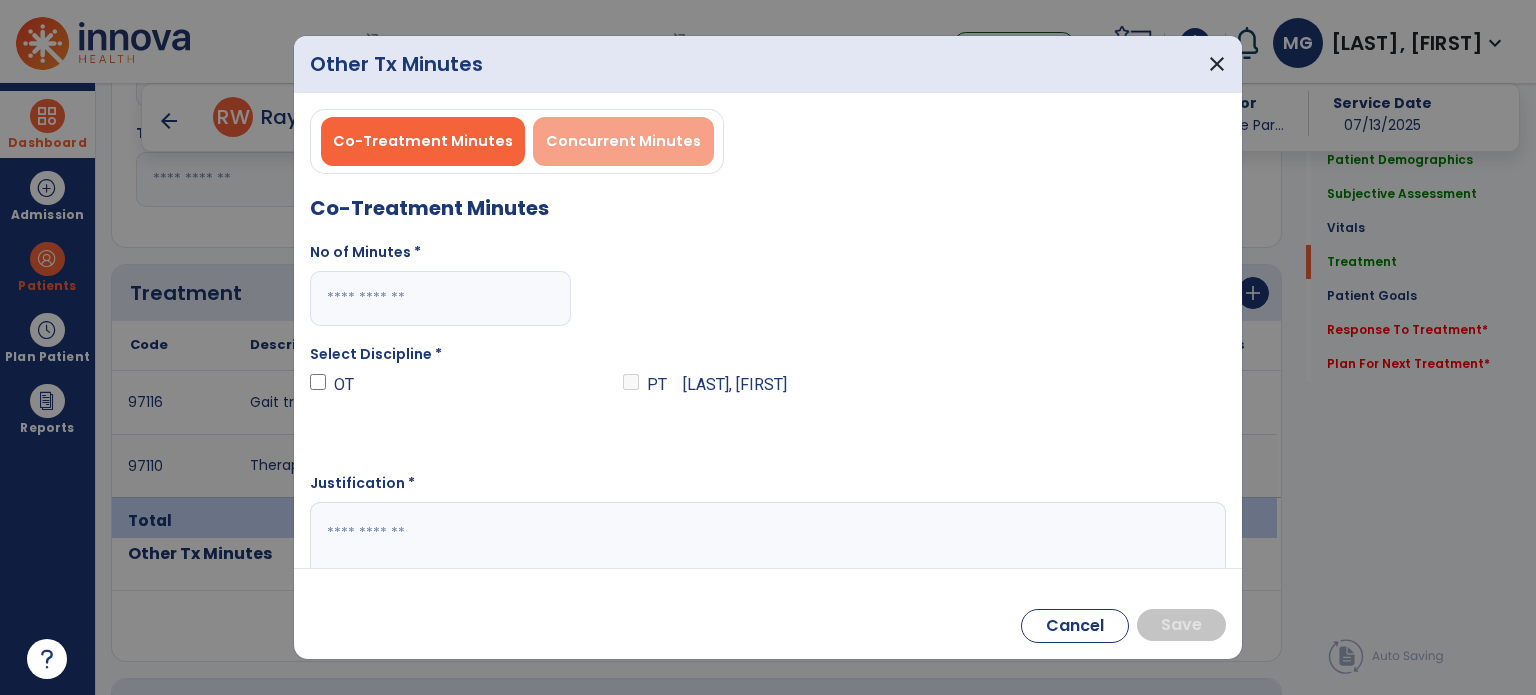 click on "Concurrent Minutes" at bounding box center [623, 141] 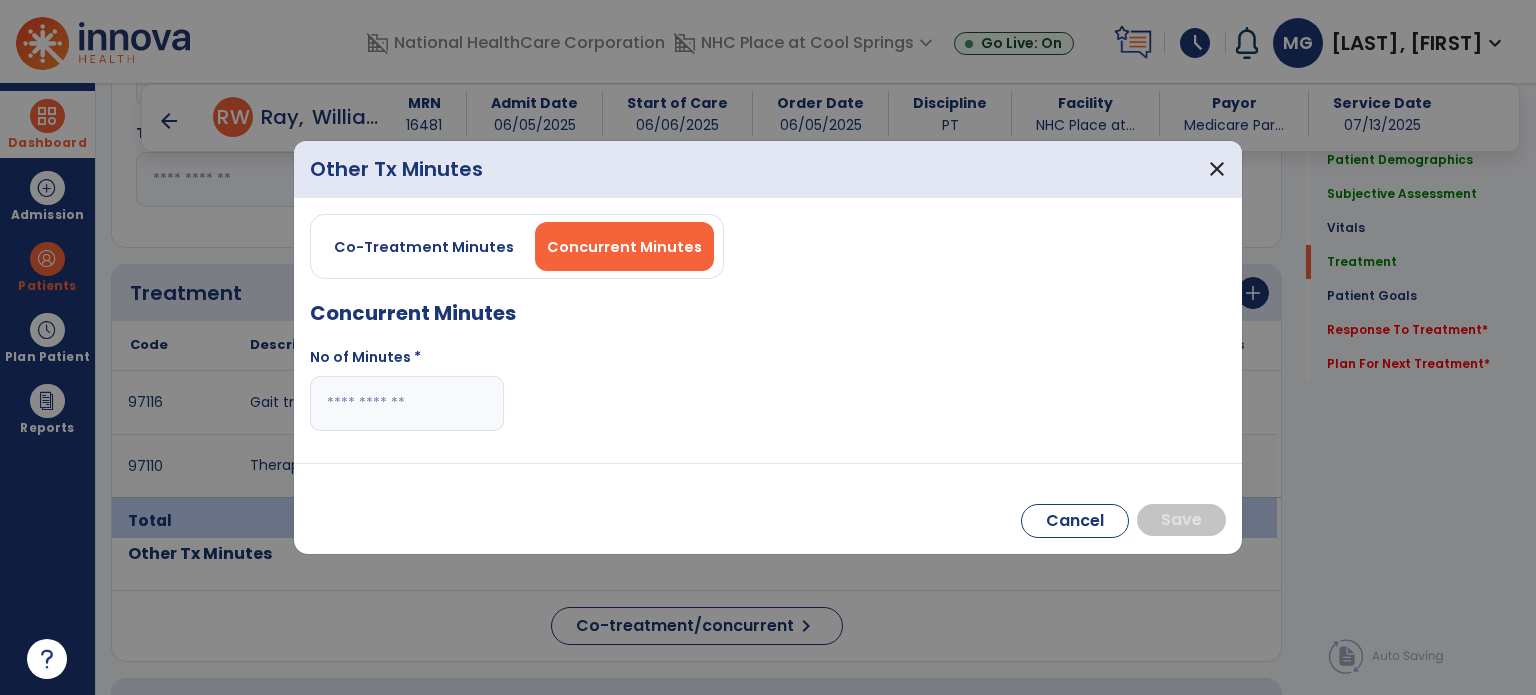 click at bounding box center (407, 403) 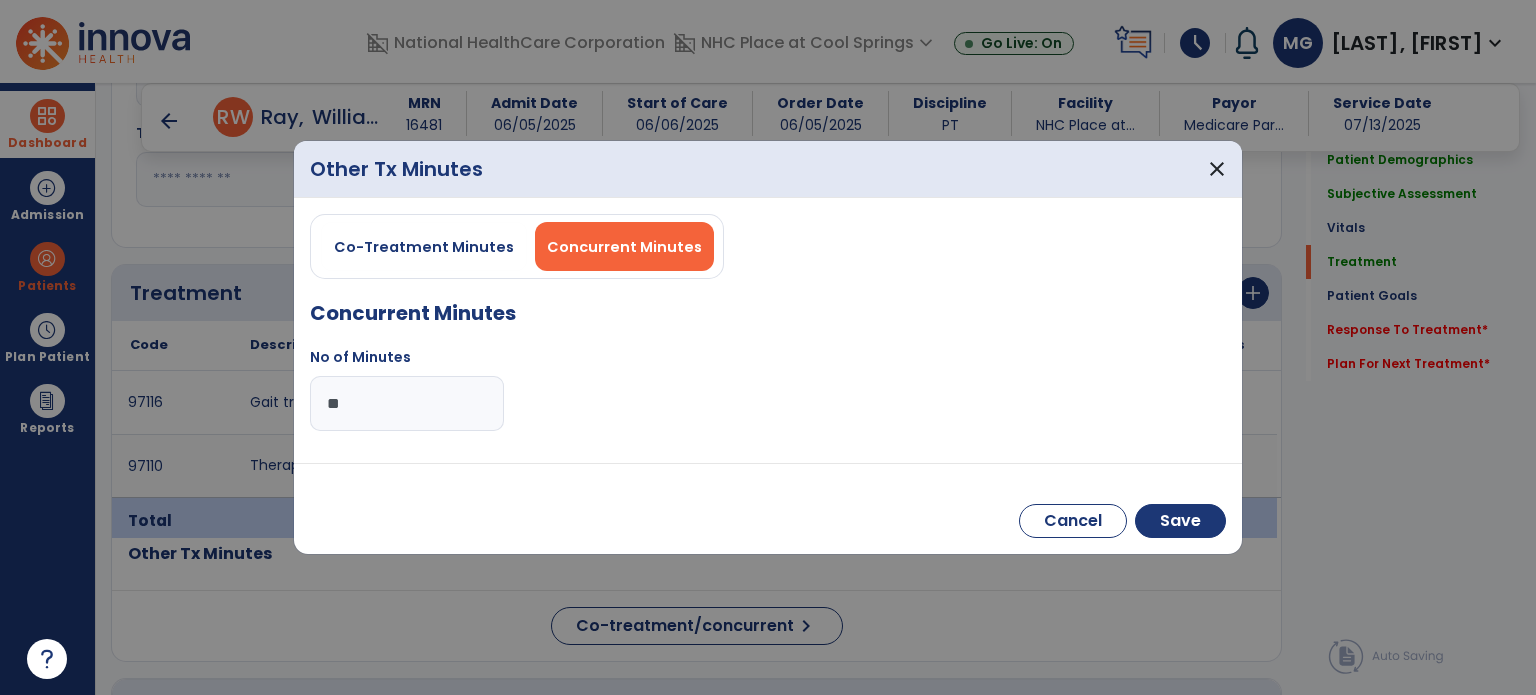 type on "*" 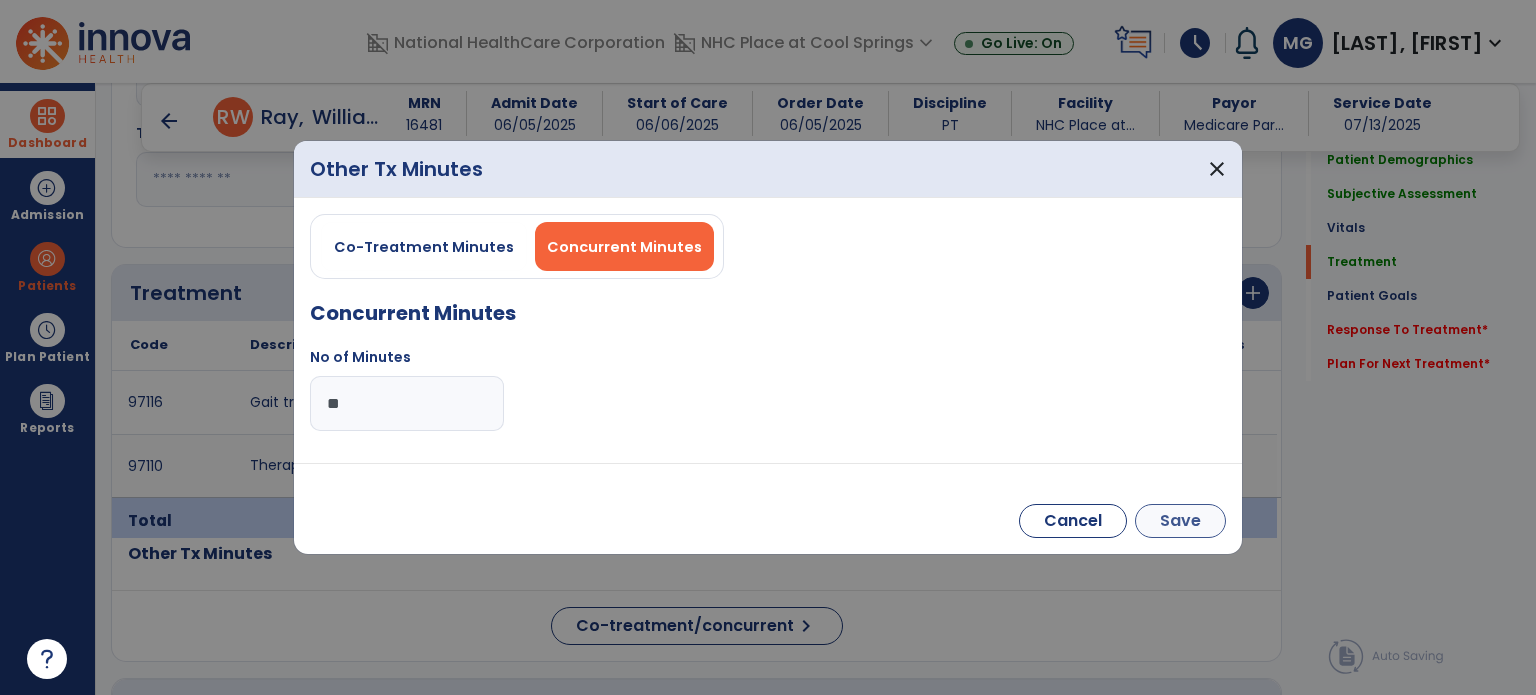 type on "**" 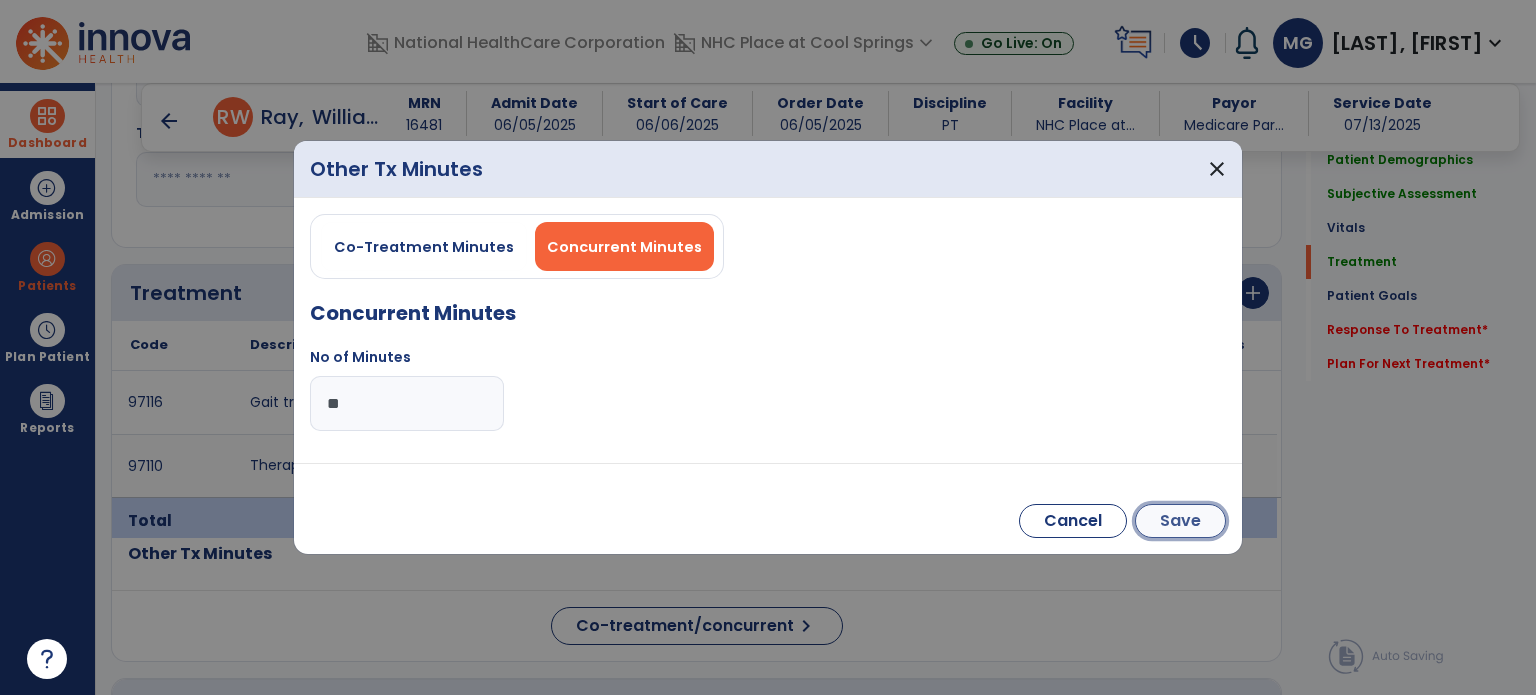 click on "Save" at bounding box center (1180, 521) 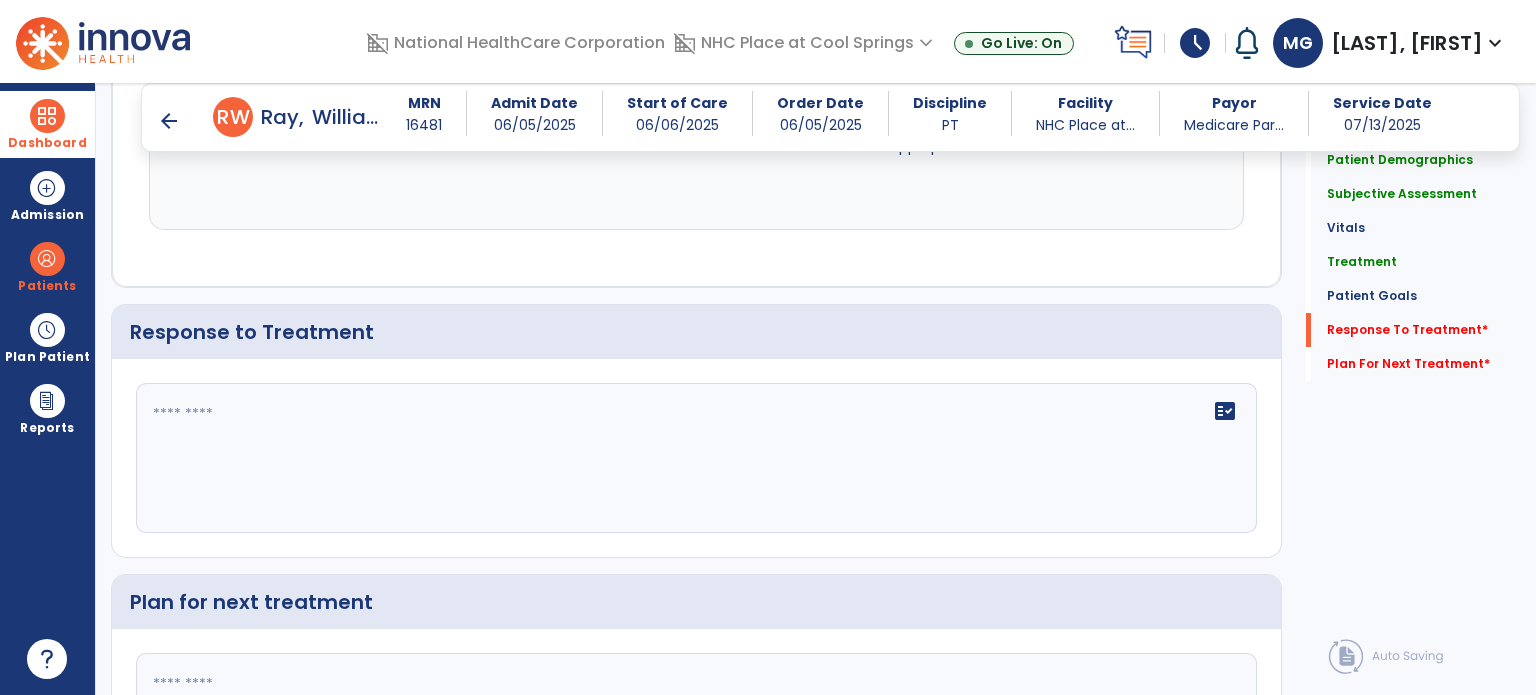 scroll, scrollTop: 2592, scrollLeft: 0, axis: vertical 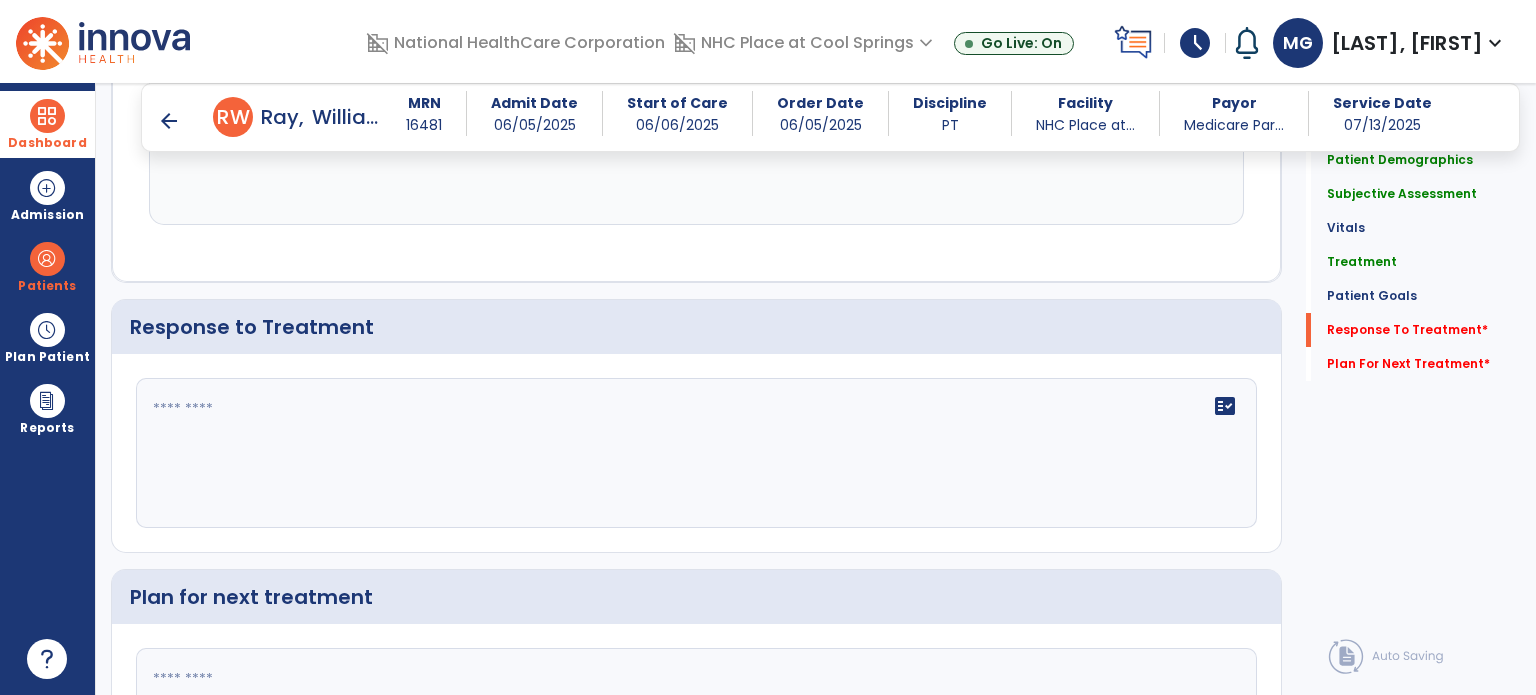 click on "fact_check" 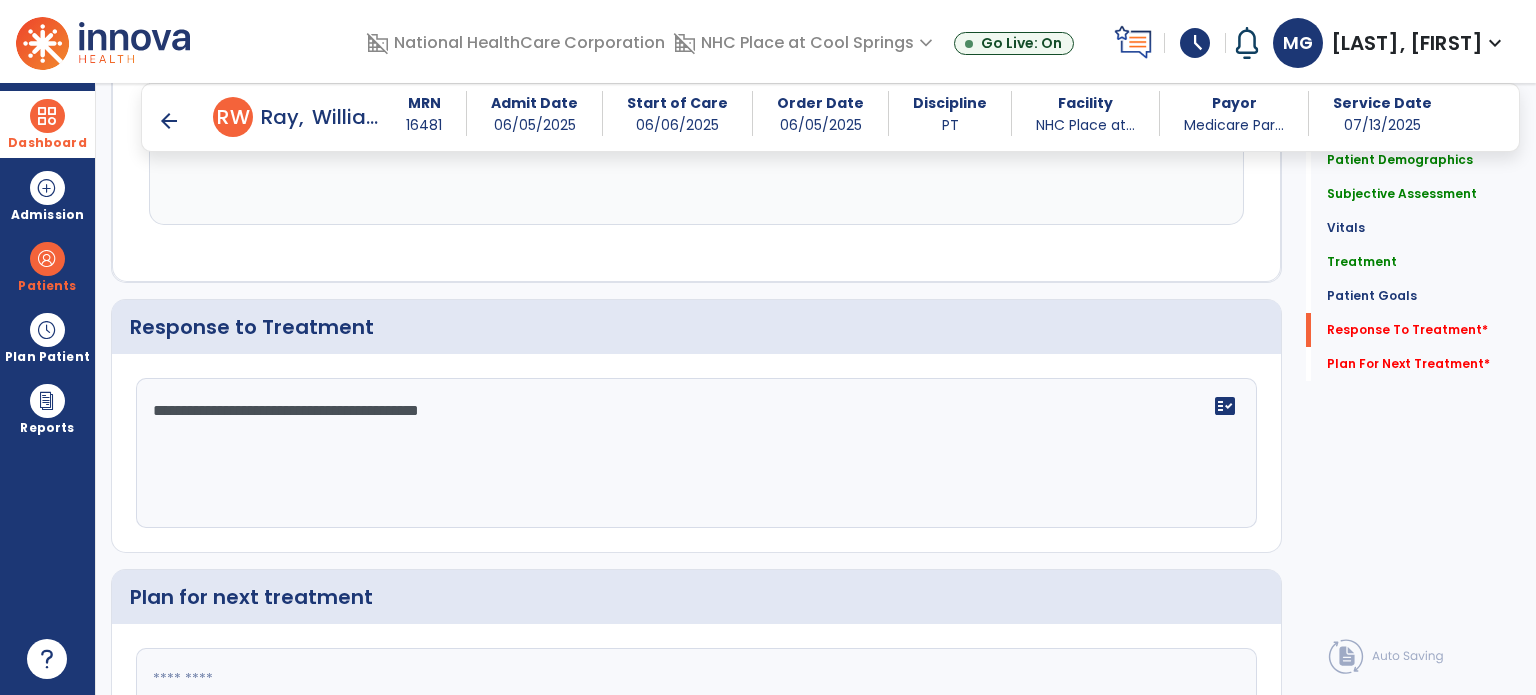 type on "**********" 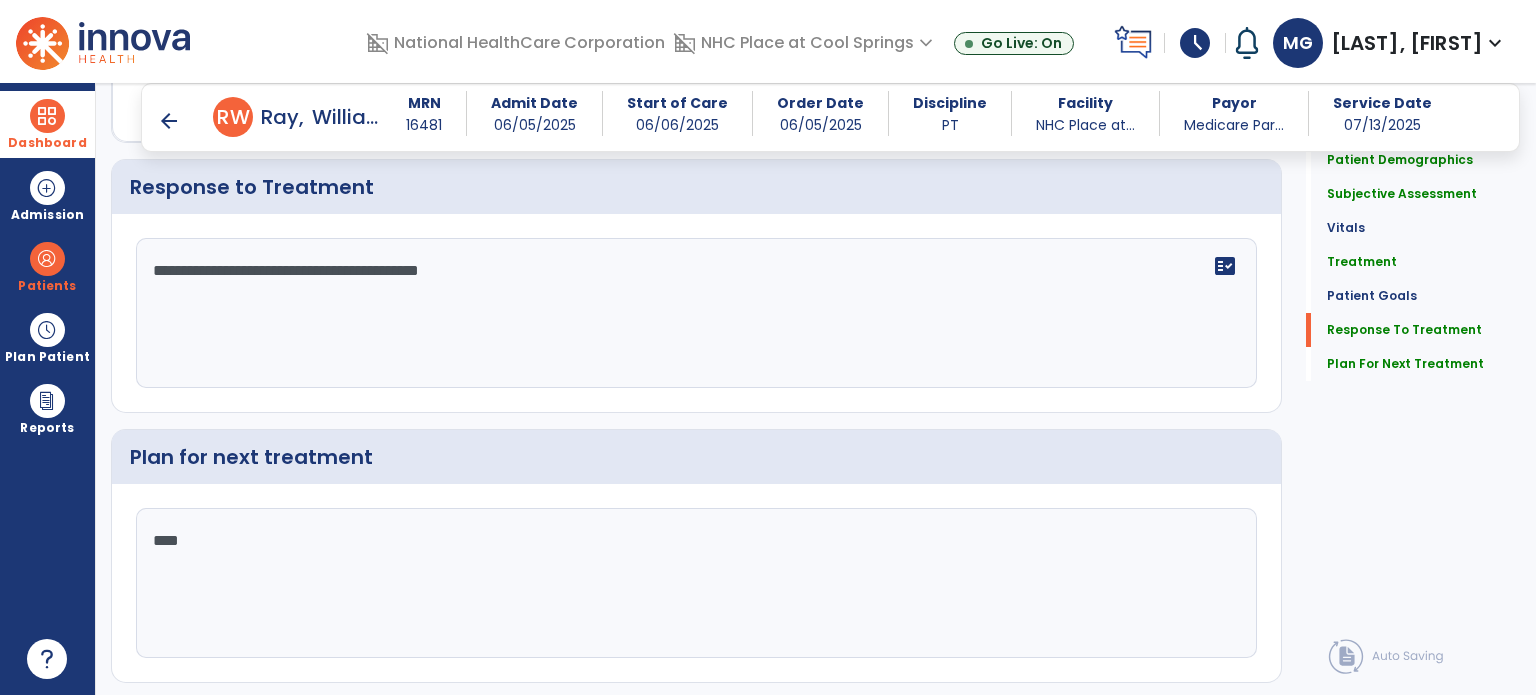 scroll, scrollTop: 2779, scrollLeft: 0, axis: vertical 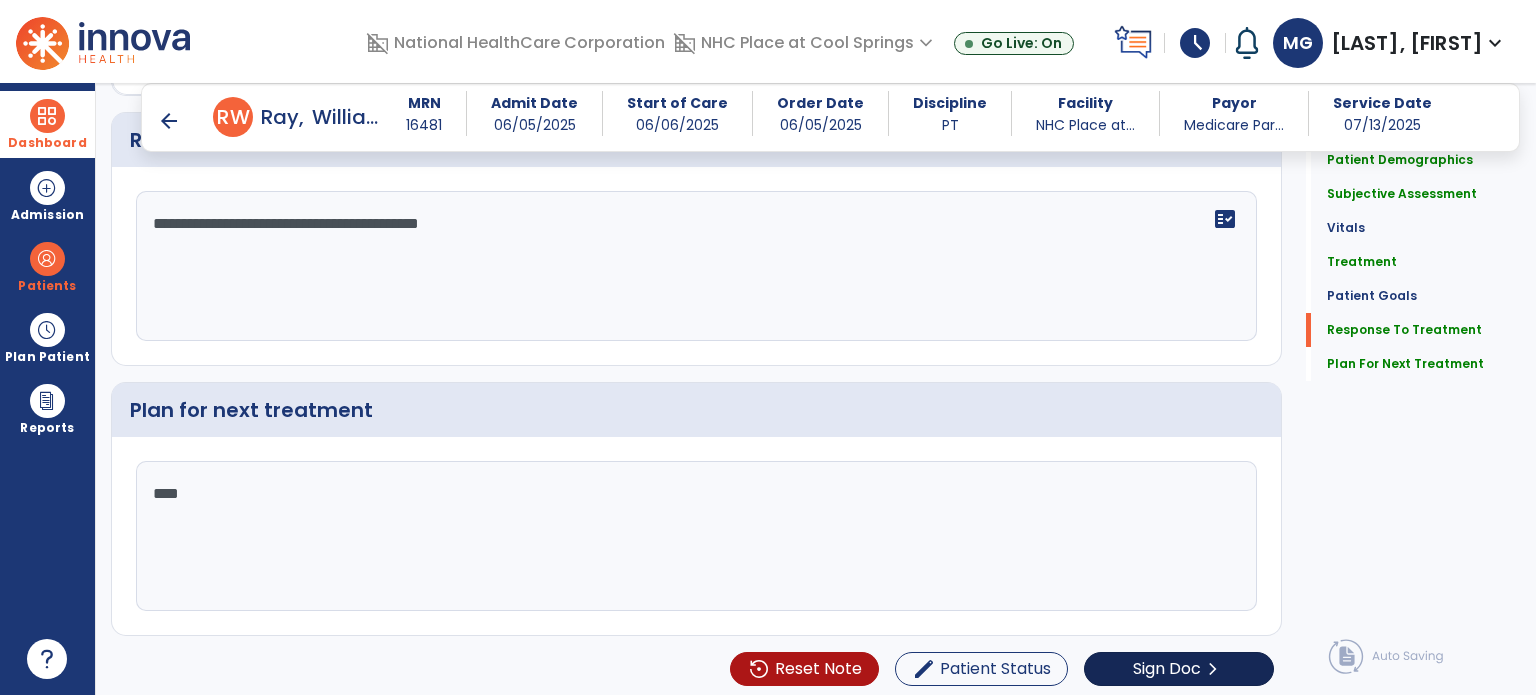 type on "****" 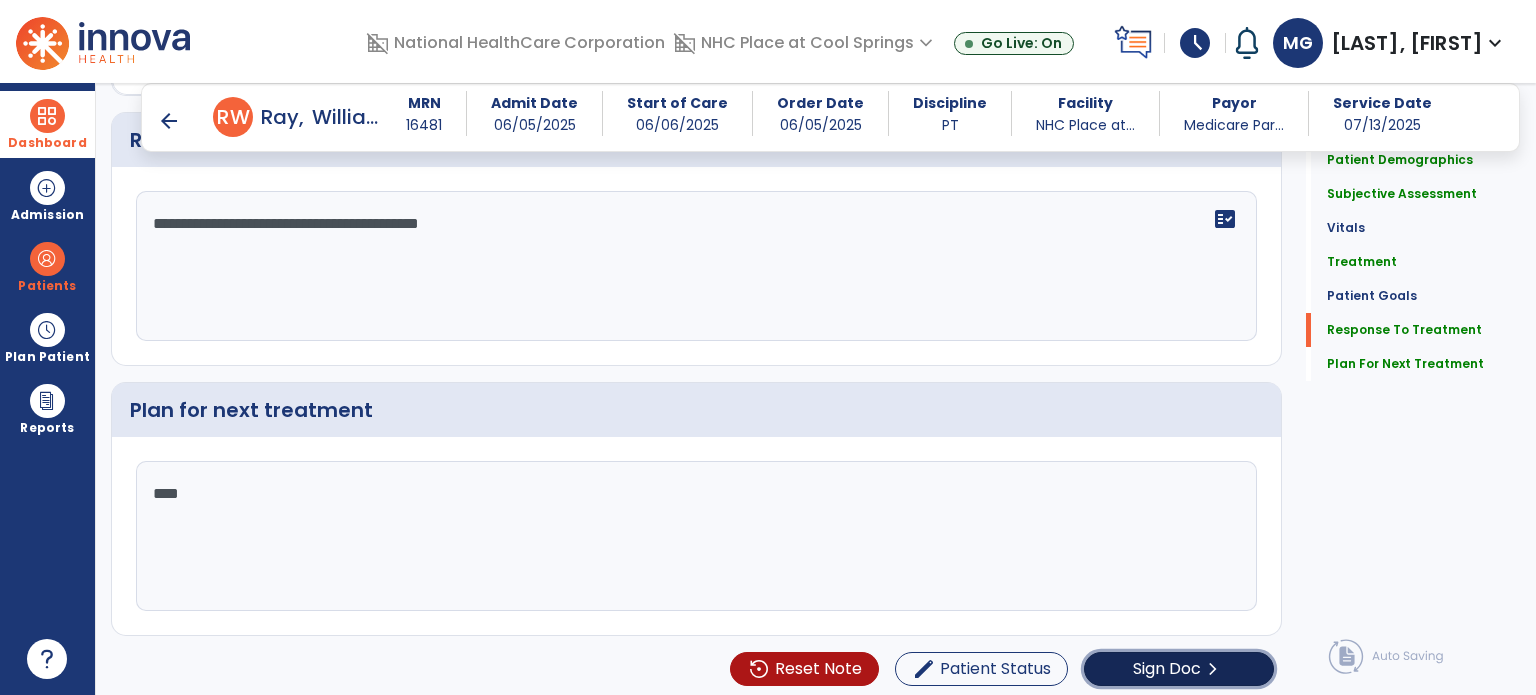 click on "Sign Doc" 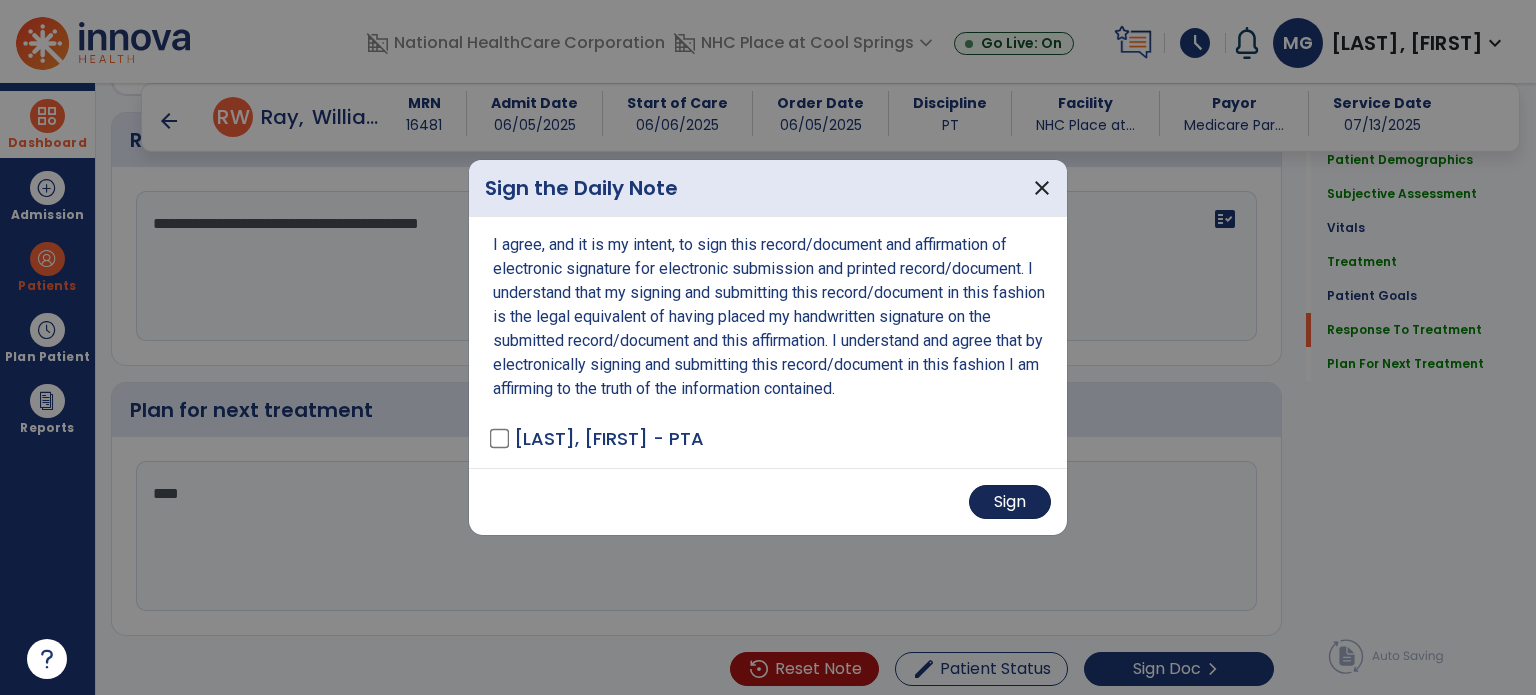 click on "Sign" at bounding box center [1010, 502] 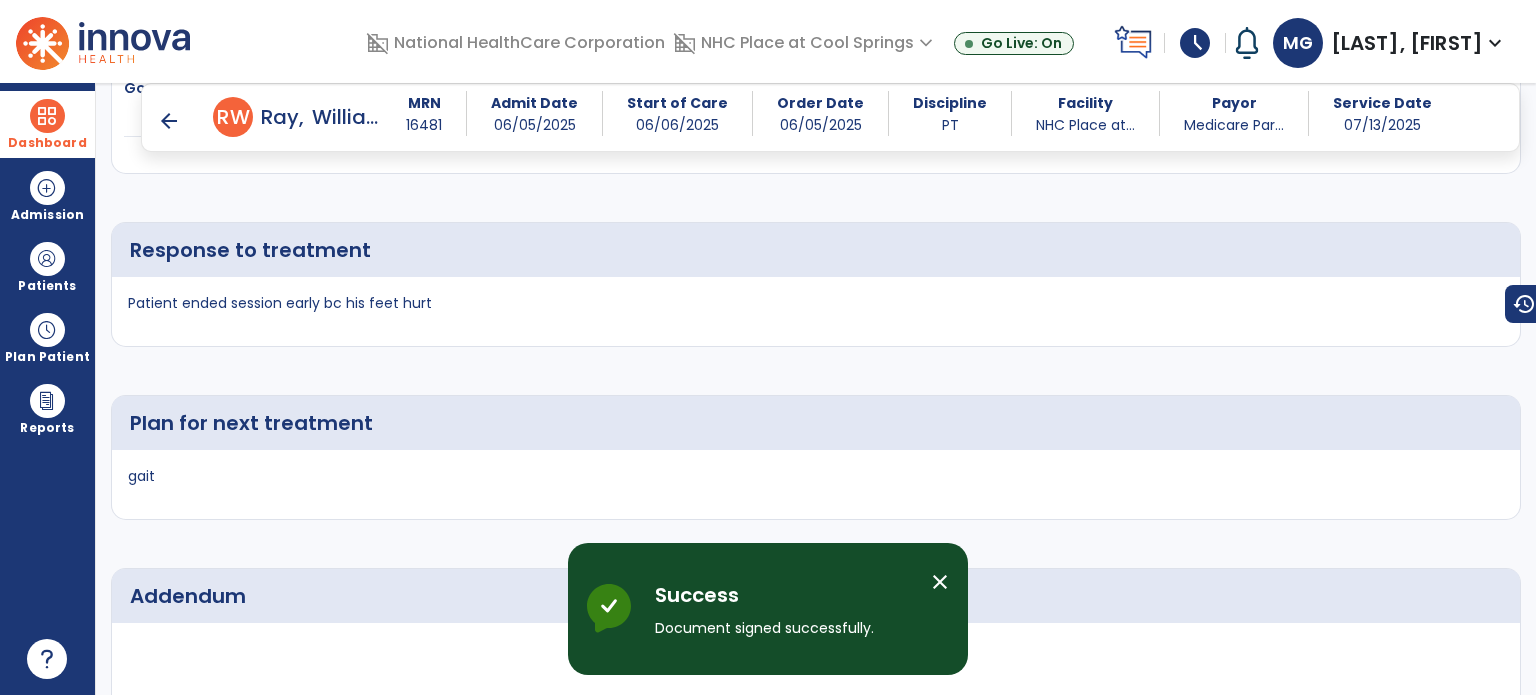 scroll, scrollTop: 3549, scrollLeft: 0, axis: vertical 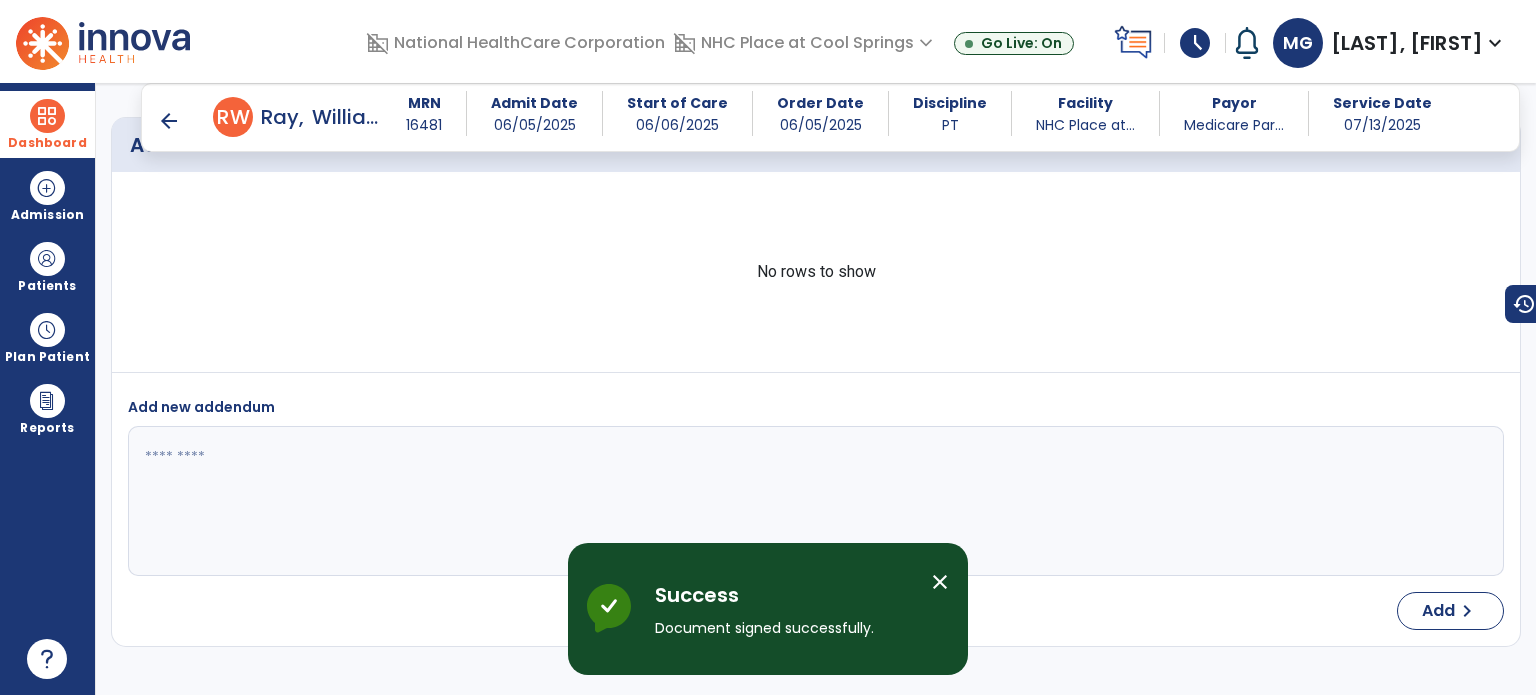 click on "arrow_back" at bounding box center [169, 121] 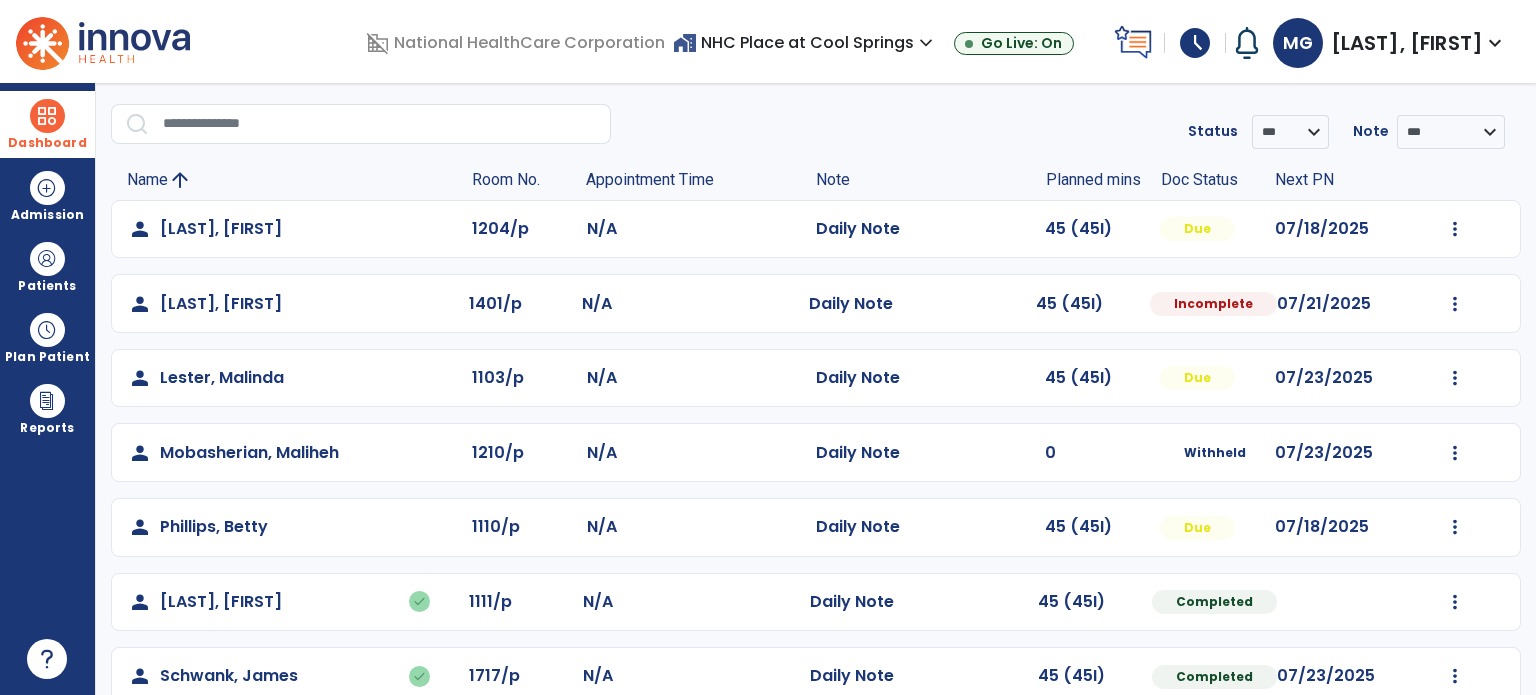 scroll, scrollTop: 57, scrollLeft: 0, axis: vertical 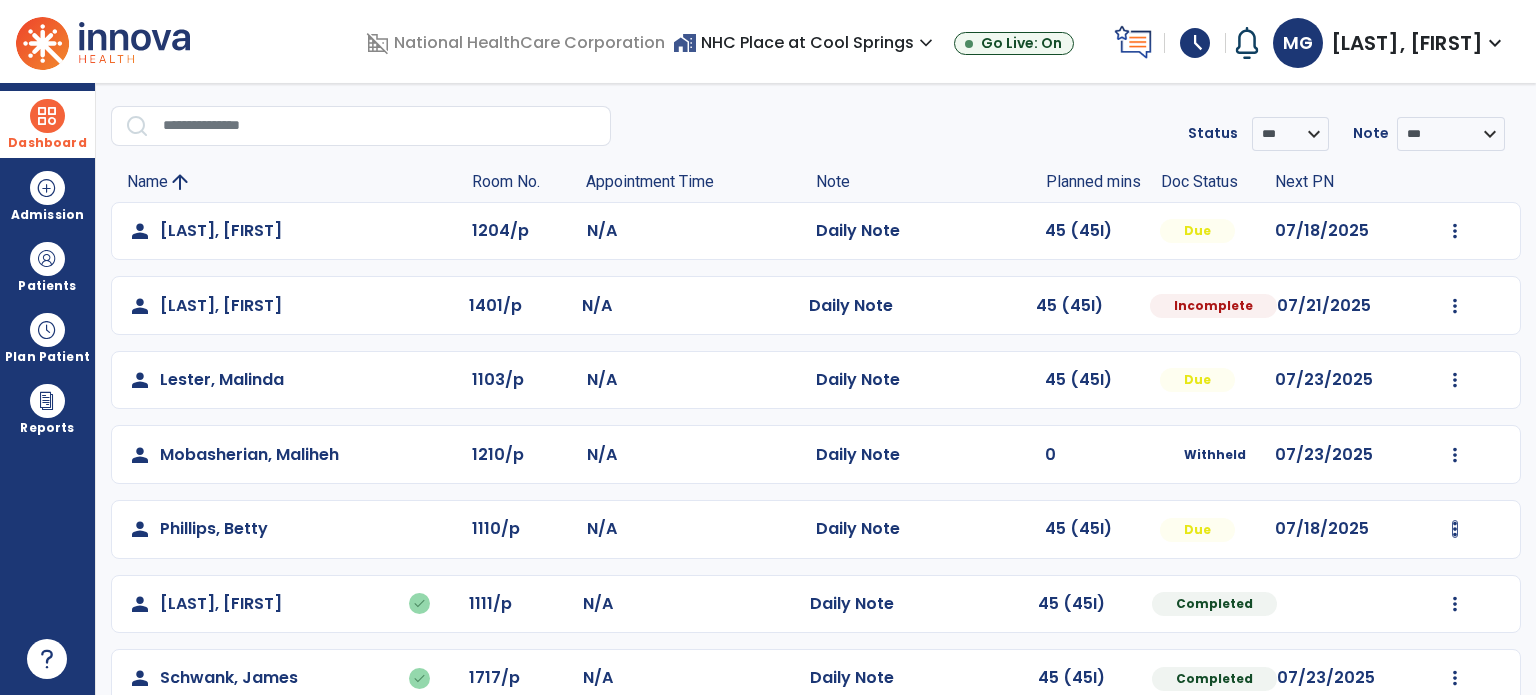 click at bounding box center (1455, 231) 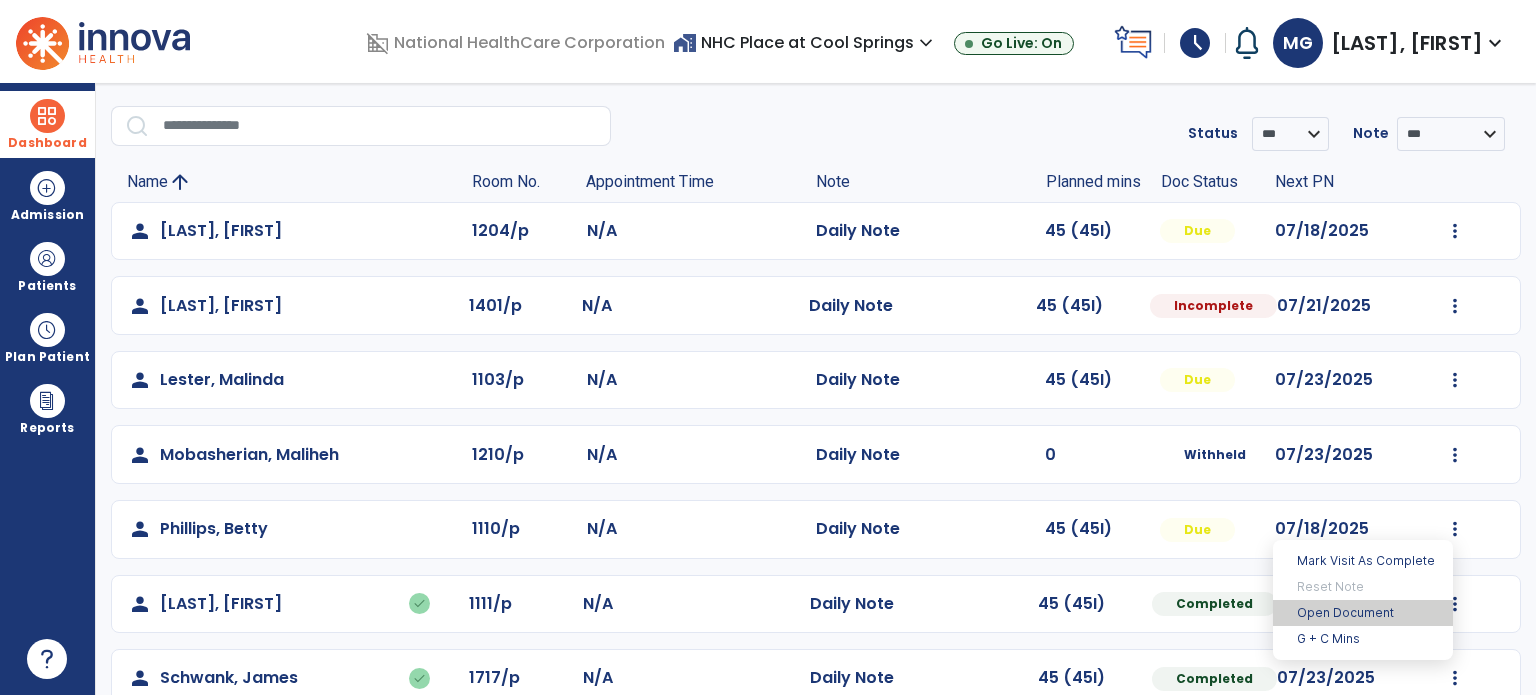 click on "Open Document" at bounding box center (1363, 613) 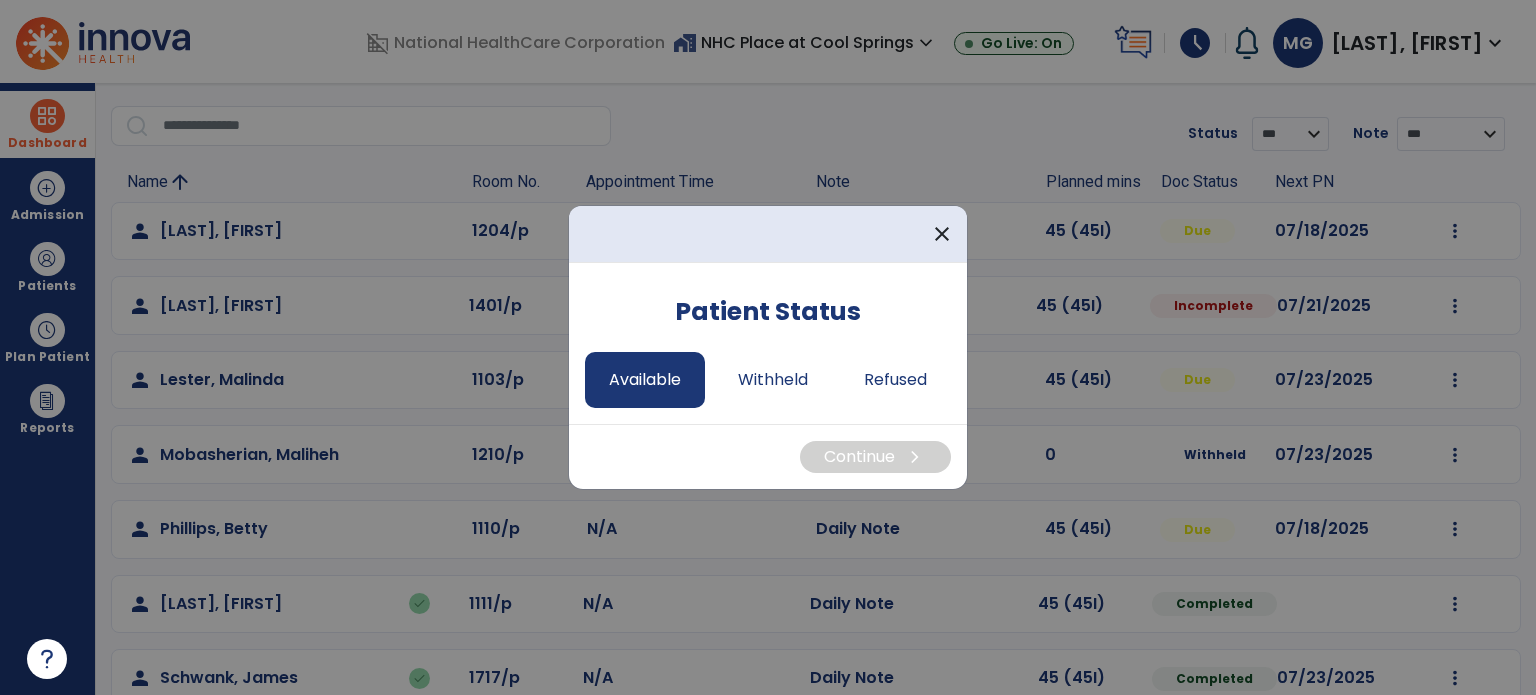 click on "Available" at bounding box center [645, 380] 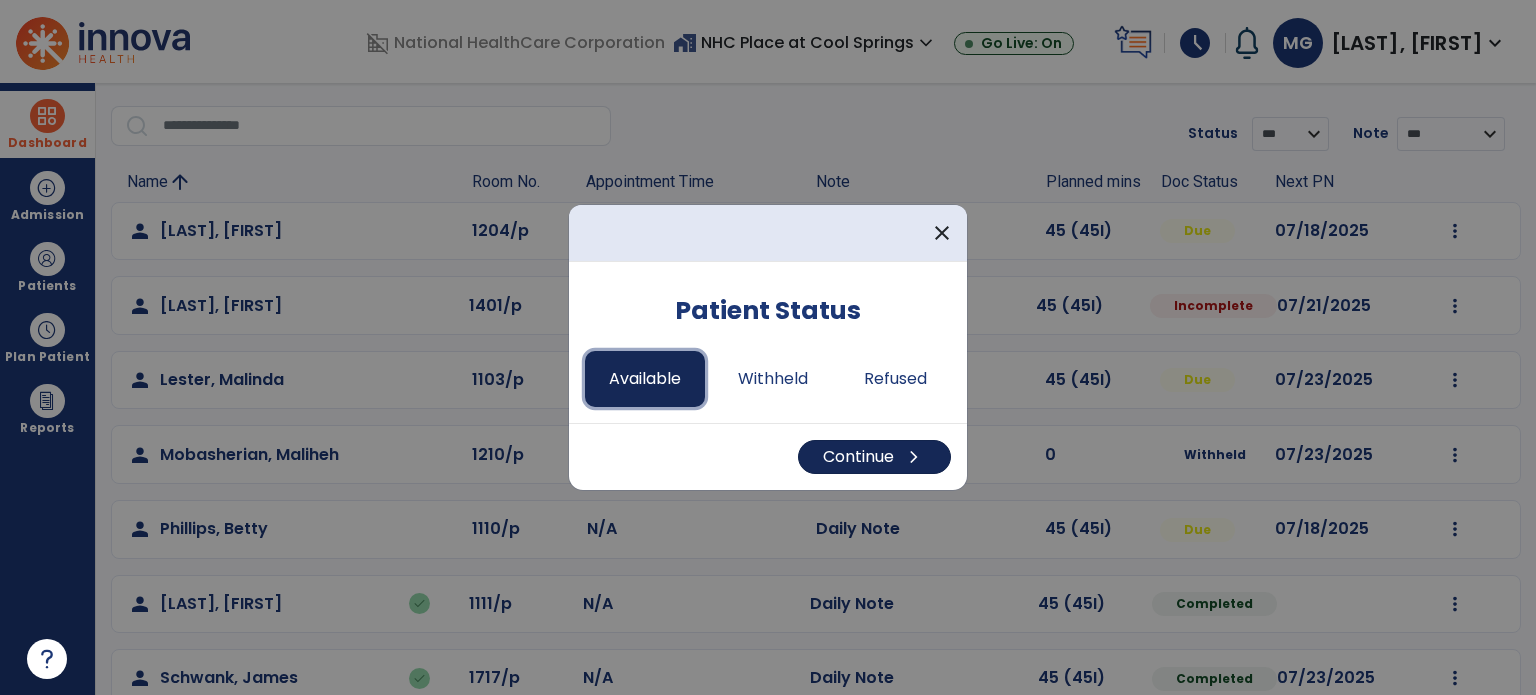 click on "Continue   chevron_right" at bounding box center [874, 457] 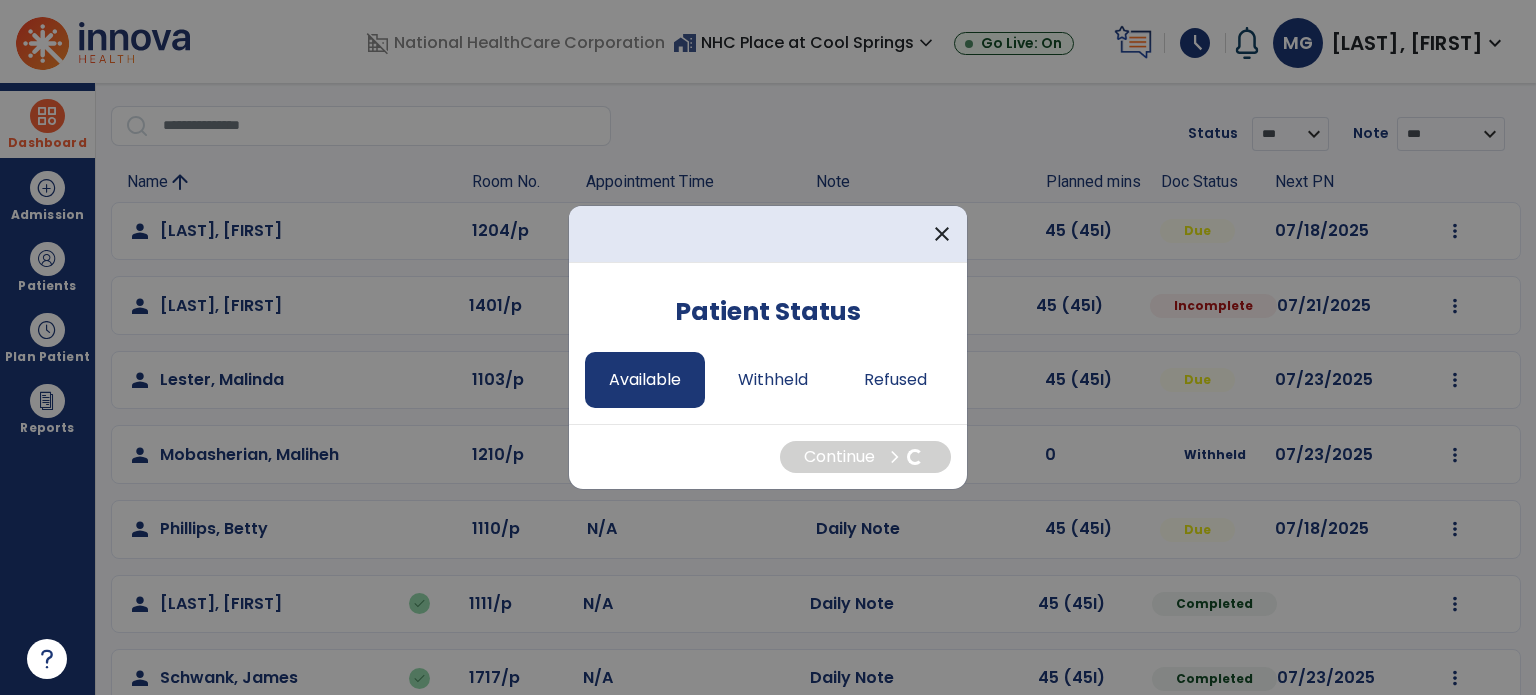 select on "*" 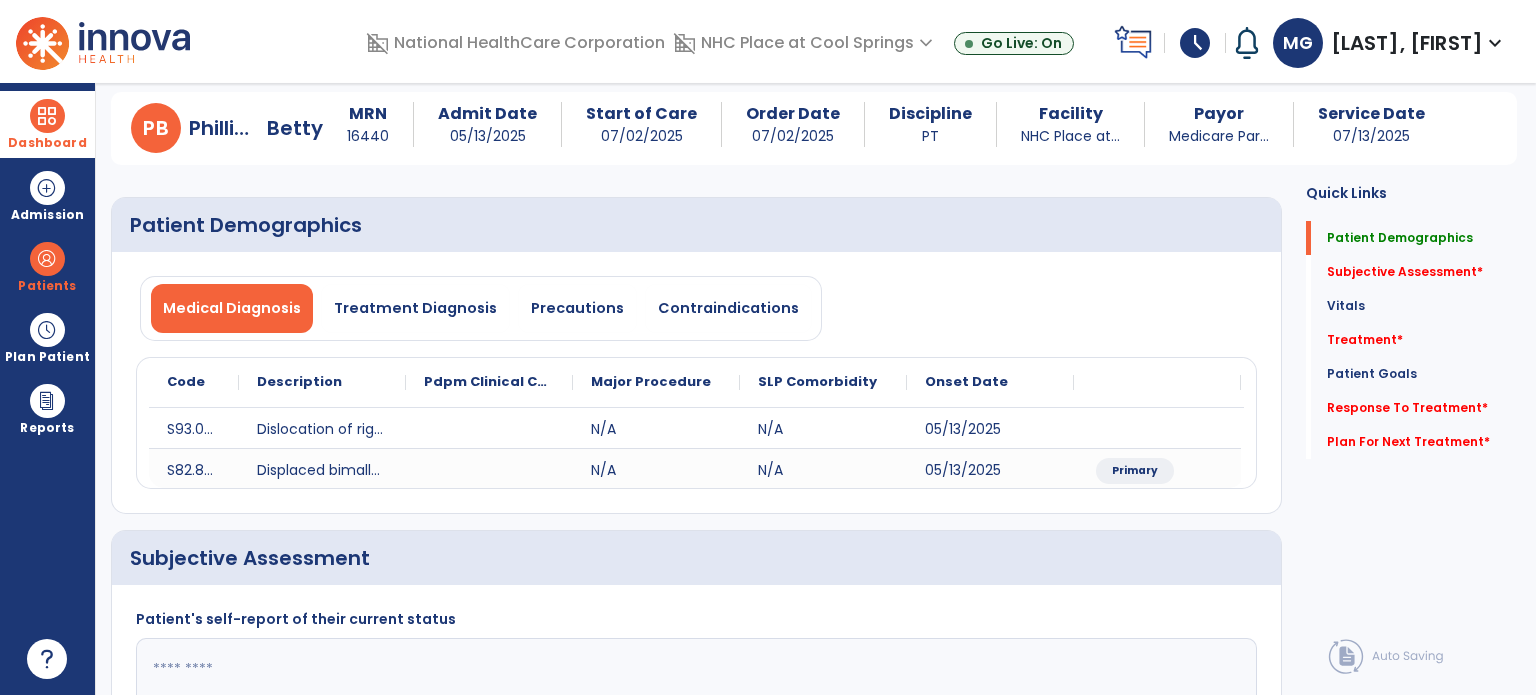 click 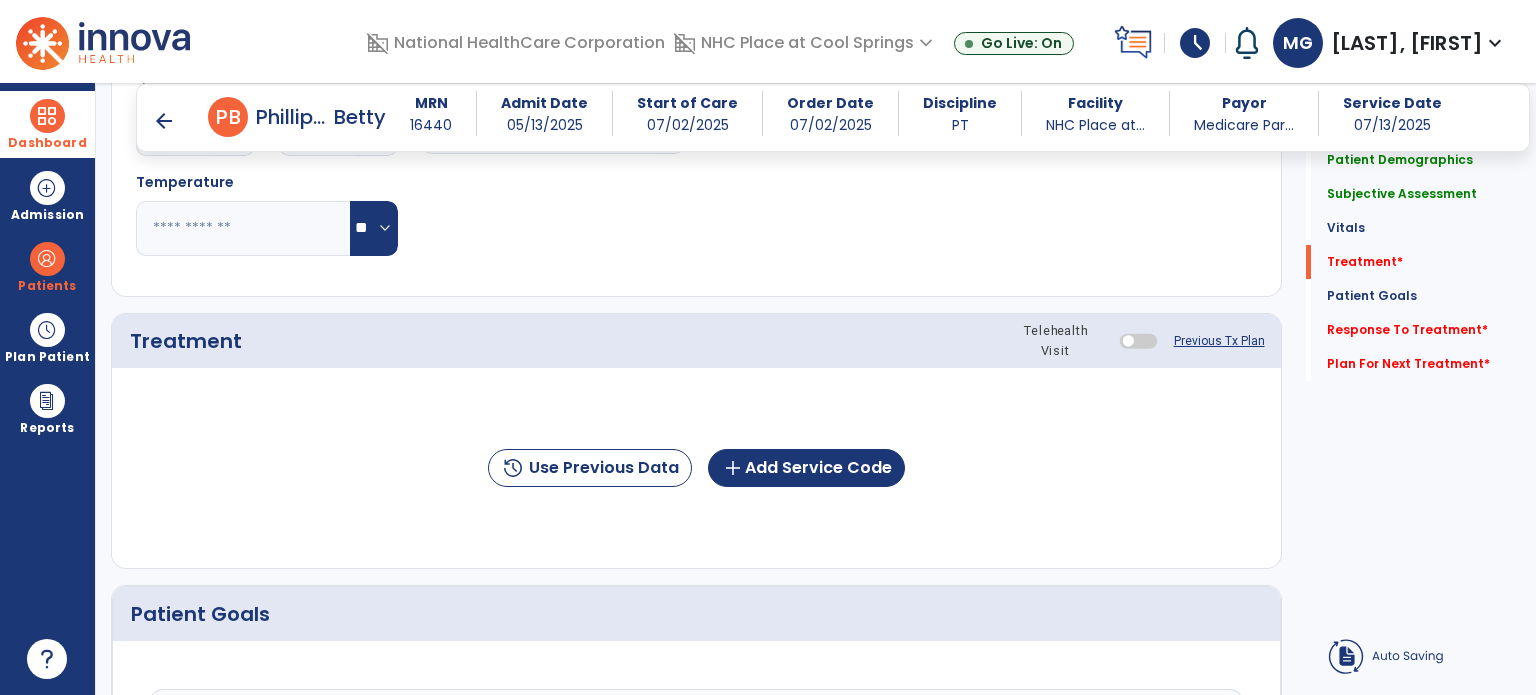 scroll, scrollTop: 983, scrollLeft: 0, axis: vertical 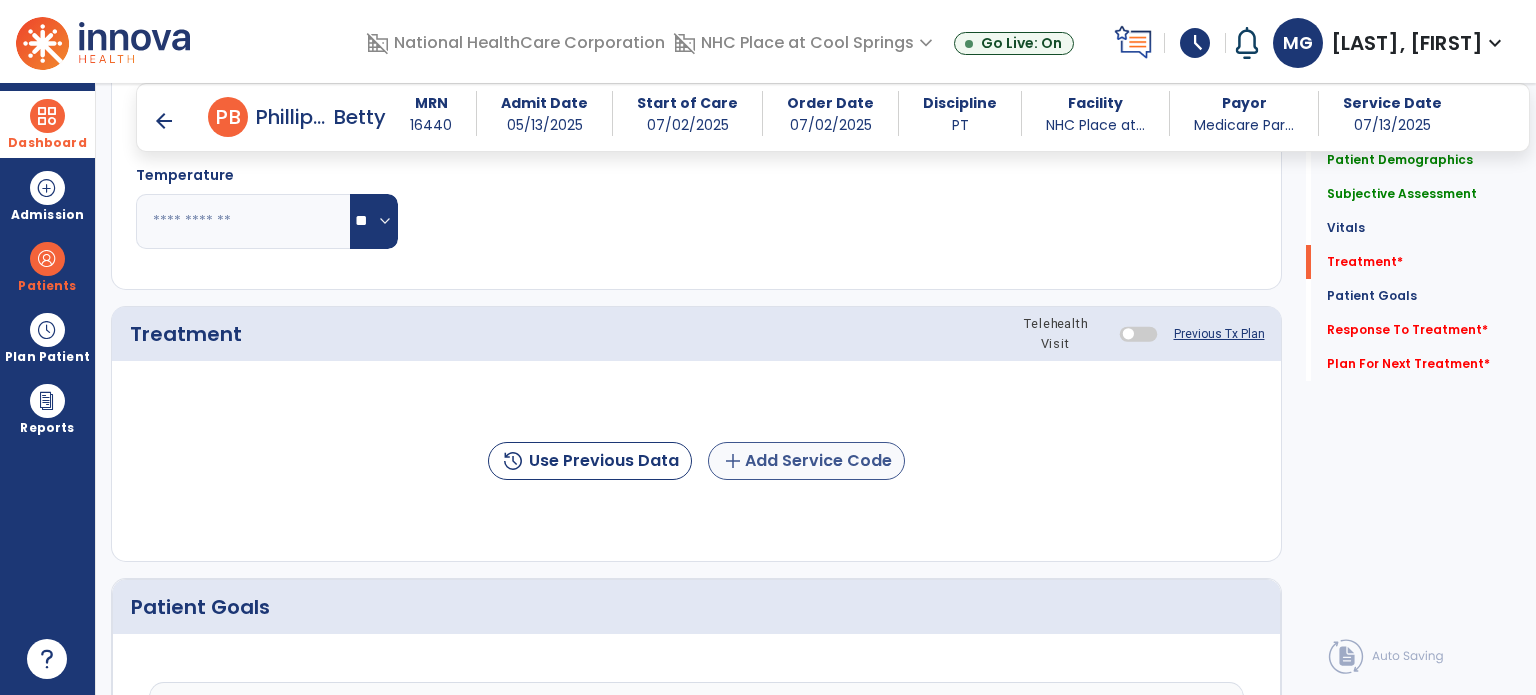 type on "**********" 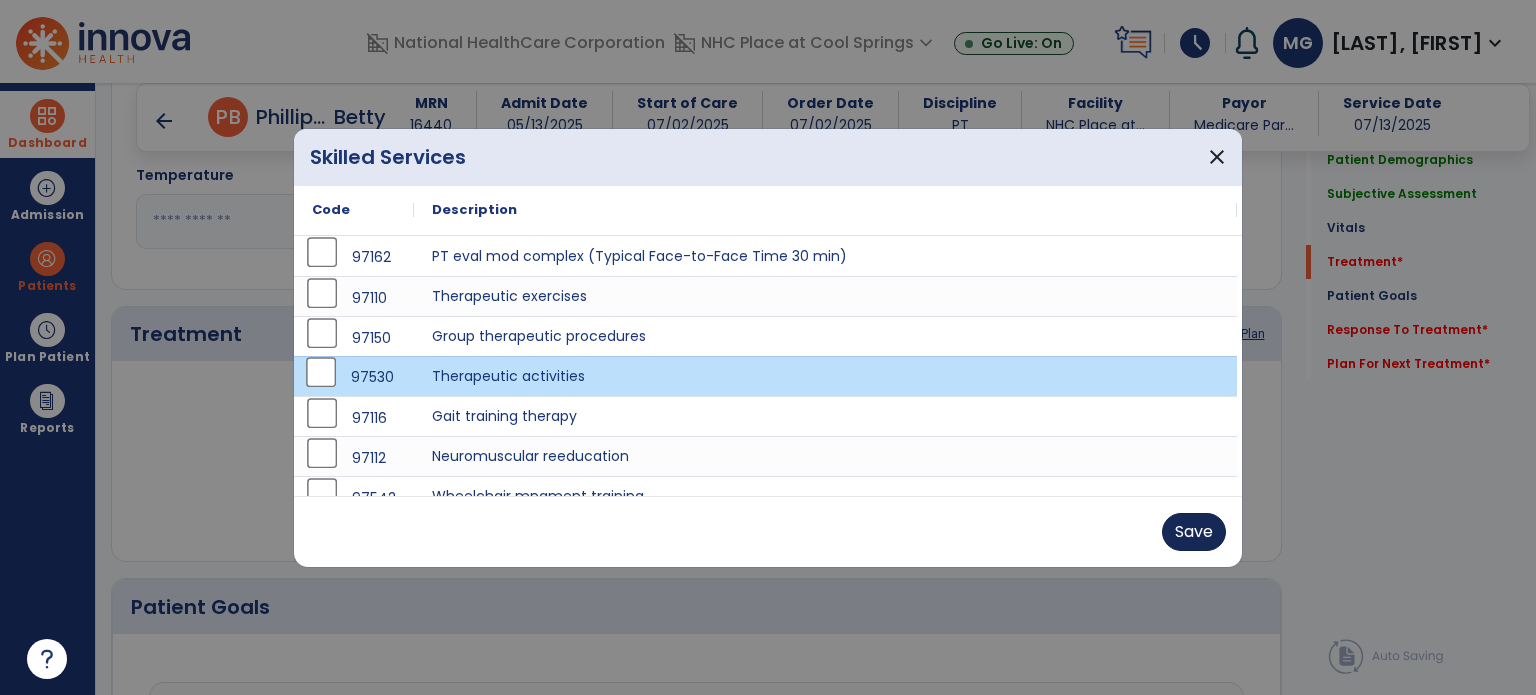 click on "Save" at bounding box center [1194, 532] 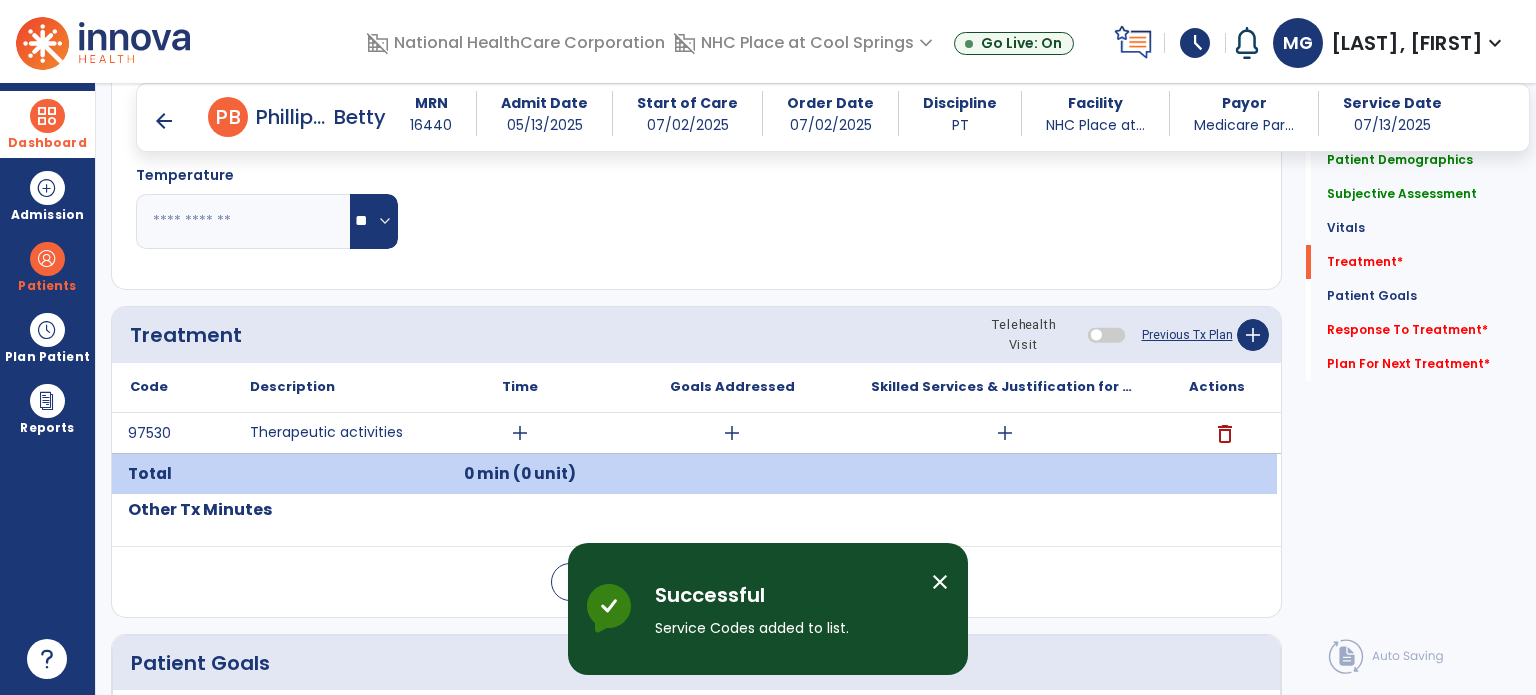 click on "add" at bounding box center (520, 433) 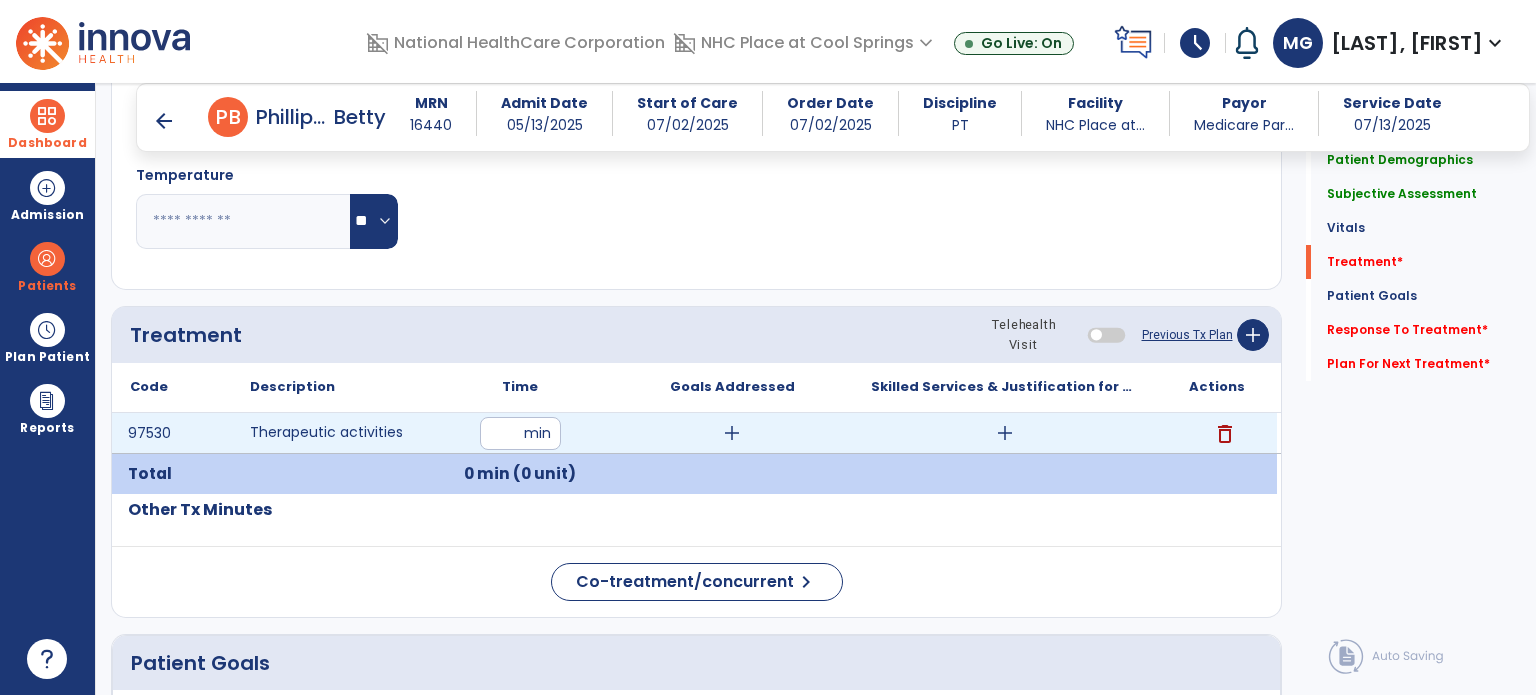 type on "**" 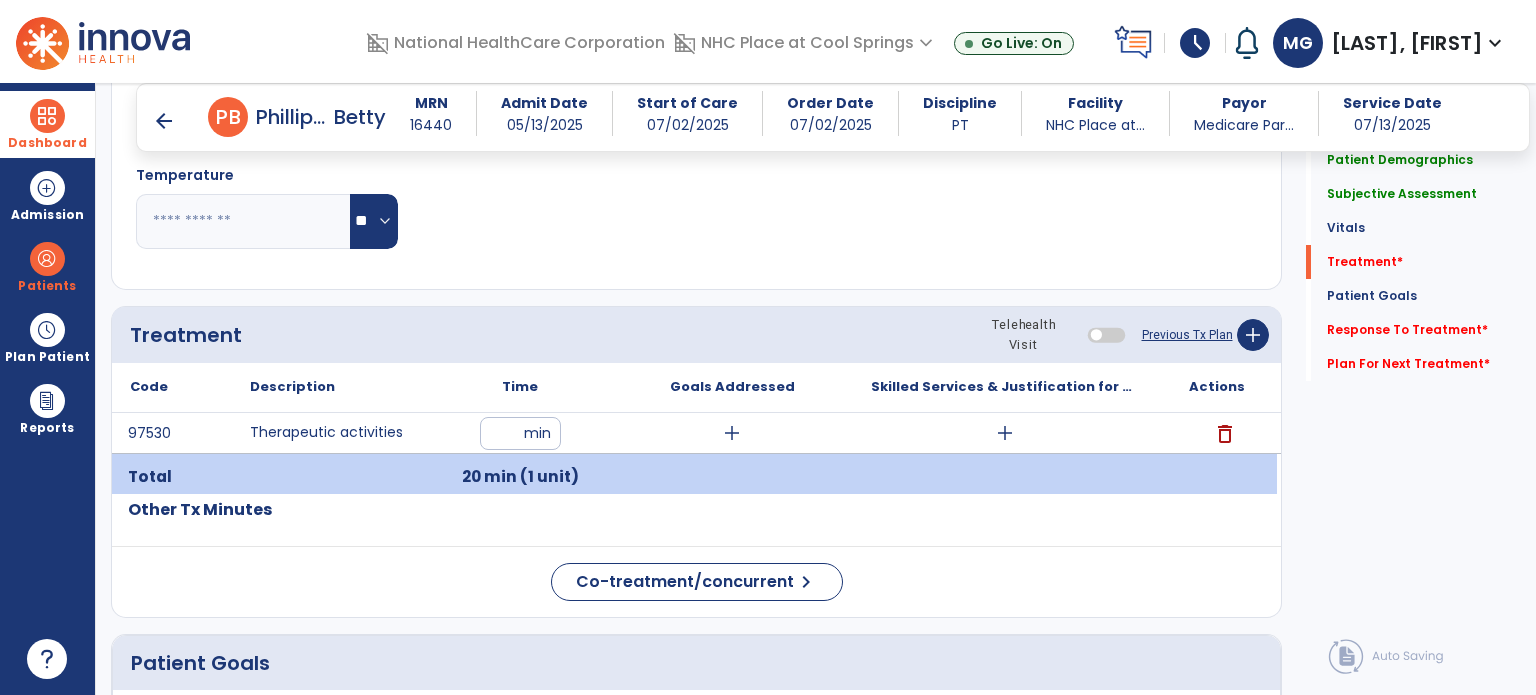 click on "add" at bounding box center [732, 433] 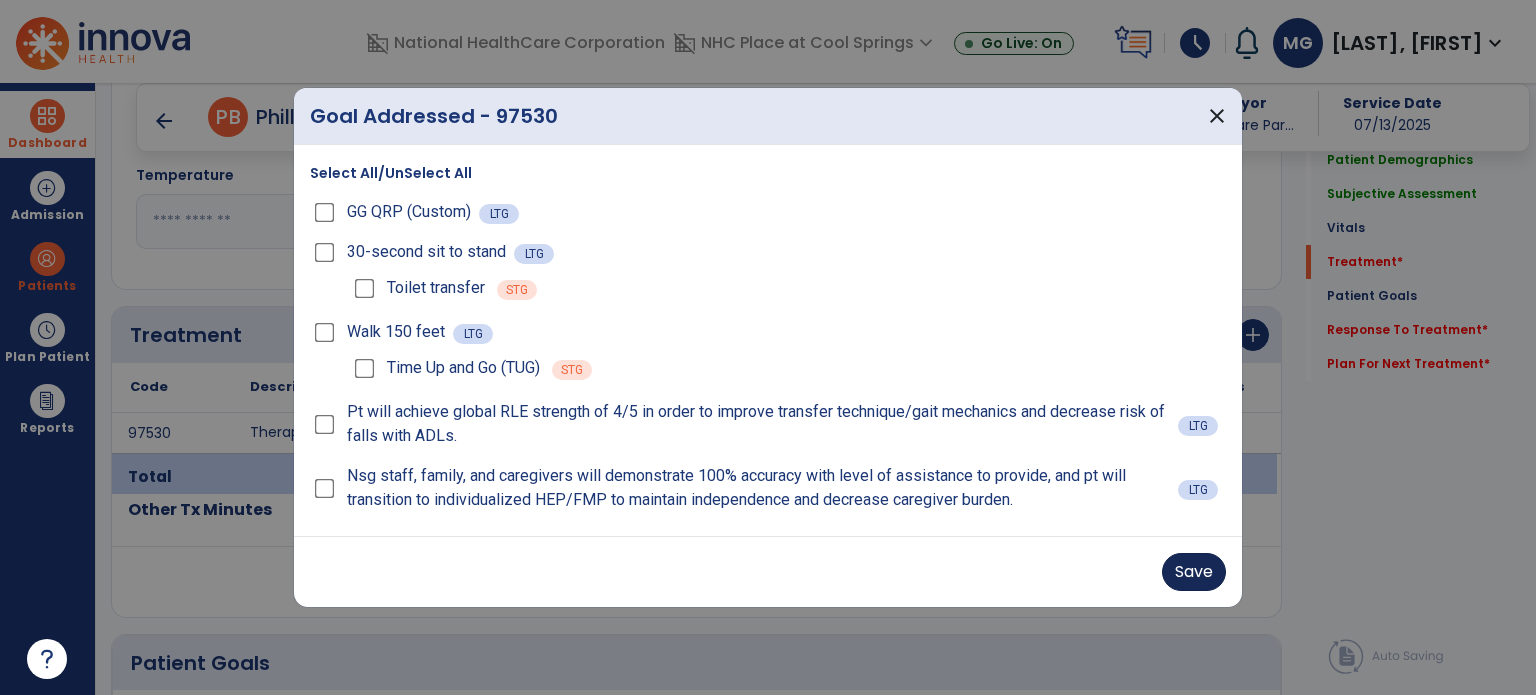 click on "Save" at bounding box center [1194, 572] 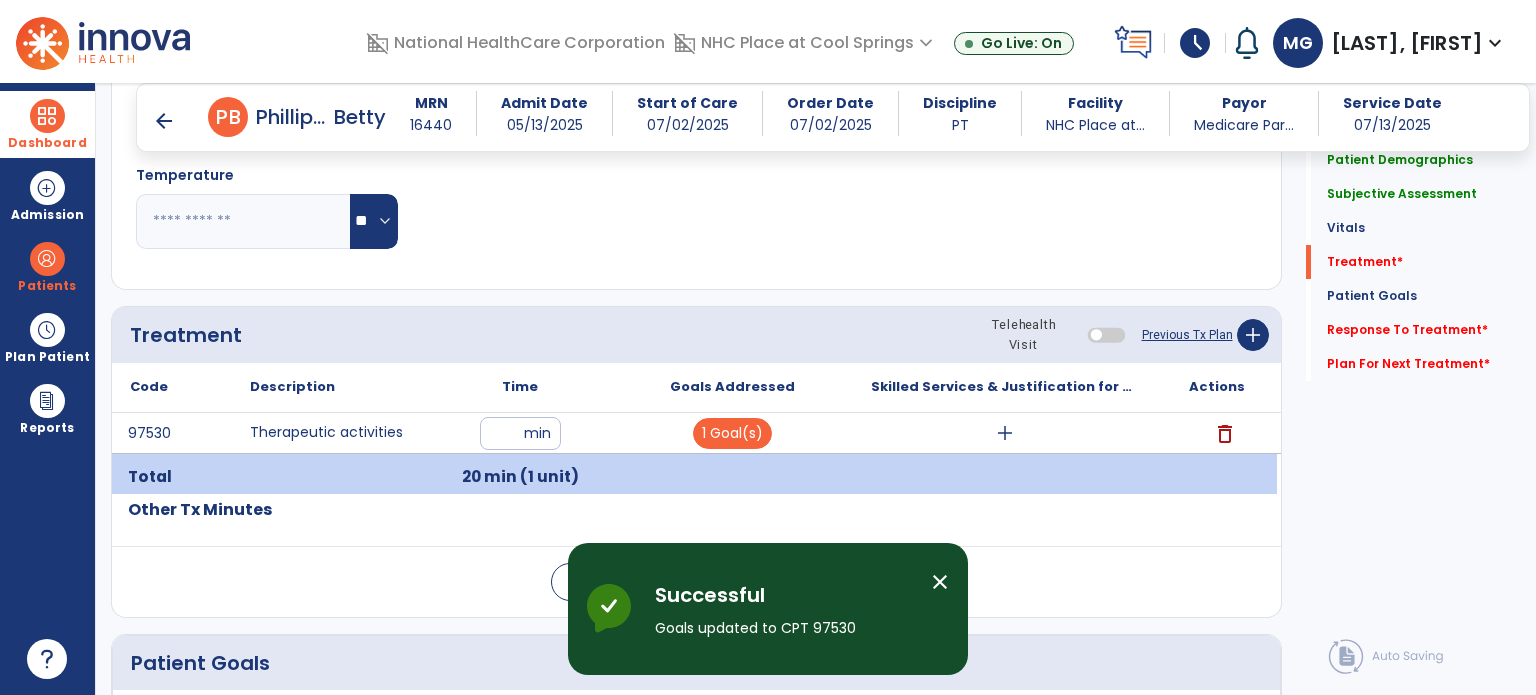 click on "add" at bounding box center [1005, 433] 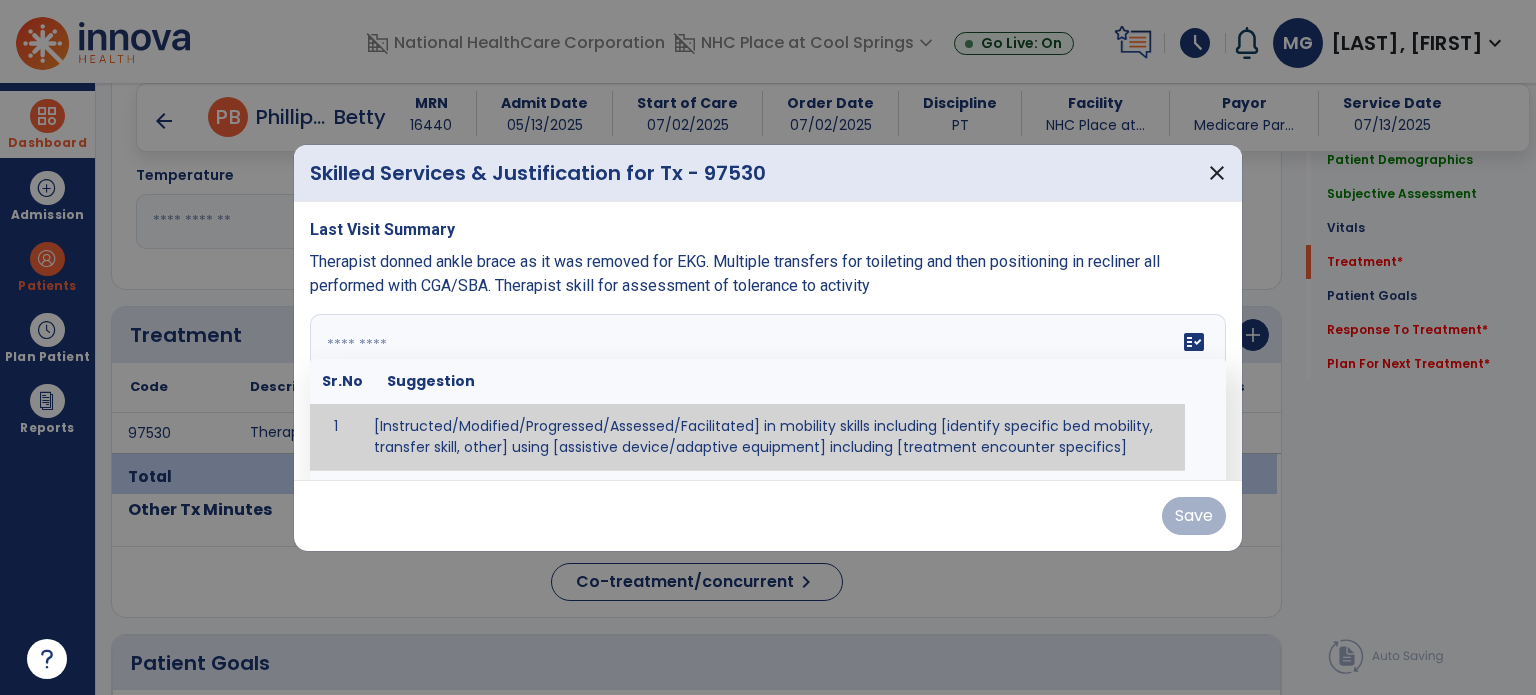 click at bounding box center (768, 389) 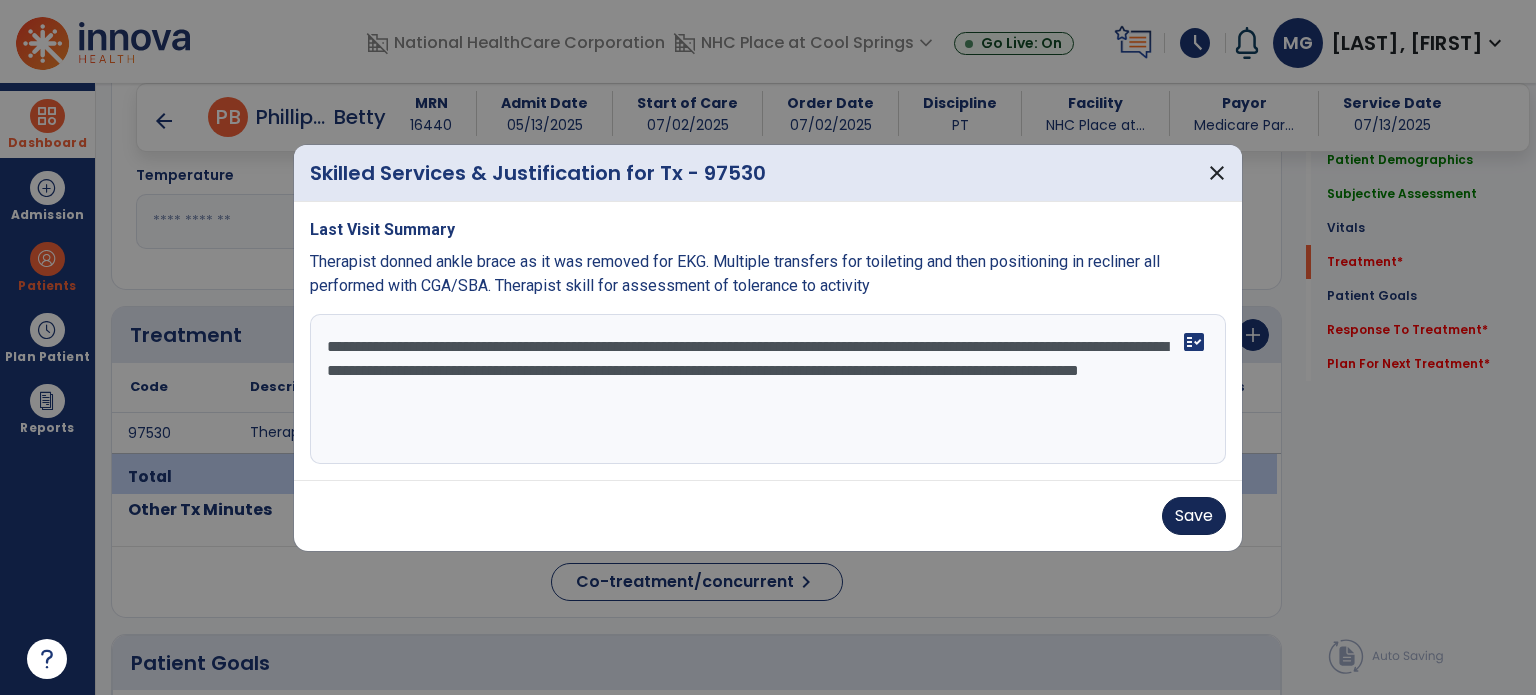 type on "**********" 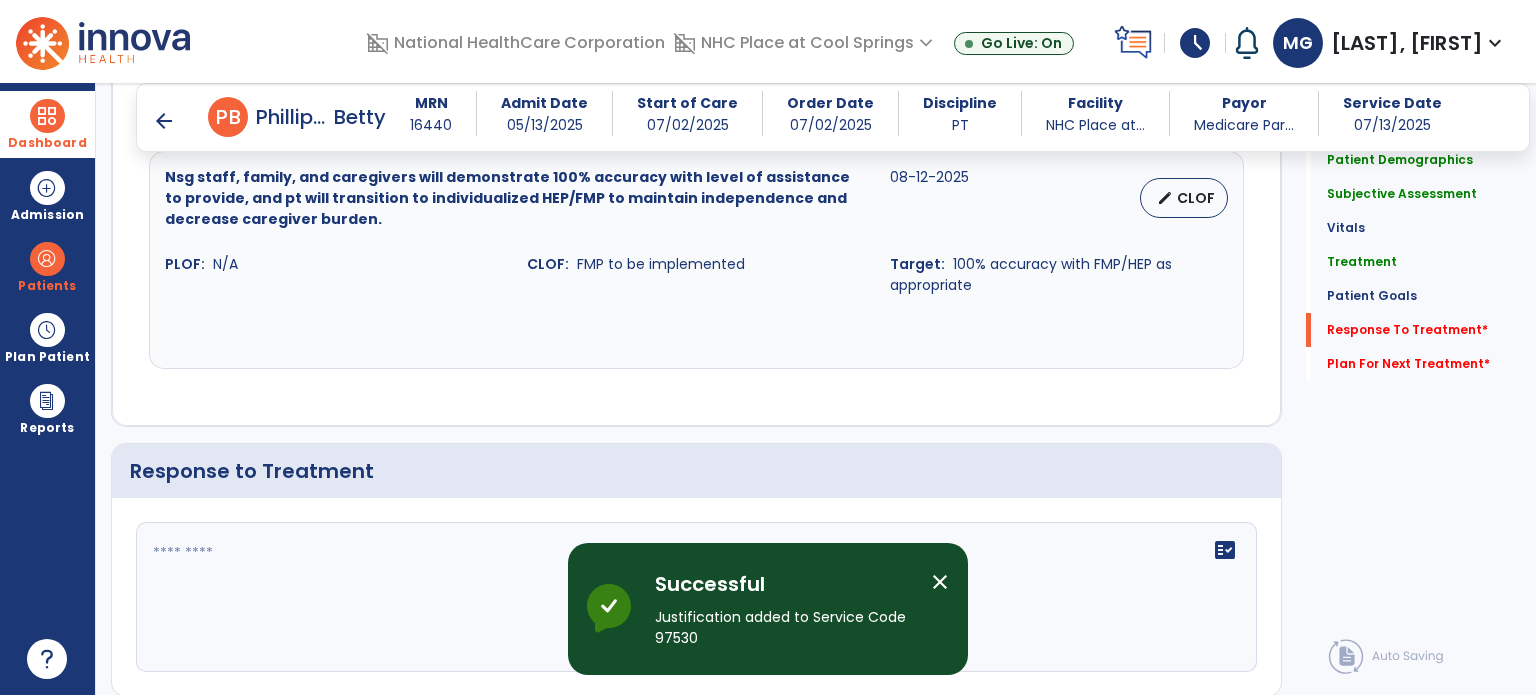 scroll, scrollTop: 2650, scrollLeft: 0, axis: vertical 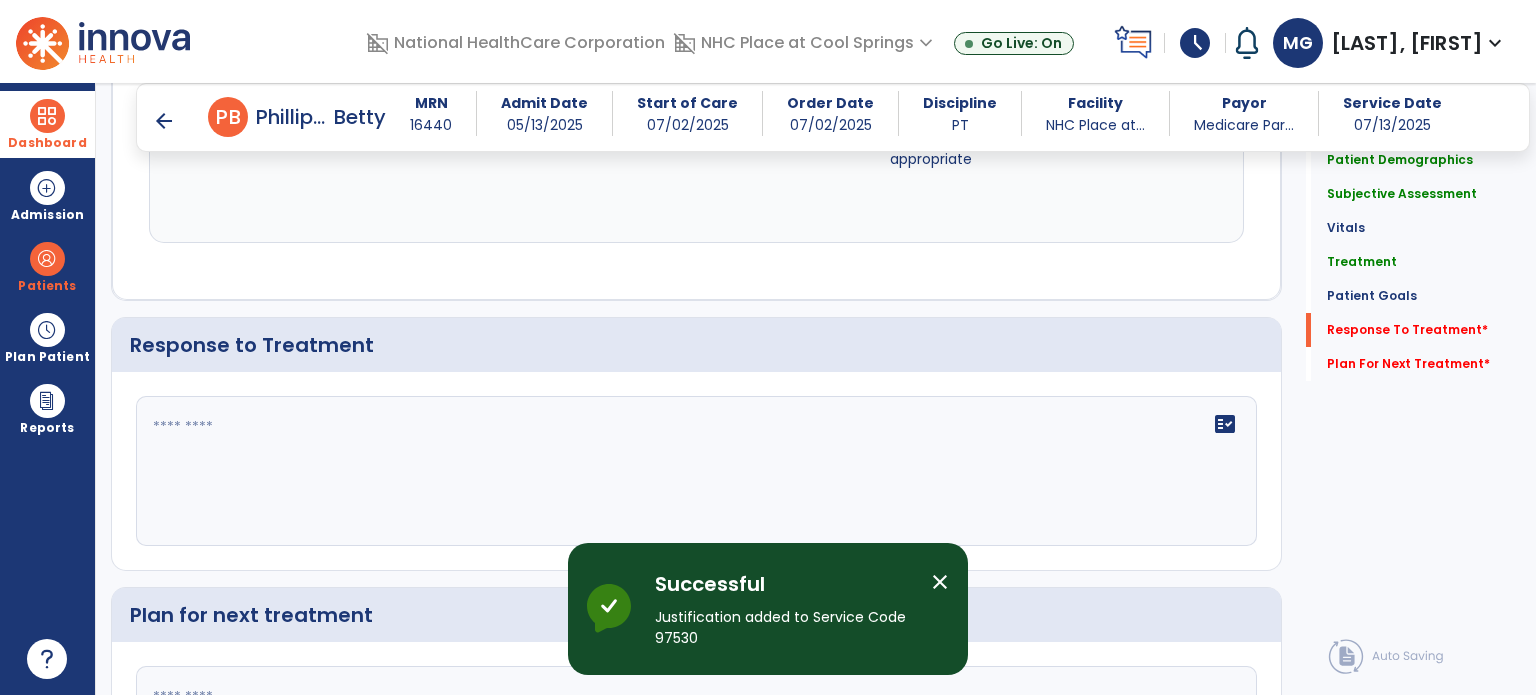 click 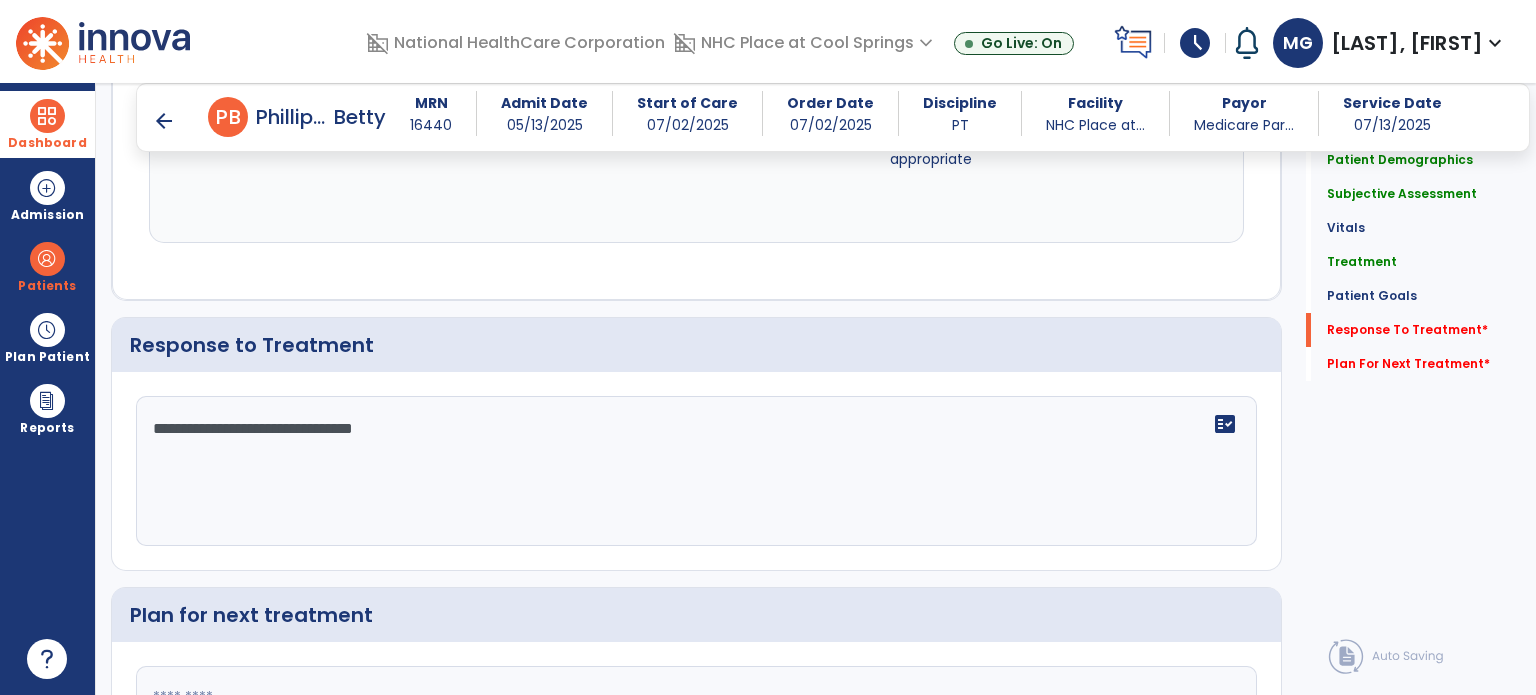 type on "**********" 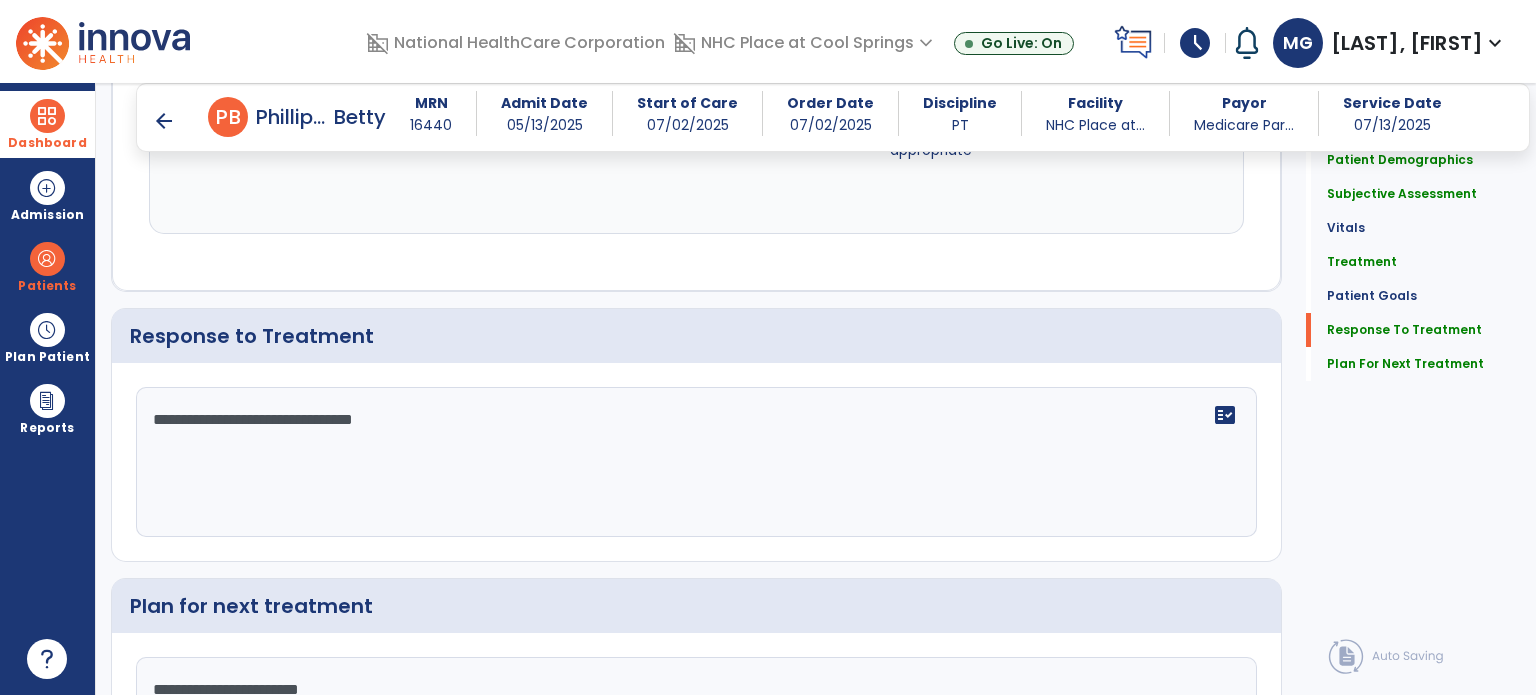 scroll, scrollTop: 2854, scrollLeft: 0, axis: vertical 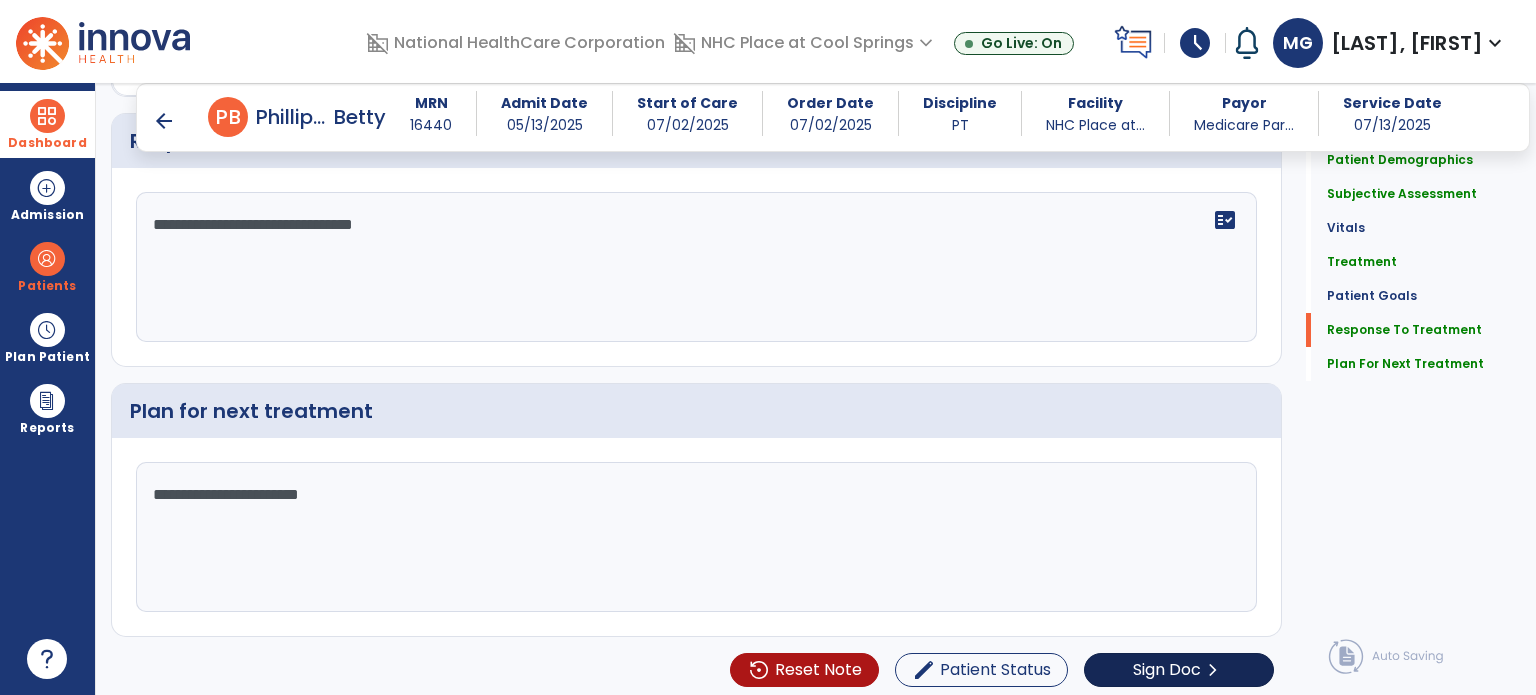 type on "**********" 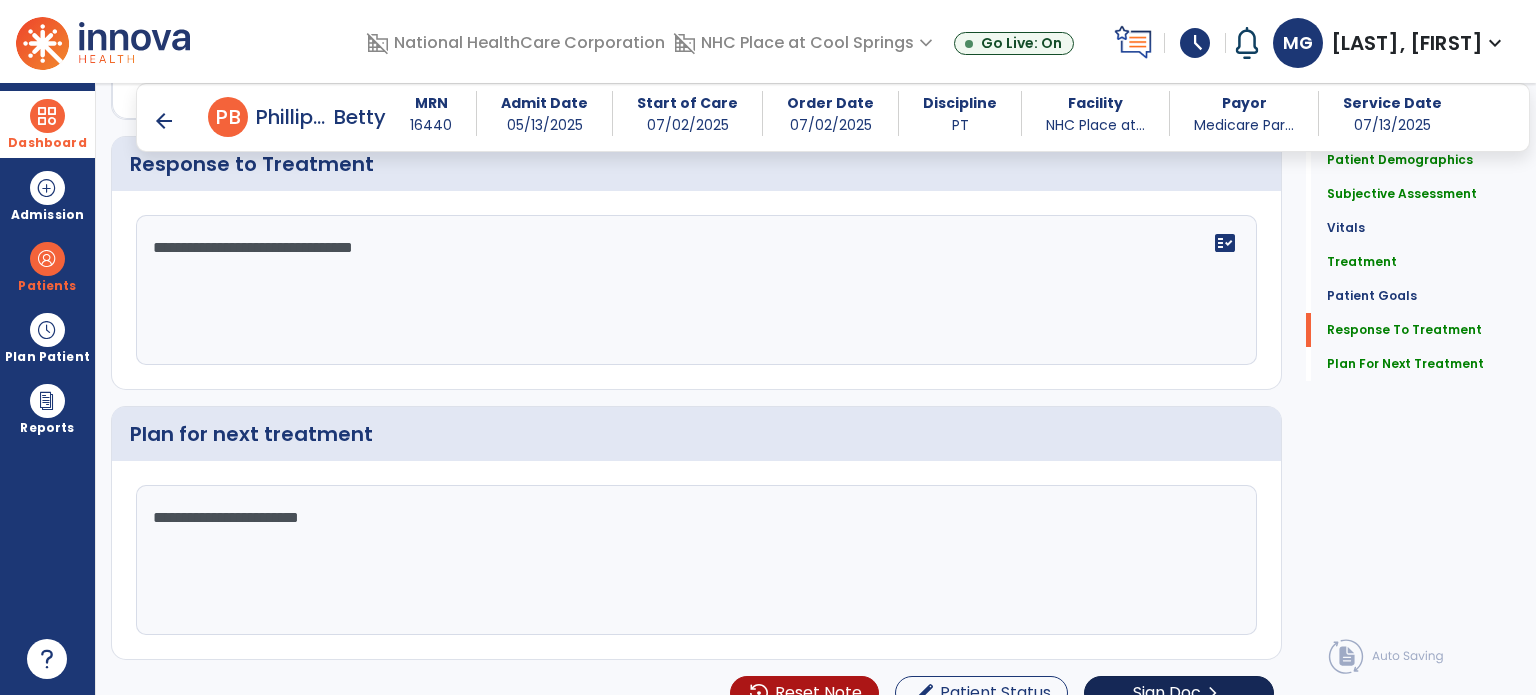 scroll, scrollTop: 2854, scrollLeft: 0, axis: vertical 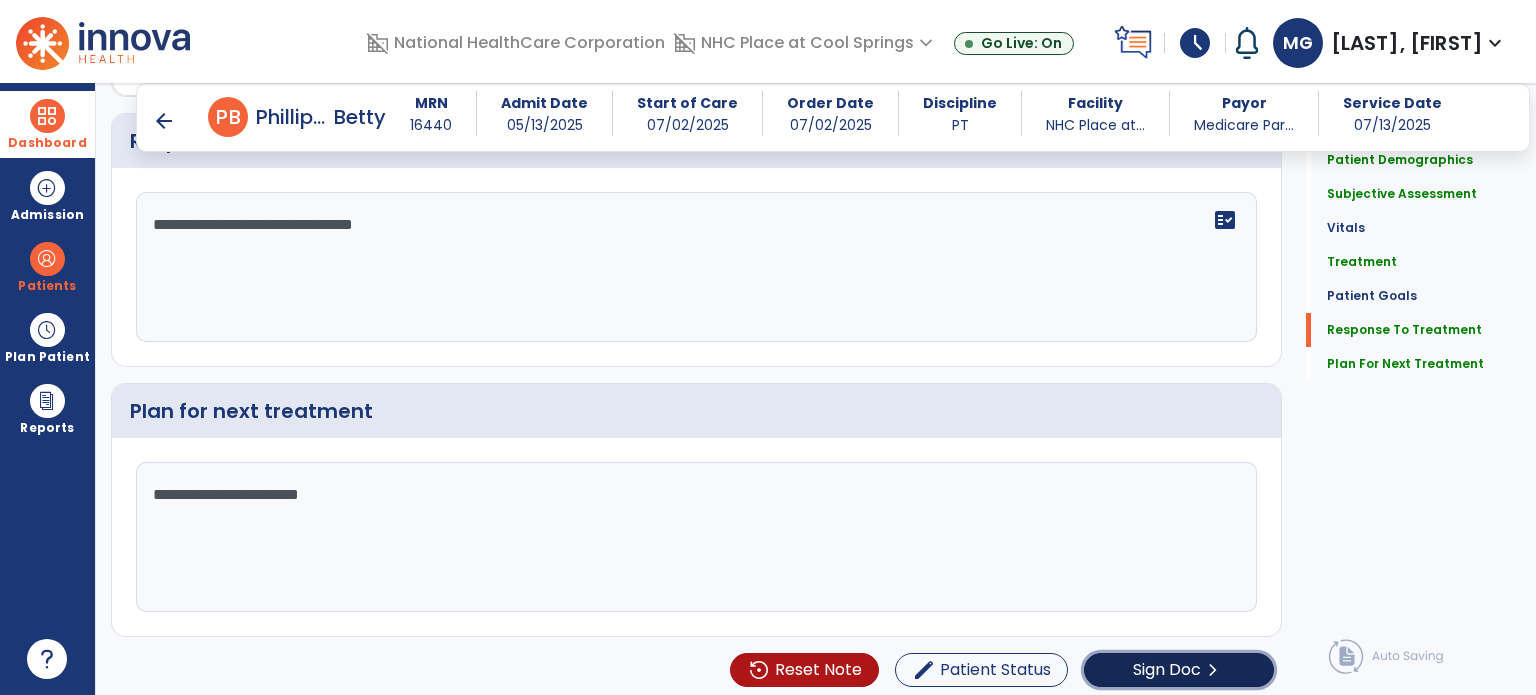 click on "Sign Doc" 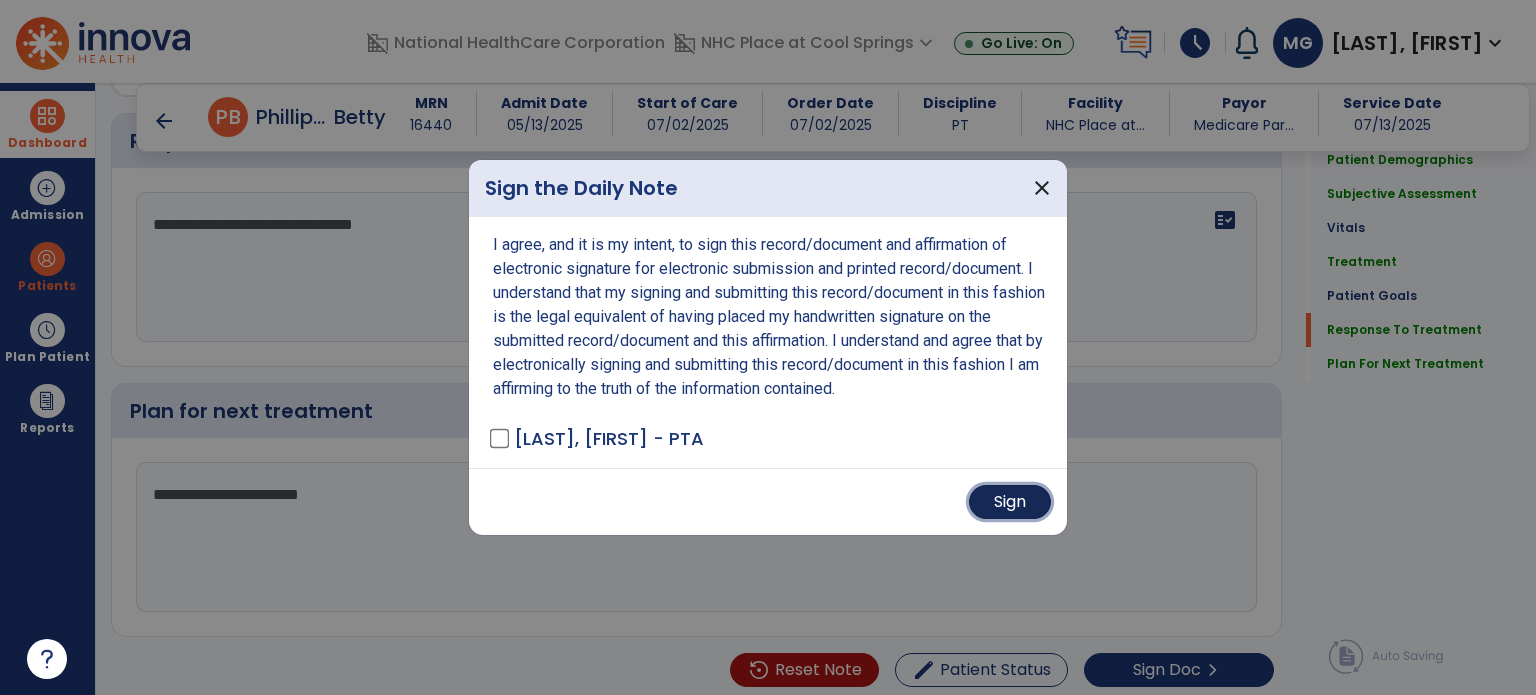click on "Sign" at bounding box center [1010, 502] 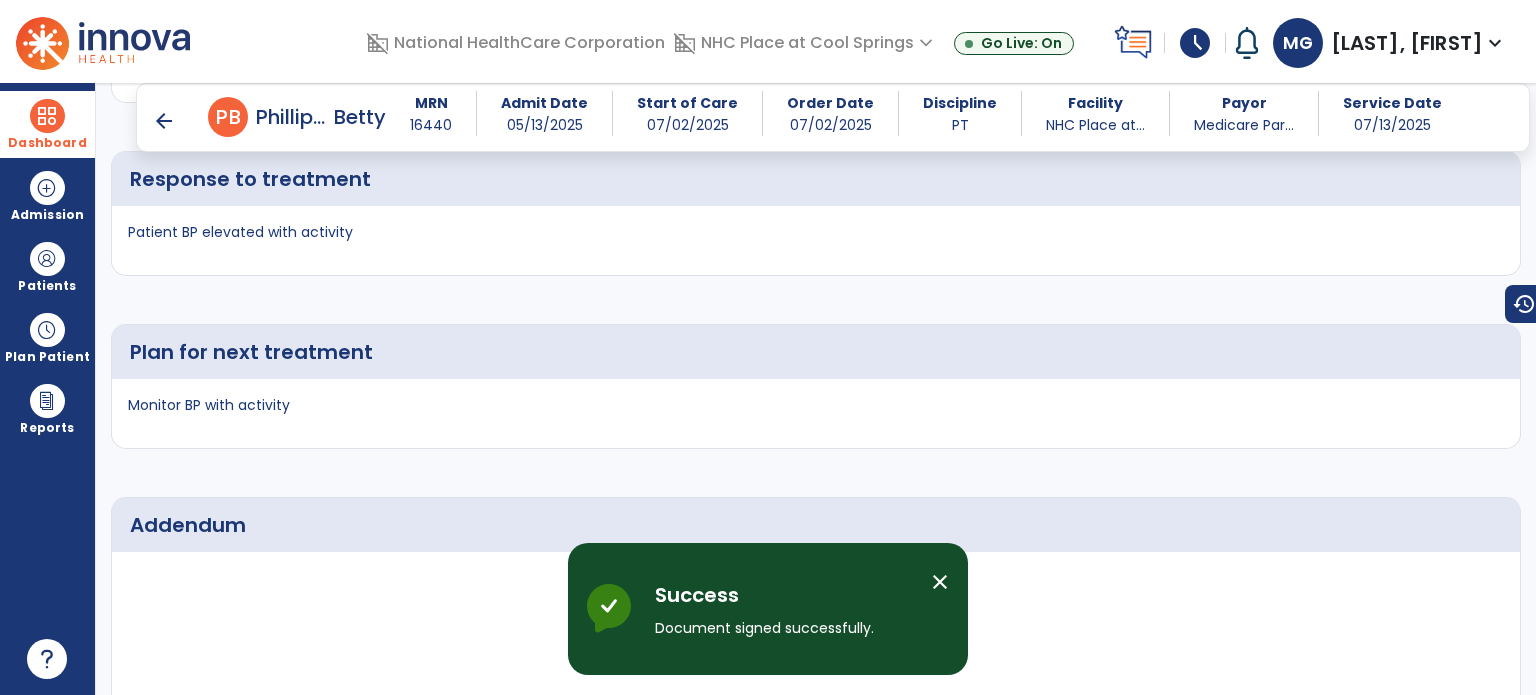 scroll, scrollTop: 3956, scrollLeft: 0, axis: vertical 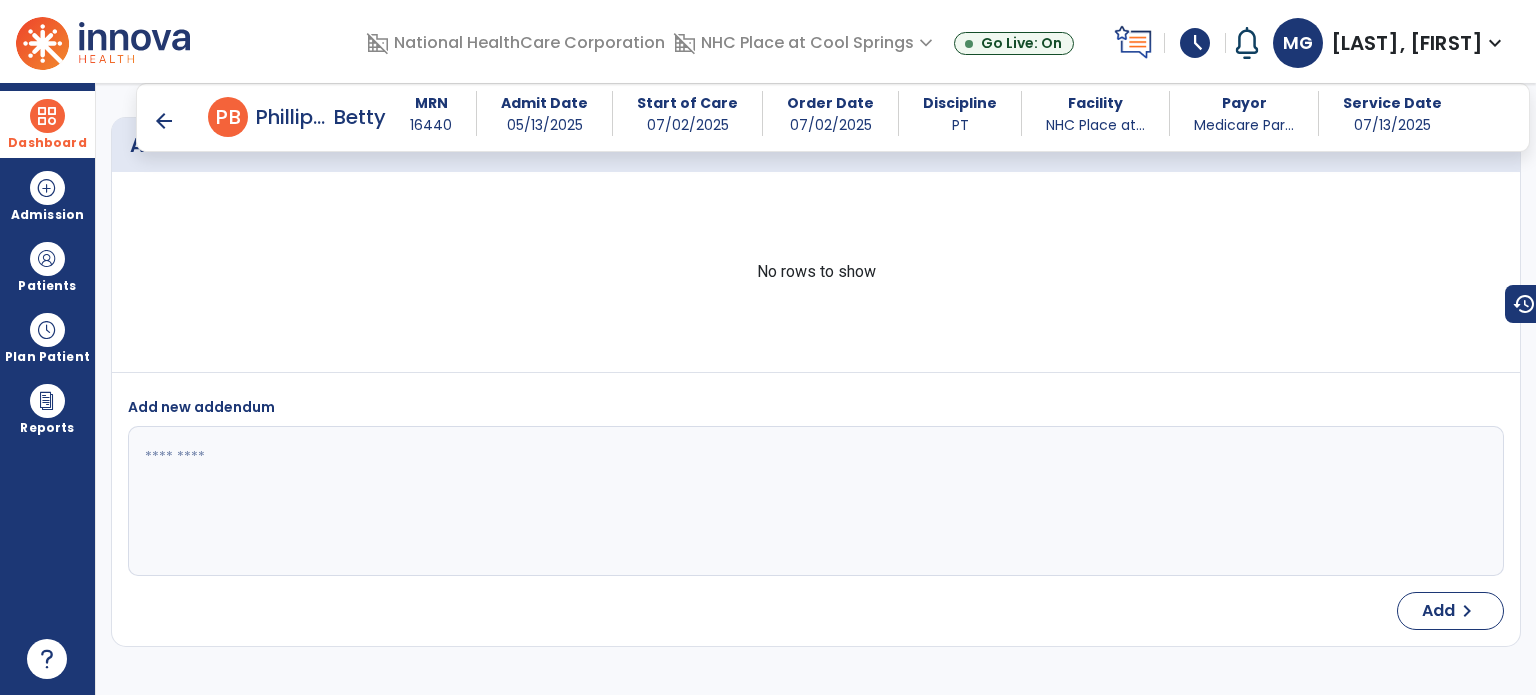 click on "arrow_back" at bounding box center [164, 121] 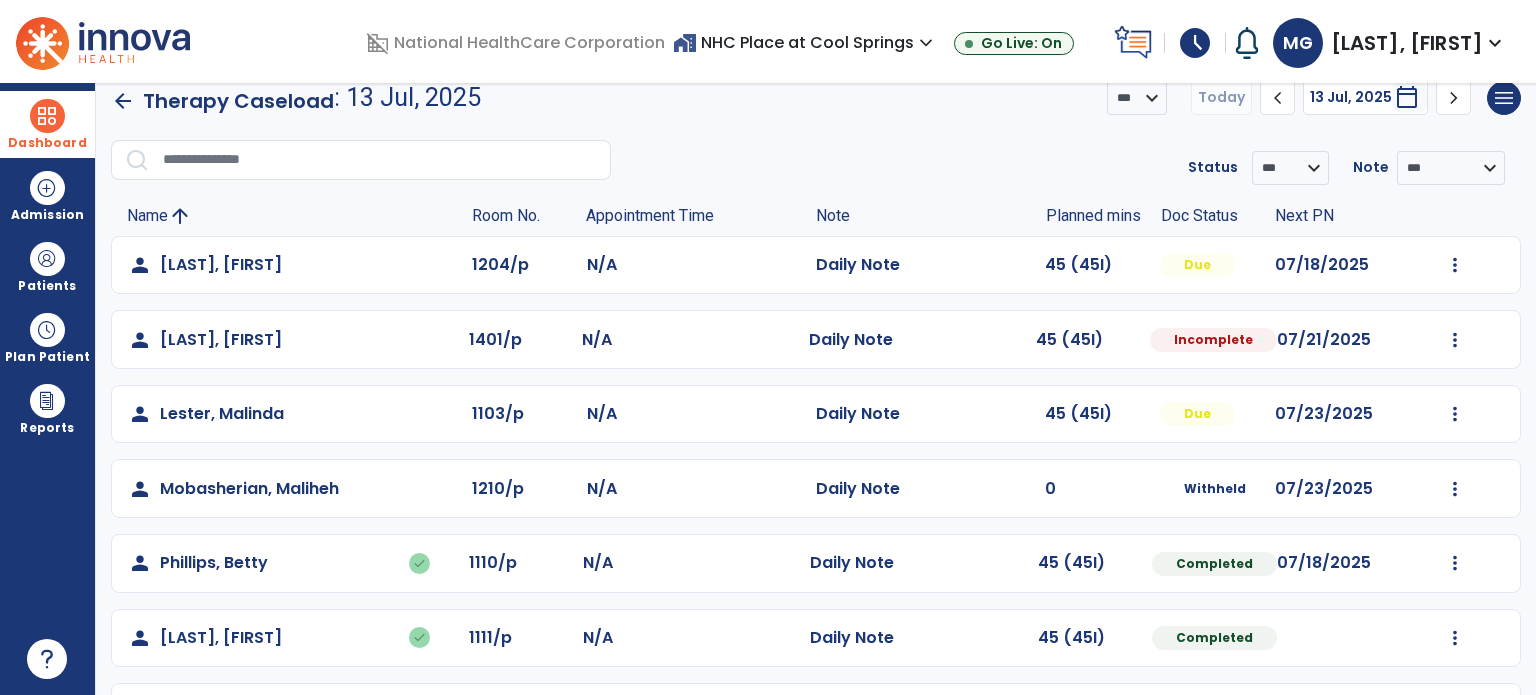 scroll, scrollTop: 0, scrollLeft: 0, axis: both 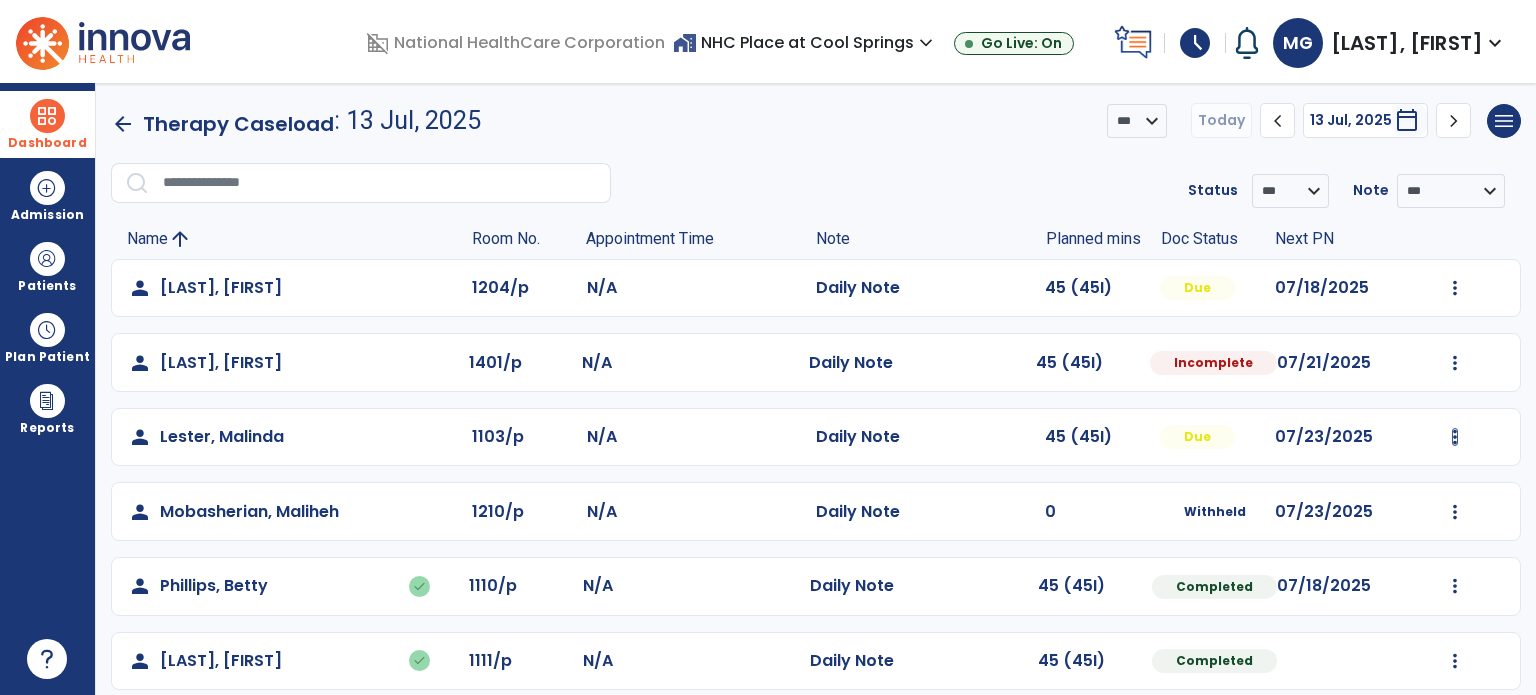 click at bounding box center (1455, 288) 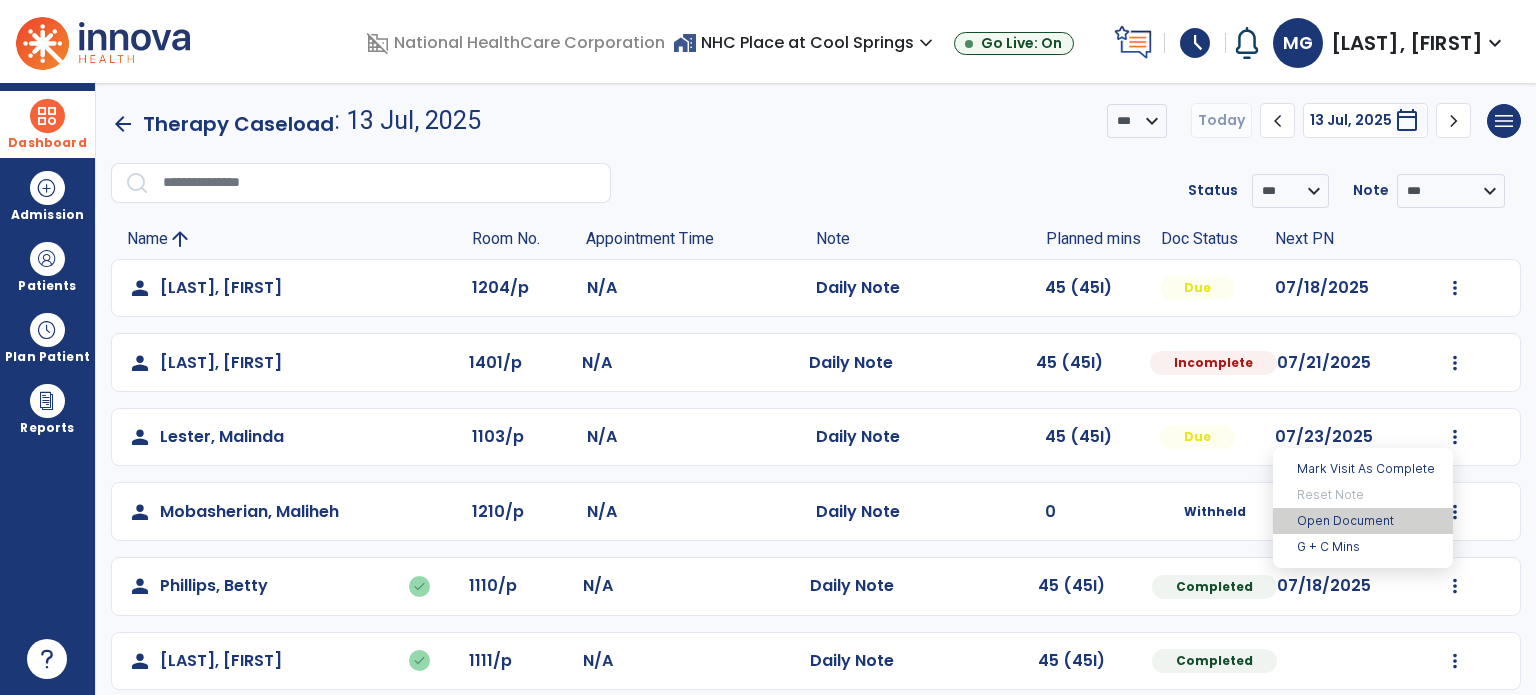 click on "Open Document" at bounding box center [1363, 521] 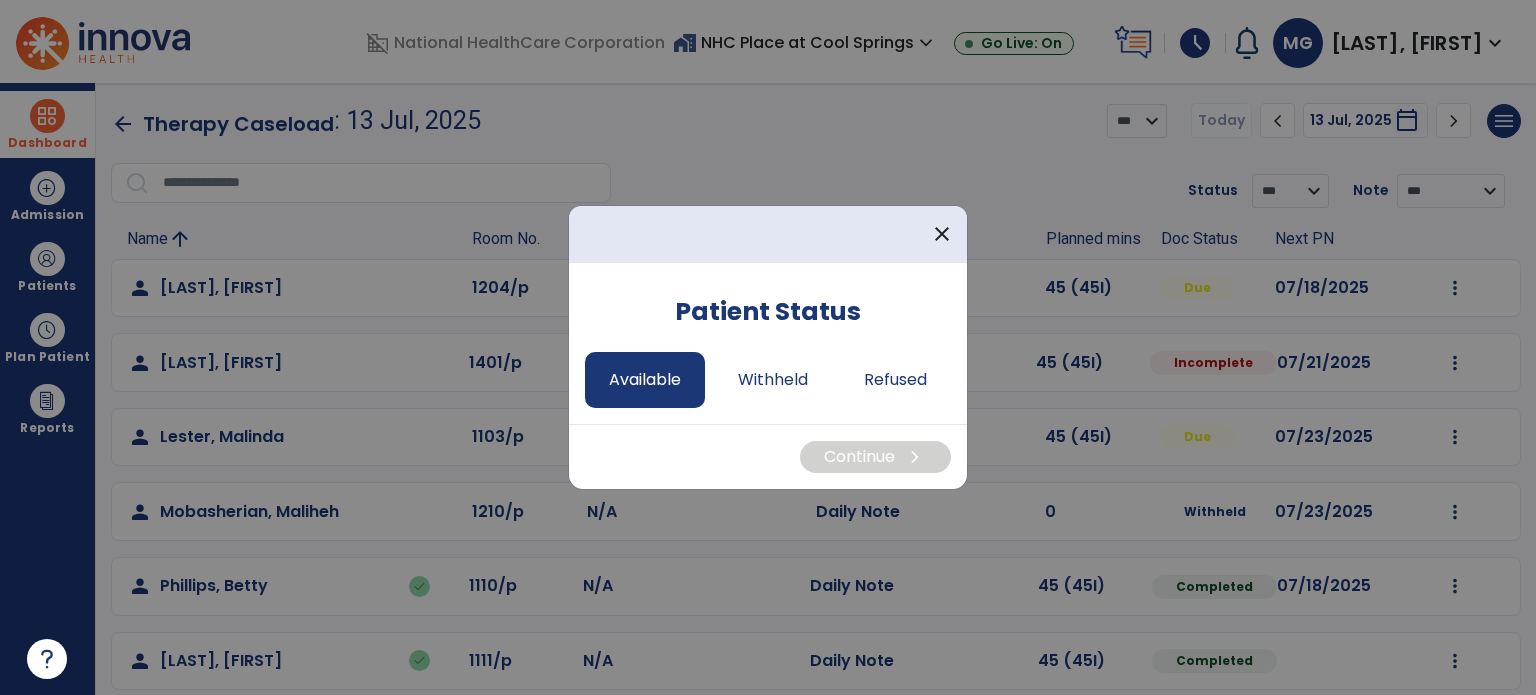 click on "Available" at bounding box center [645, 380] 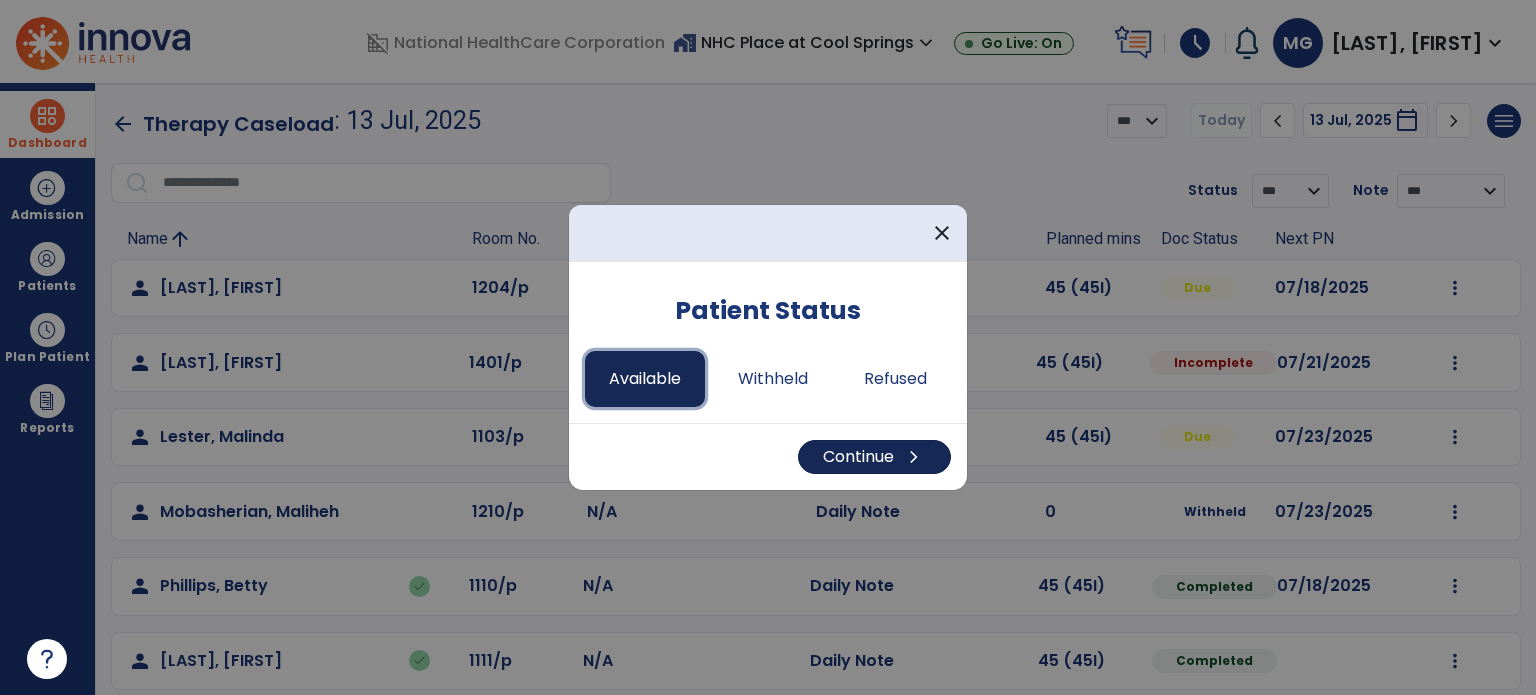 click on "chevron_right" at bounding box center [914, 457] 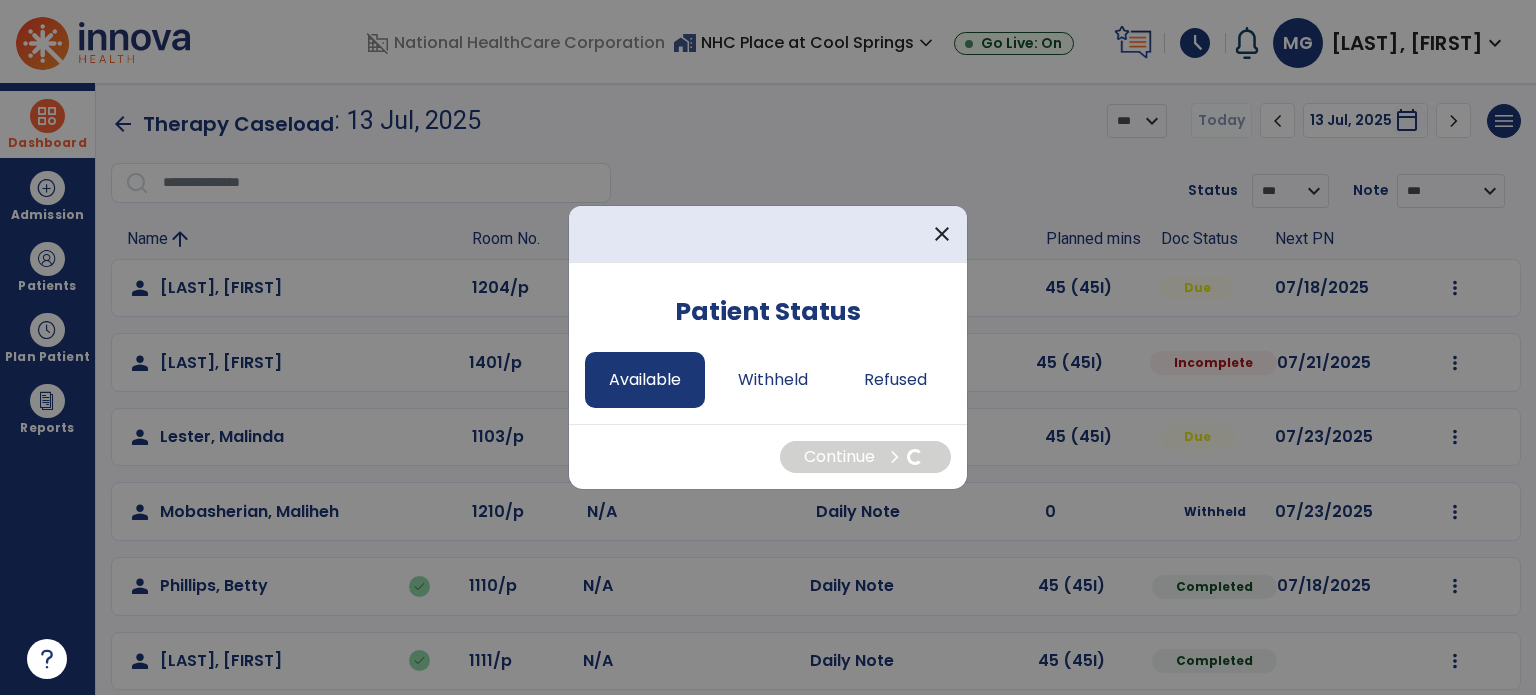 select on "*" 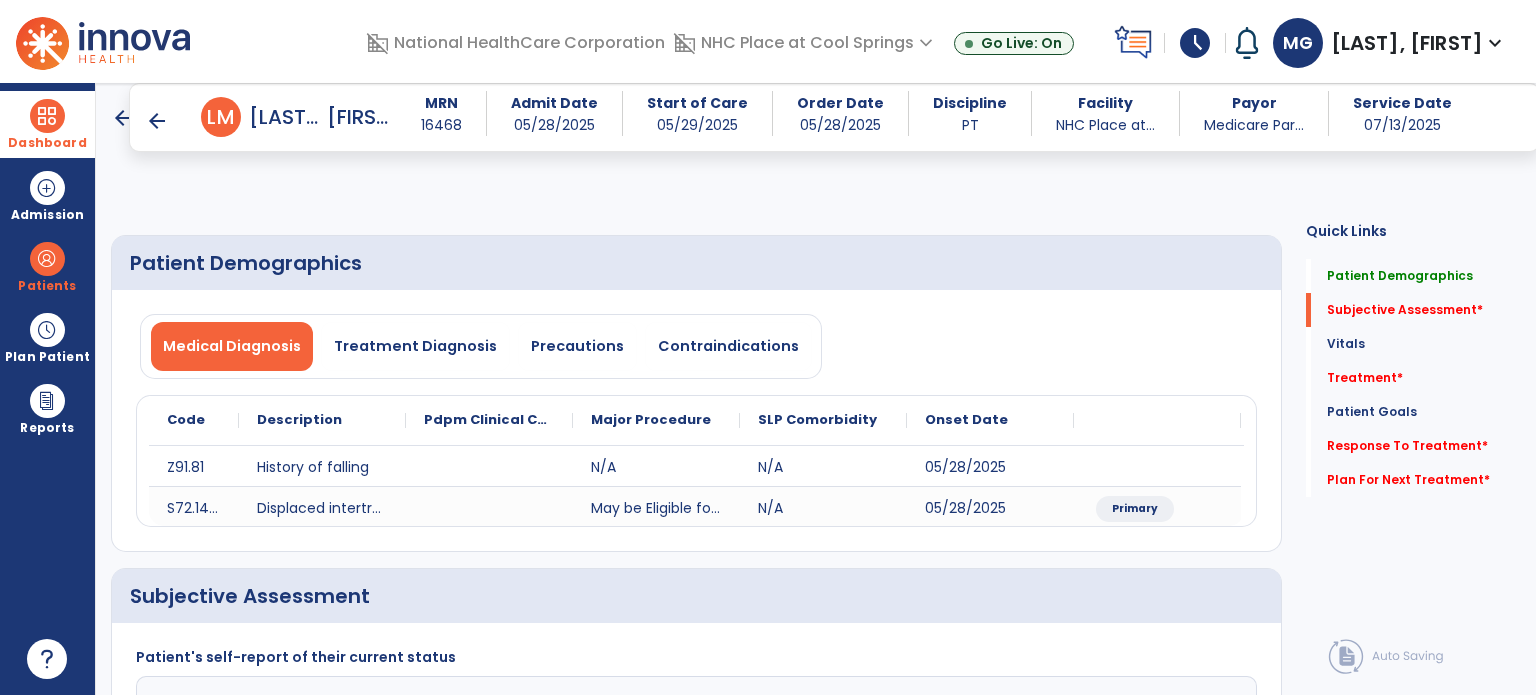 scroll, scrollTop: 334, scrollLeft: 0, axis: vertical 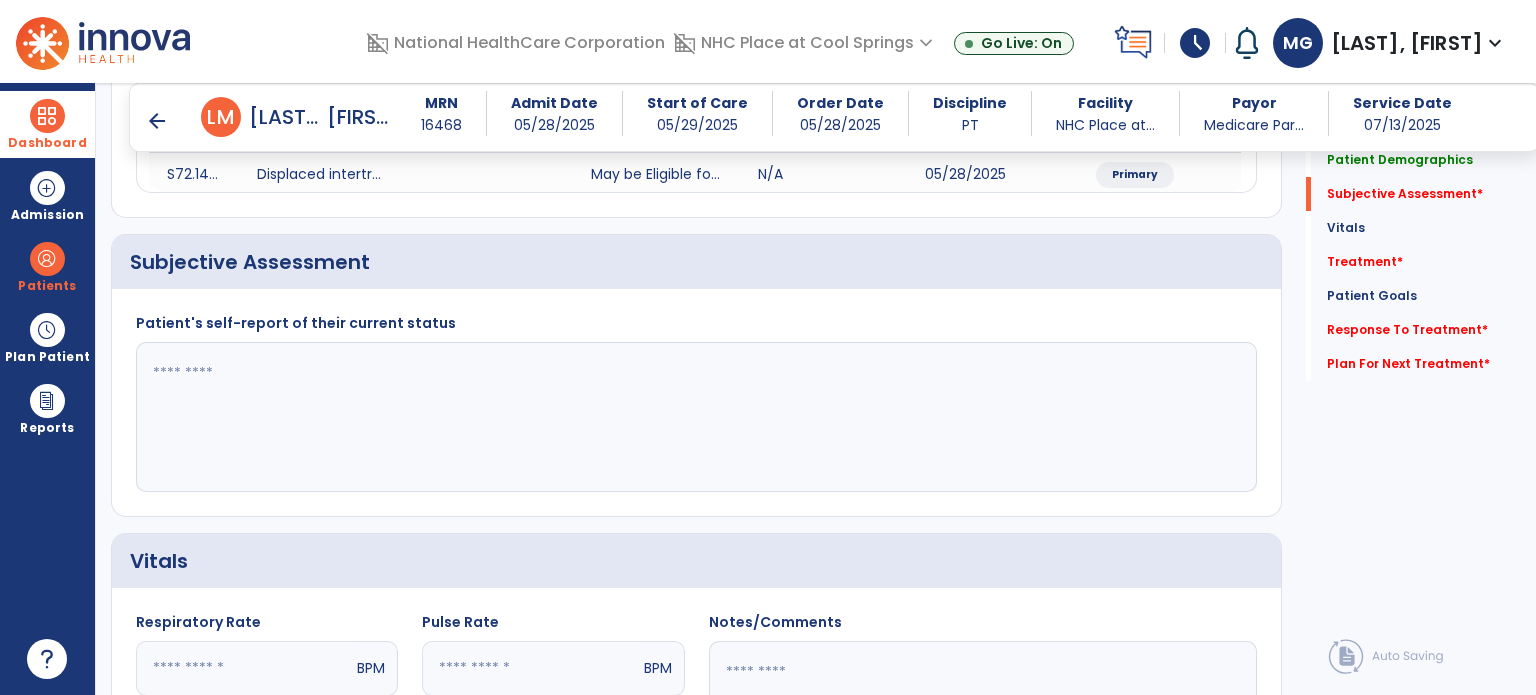 click 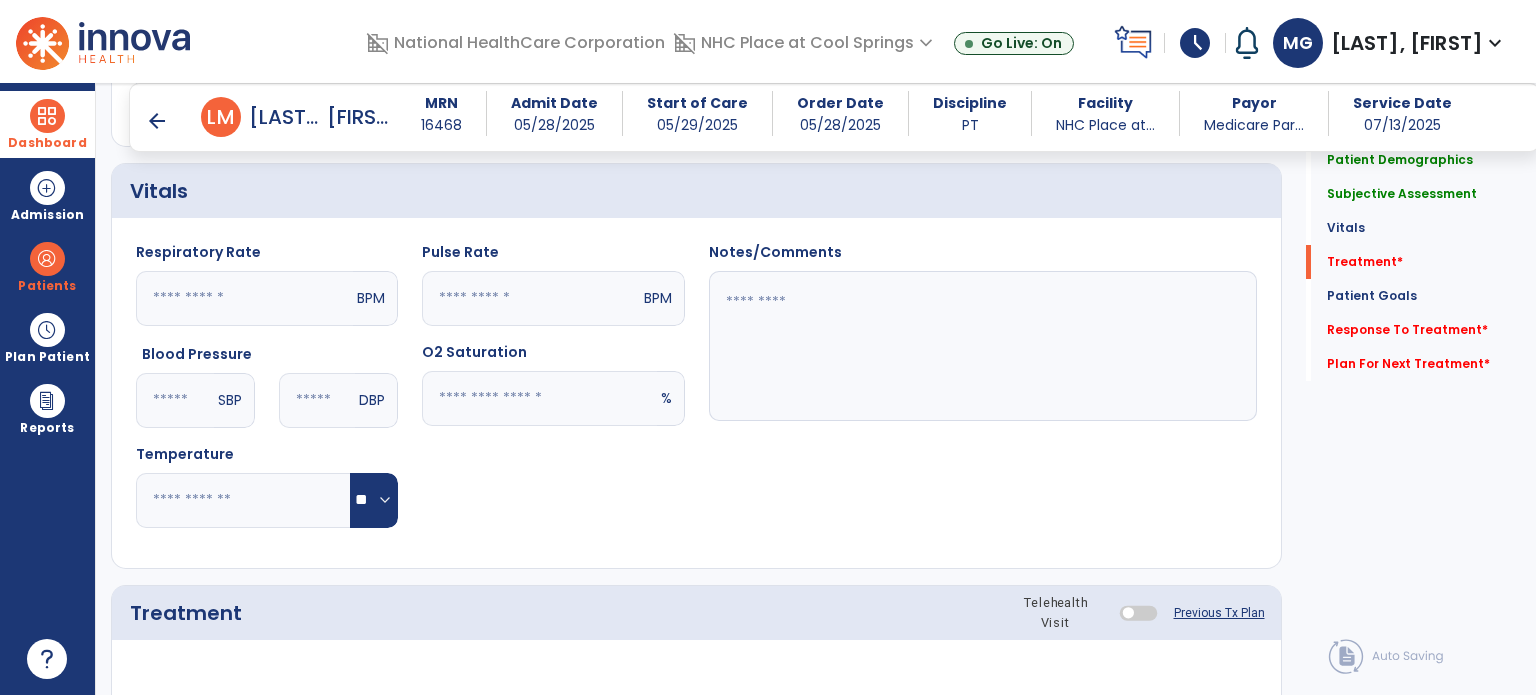 scroll, scrollTop: 1045, scrollLeft: 0, axis: vertical 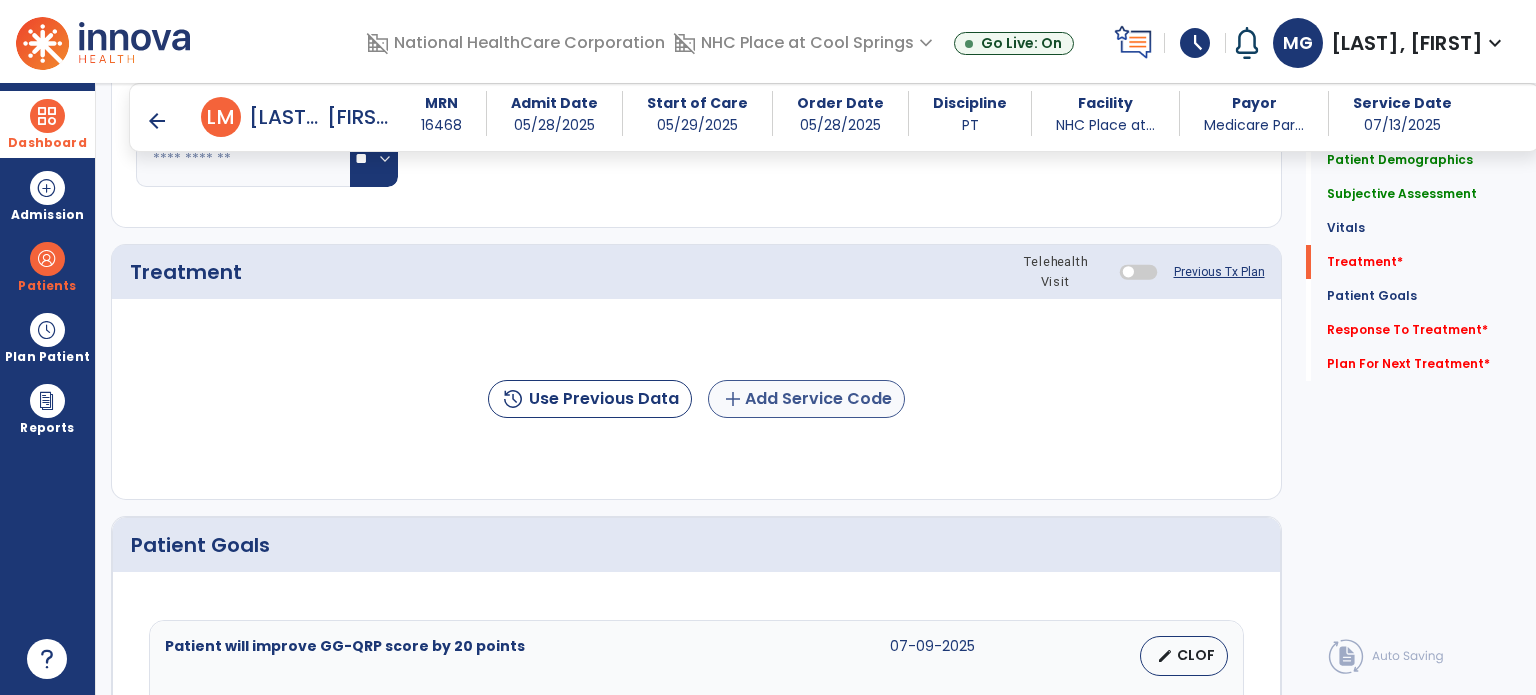 type on "**********" 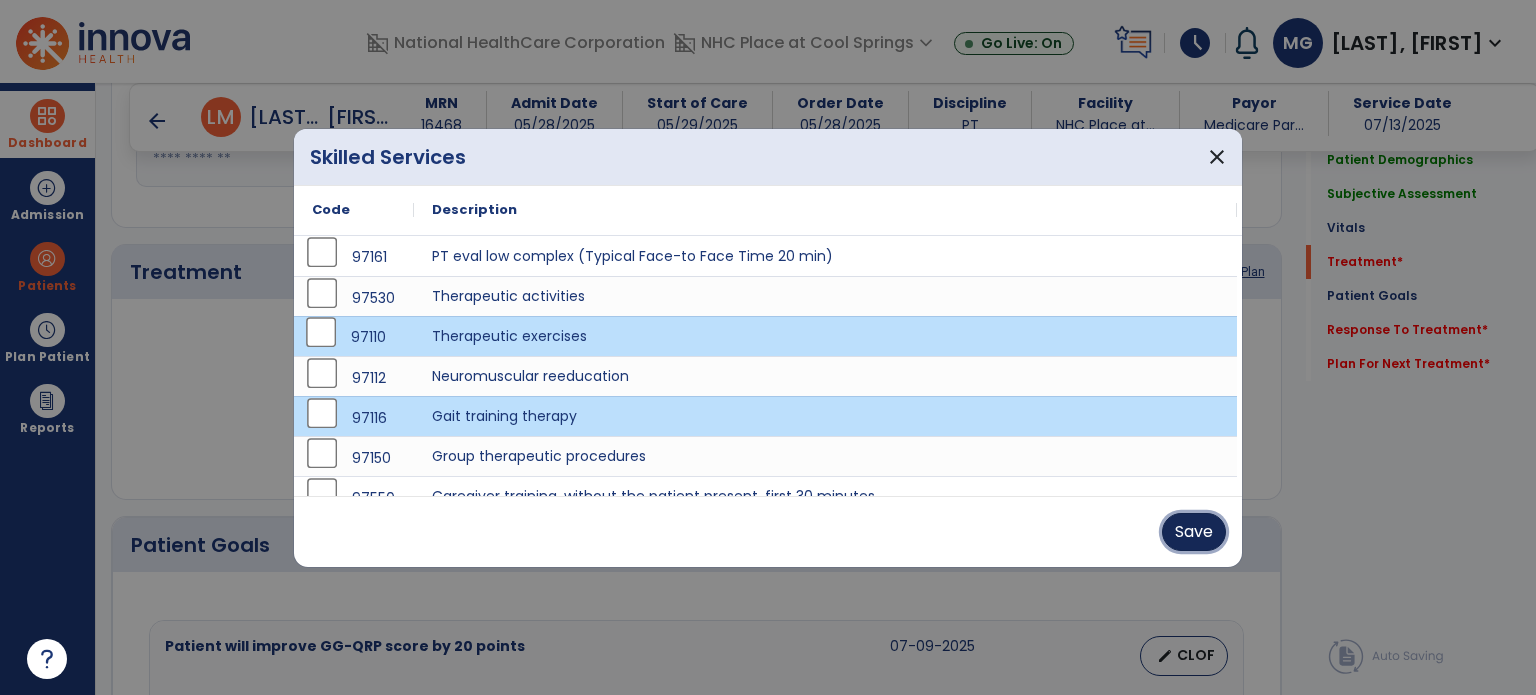 click on "Save" at bounding box center [1194, 532] 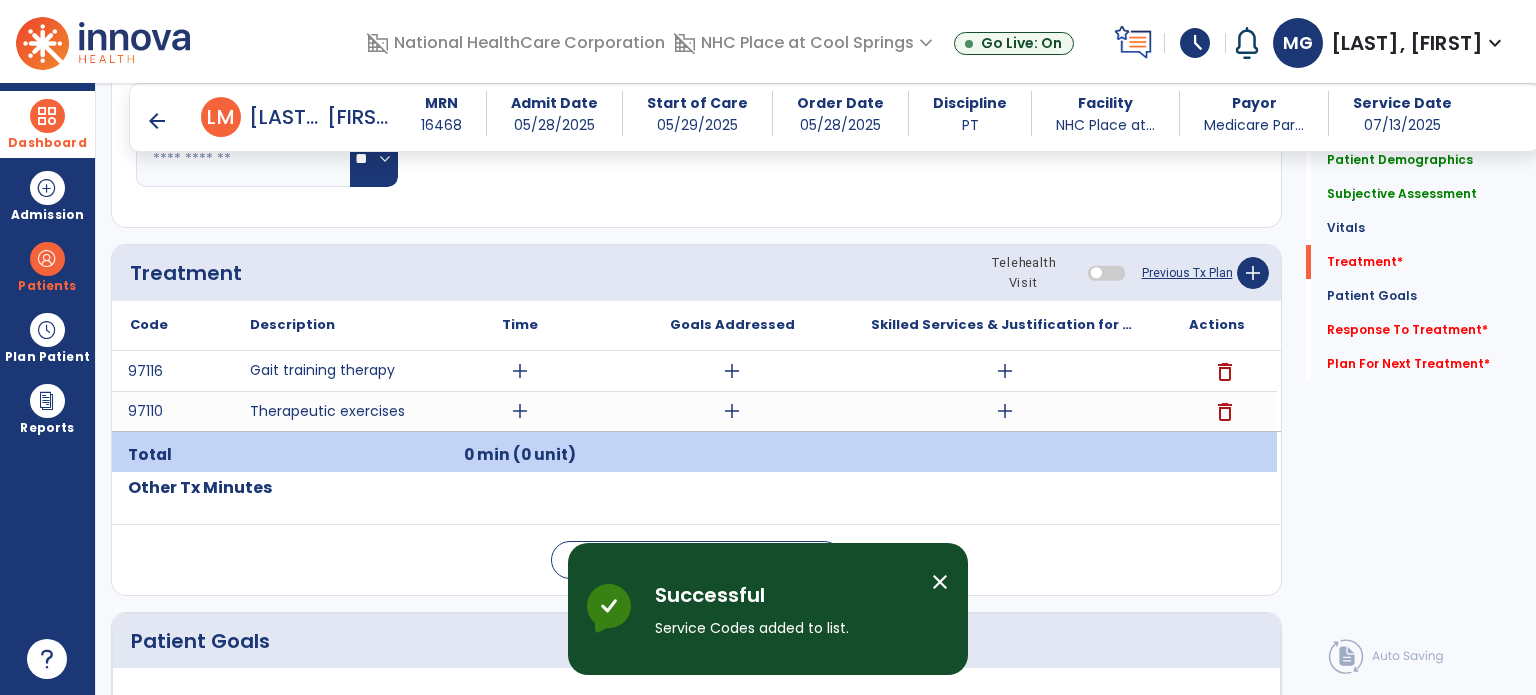 click on "add" at bounding box center [520, 371] 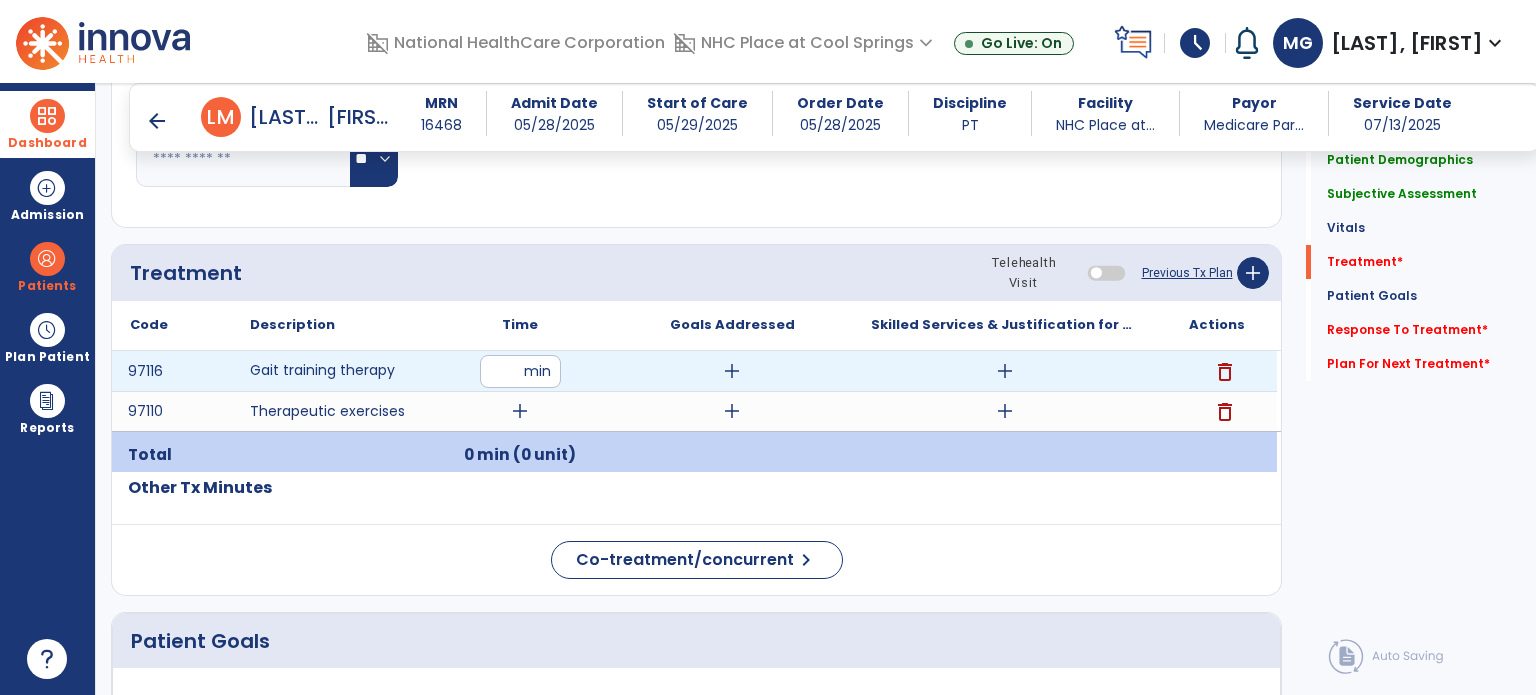 type on "**" 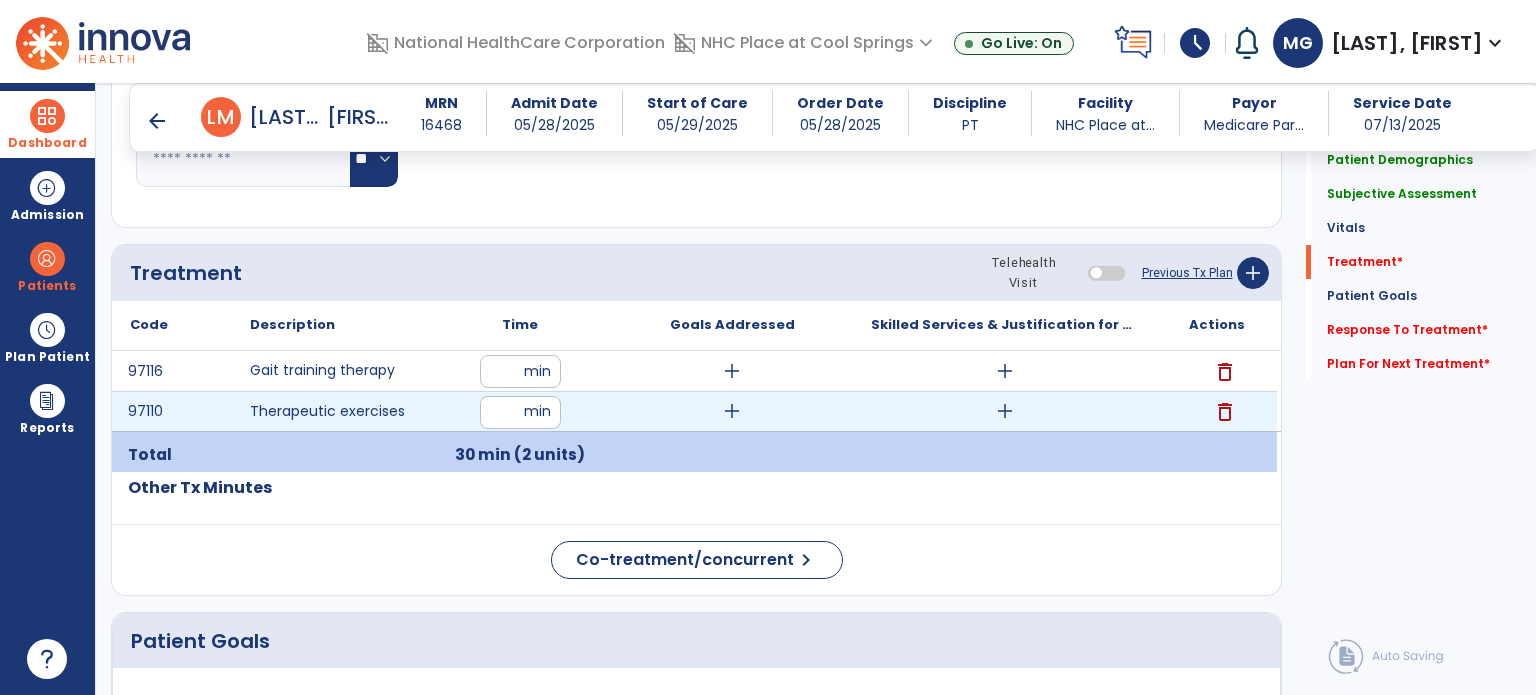 type on "**" 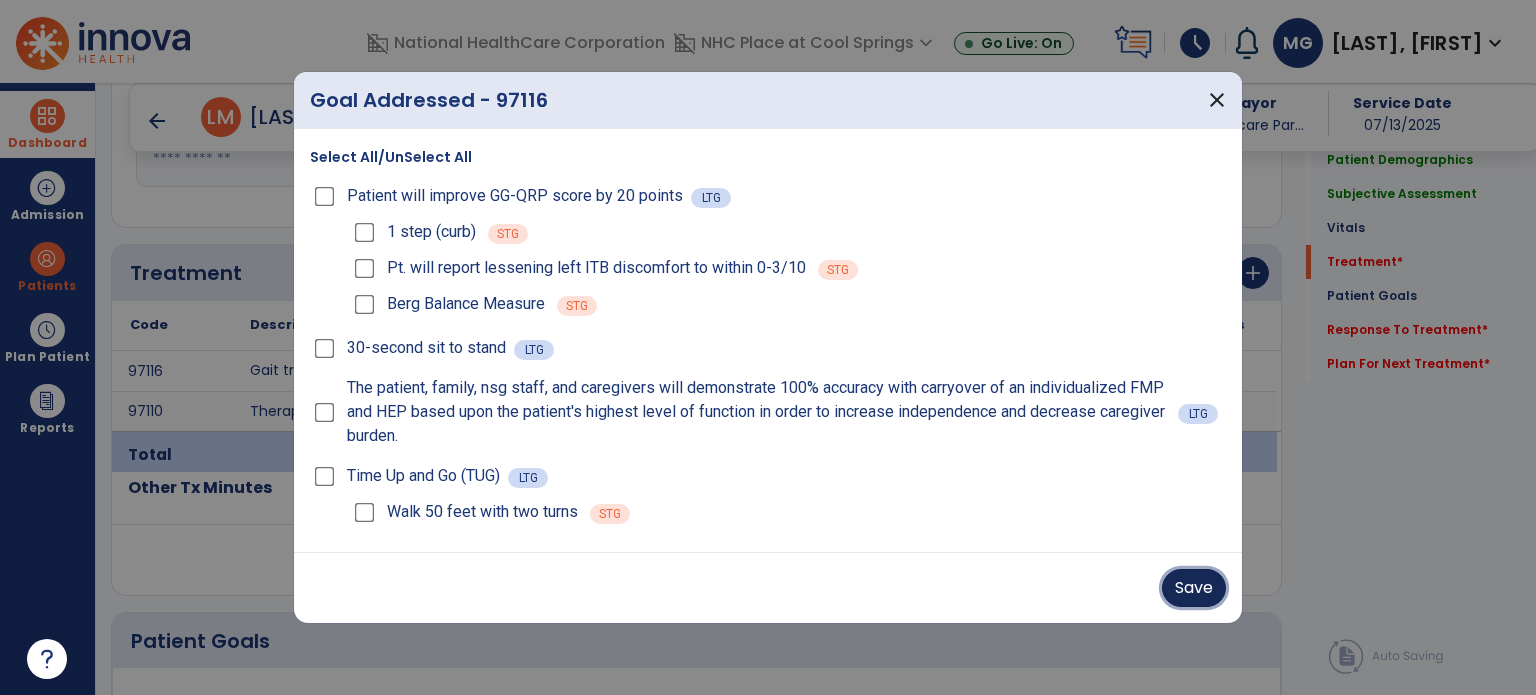 click on "Save" at bounding box center (1194, 588) 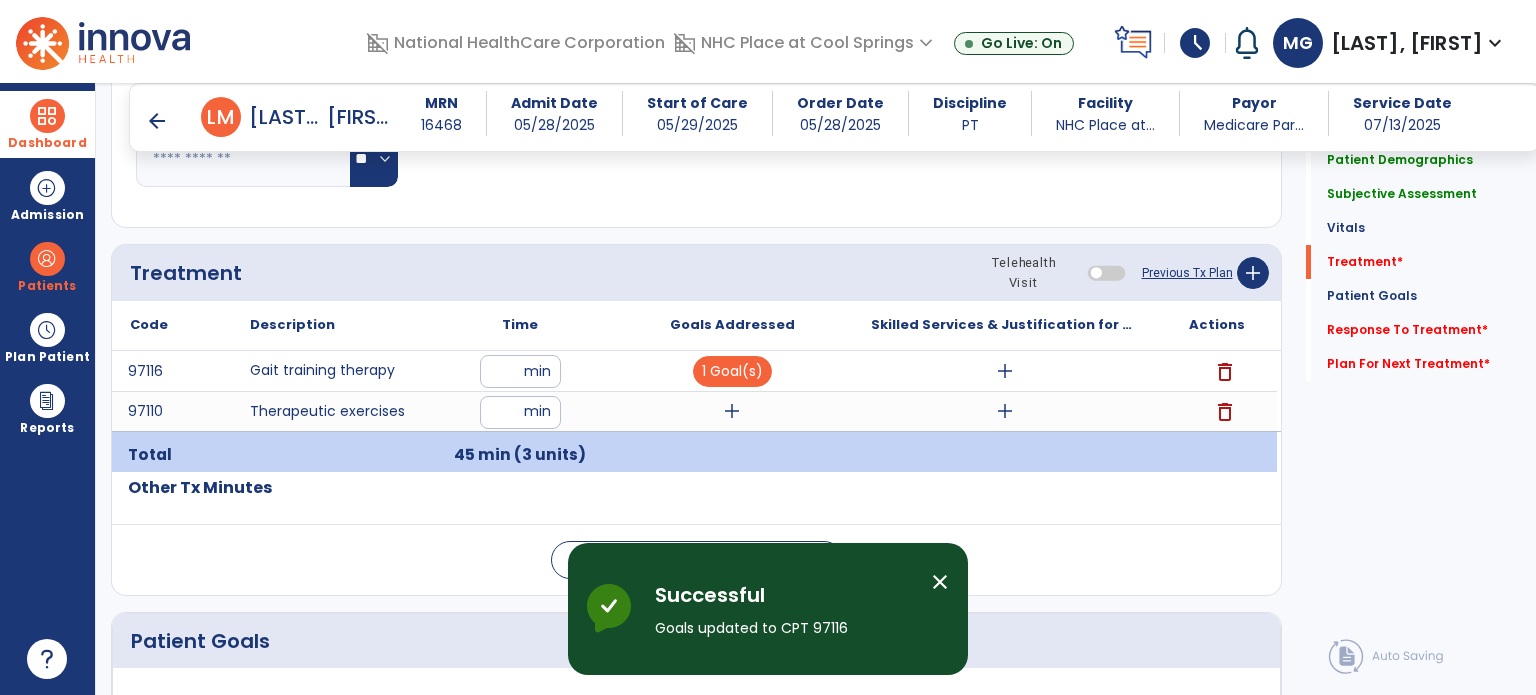 click on "add" at bounding box center [732, 411] 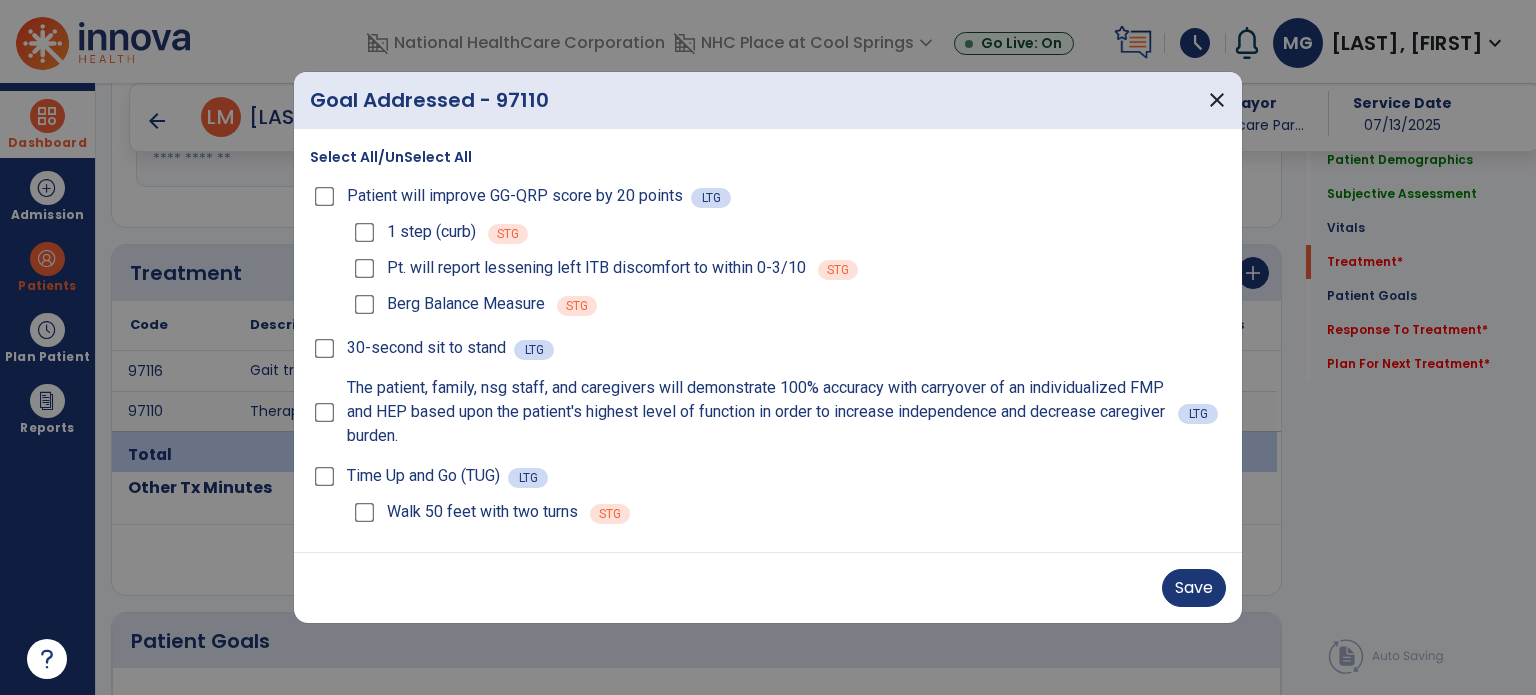 click on "Save" at bounding box center (768, 587) 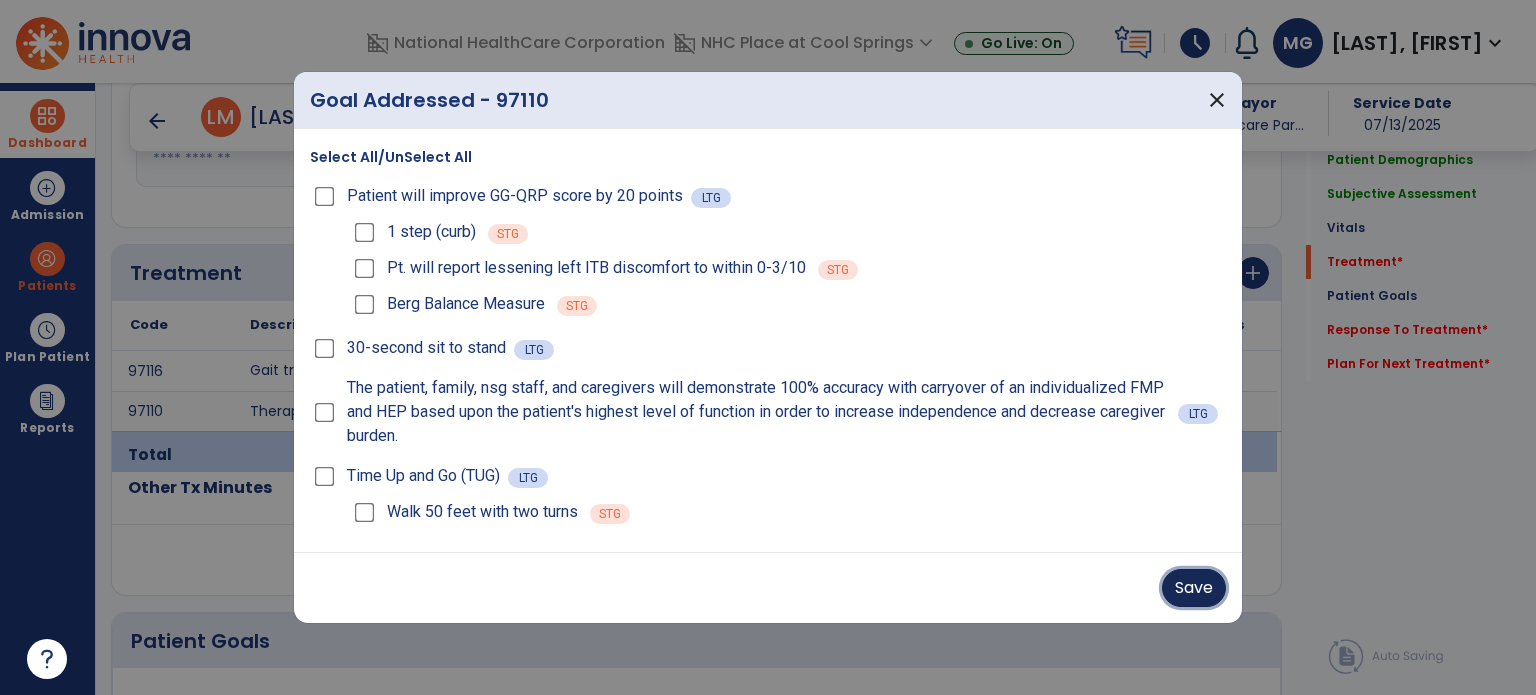 click on "Save" at bounding box center [1194, 588] 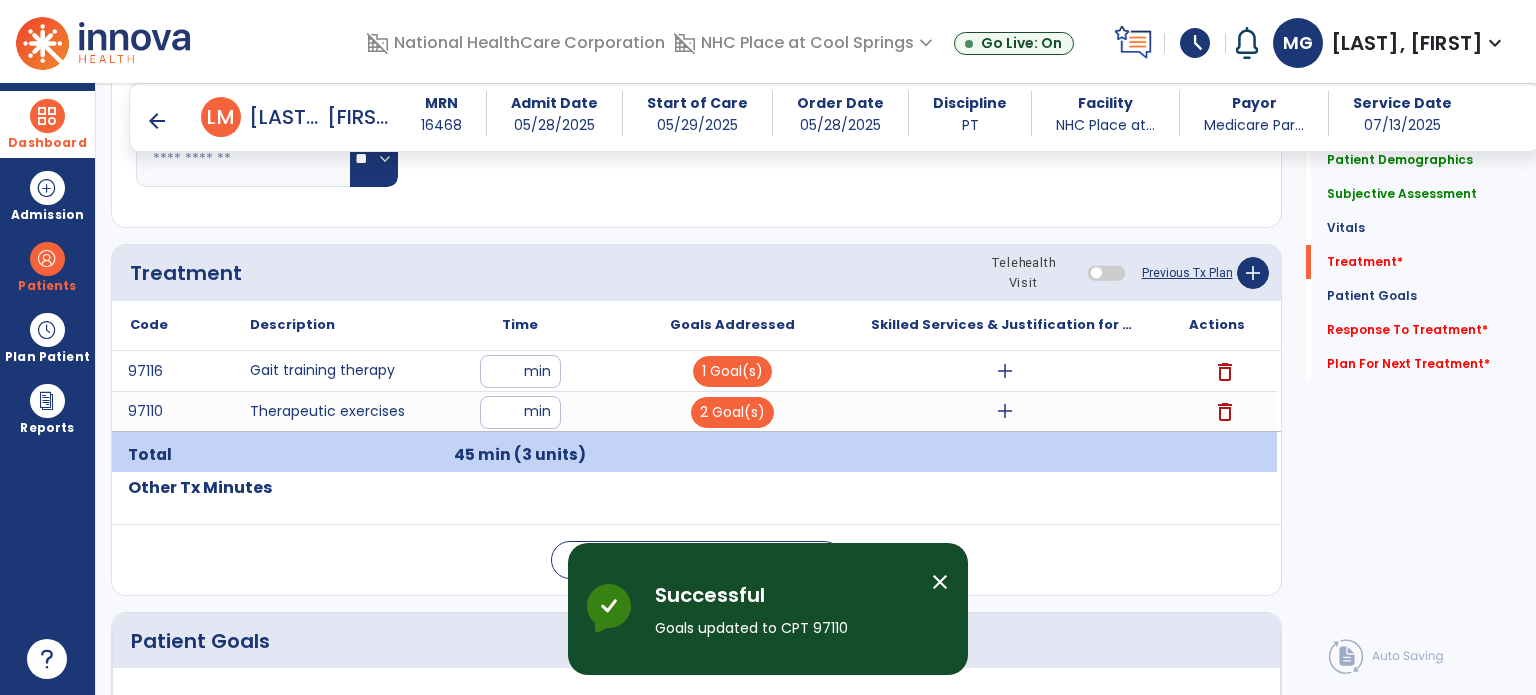 click on "add" at bounding box center [1004, 411] 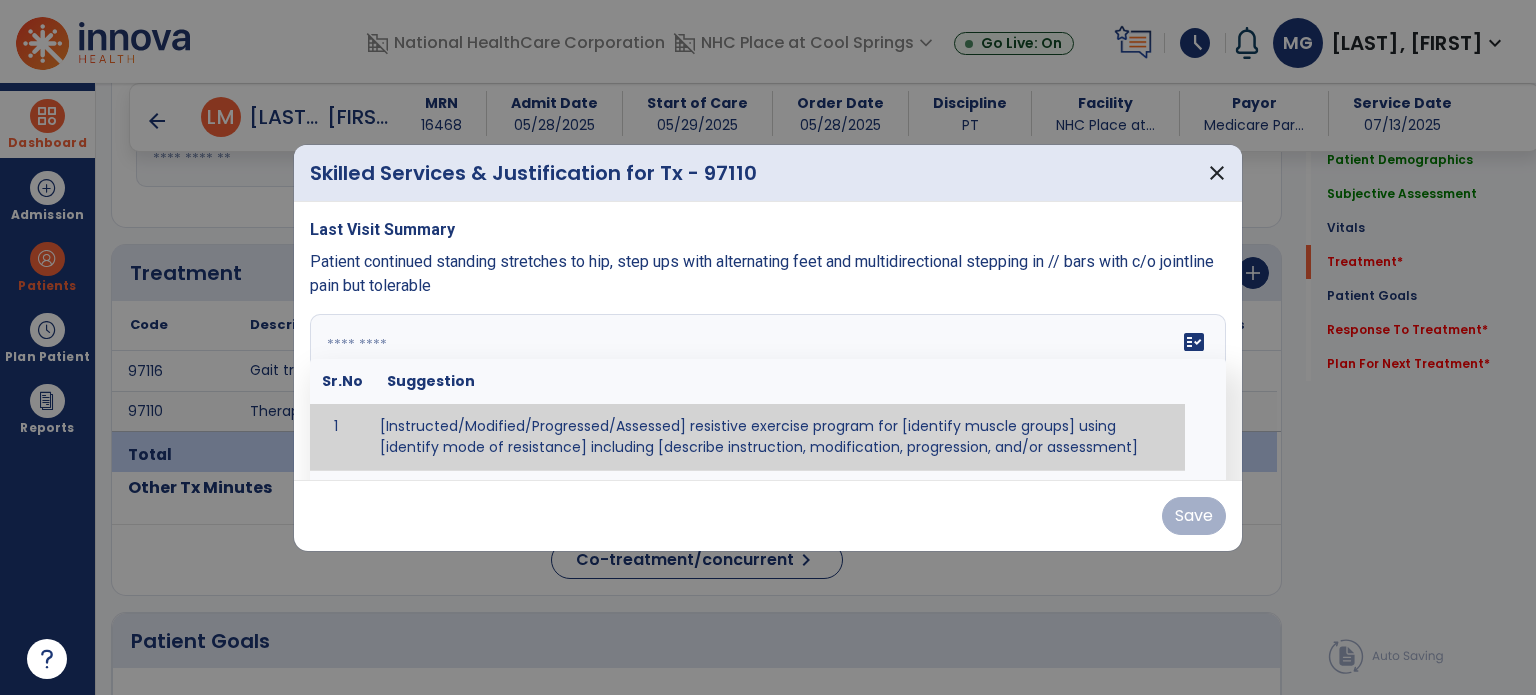 click at bounding box center [766, 389] 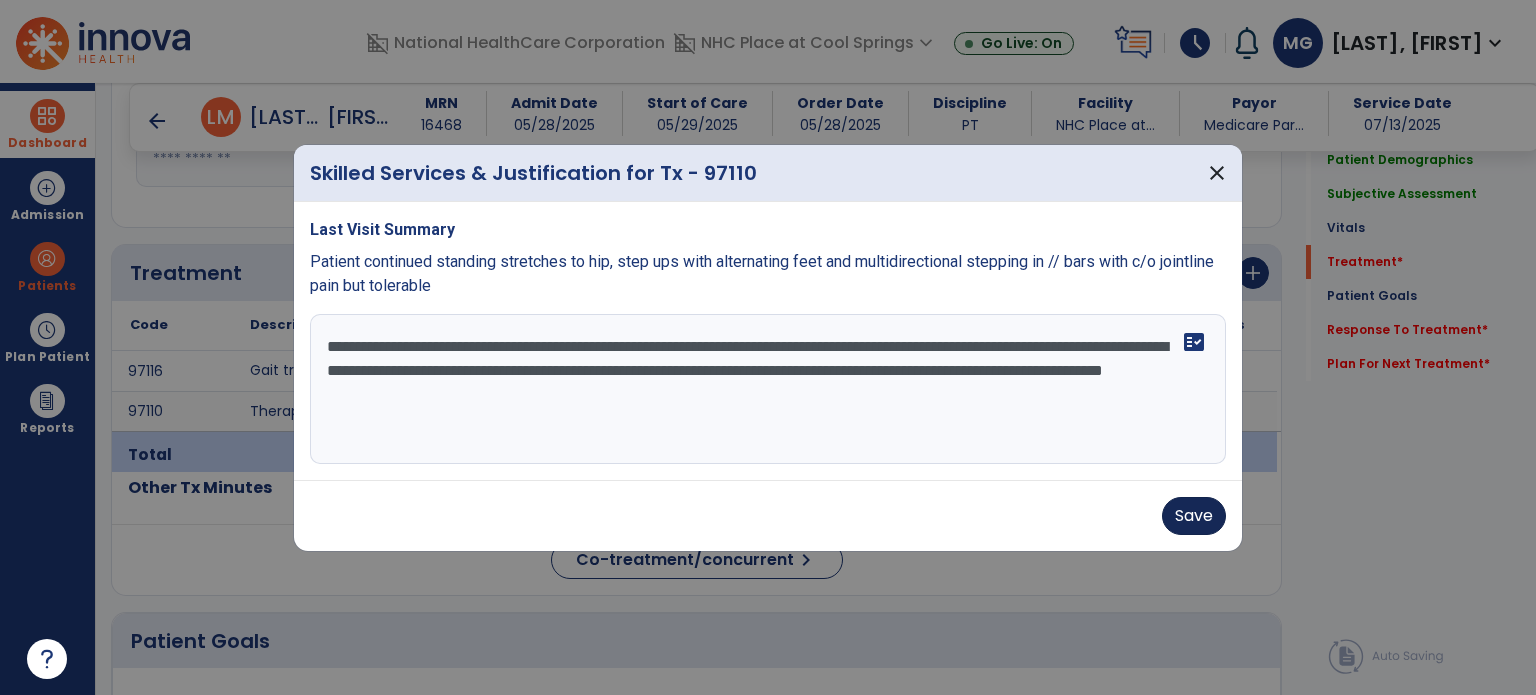 type on "**********" 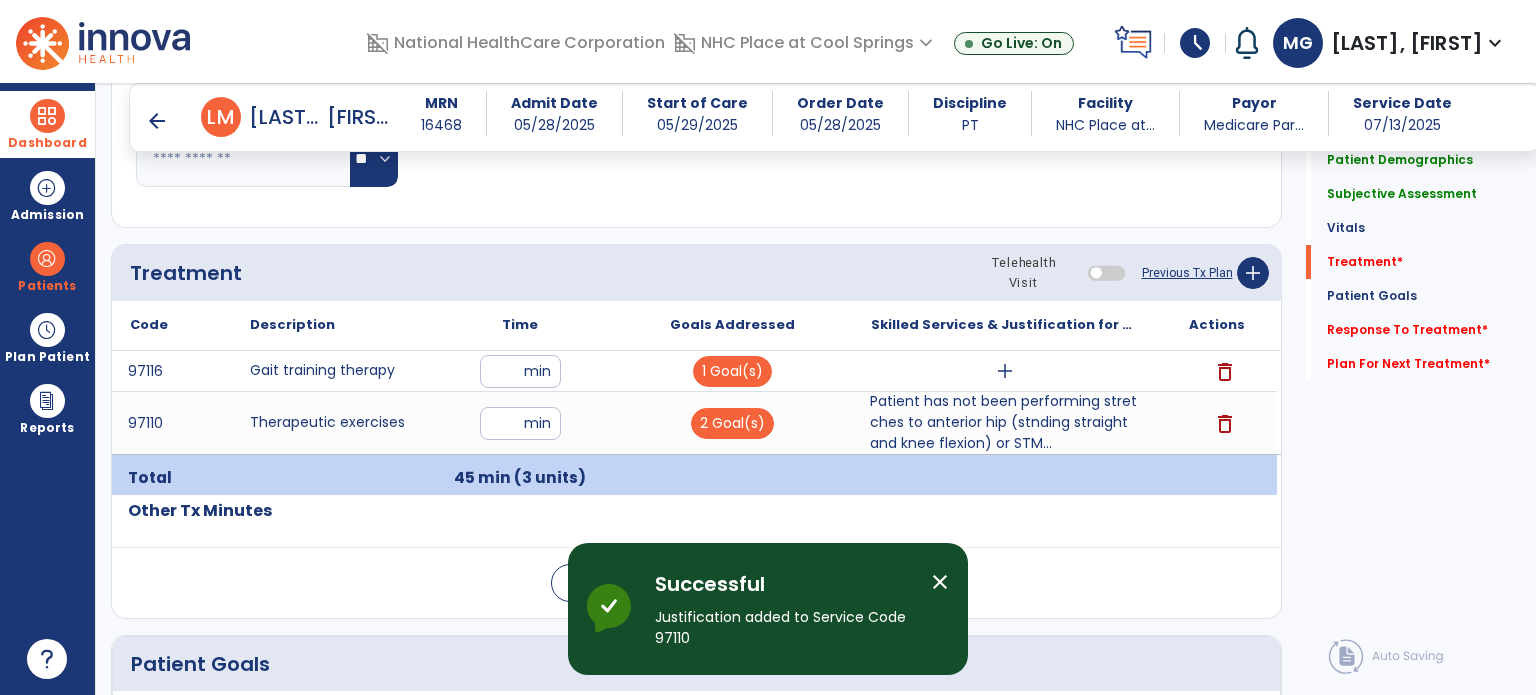 click on "add" at bounding box center [1004, 371] 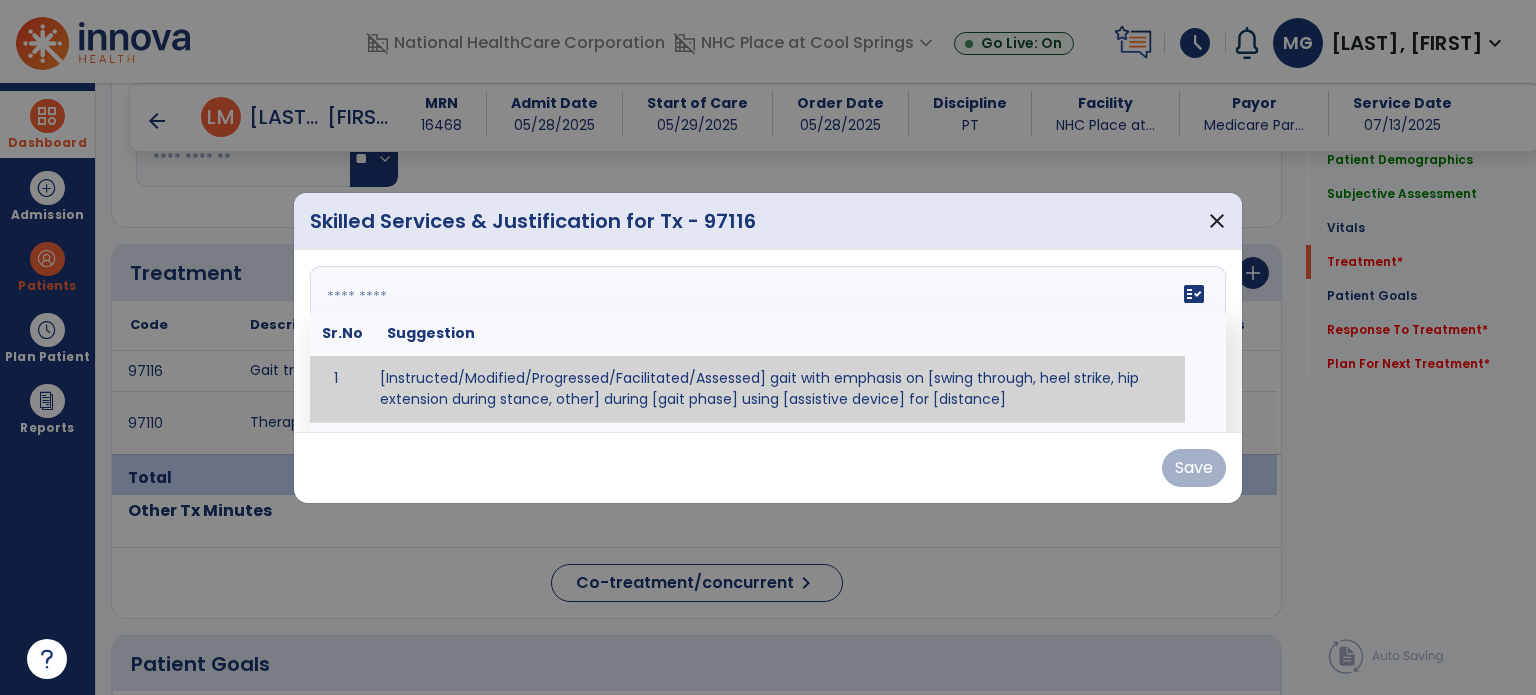 click at bounding box center [766, 341] 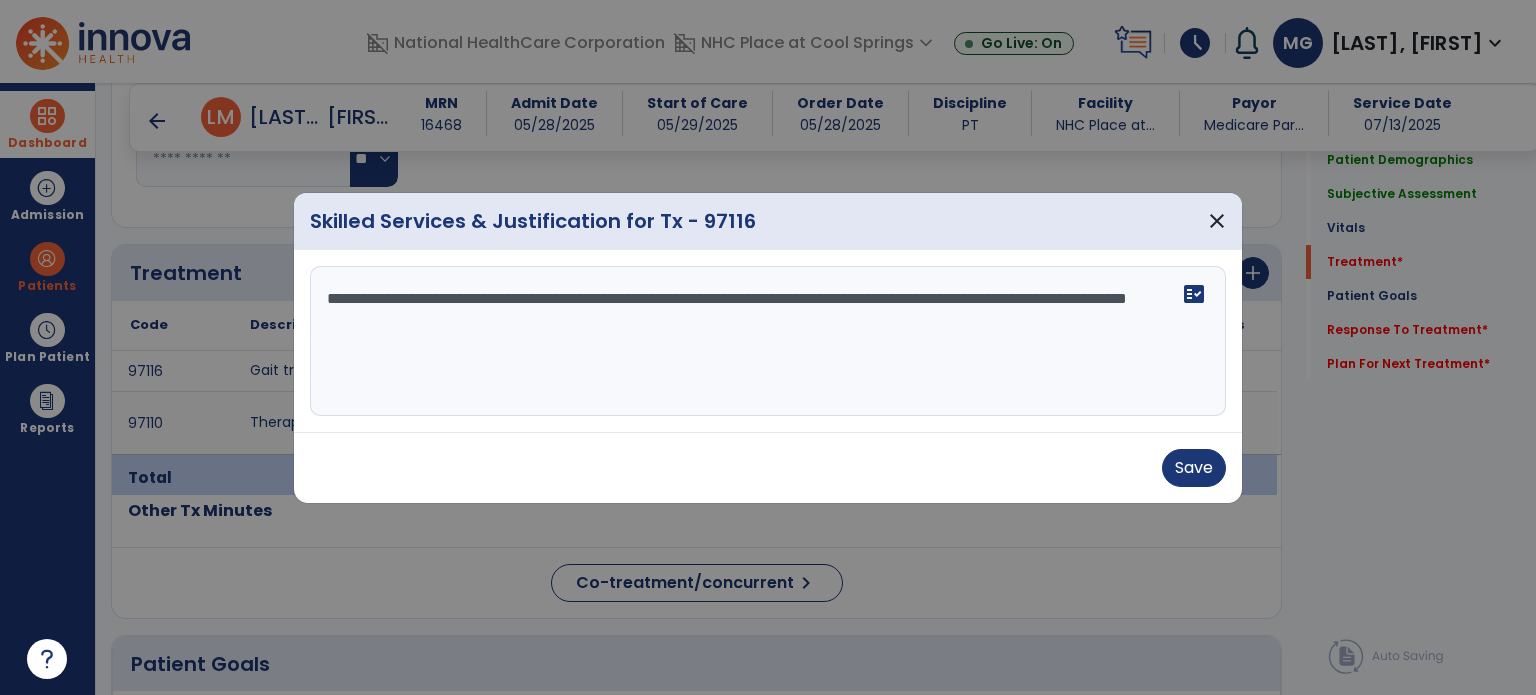 type on "**********" 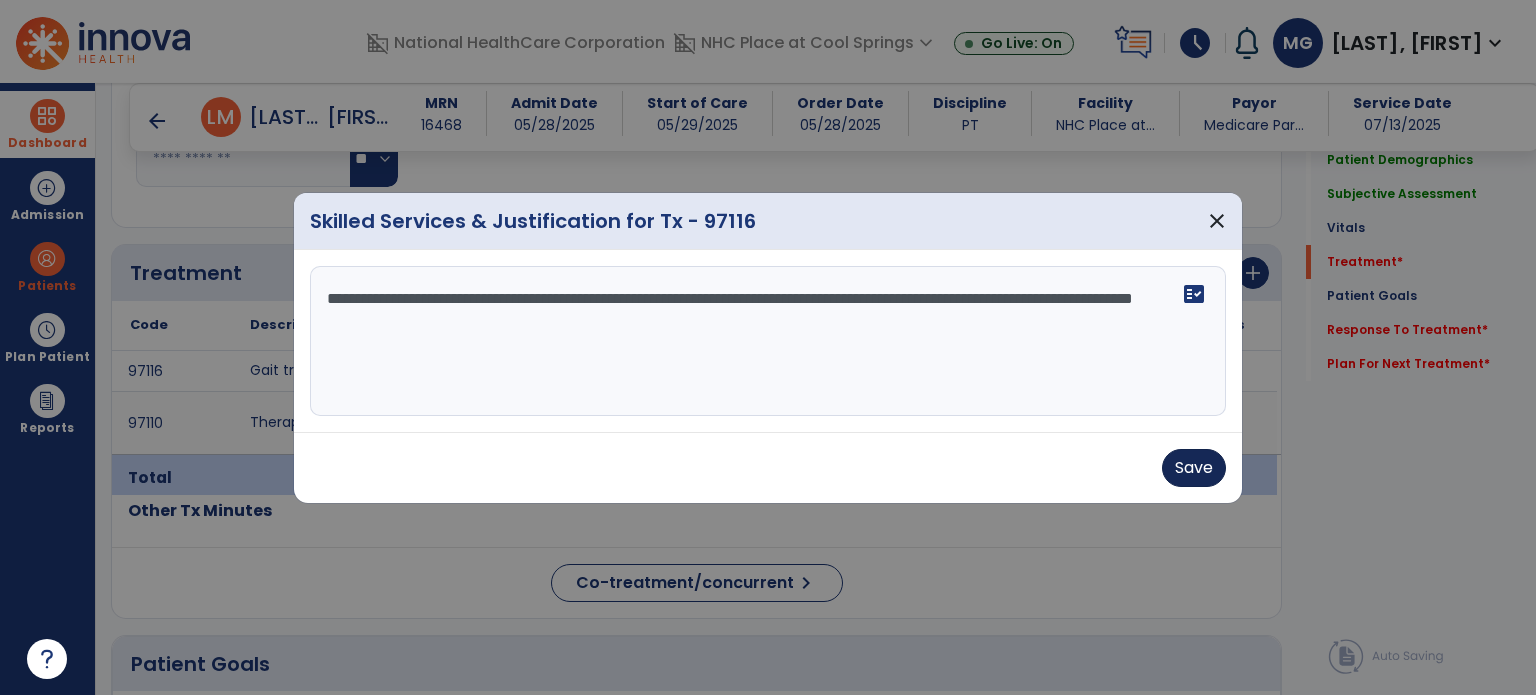 click on "Save" at bounding box center (1194, 468) 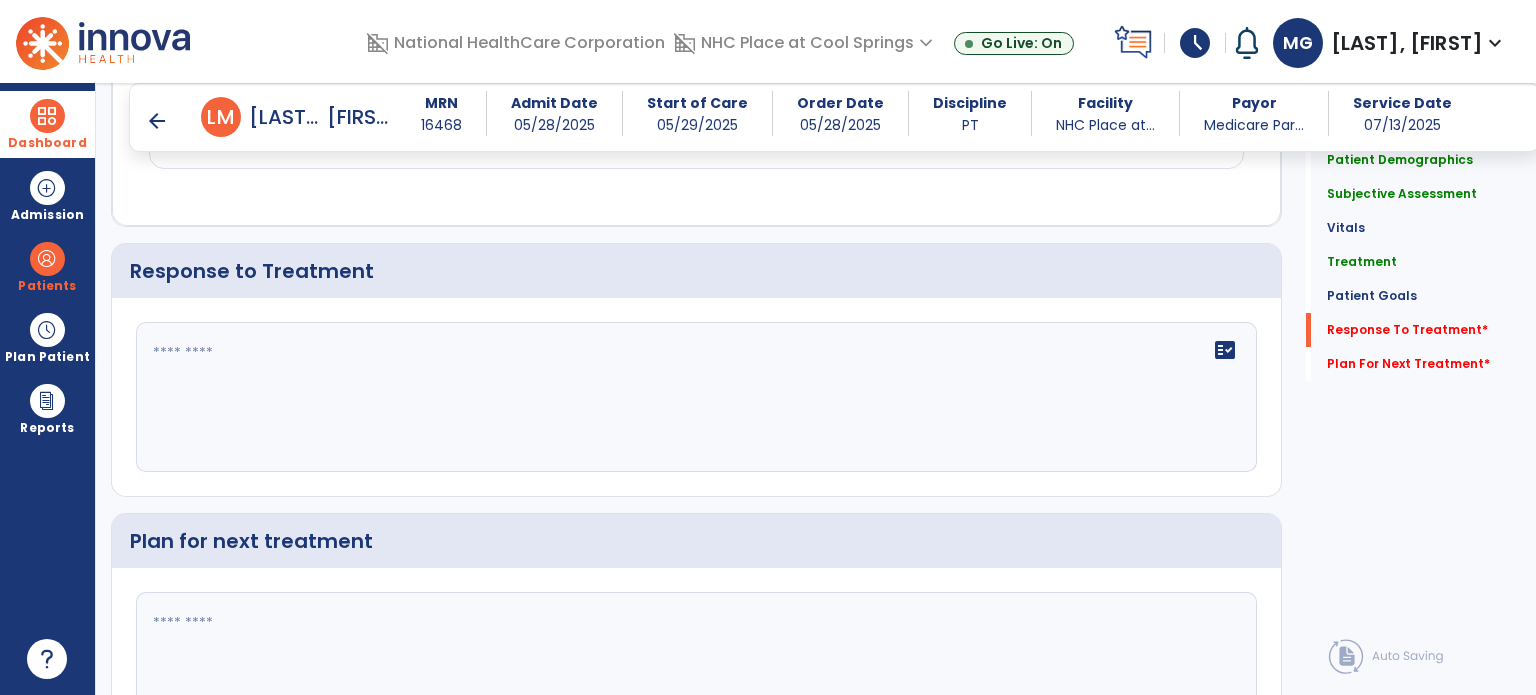 scroll, scrollTop: 3076, scrollLeft: 0, axis: vertical 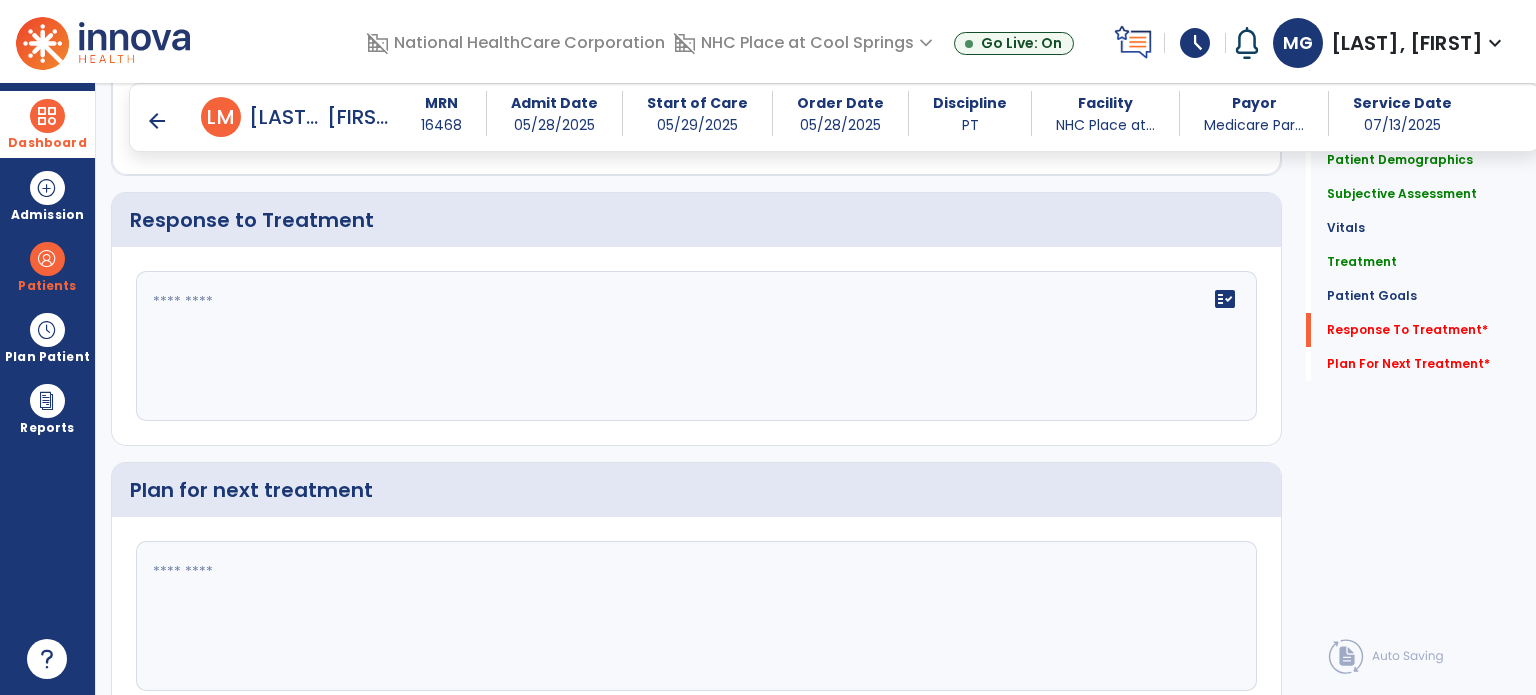 click 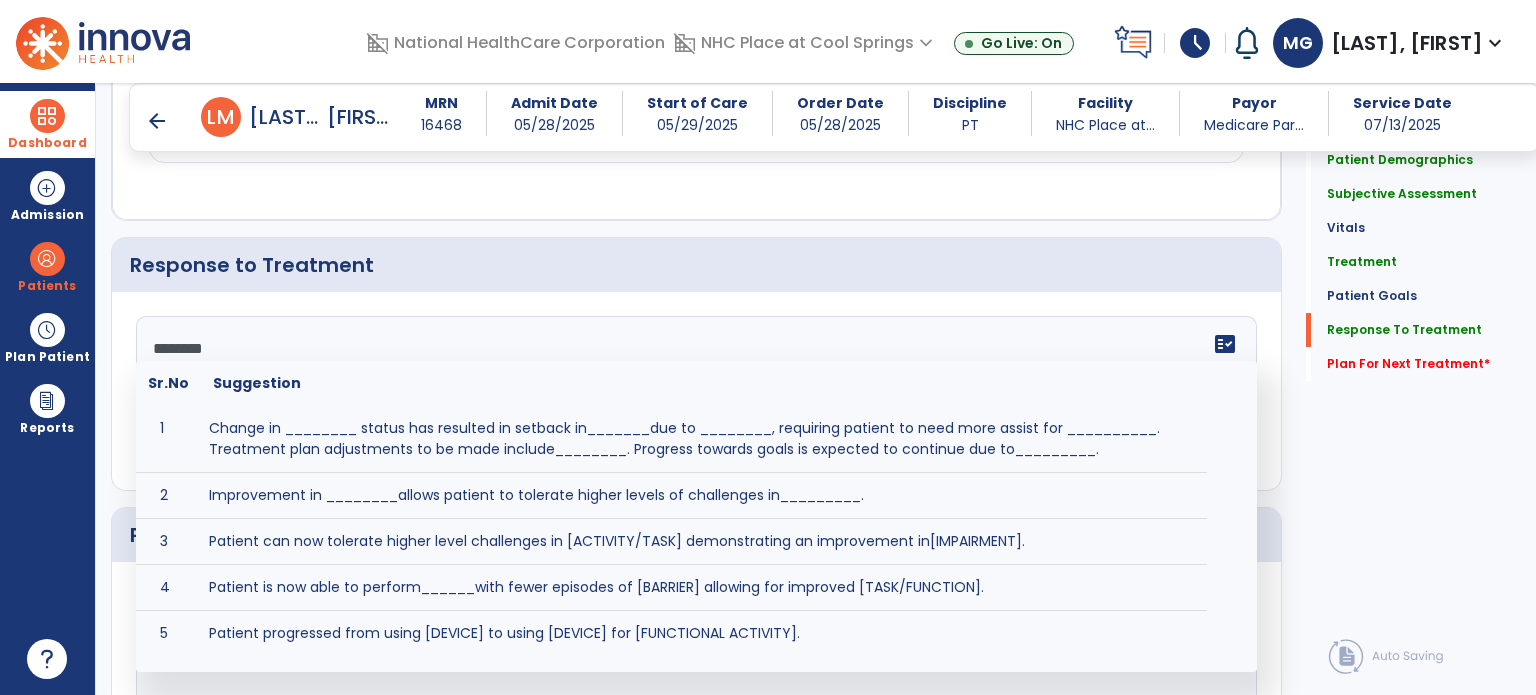 scroll, scrollTop: 3076, scrollLeft: 0, axis: vertical 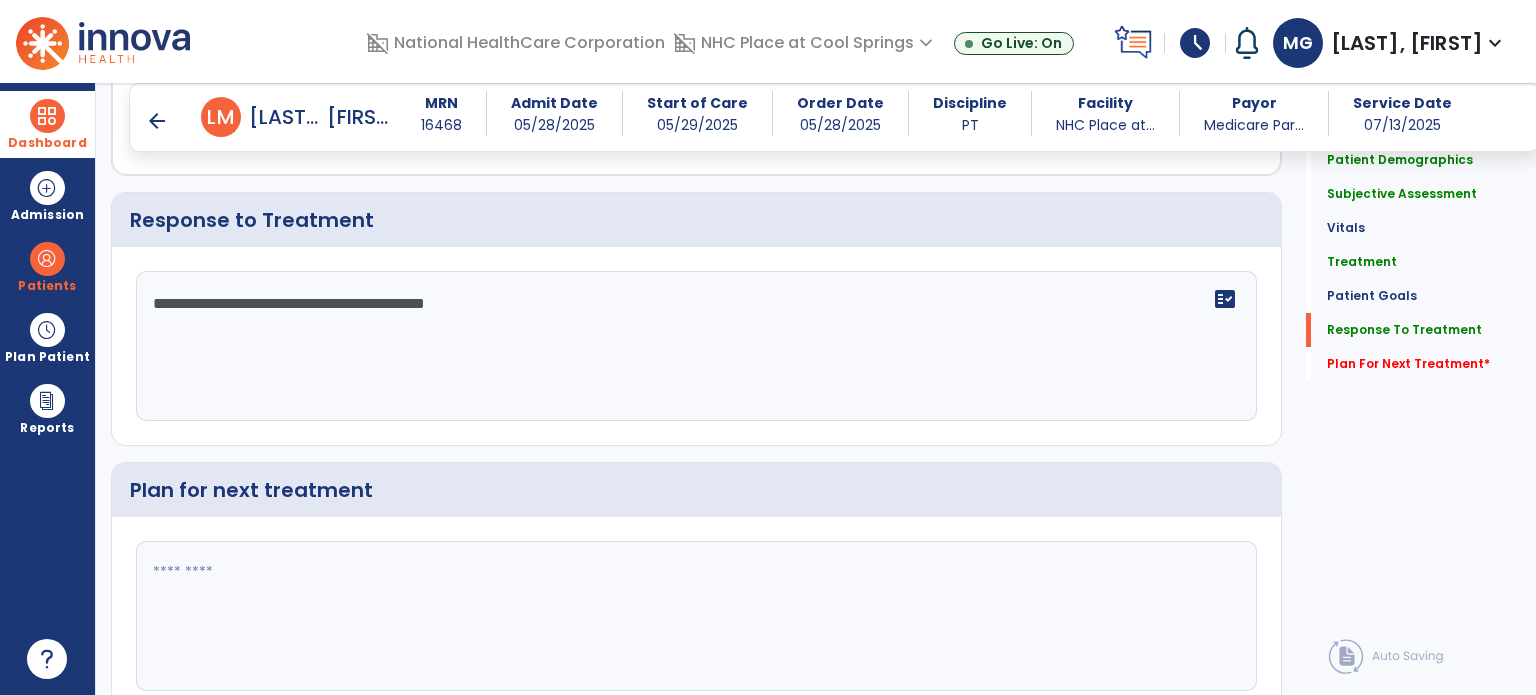 type on "**********" 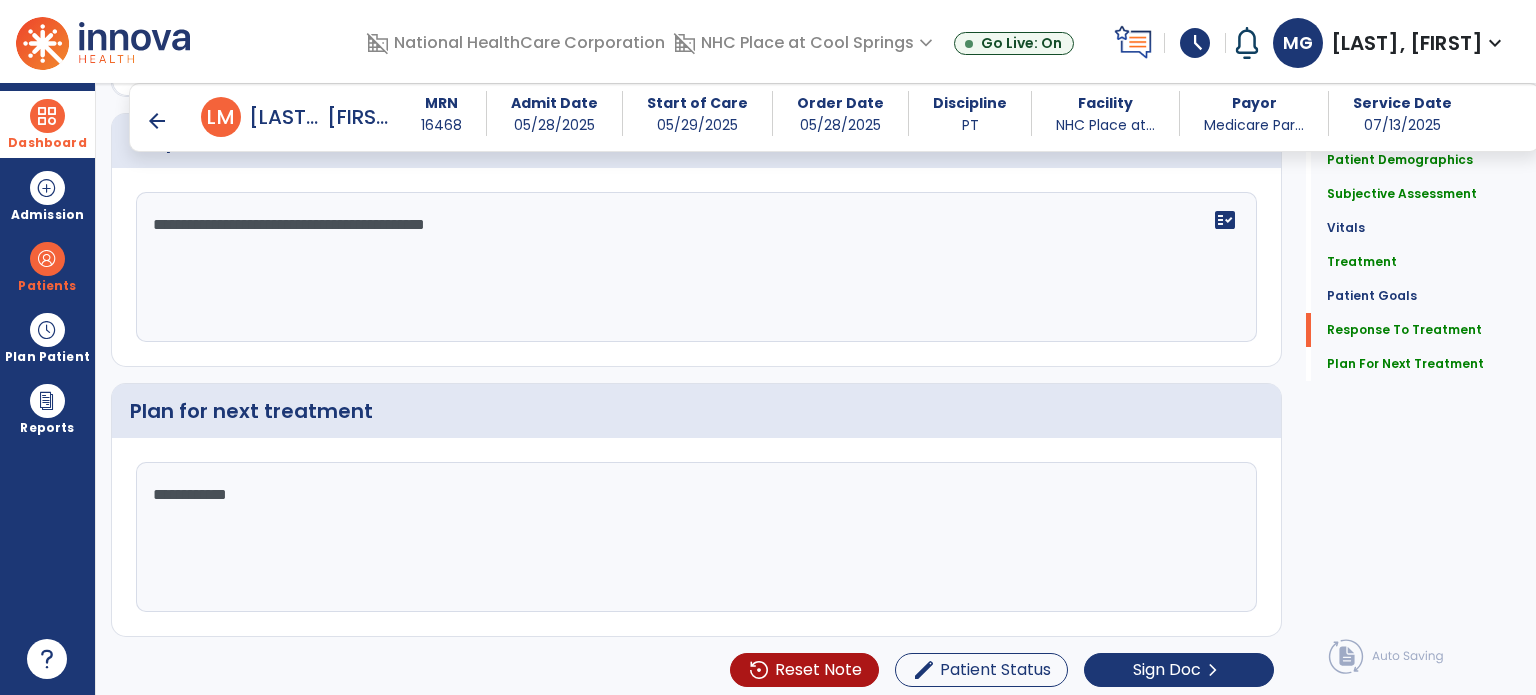 scroll, scrollTop: 3156, scrollLeft: 0, axis: vertical 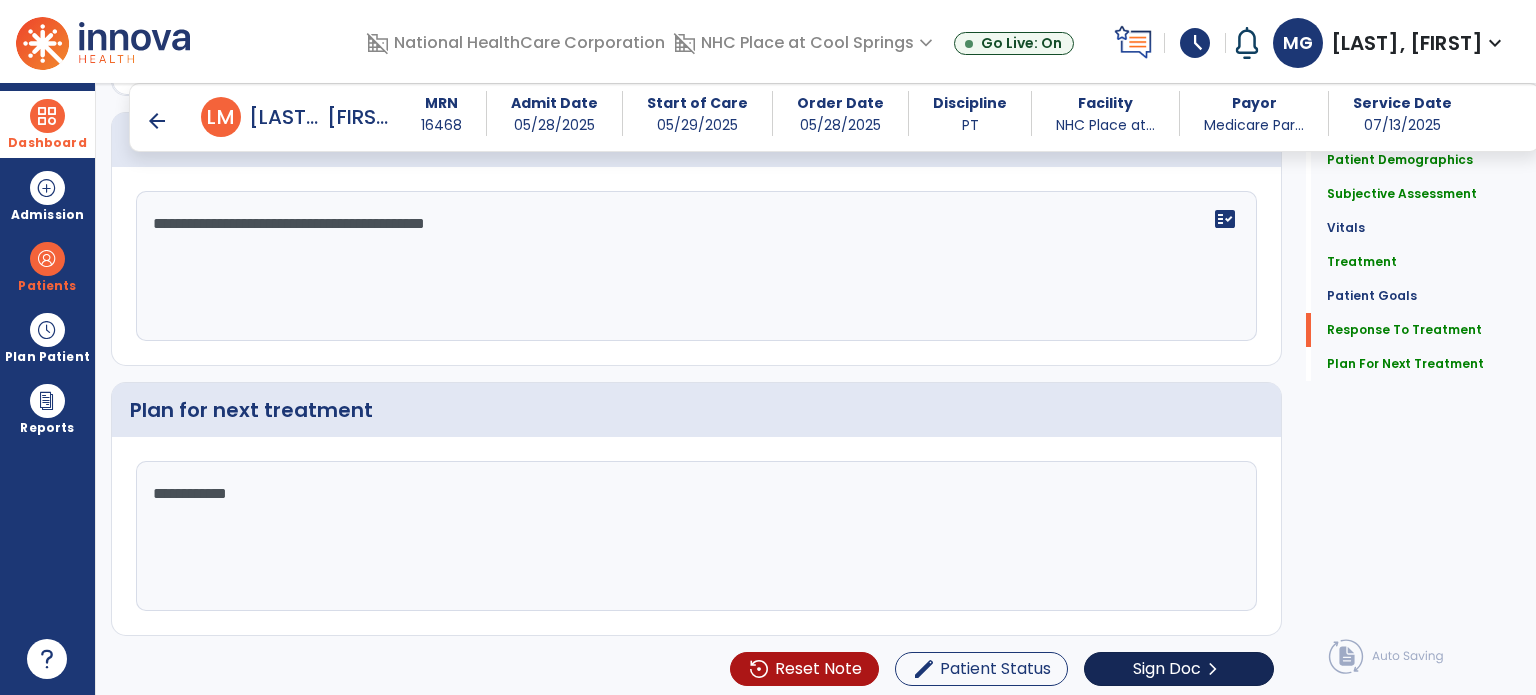 type on "**********" 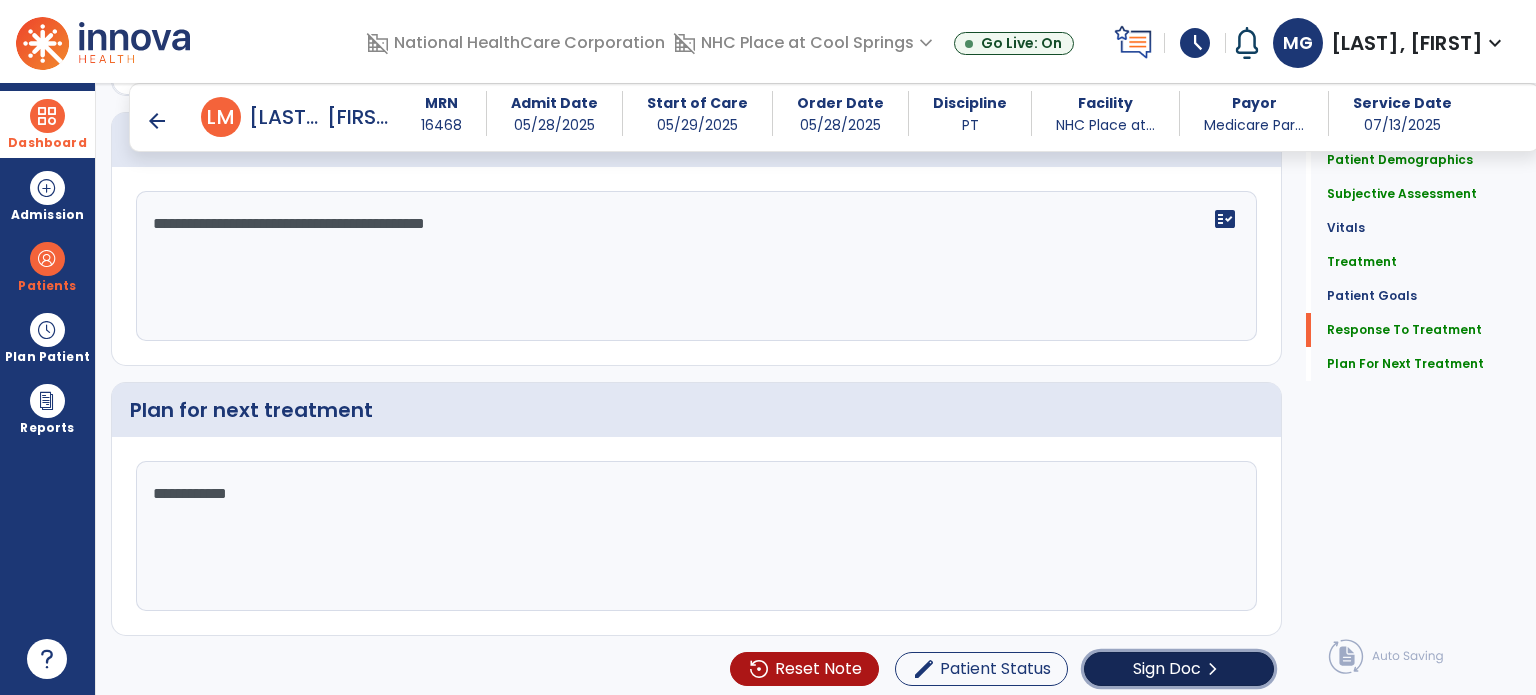 click on "Sign Doc" 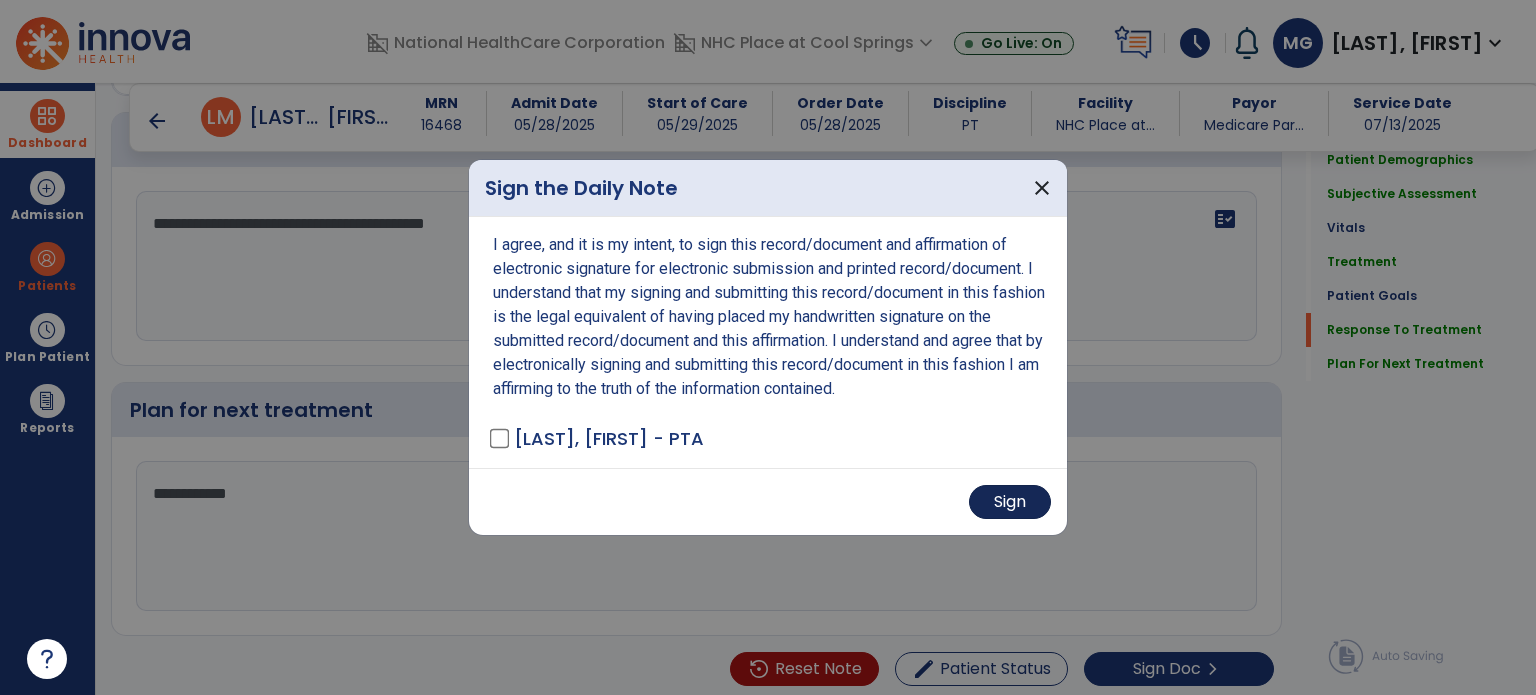 click on "Sign" at bounding box center (1010, 502) 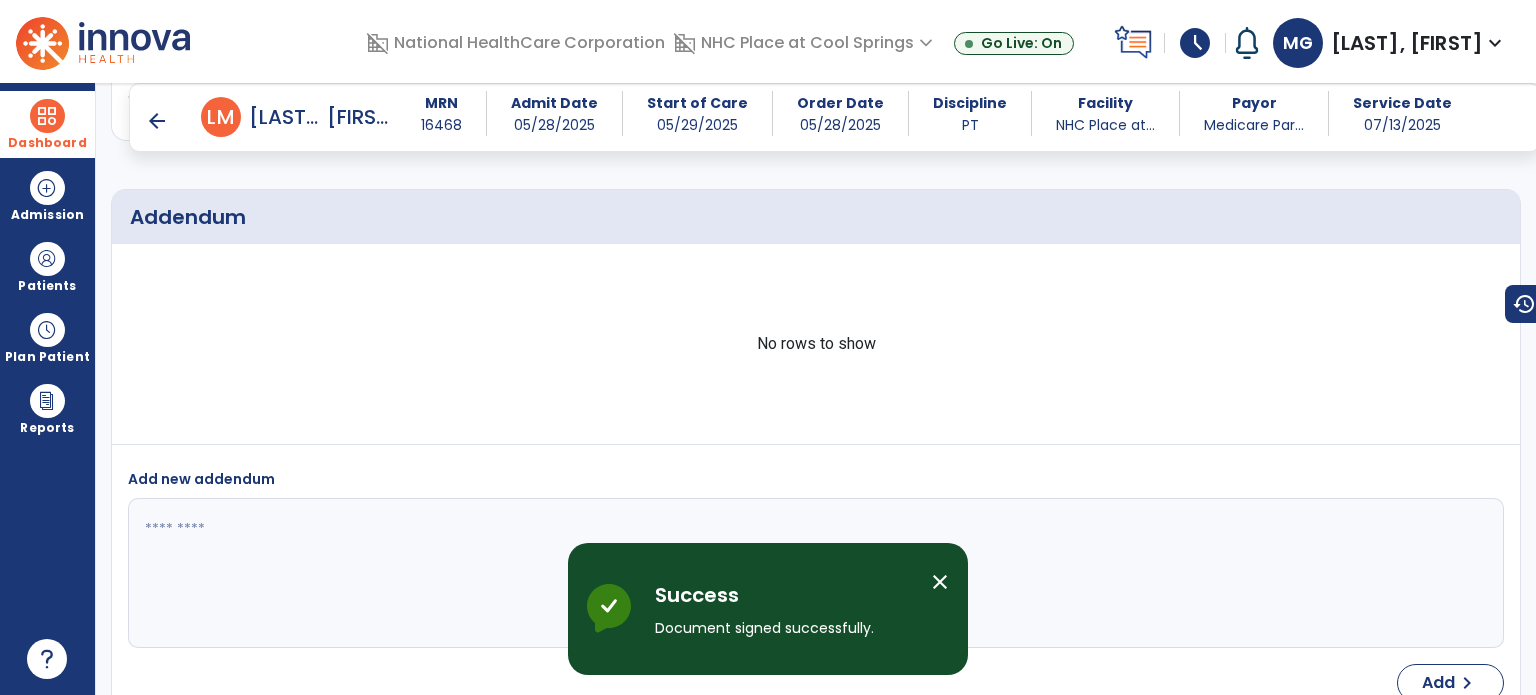 scroll, scrollTop: 4632, scrollLeft: 0, axis: vertical 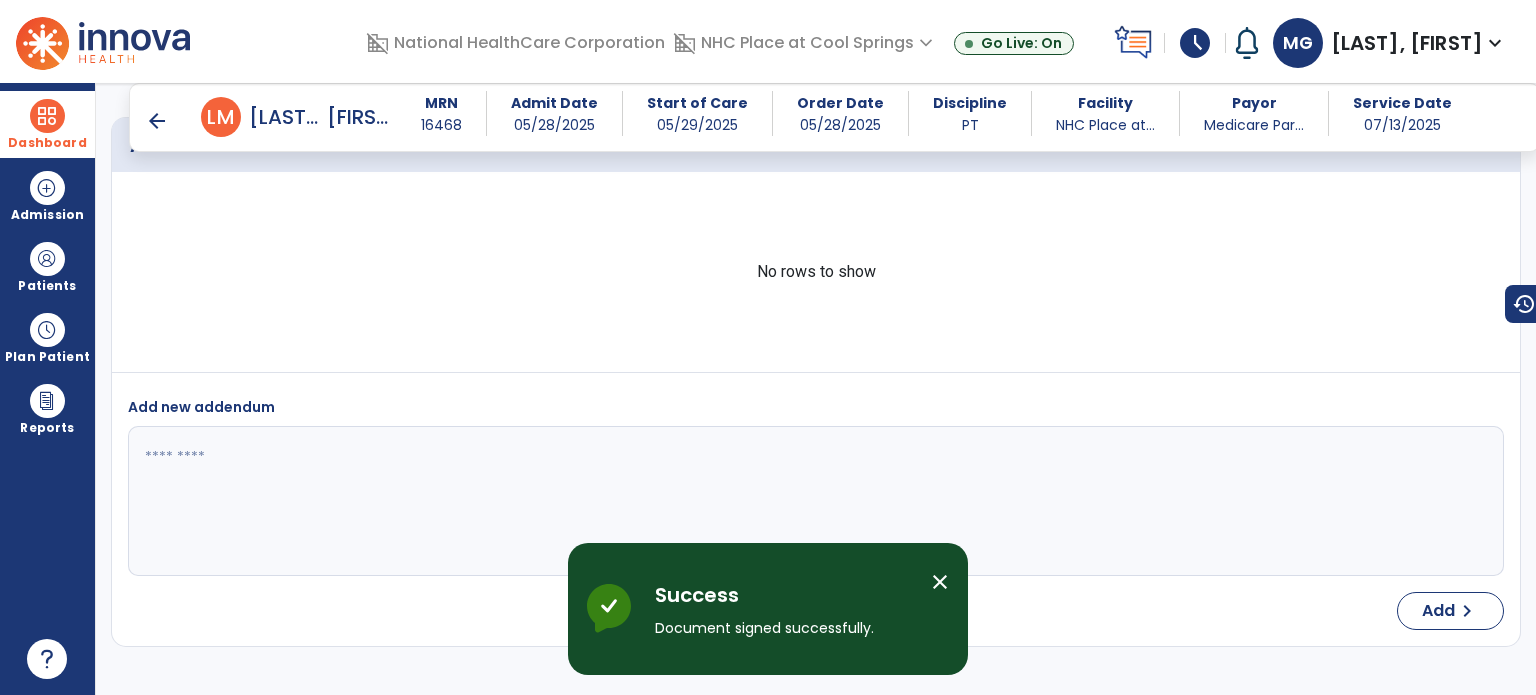 click on "arrow_back" at bounding box center (157, 121) 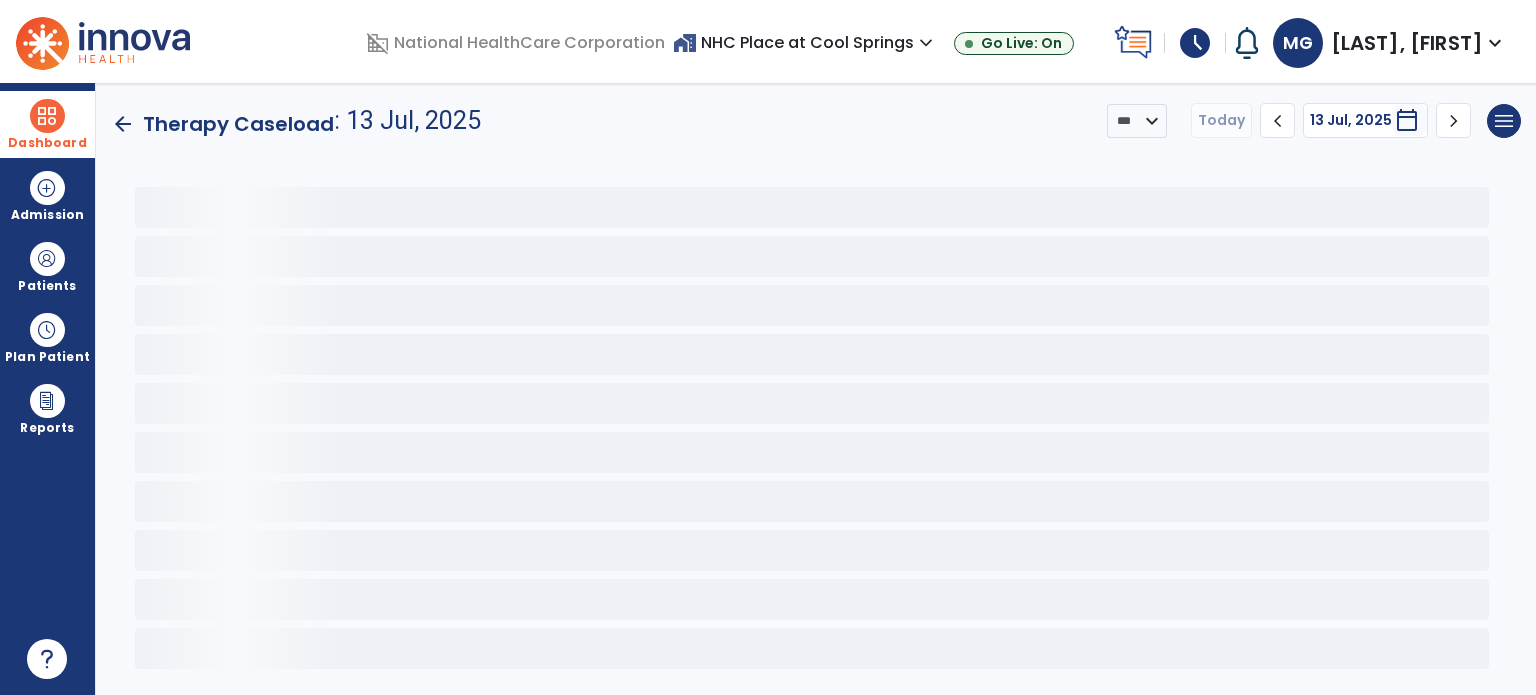 scroll, scrollTop: 0, scrollLeft: 0, axis: both 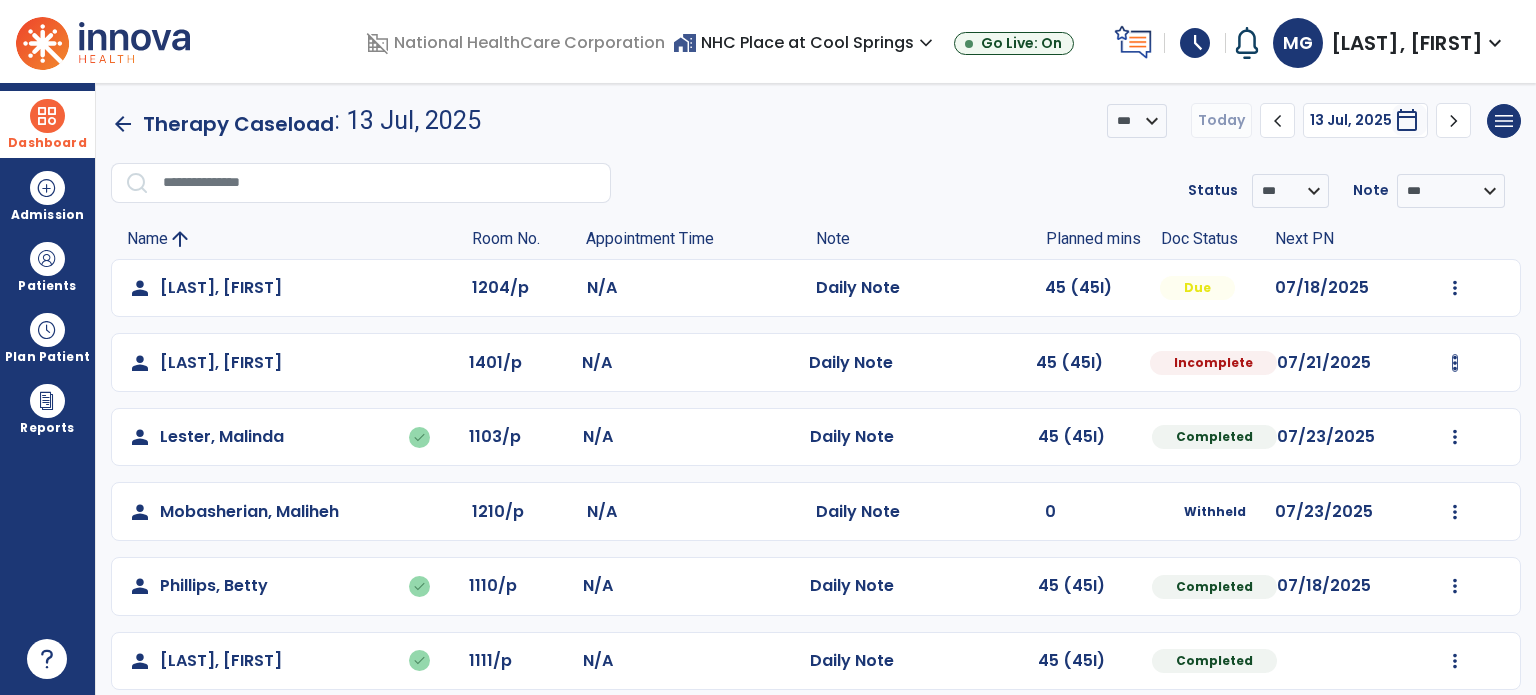 click at bounding box center [1455, 288] 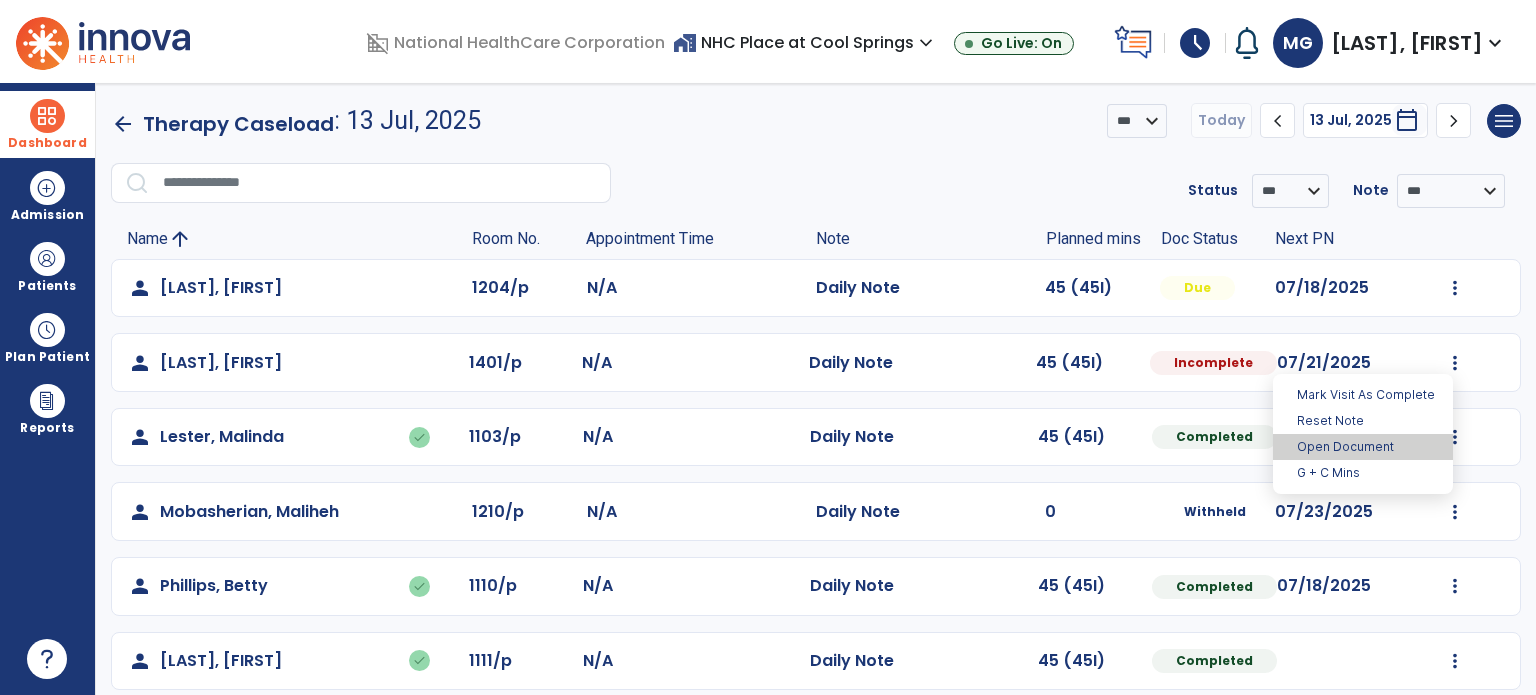 click on "Open Document" at bounding box center (1363, 447) 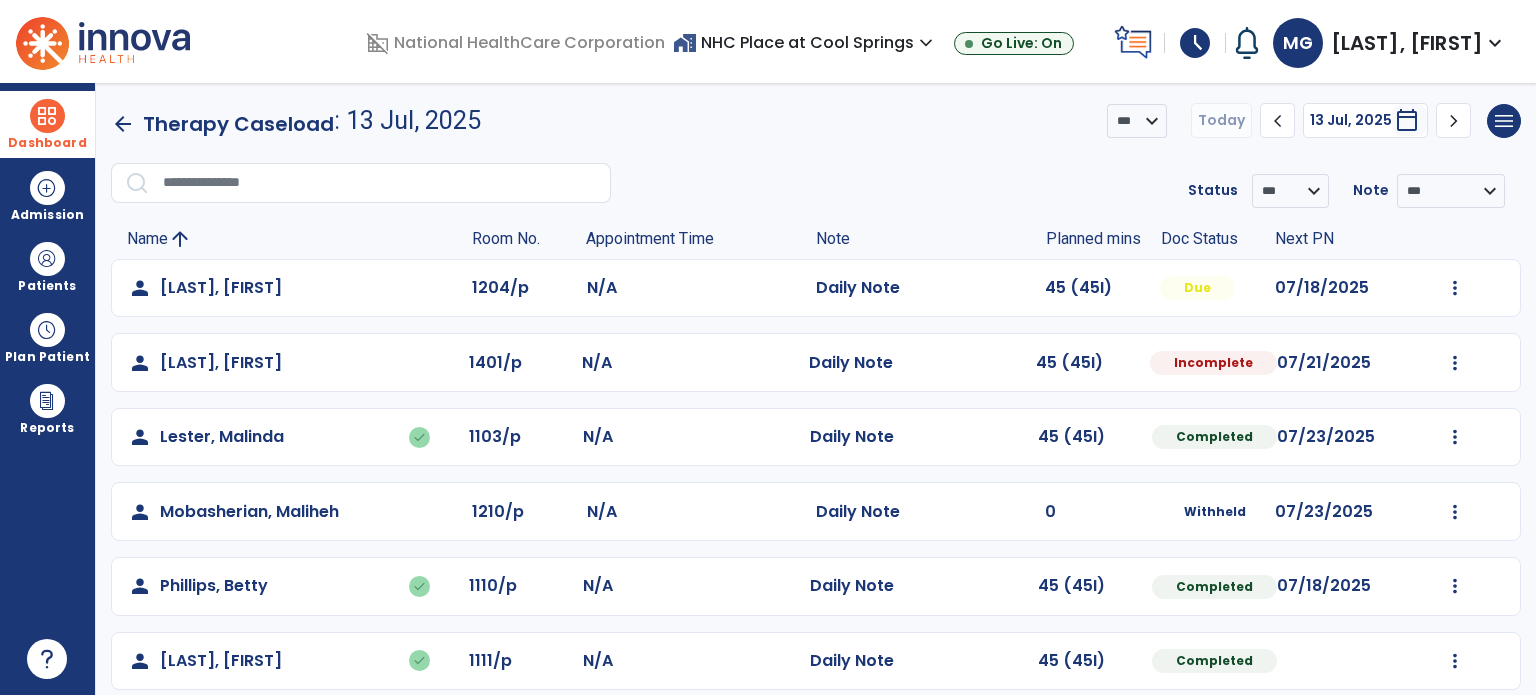 select on "*" 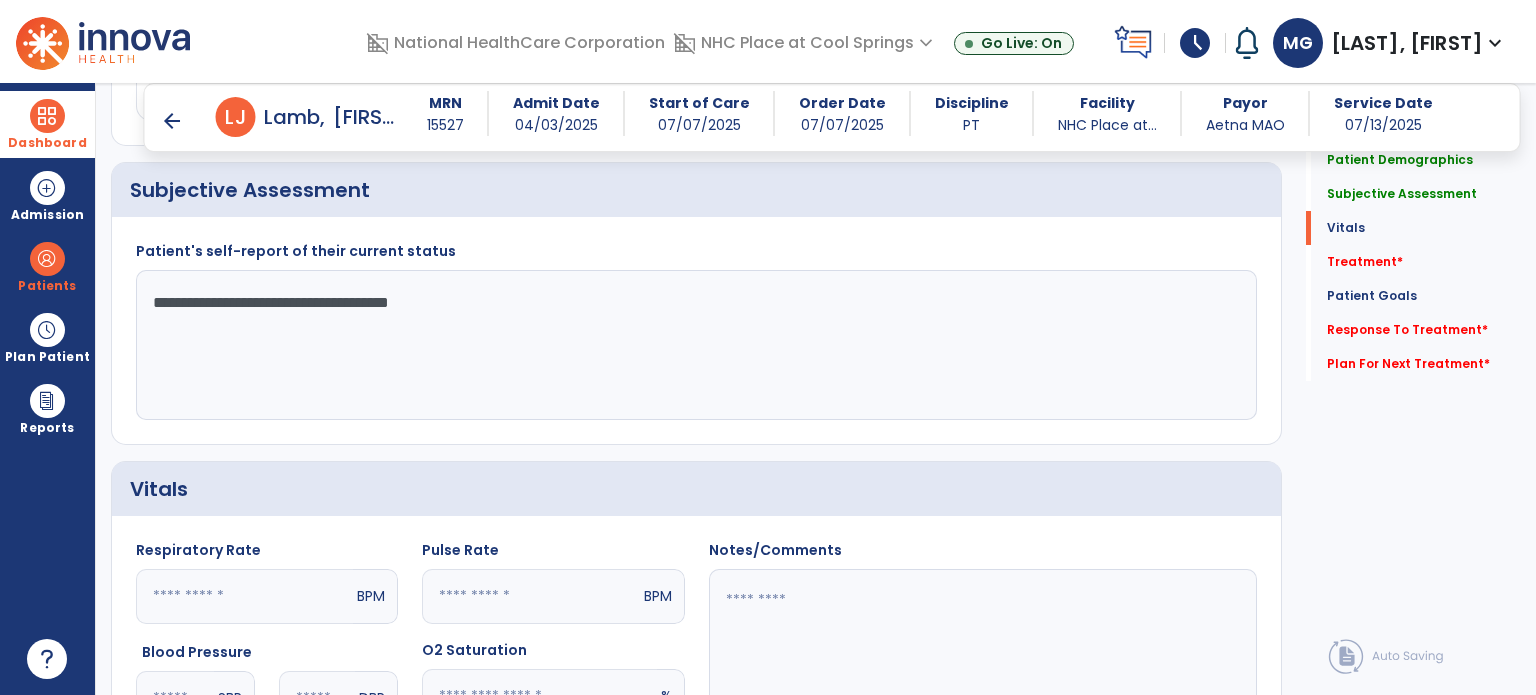 scroll, scrollTop: 848, scrollLeft: 0, axis: vertical 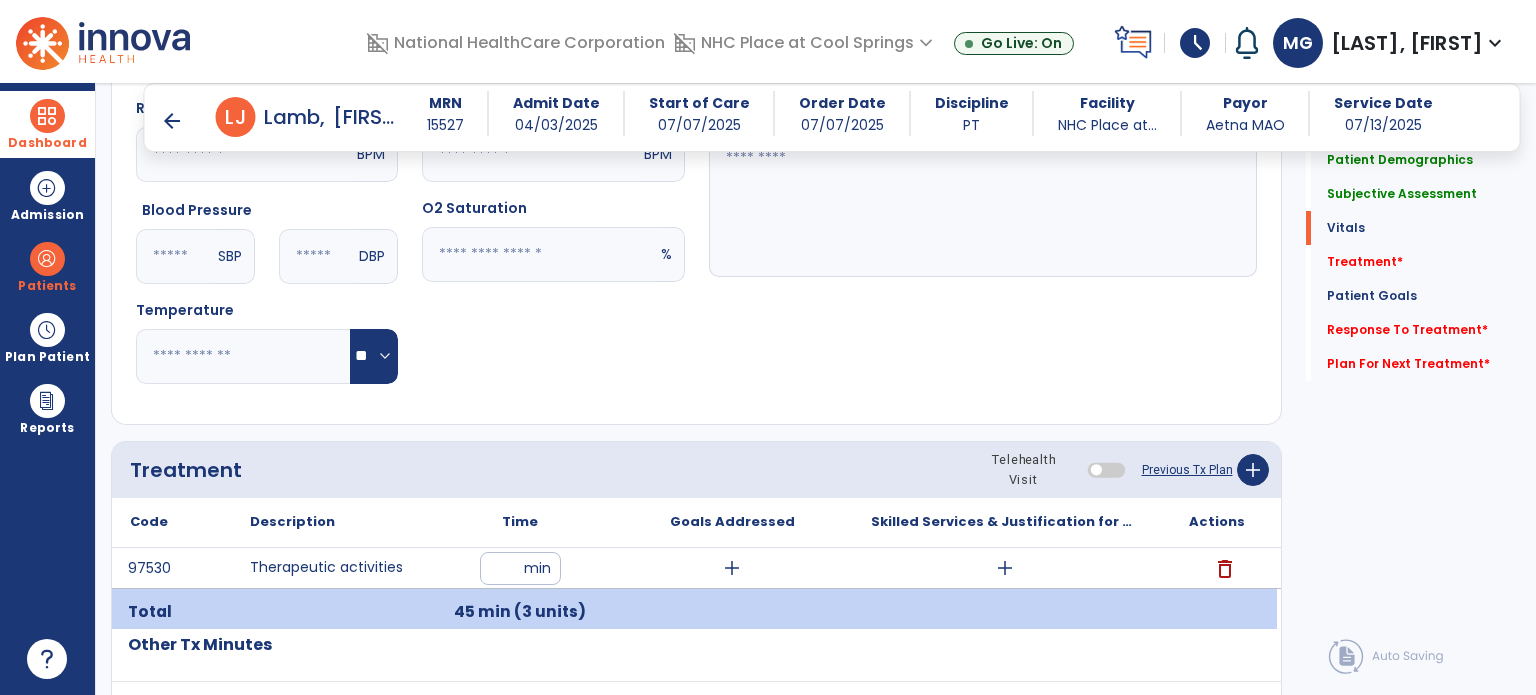 click on "add" at bounding box center (732, 568) 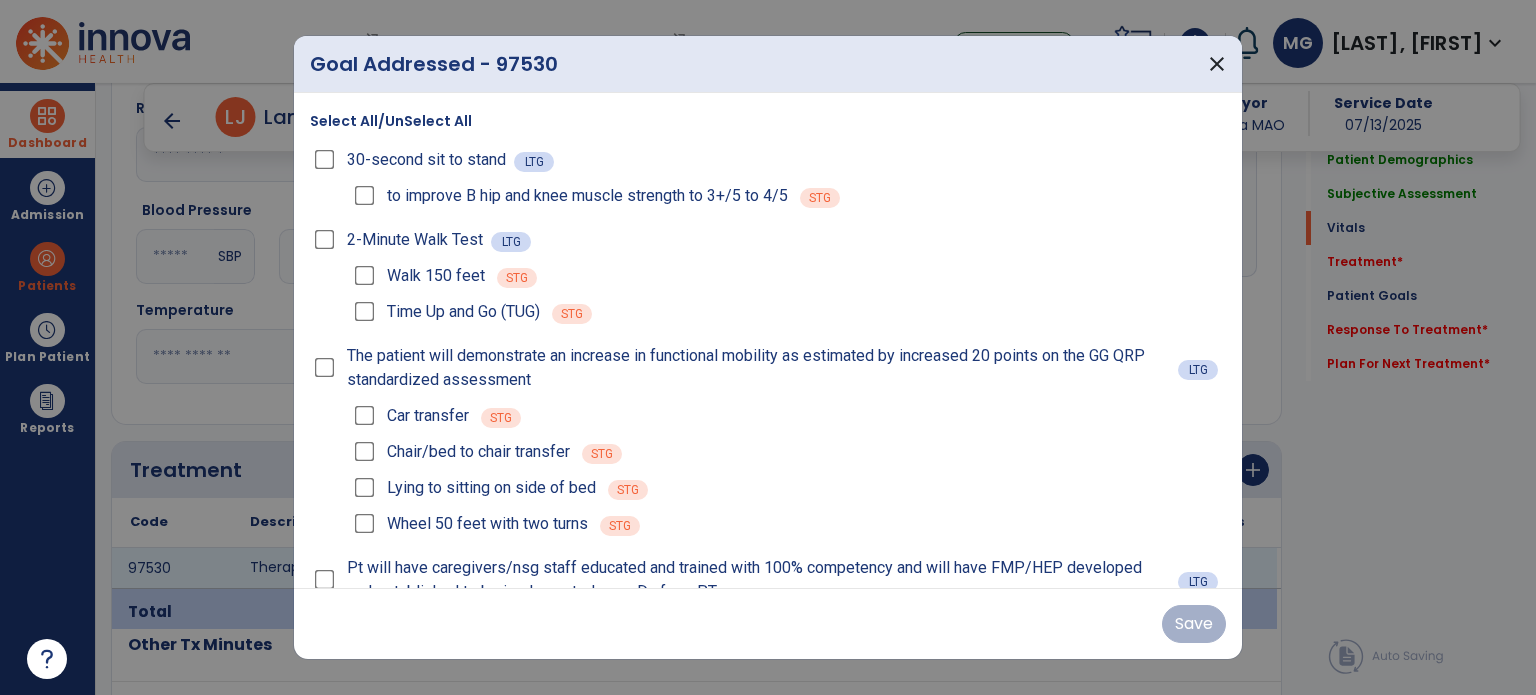scroll, scrollTop: 39, scrollLeft: 0, axis: vertical 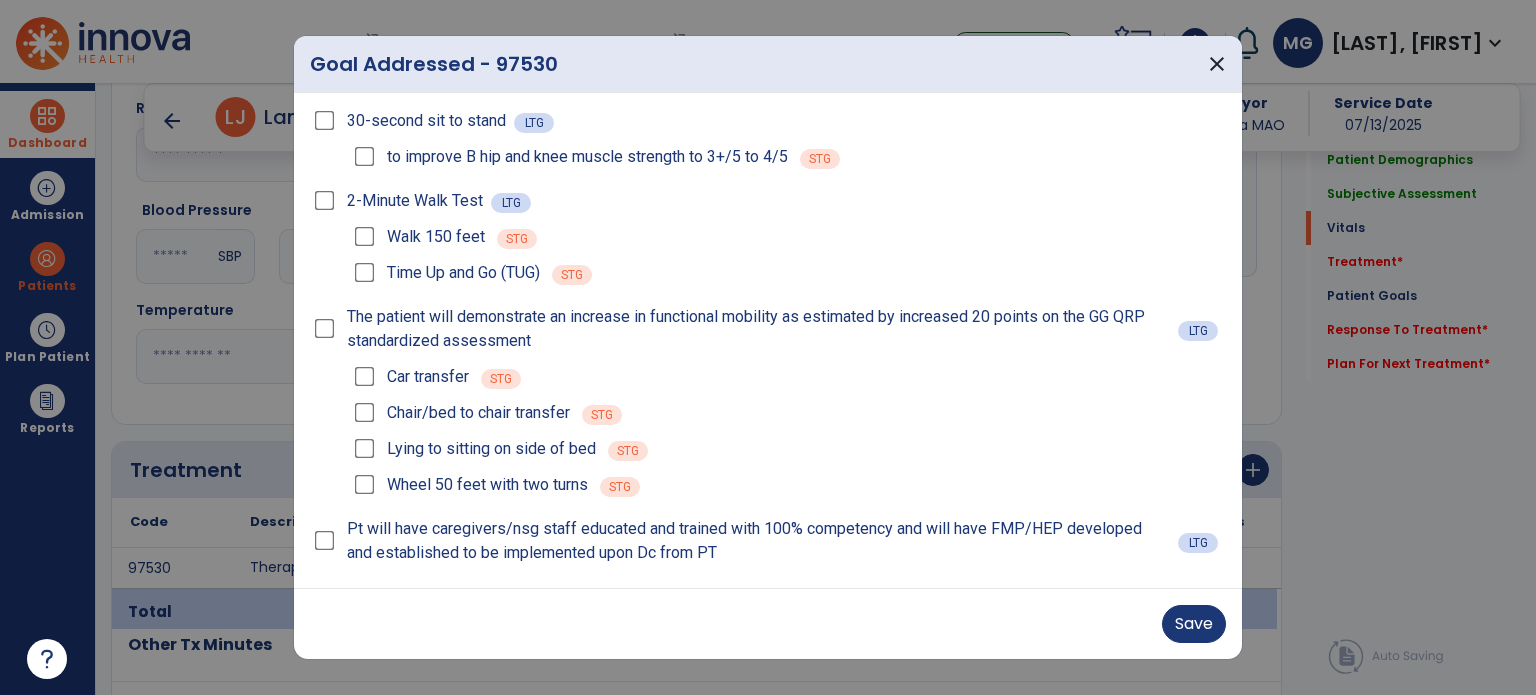 click on "Save" at bounding box center (768, 623) 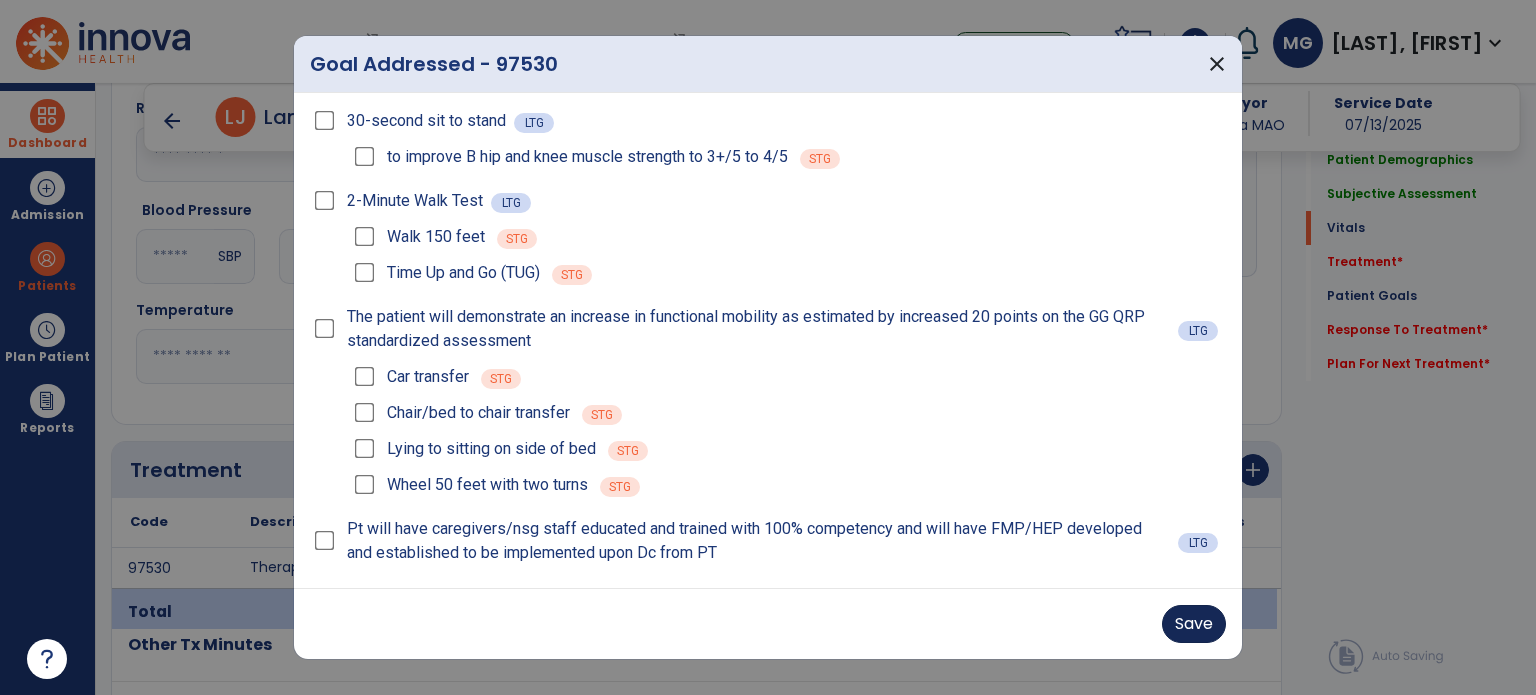 click on "Save" at bounding box center (1194, 624) 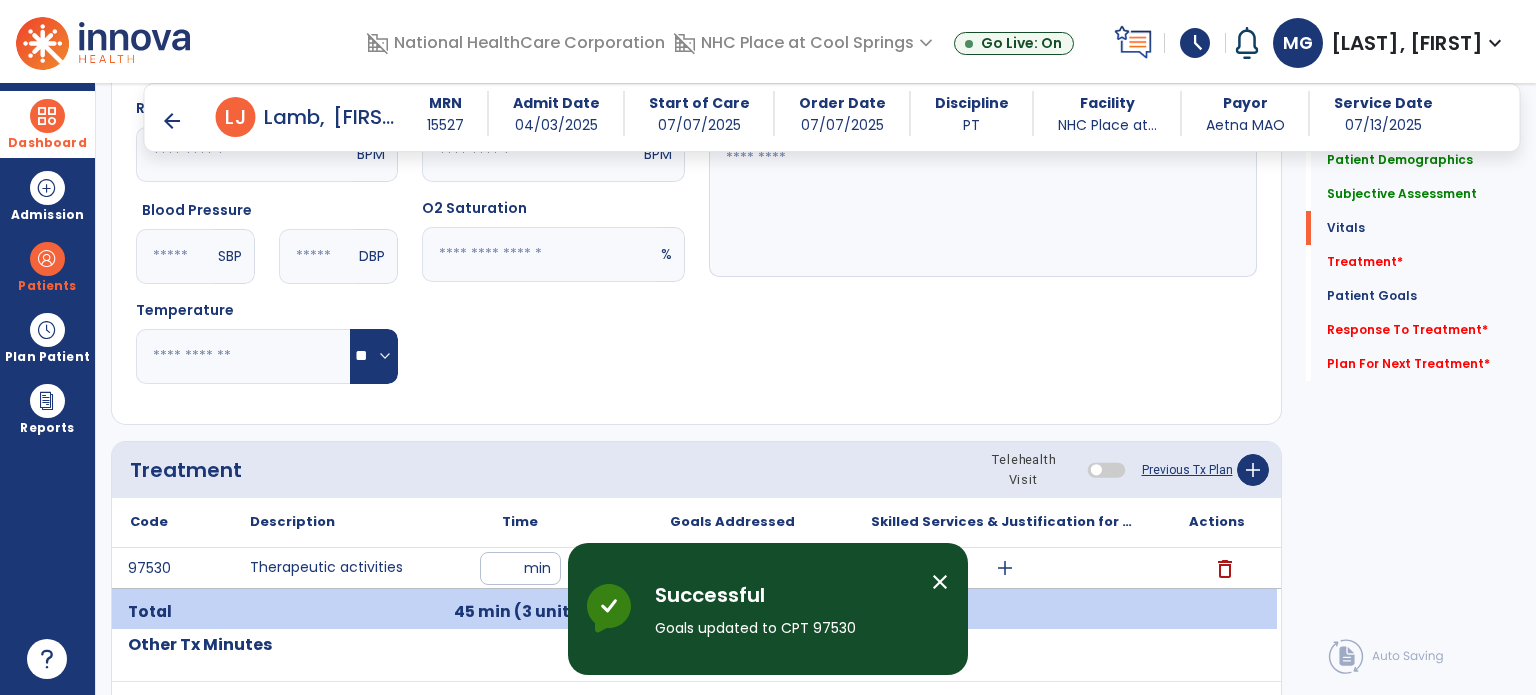 click on "add" at bounding box center (1005, 568) 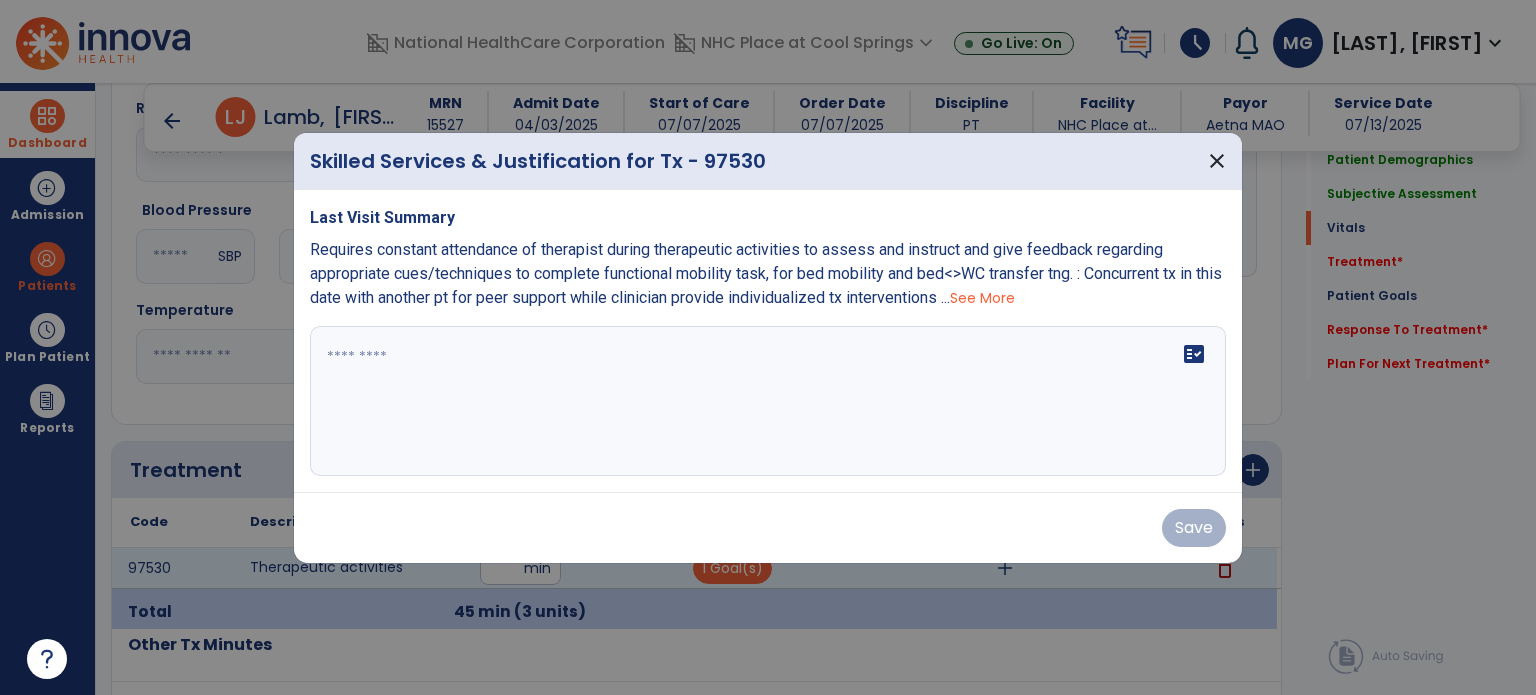 click on "See More" at bounding box center [982, 298] 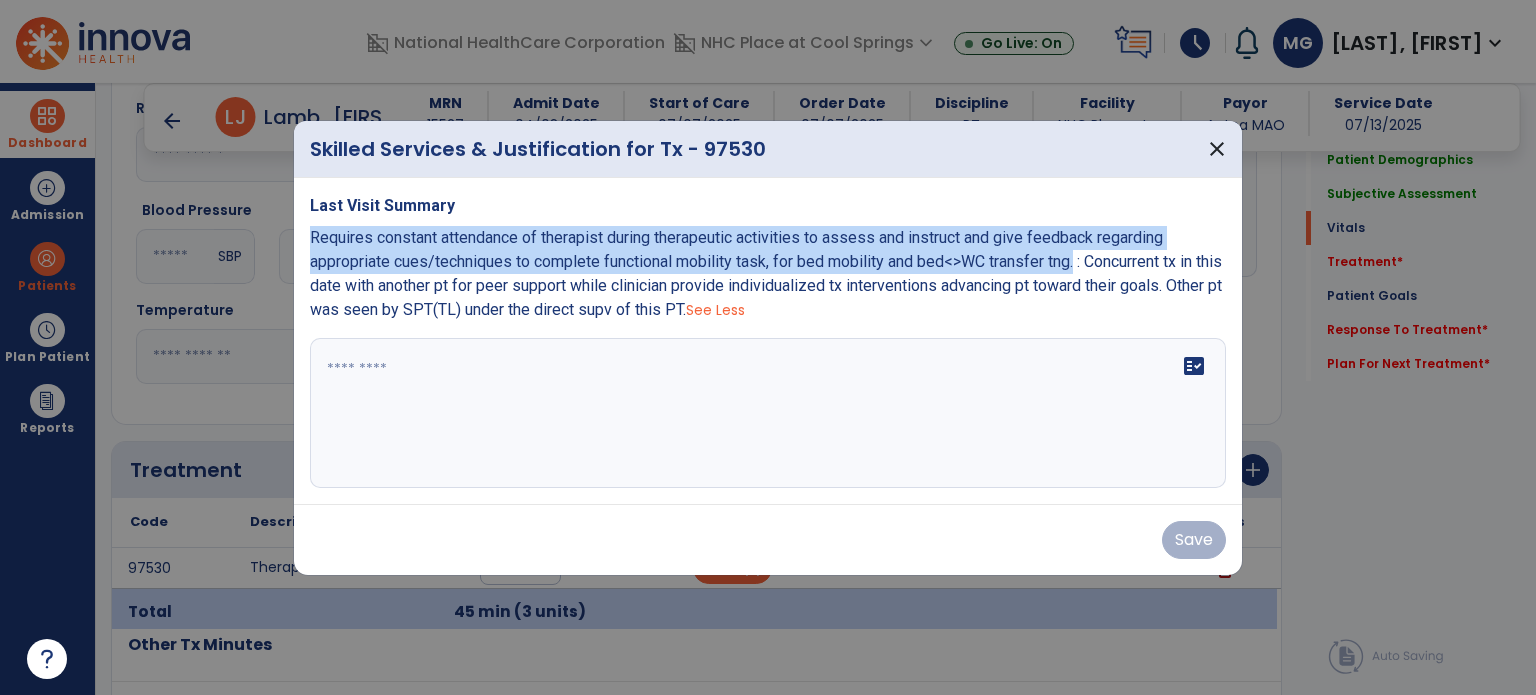 drag, startPoint x: 306, startPoint y: 239, endPoint x: 1090, endPoint y: 258, distance: 784.2302 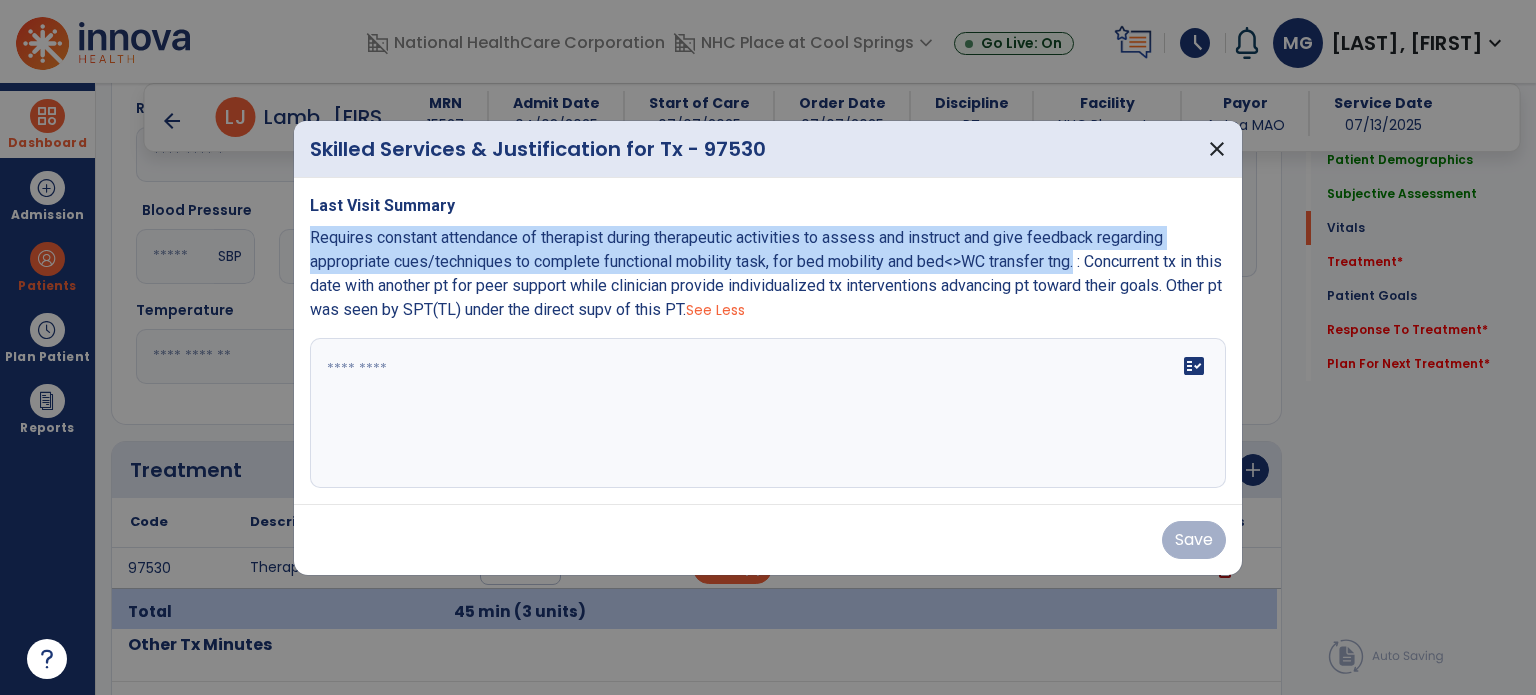 click on "Last Visit Summary Requires constant attendance of therapist during therapeutic activities  to assess and instruct and give feedback regarding appropriate cues/techniques to complete functional mobility task, for bed mobility and bed<>WC transfer tng.
: Concurrent tx in this date with another pt for peer support while clinician provide individualized tx interventions  advancing pt toward their goals. Other pt was seen by SPT(TL) under the direct supv of this PT.  See Less   fact_check" at bounding box center [768, 341] 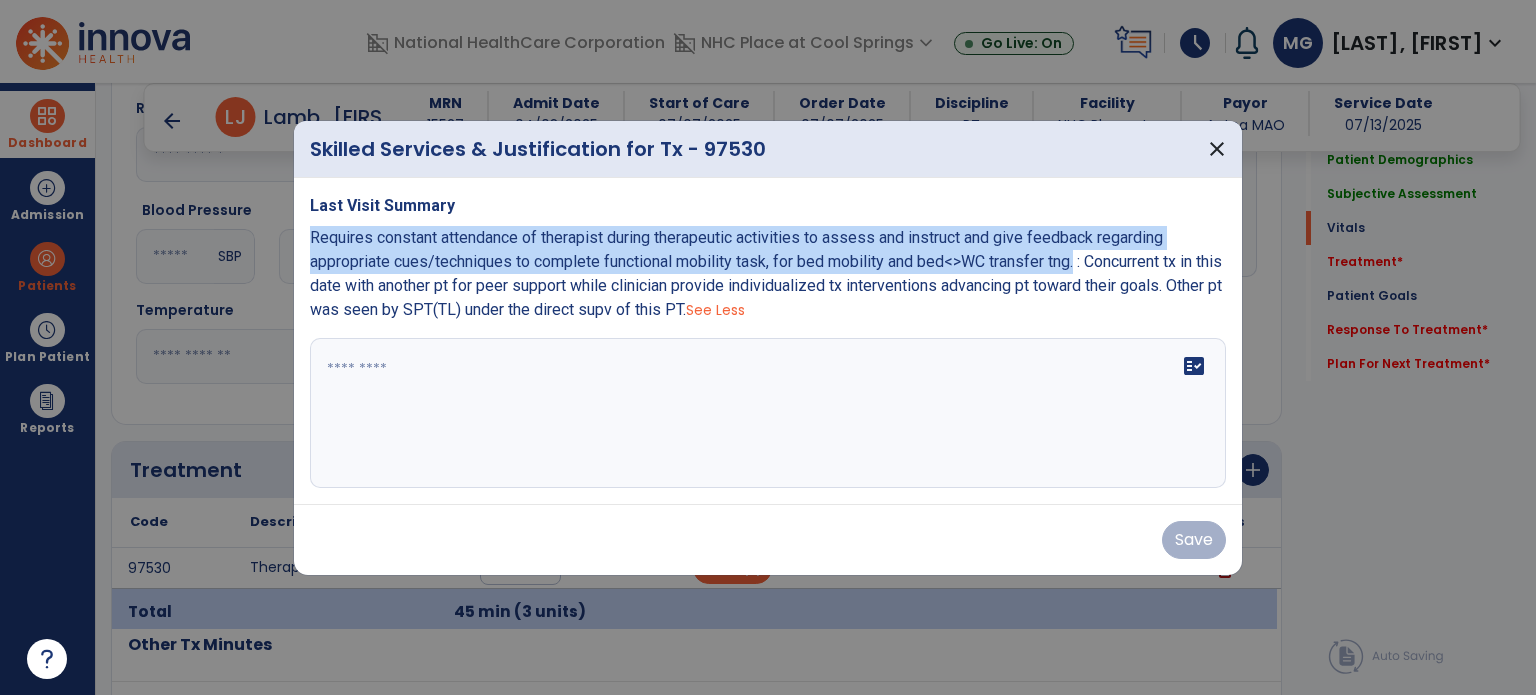copy on "Requires constant attendance of therapist during therapeutic activities  to assess and instruct and give feedback regarding appropriate cues/techniques to complete functional mobility task, for bed mobility and bed<>WC transfer tng." 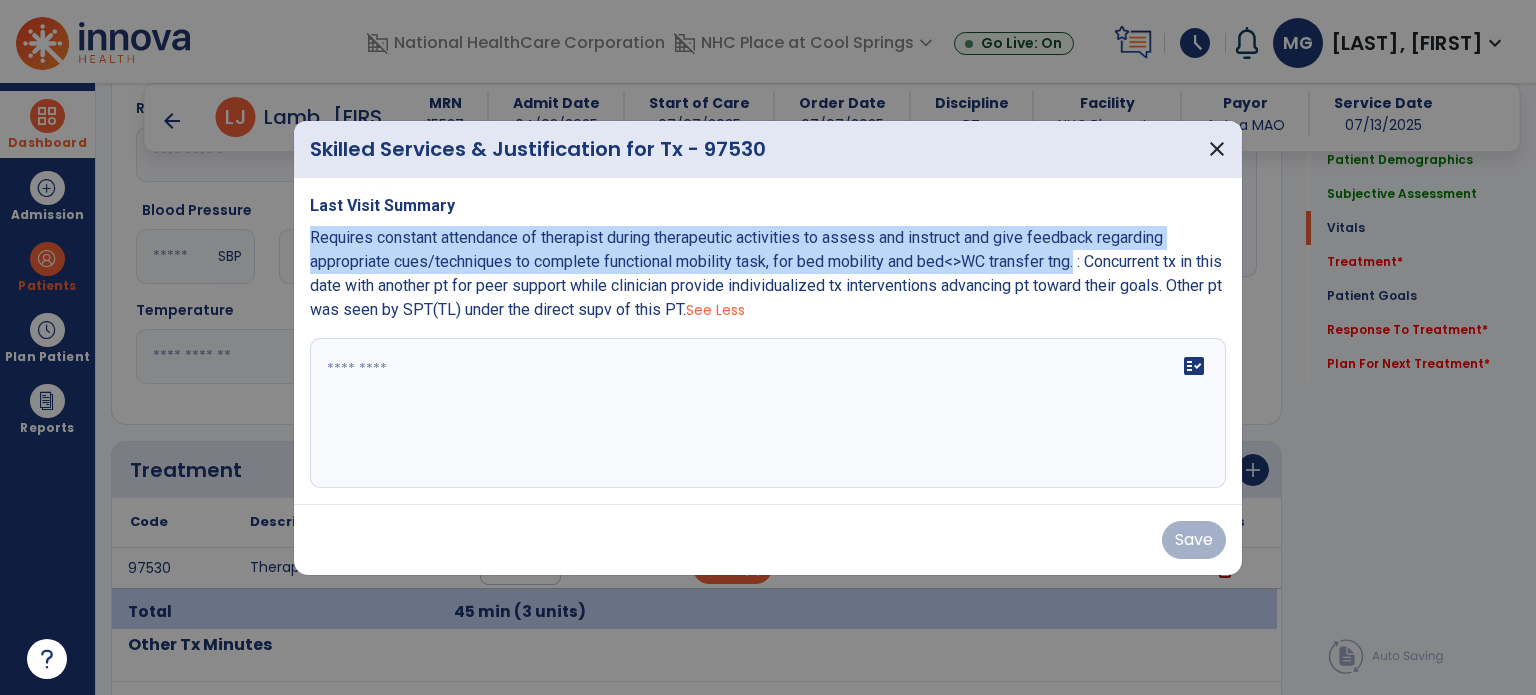click at bounding box center (768, 413) 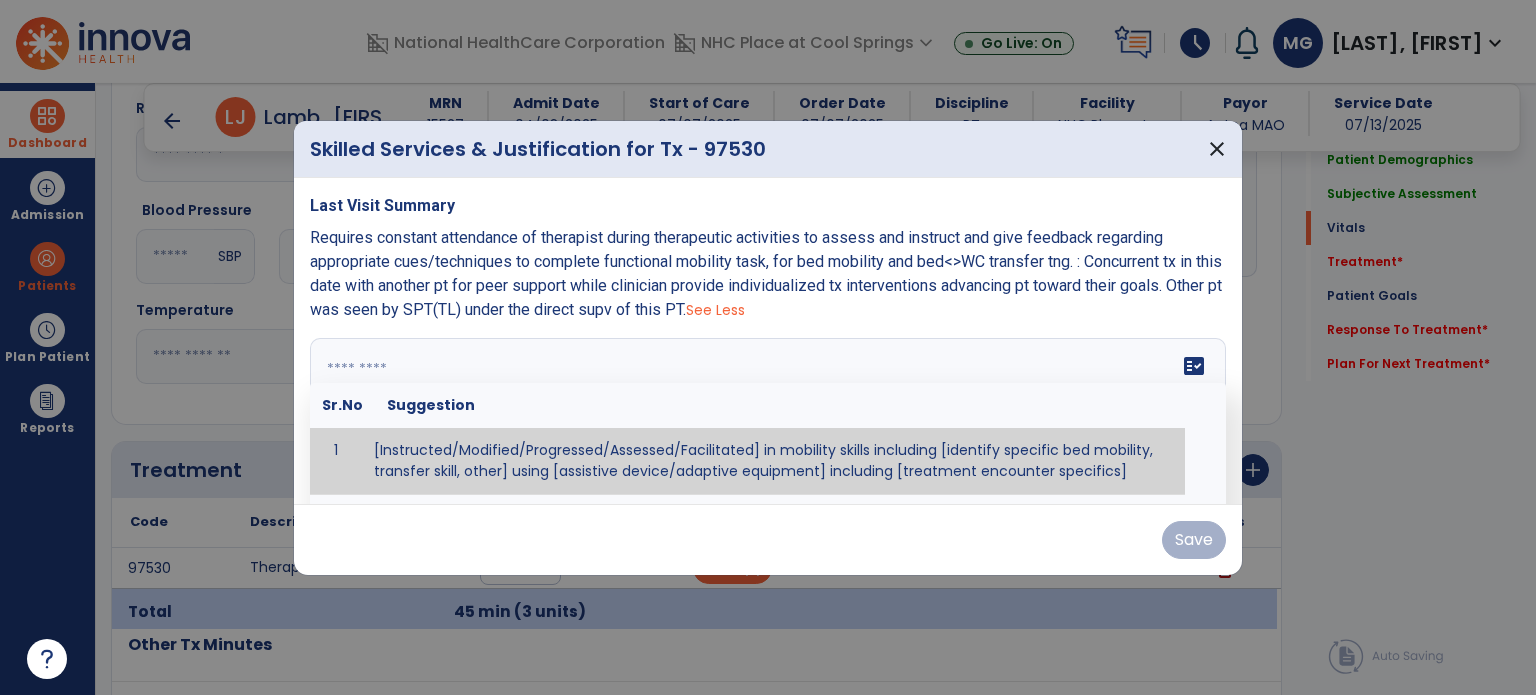 paste on "**********" 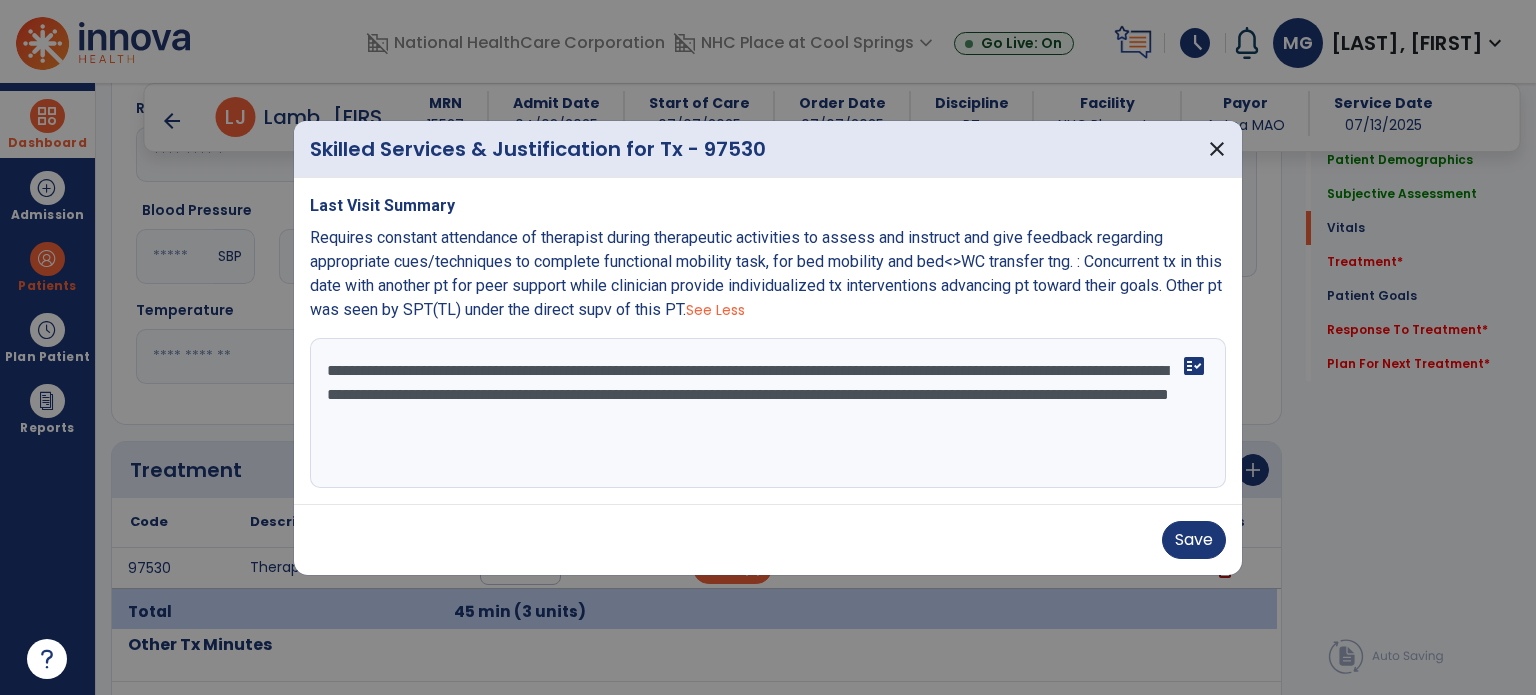 type on "**********" 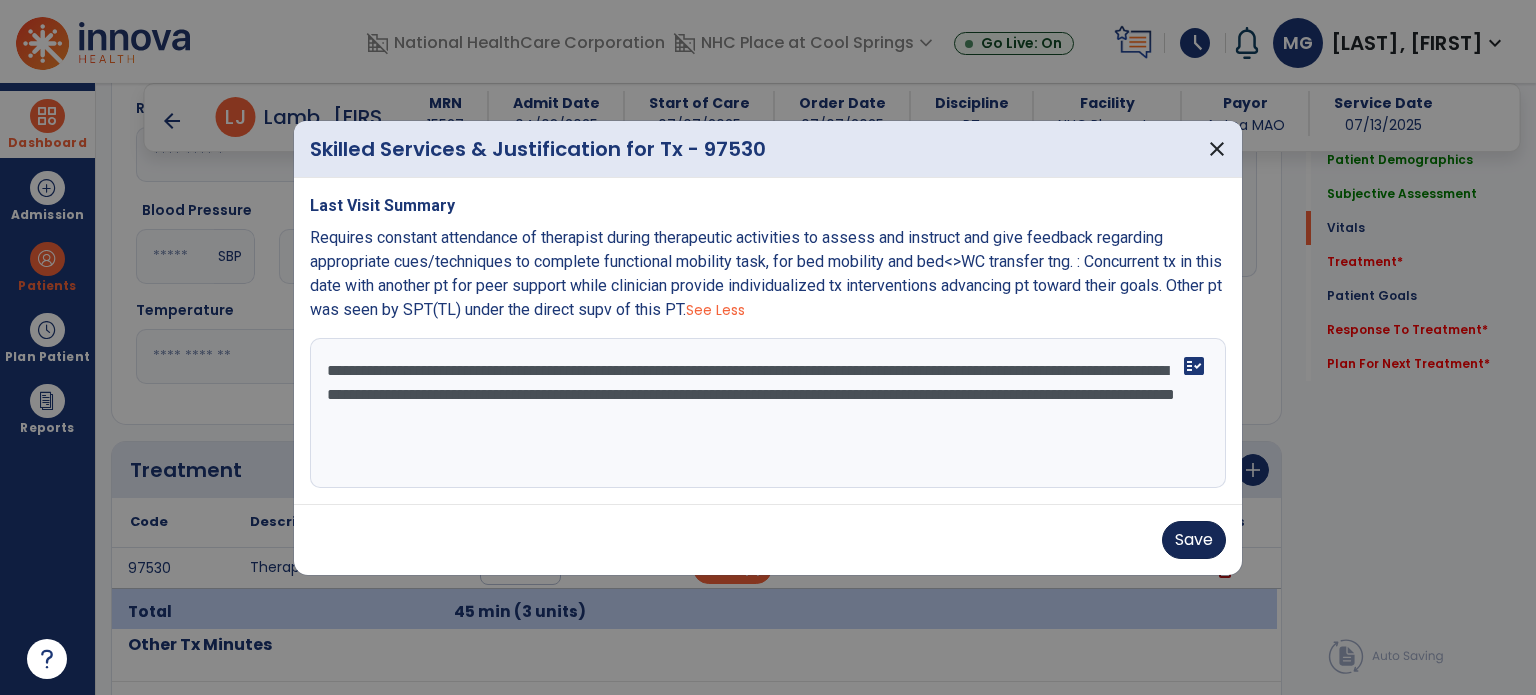 click on "Save" at bounding box center (1194, 540) 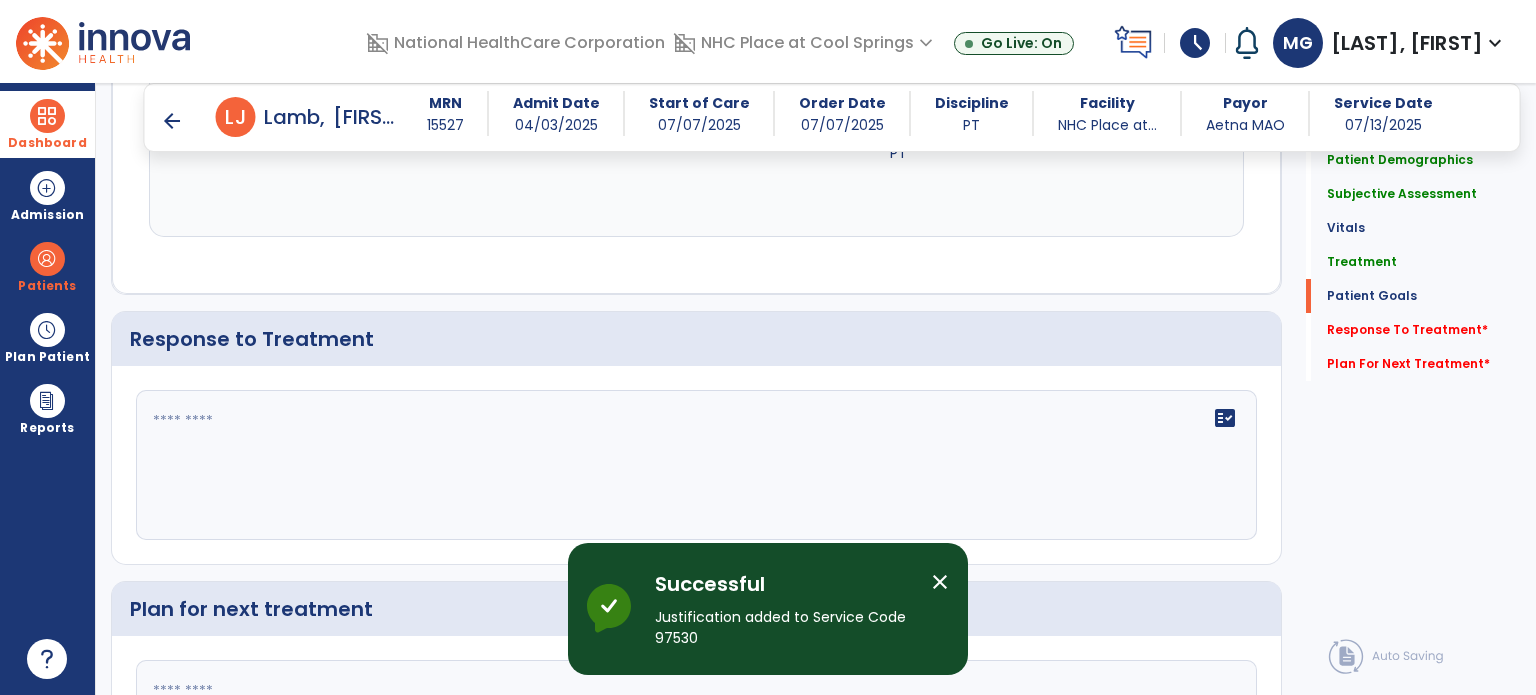 scroll, scrollTop: 3262, scrollLeft: 0, axis: vertical 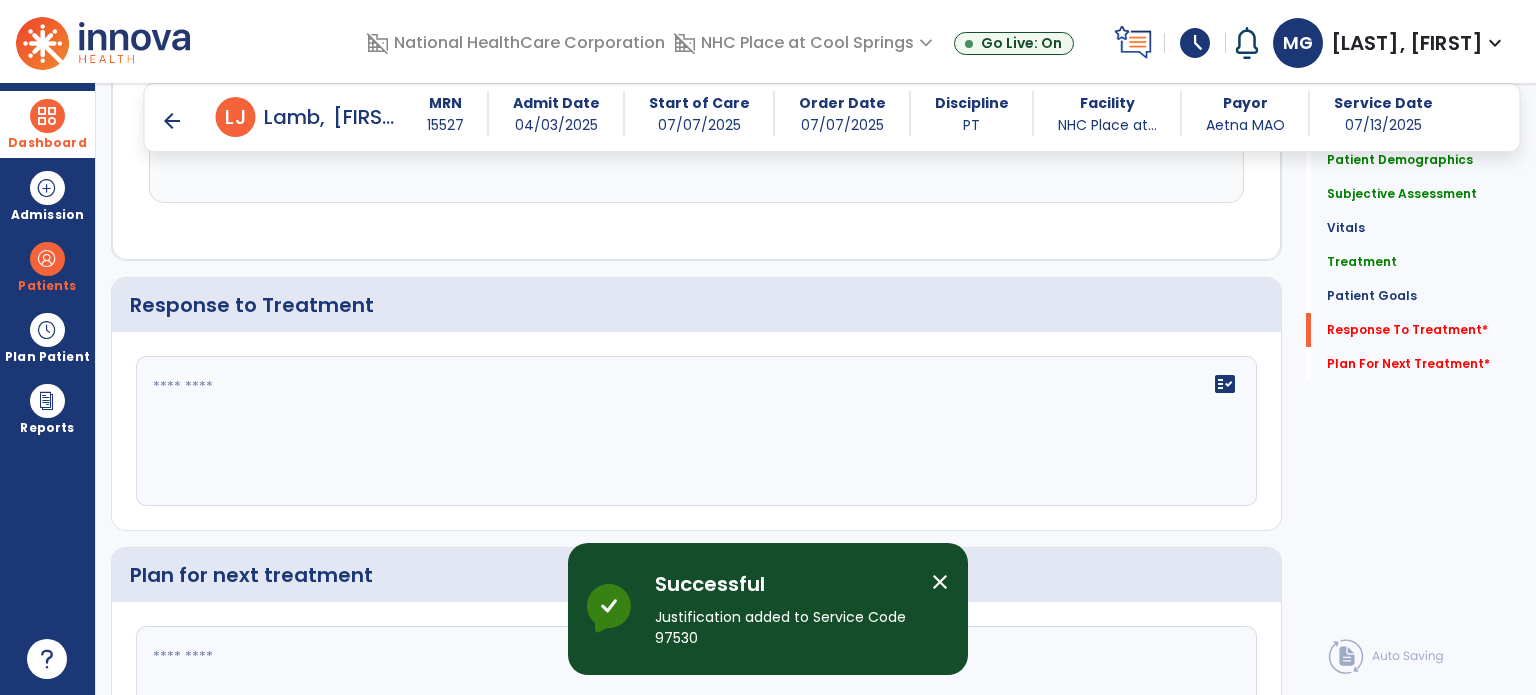 click on "fact_check" 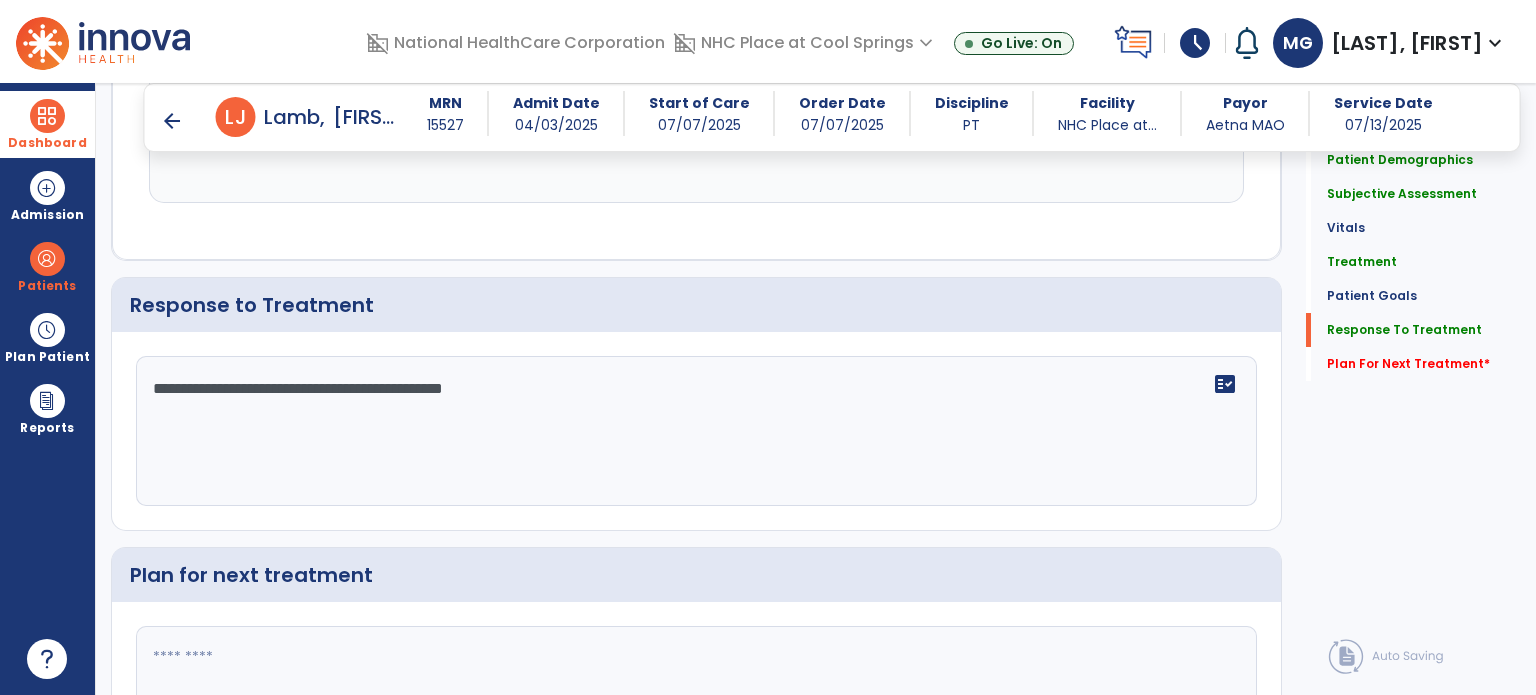 type on "**********" 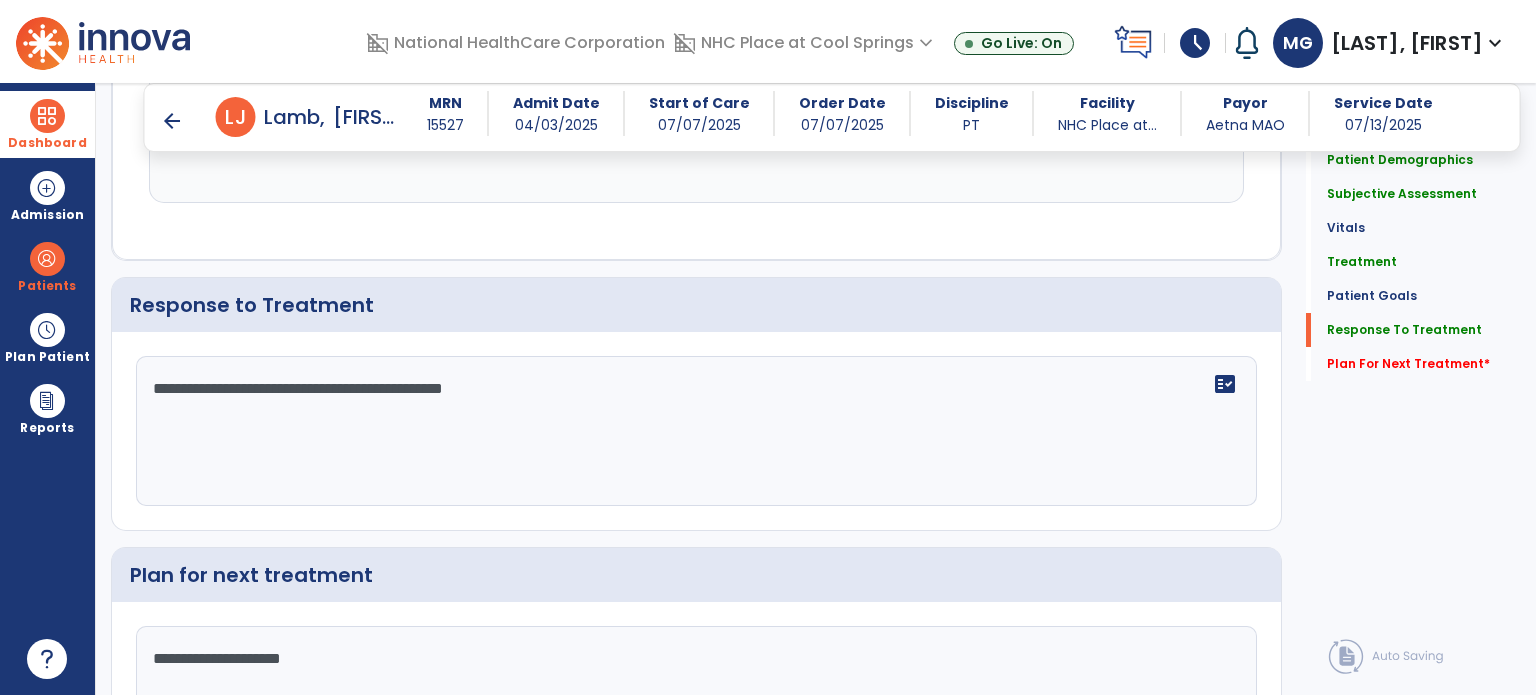 scroll, scrollTop: 3426, scrollLeft: 0, axis: vertical 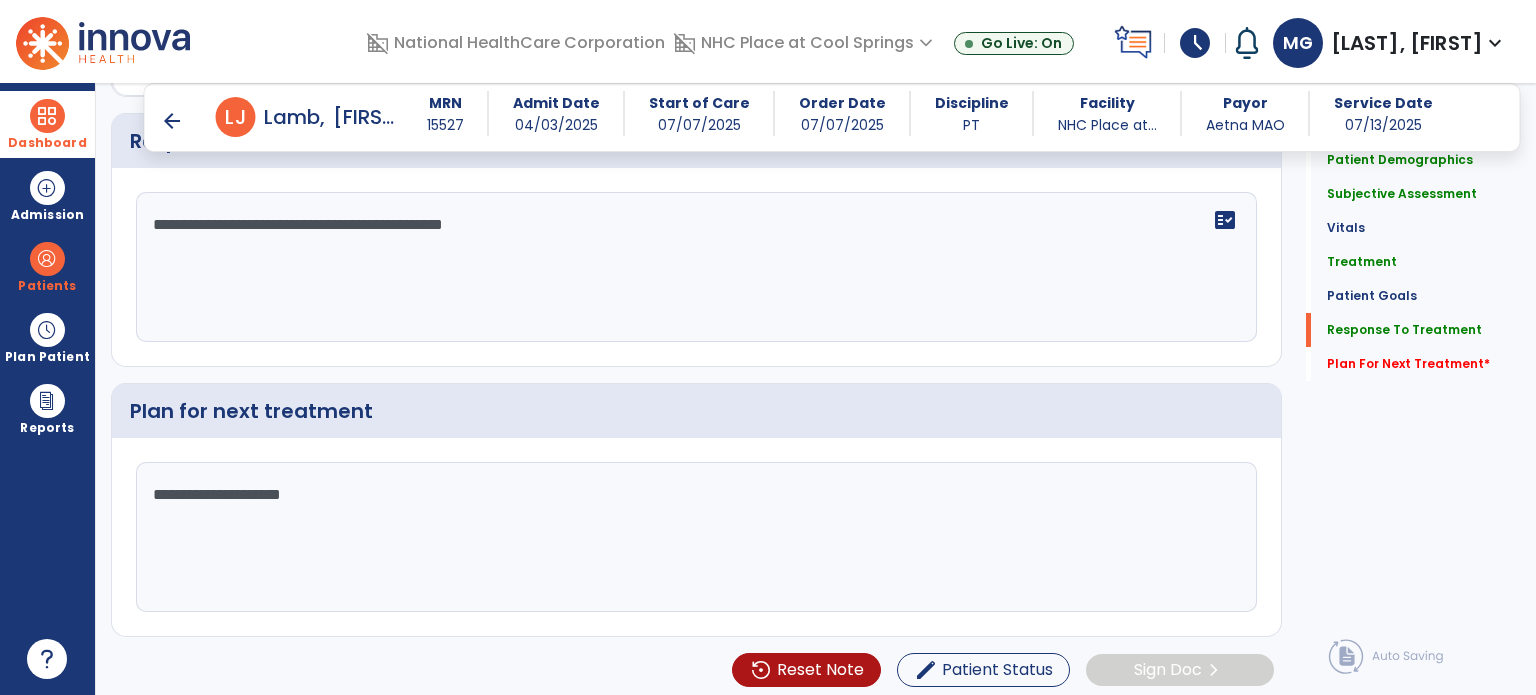 type on "**********" 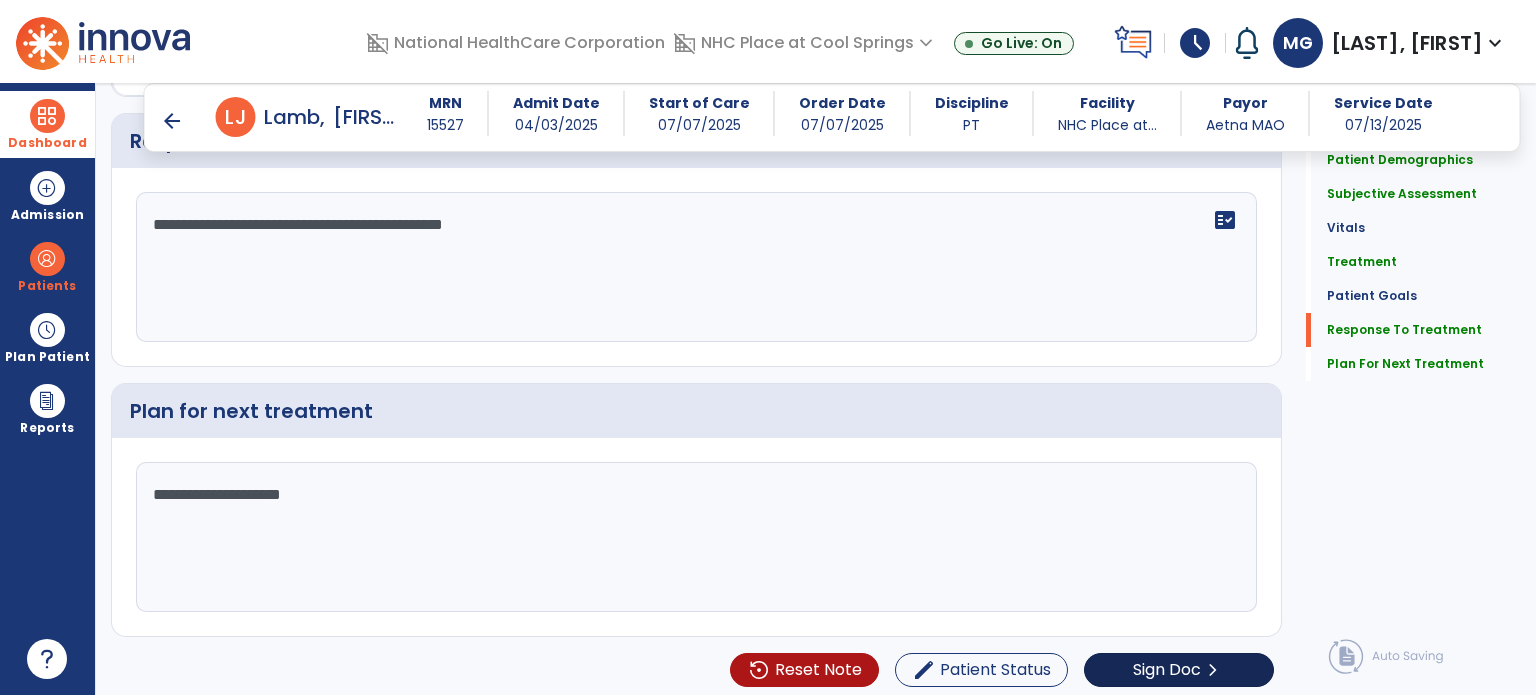 scroll, scrollTop: 3426, scrollLeft: 0, axis: vertical 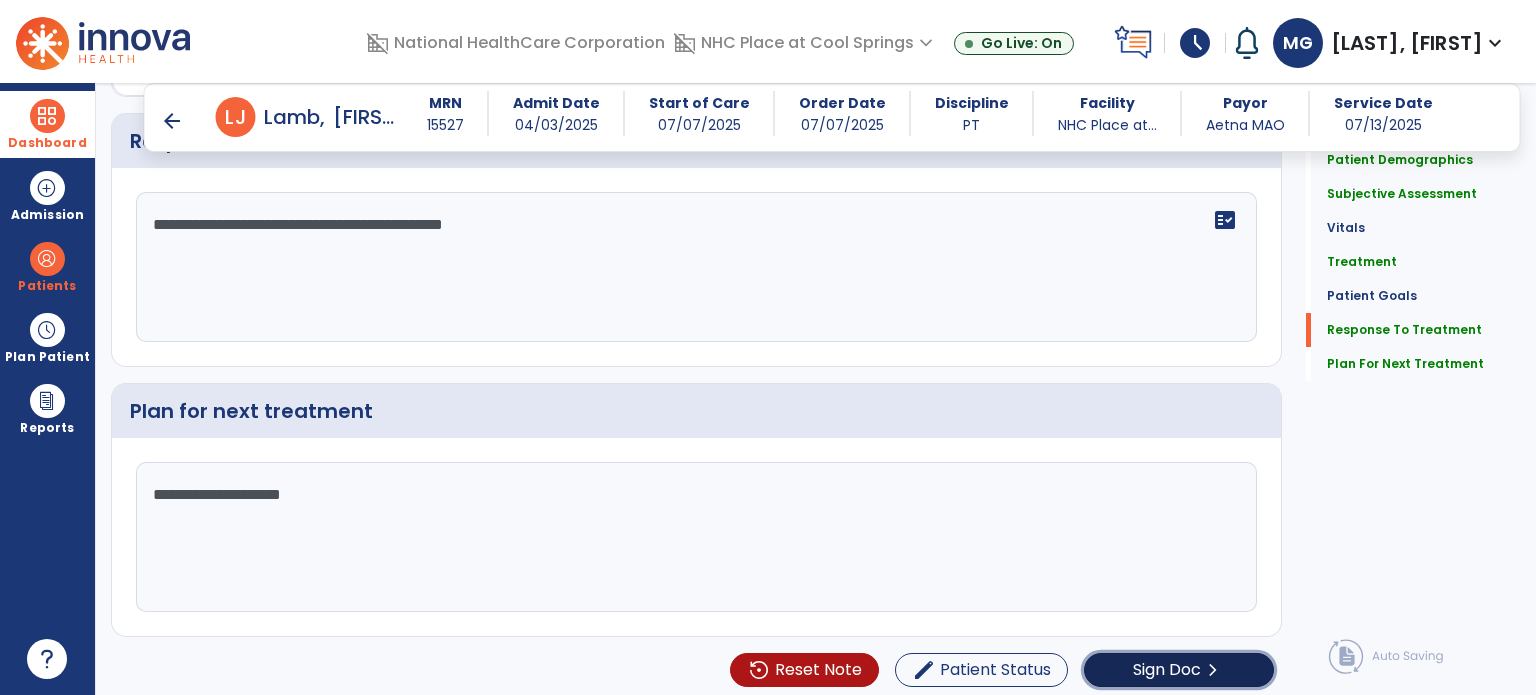 click on "Sign Doc  chevron_right" 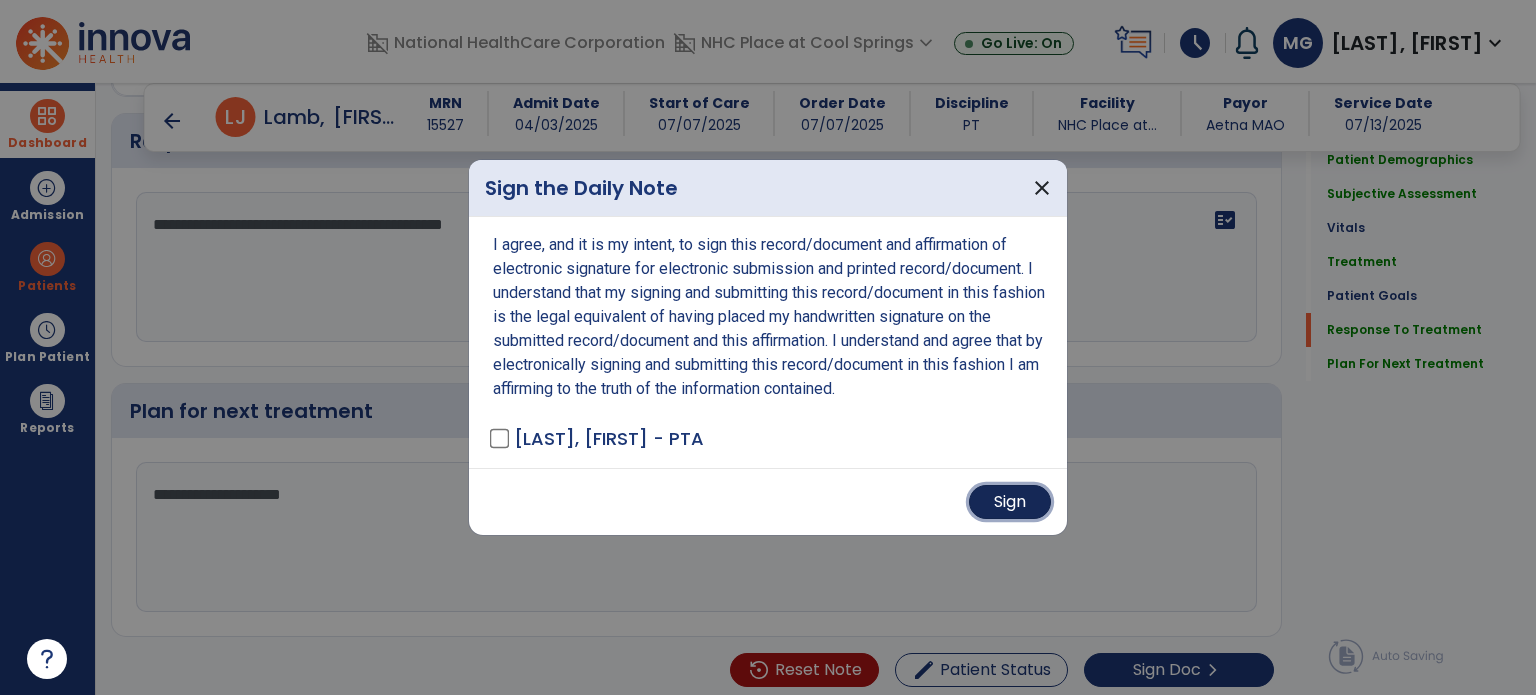 click on "Sign" at bounding box center [1010, 502] 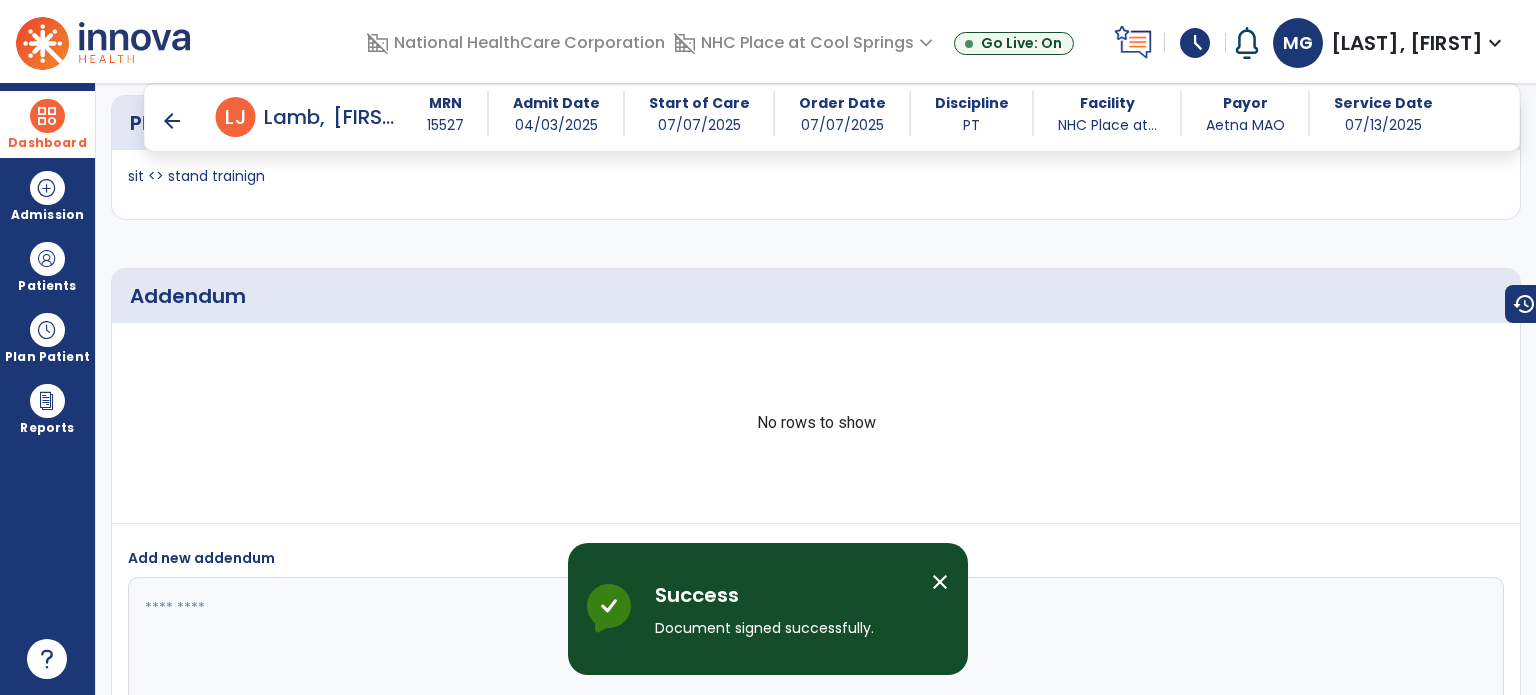 scroll, scrollTop: 5105, scrollLeft: 0, axis: vertical 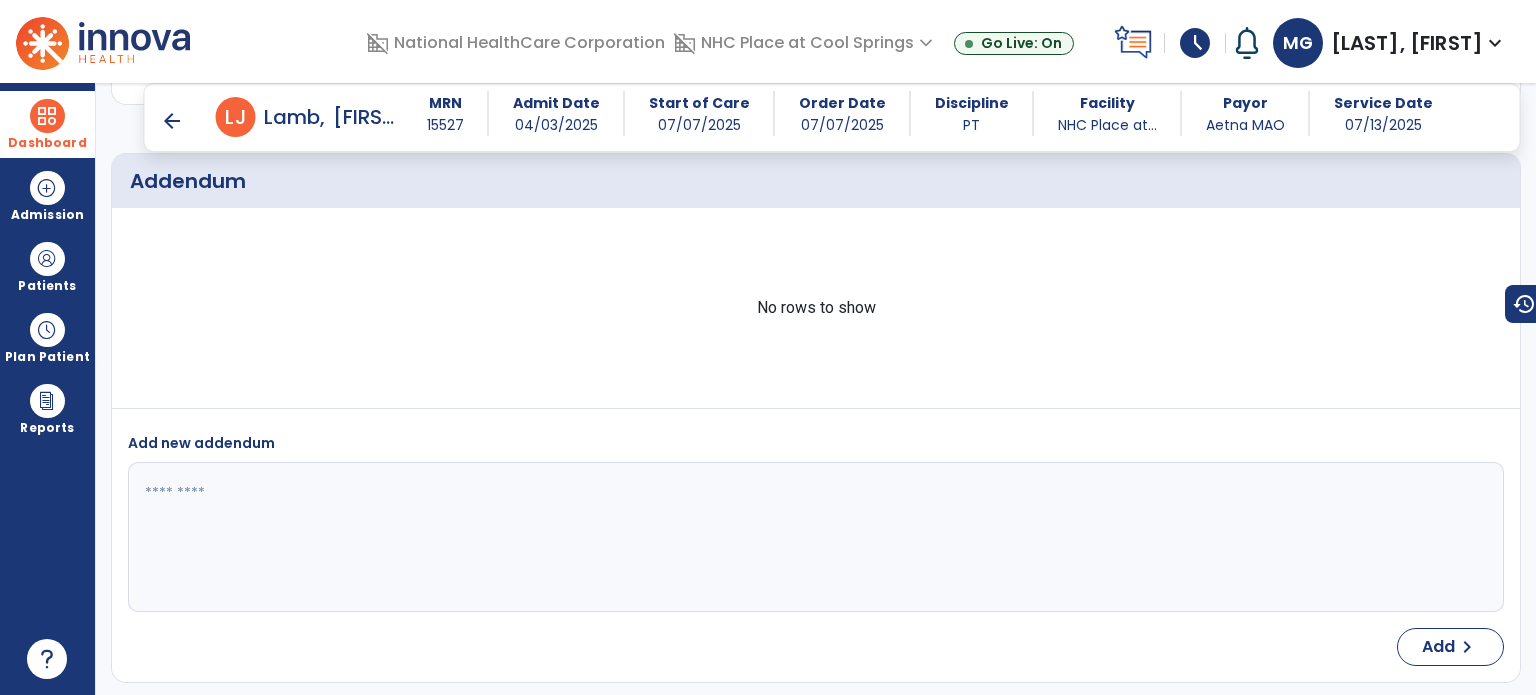 click on "arrow_back" at bounding box center [172, 121] 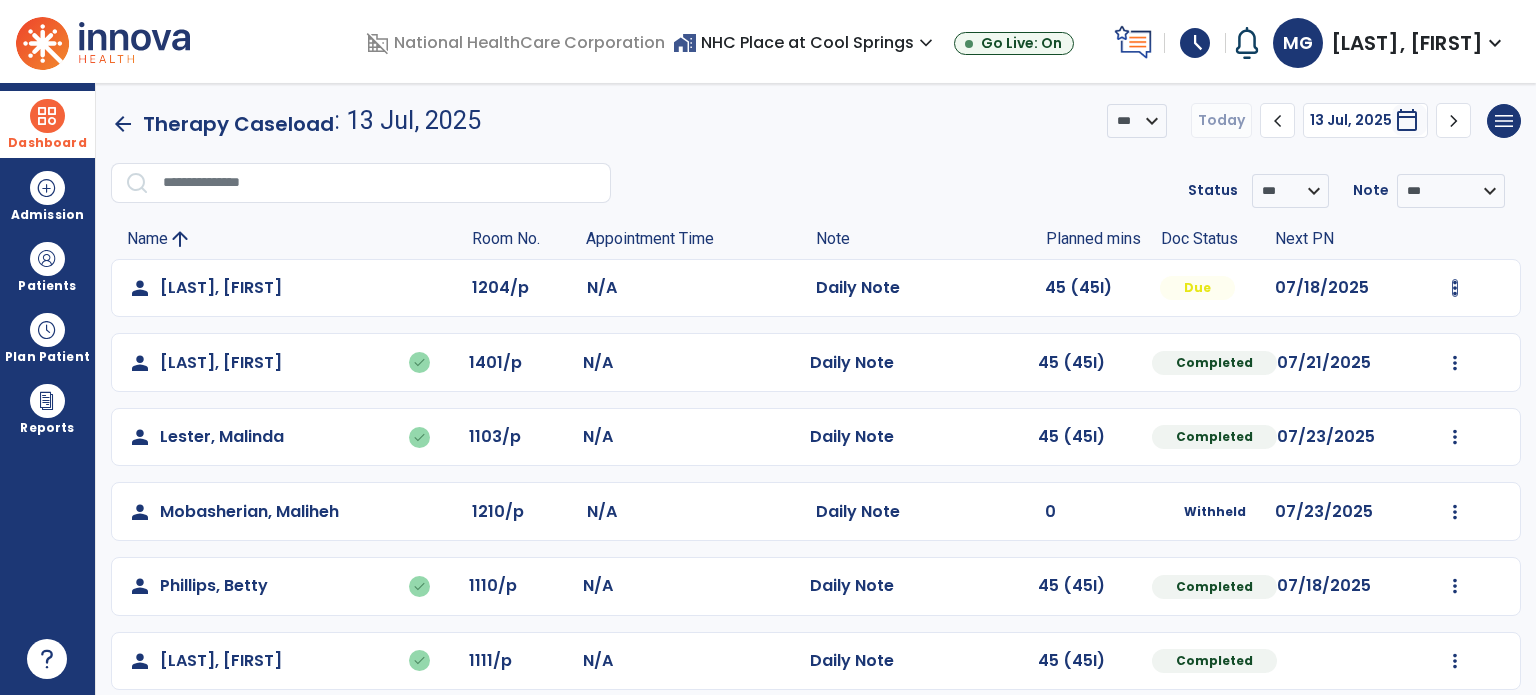 click at bounding box center (1455, 288) 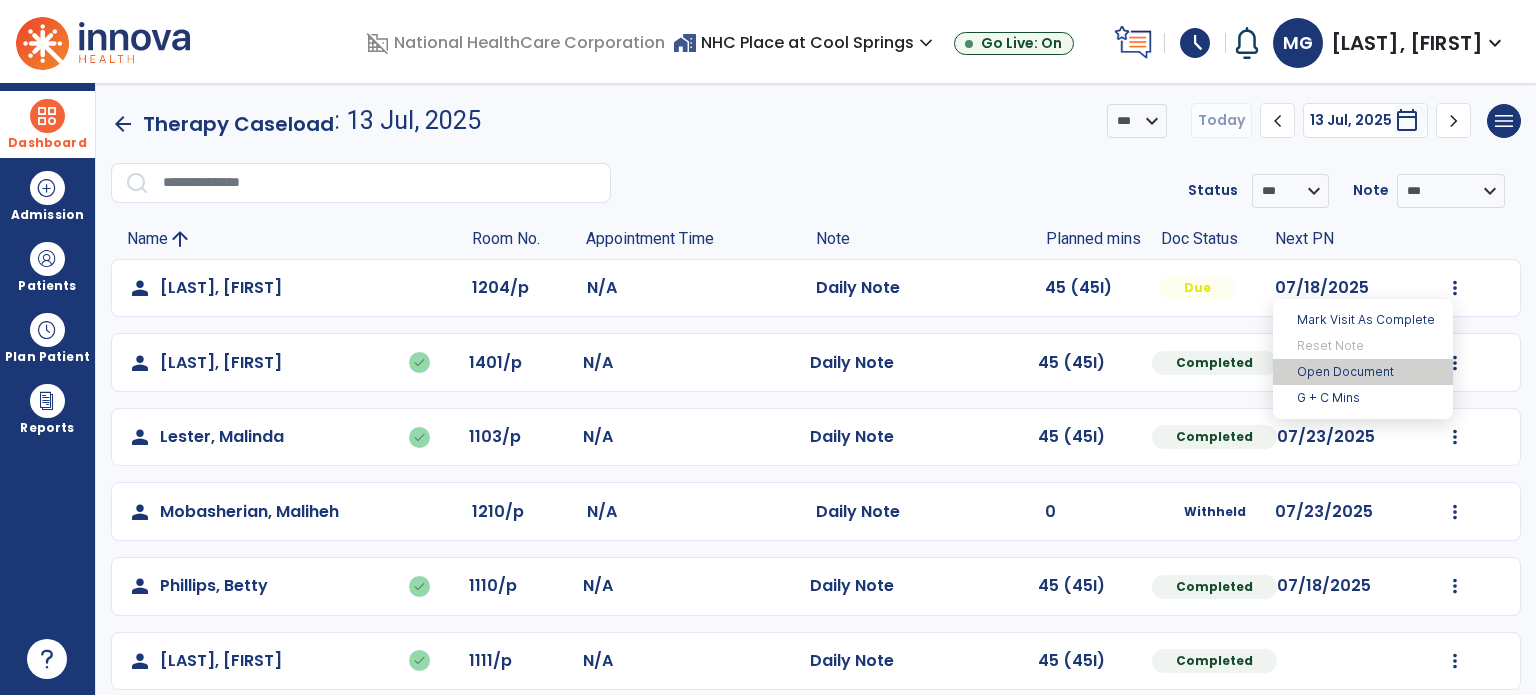 click on "Open Document" at bounding box center [1363, 372] 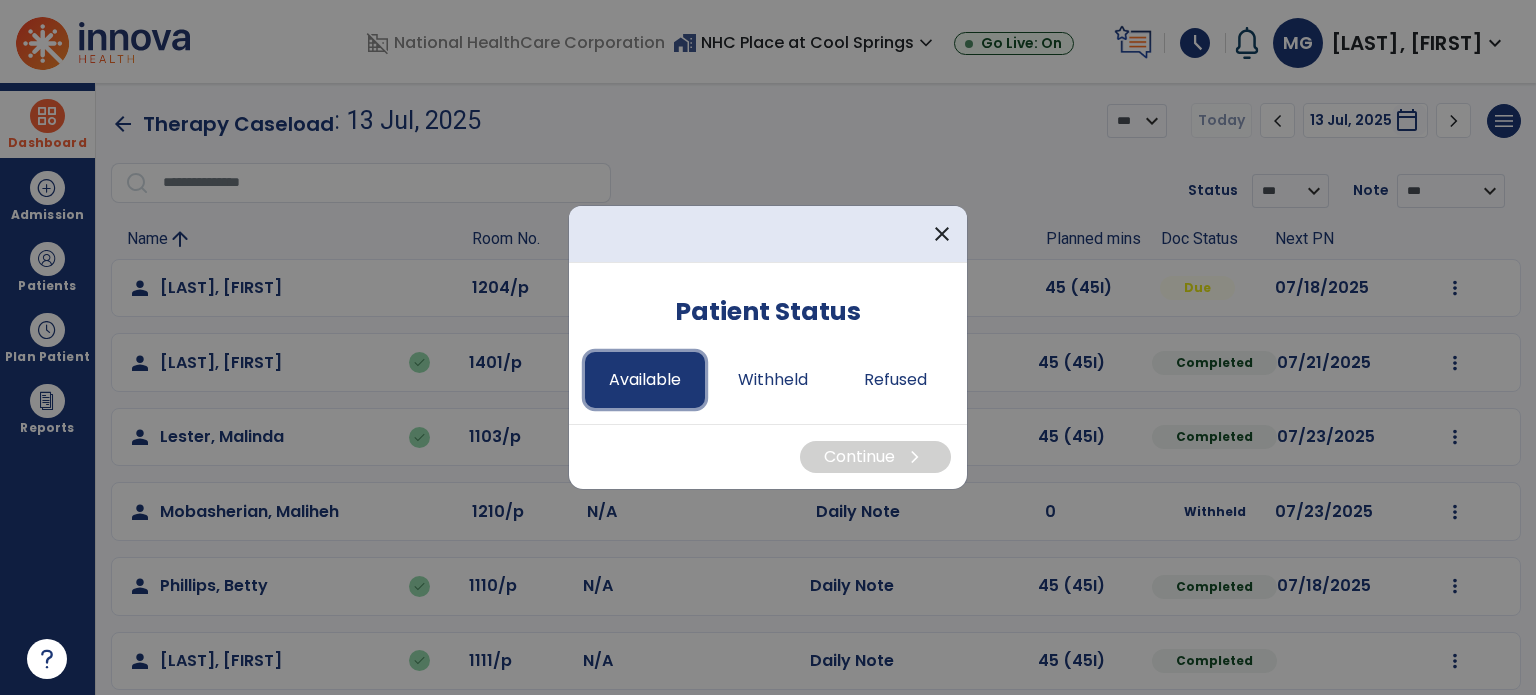 click on "Available" at bounding box center (645, 380) 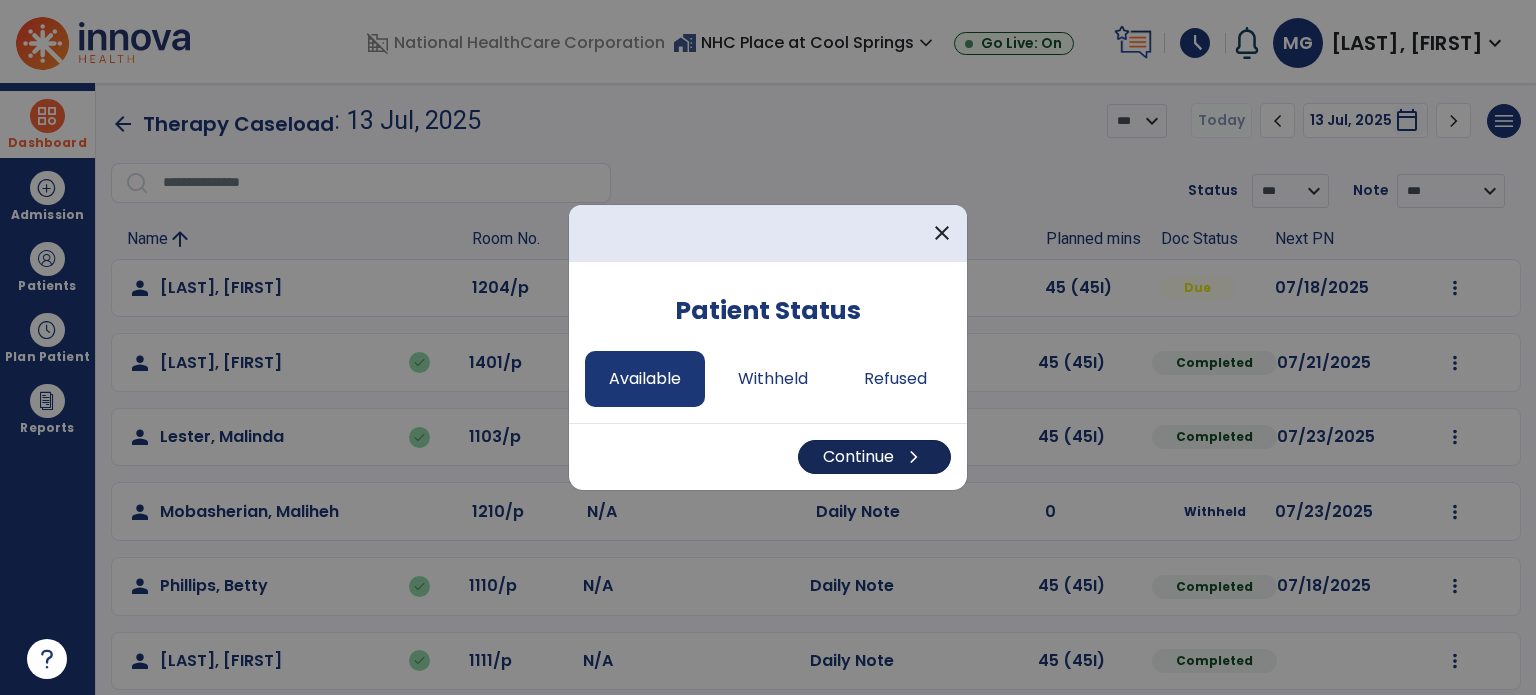click on "Continue   chevron_right" at bounding box center (874, 457) 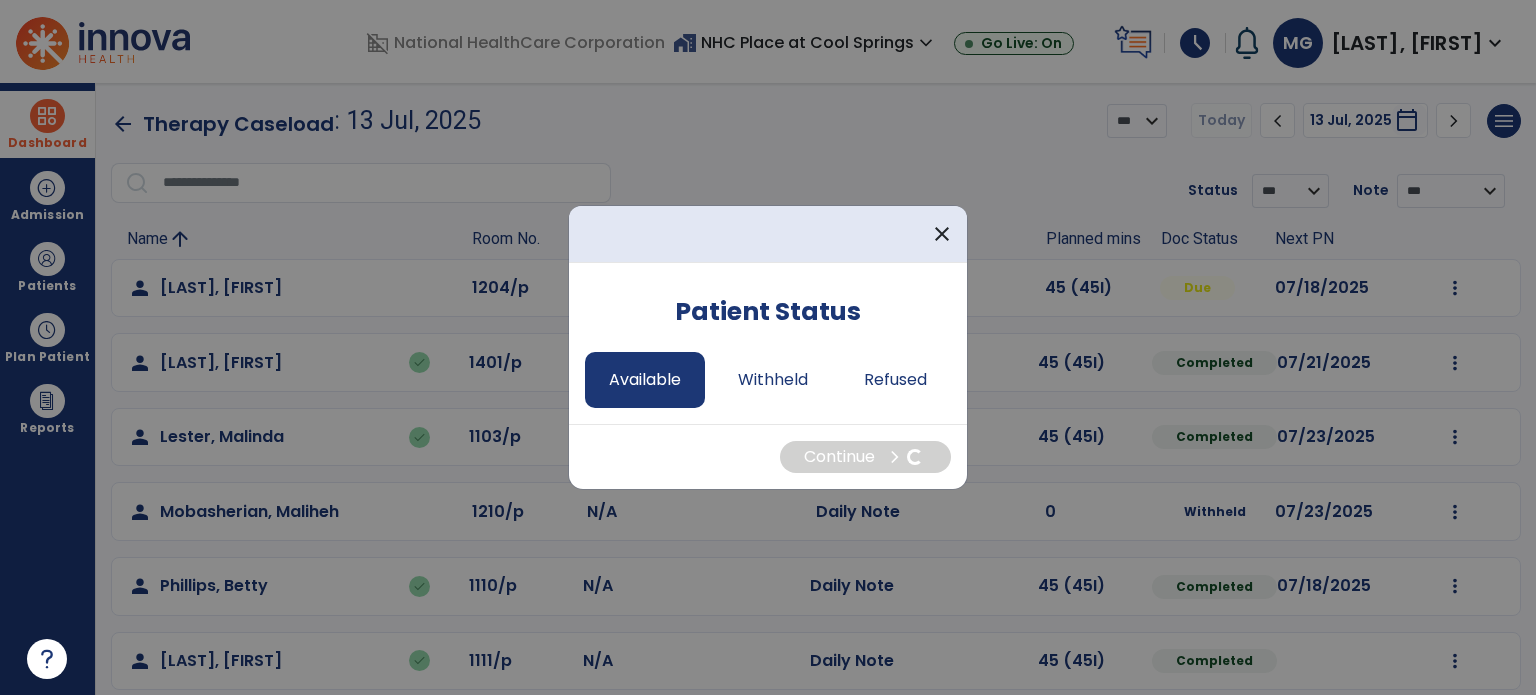 select on "*" 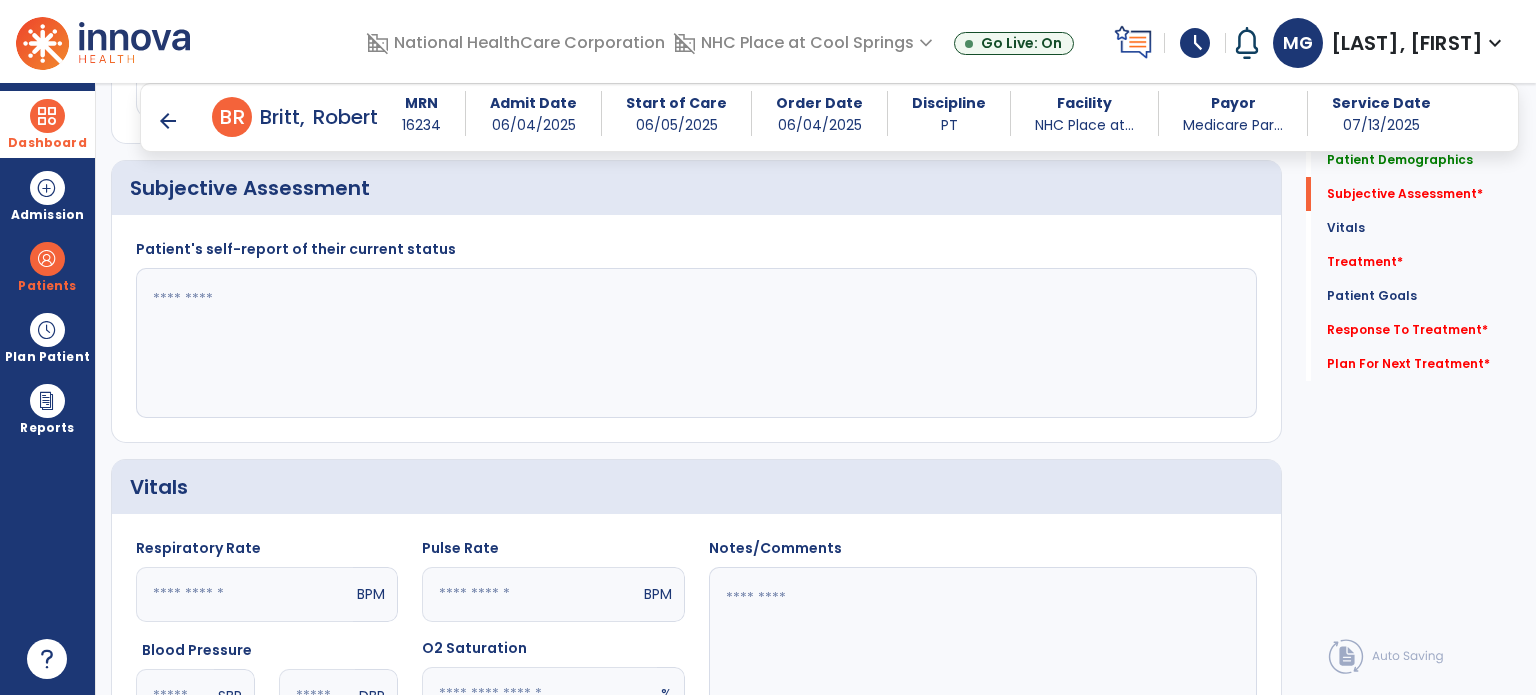 scroll, scrollTop: 444, scrollLeft: 0, axis: vertical 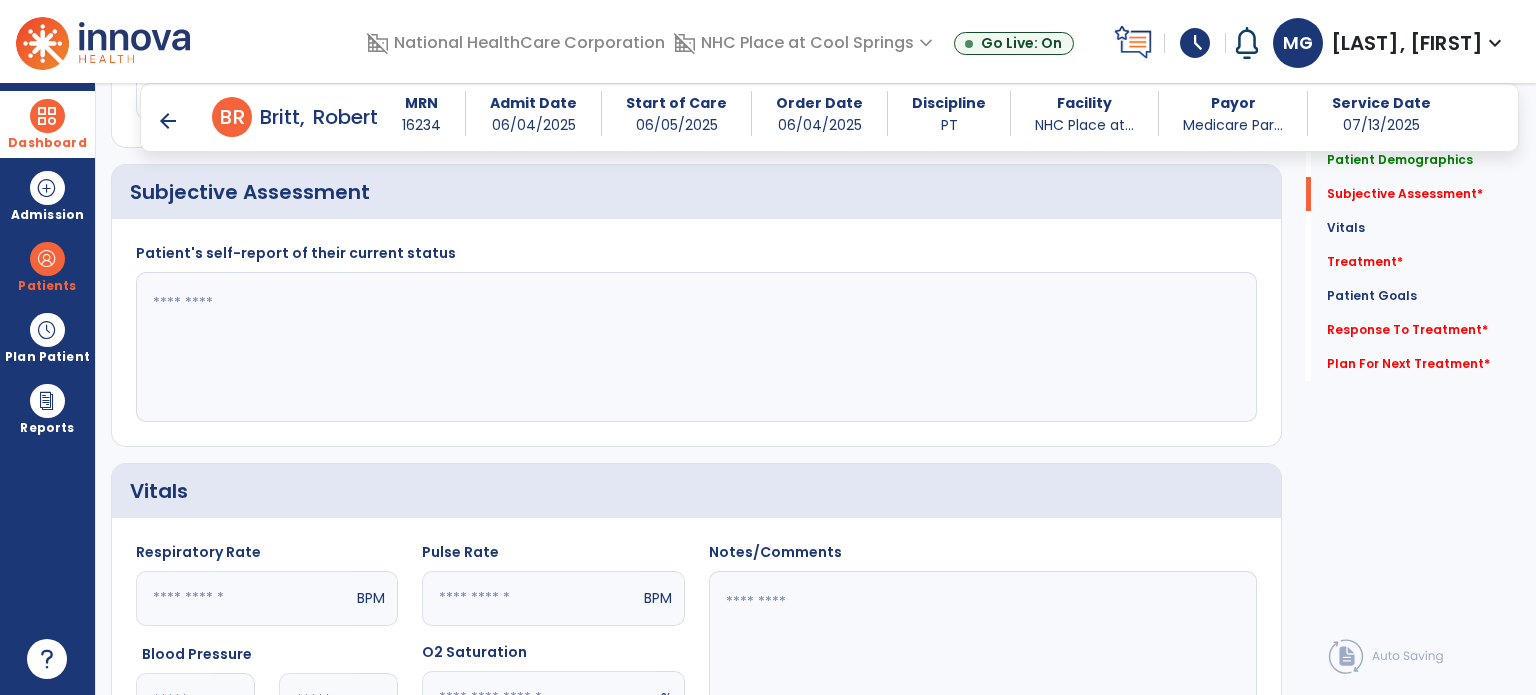 click 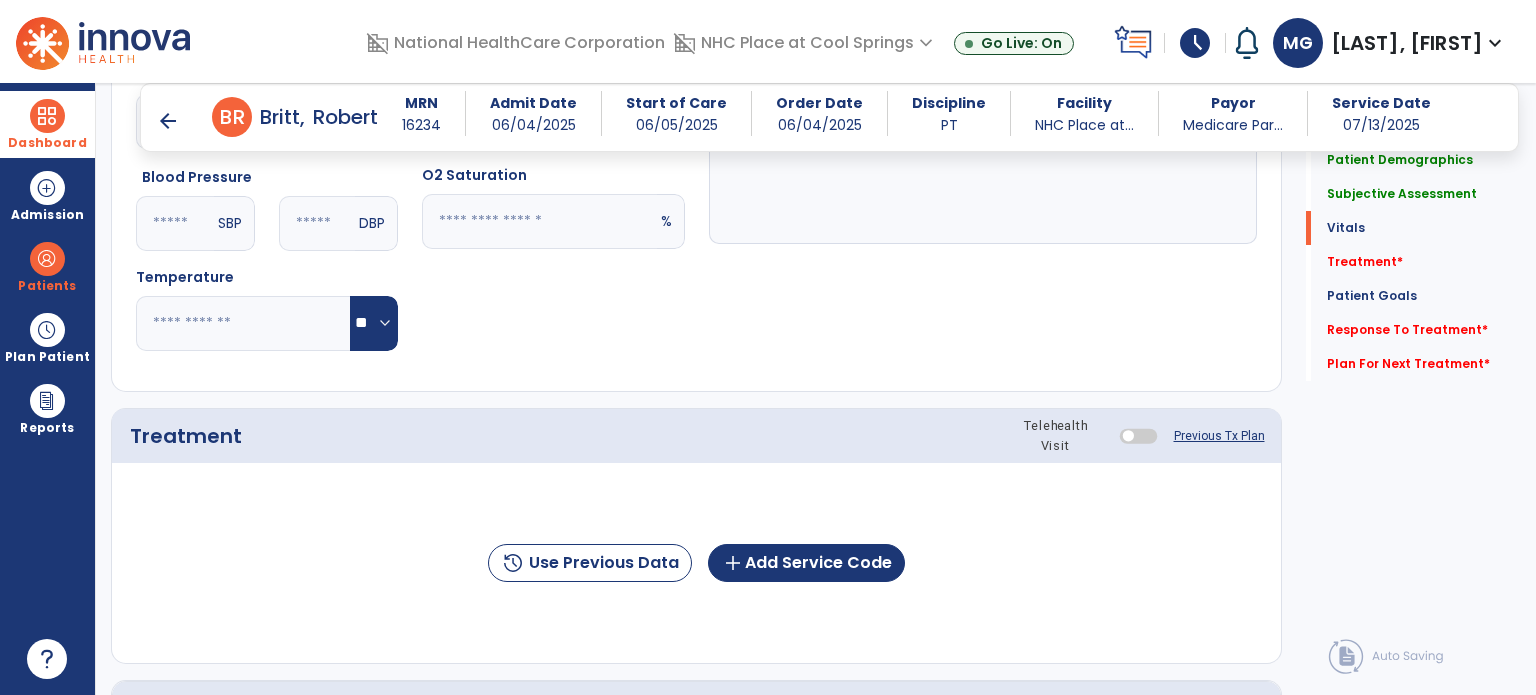 scroll, scrollTop: 923, scrollLeft: 0, axis: vertical 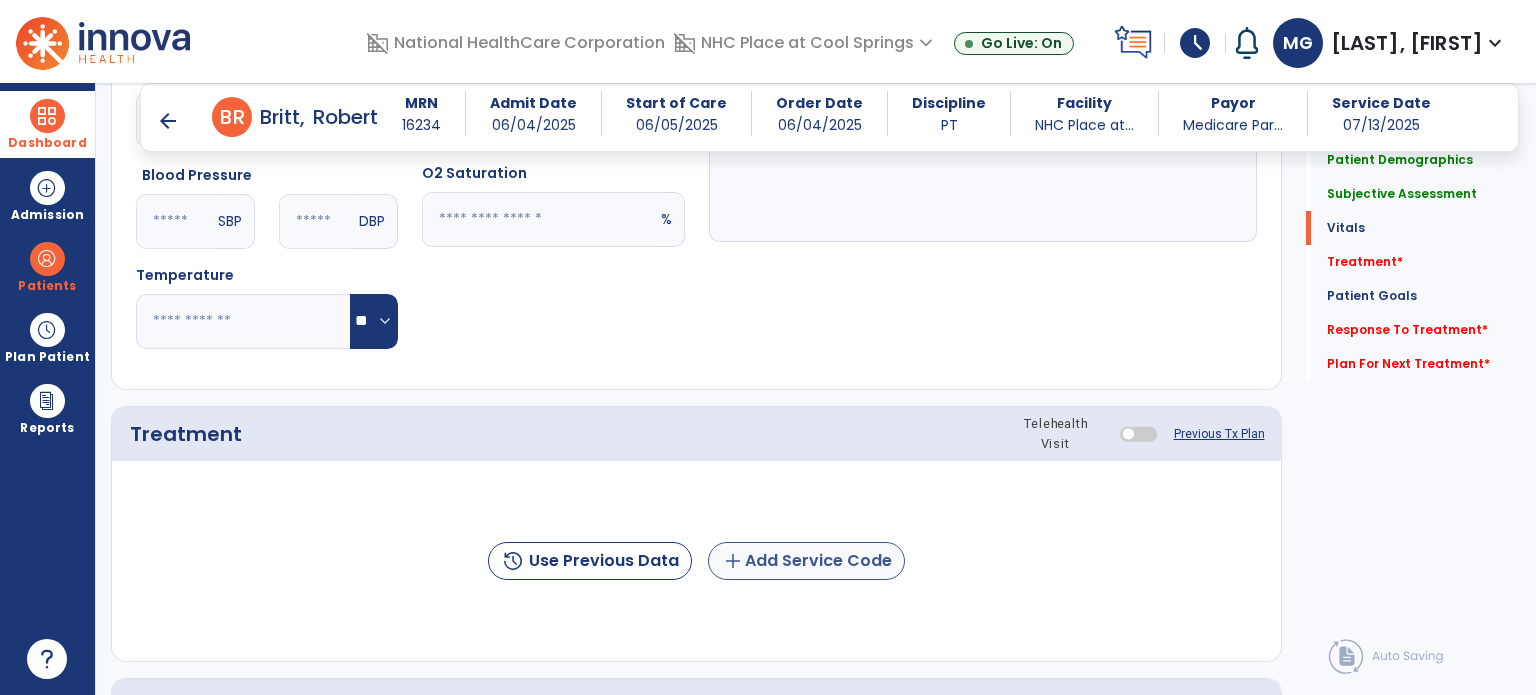type on "**********" 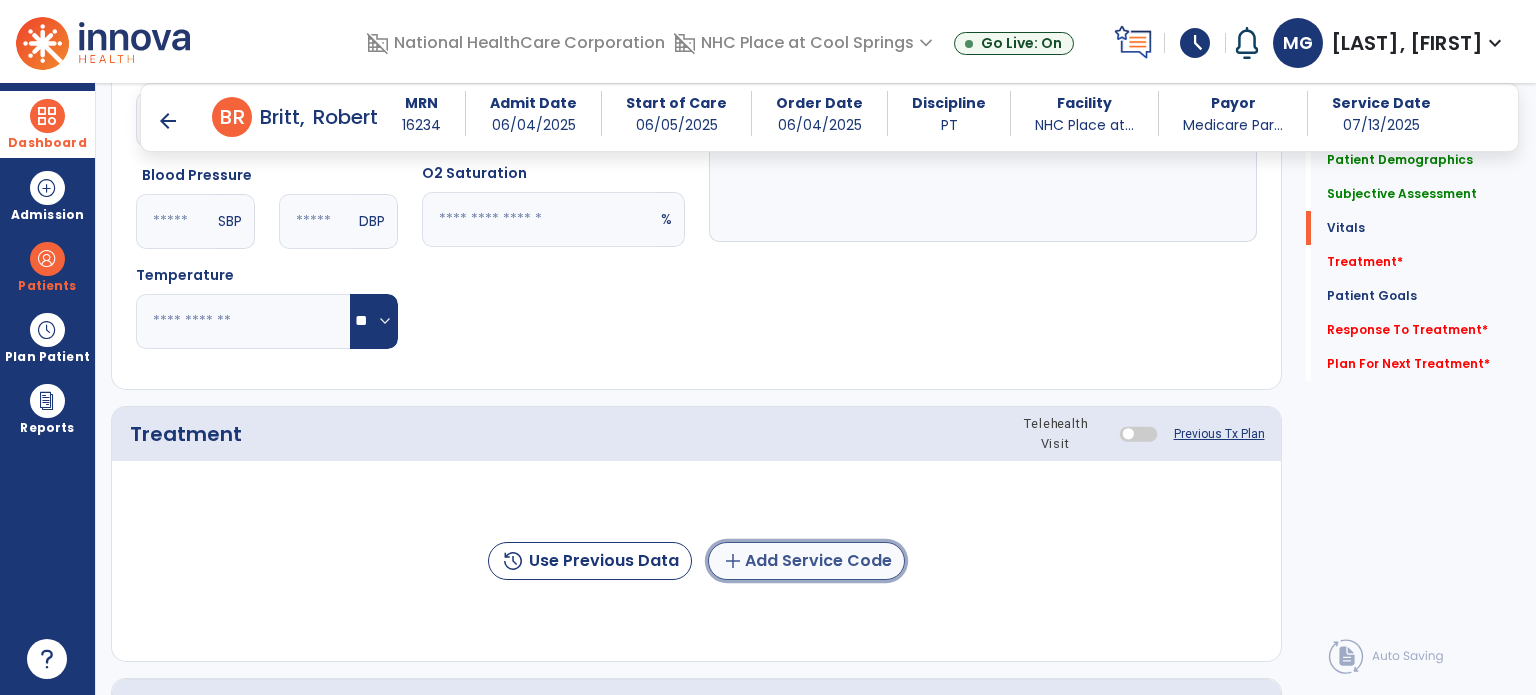 click on "add  Add Service Code" 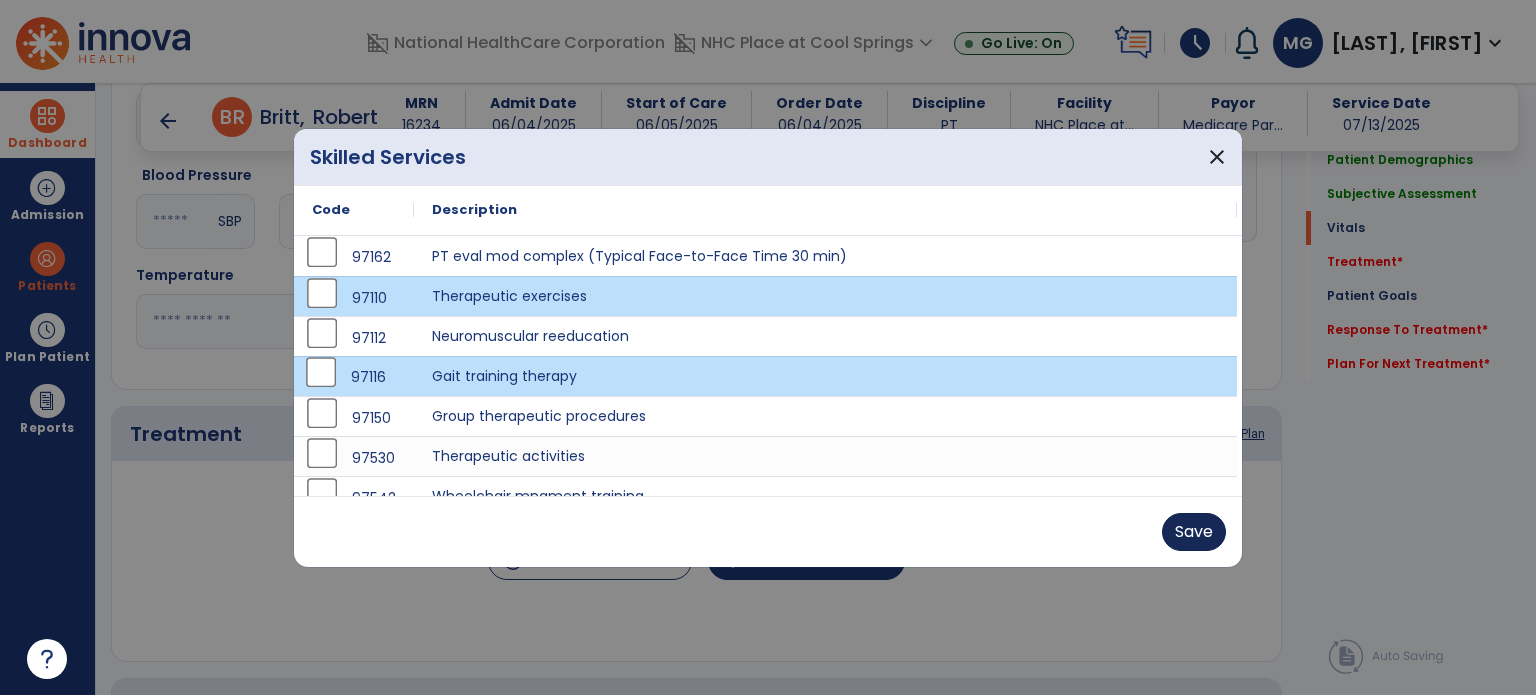 click on "Save" at bounding box center (1194, 532) 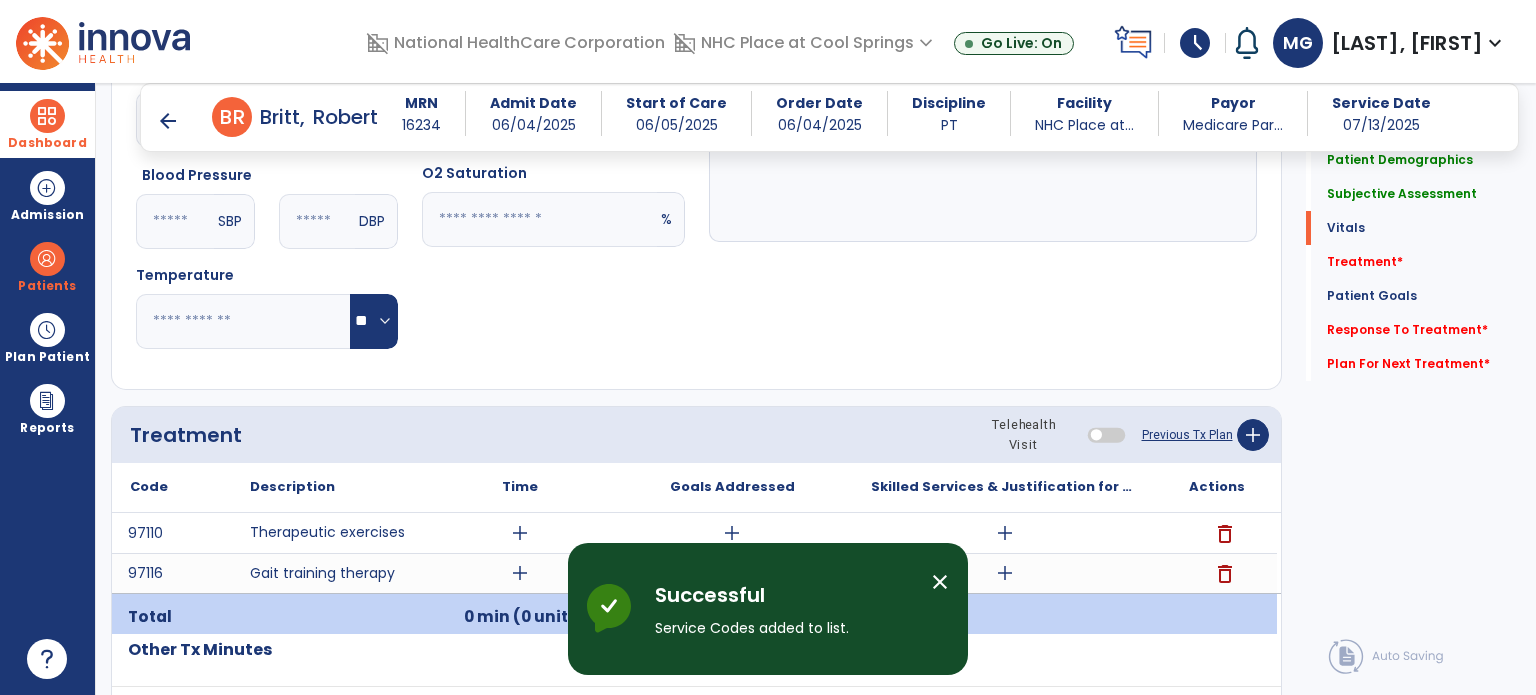 click on "add" at bounding box center [520, 573] 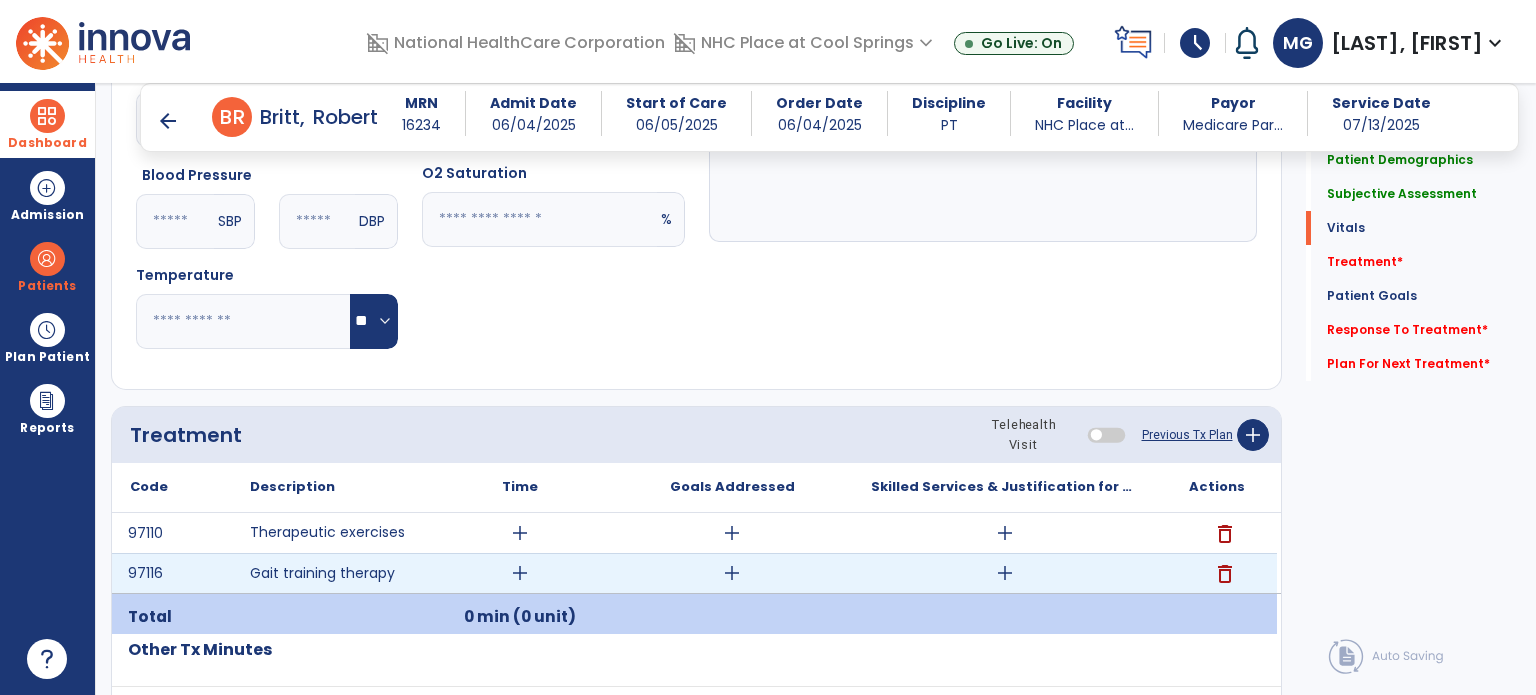 click on "add" at bounding box center (520, 533) 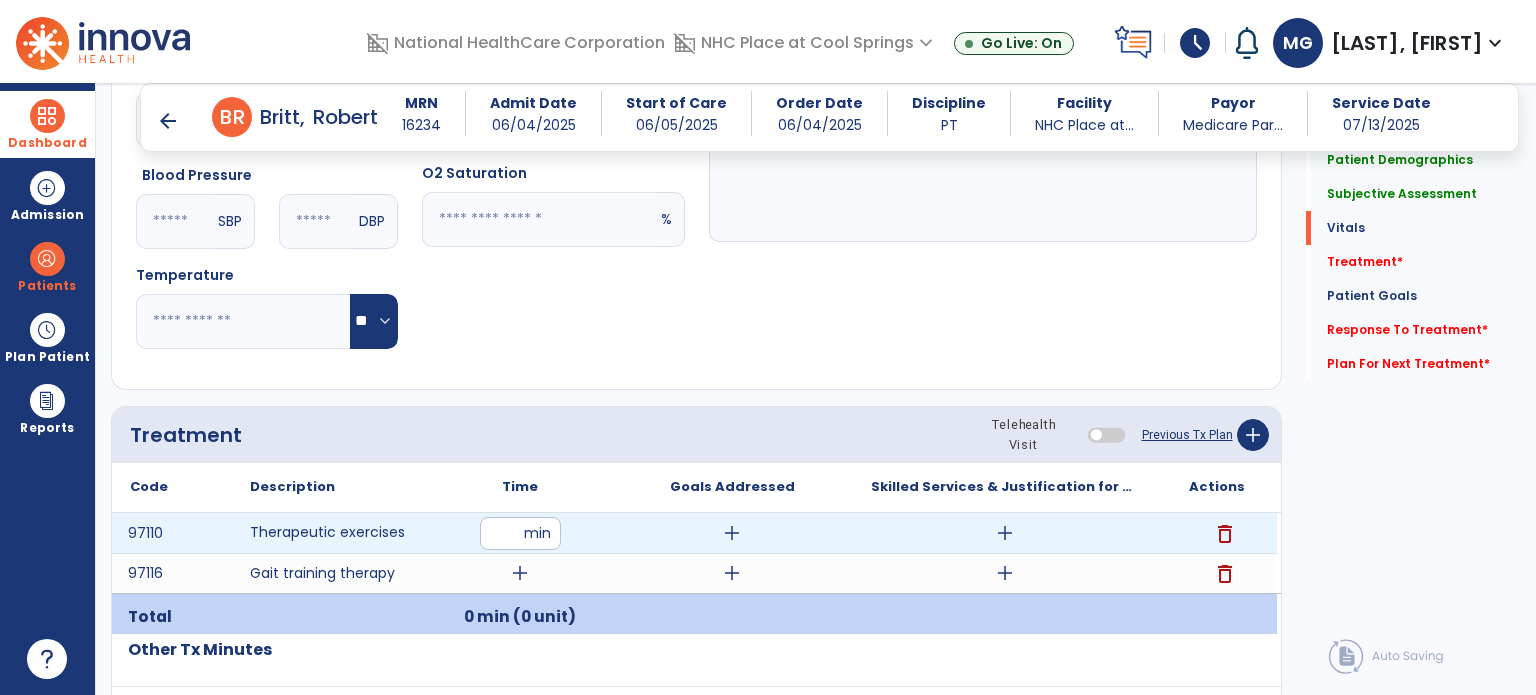 type on "**" 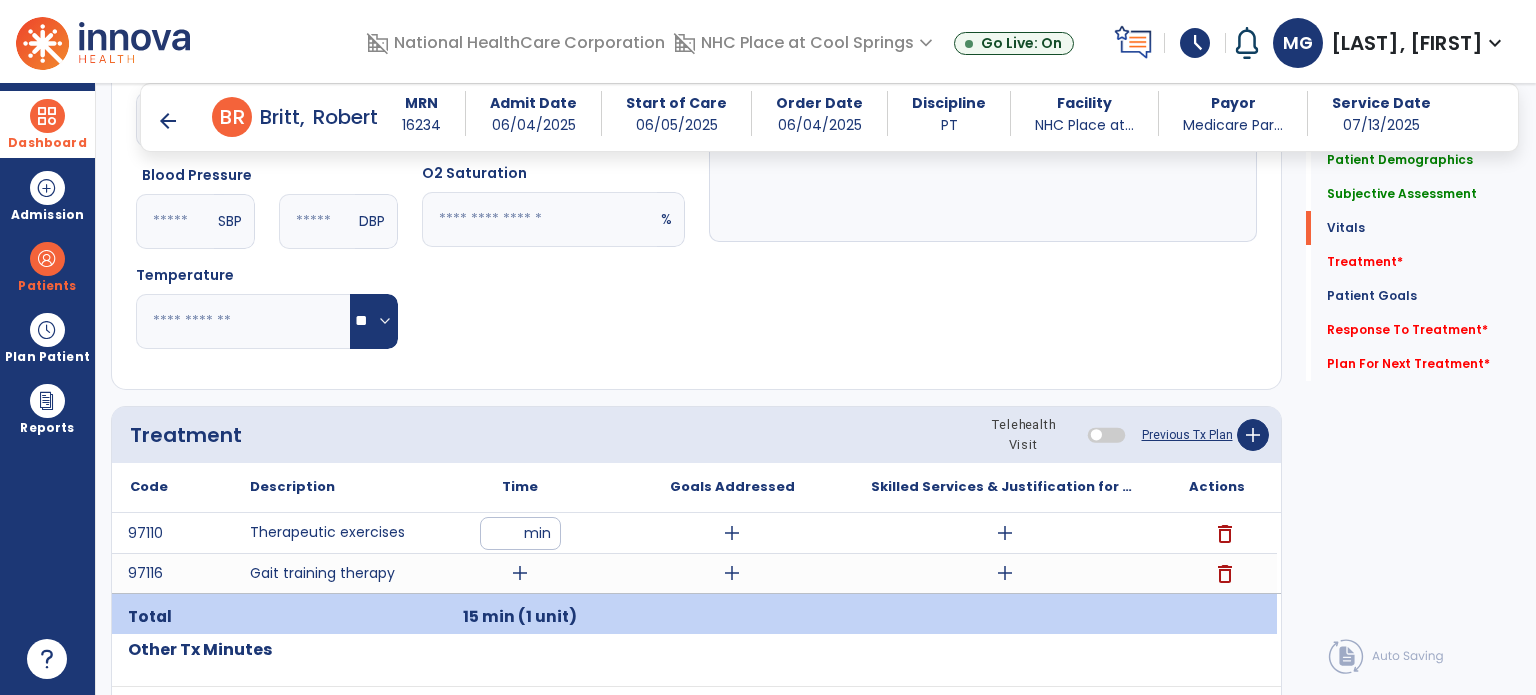 click on "add" at bounding box center [520, 573] 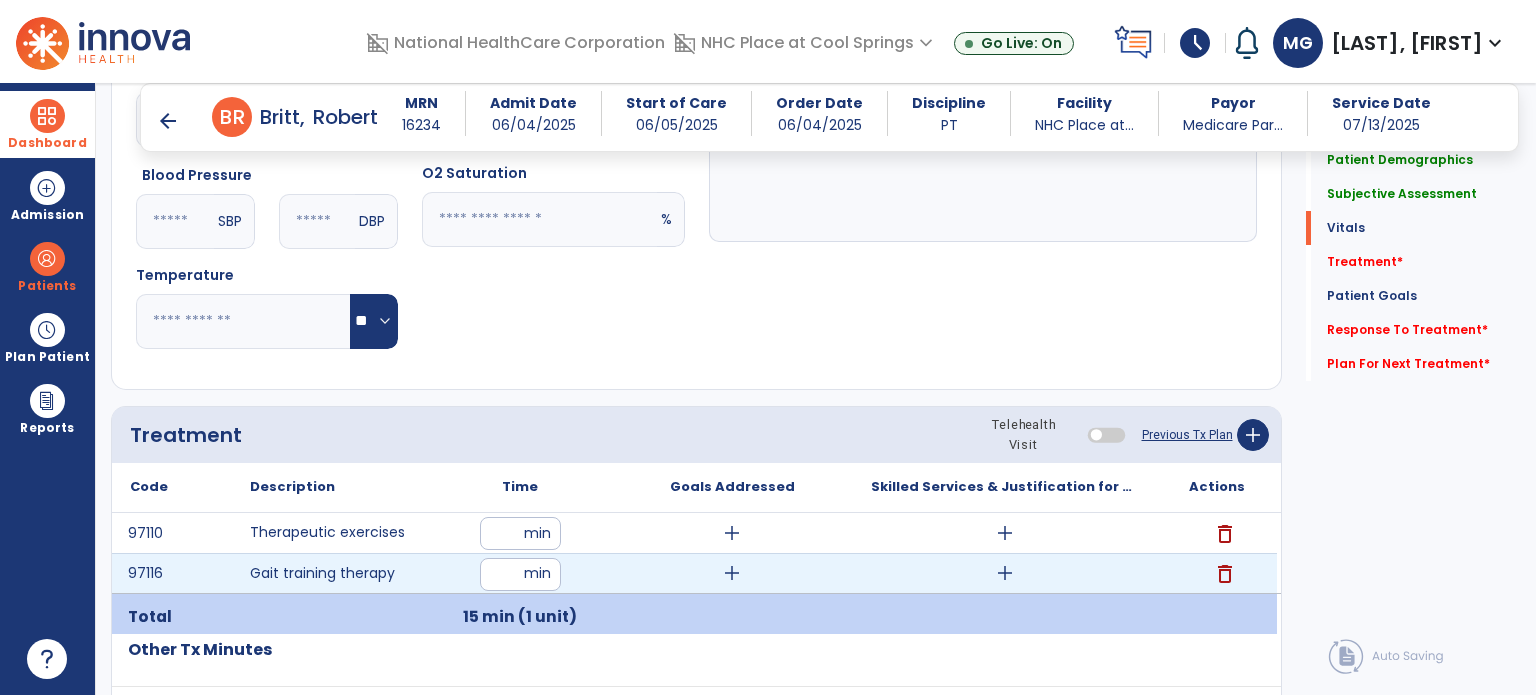 type on "**" 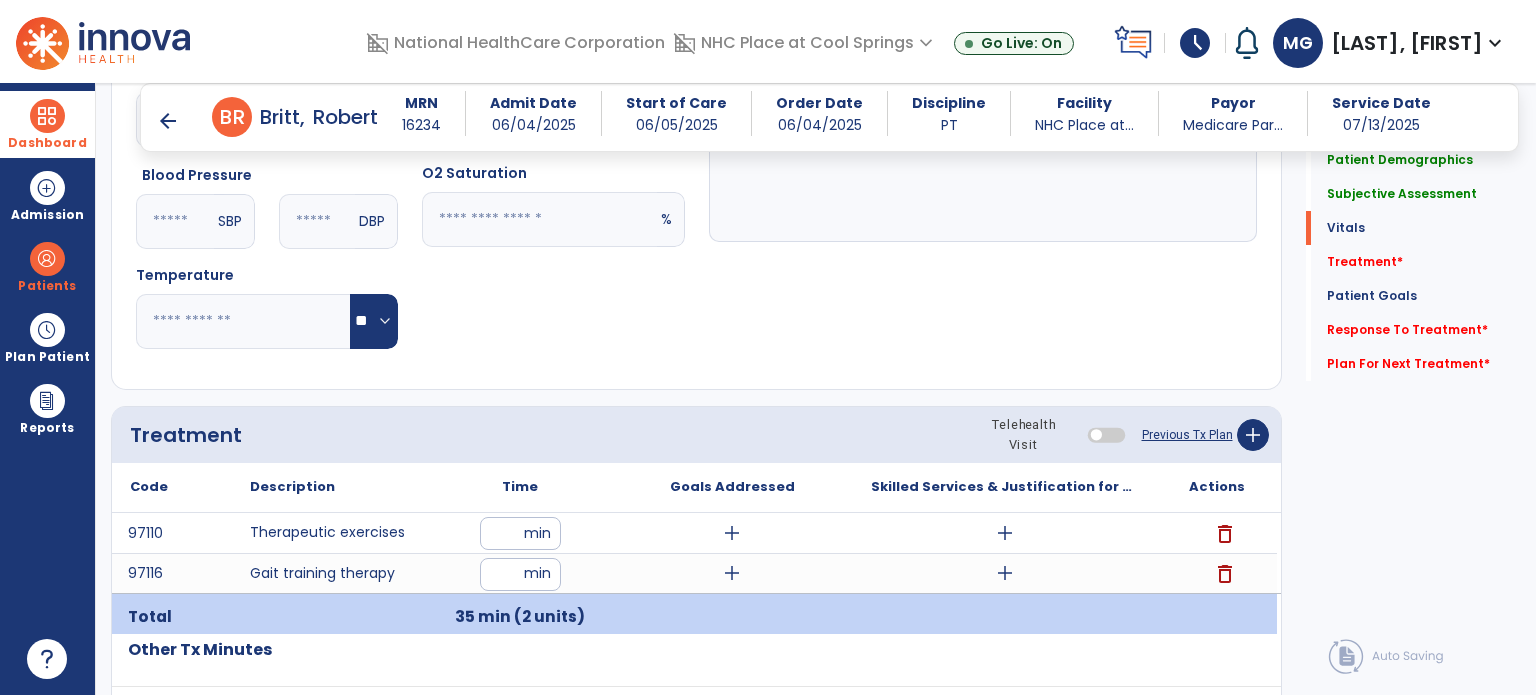 click on "add" at bounding box center [732, 533] 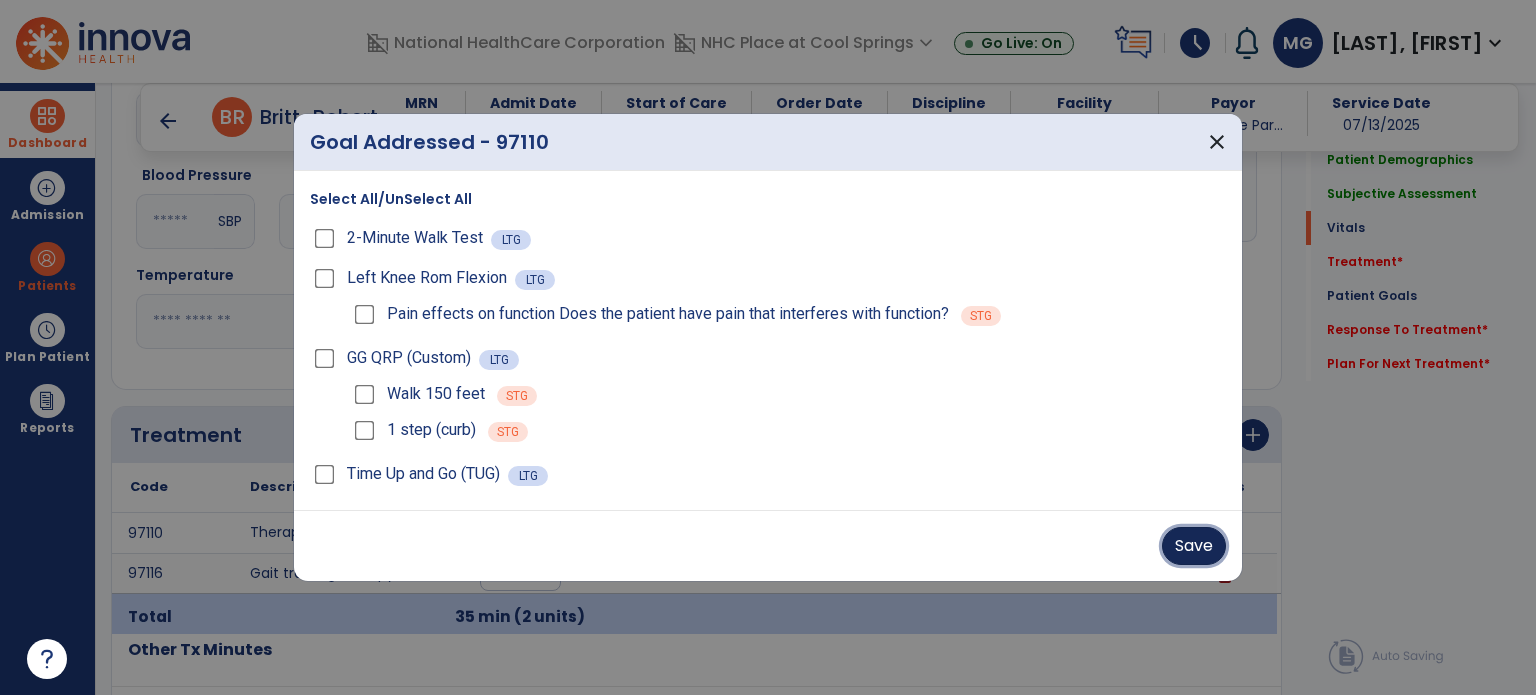 click on "Save" at bounding box center (1194, 546) 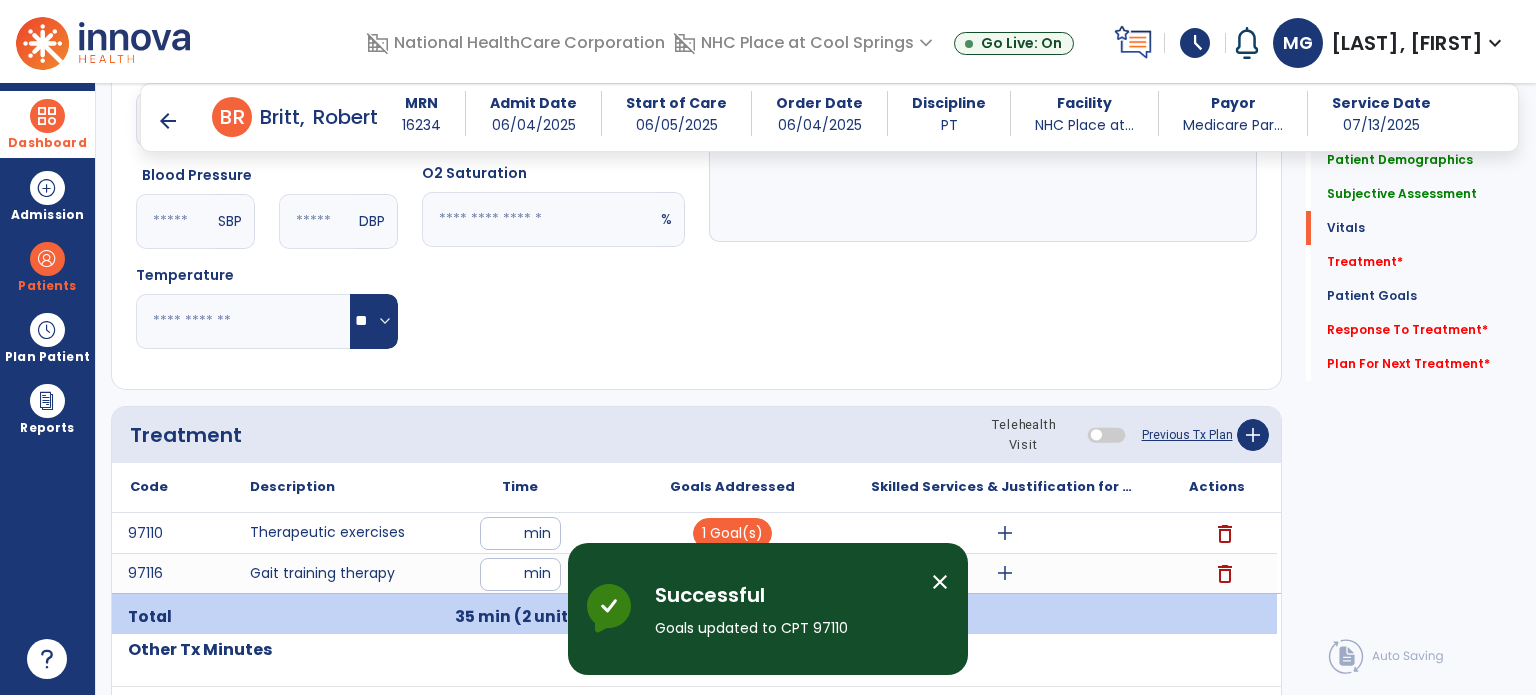 click on "close" at bounding box center (940, 582) 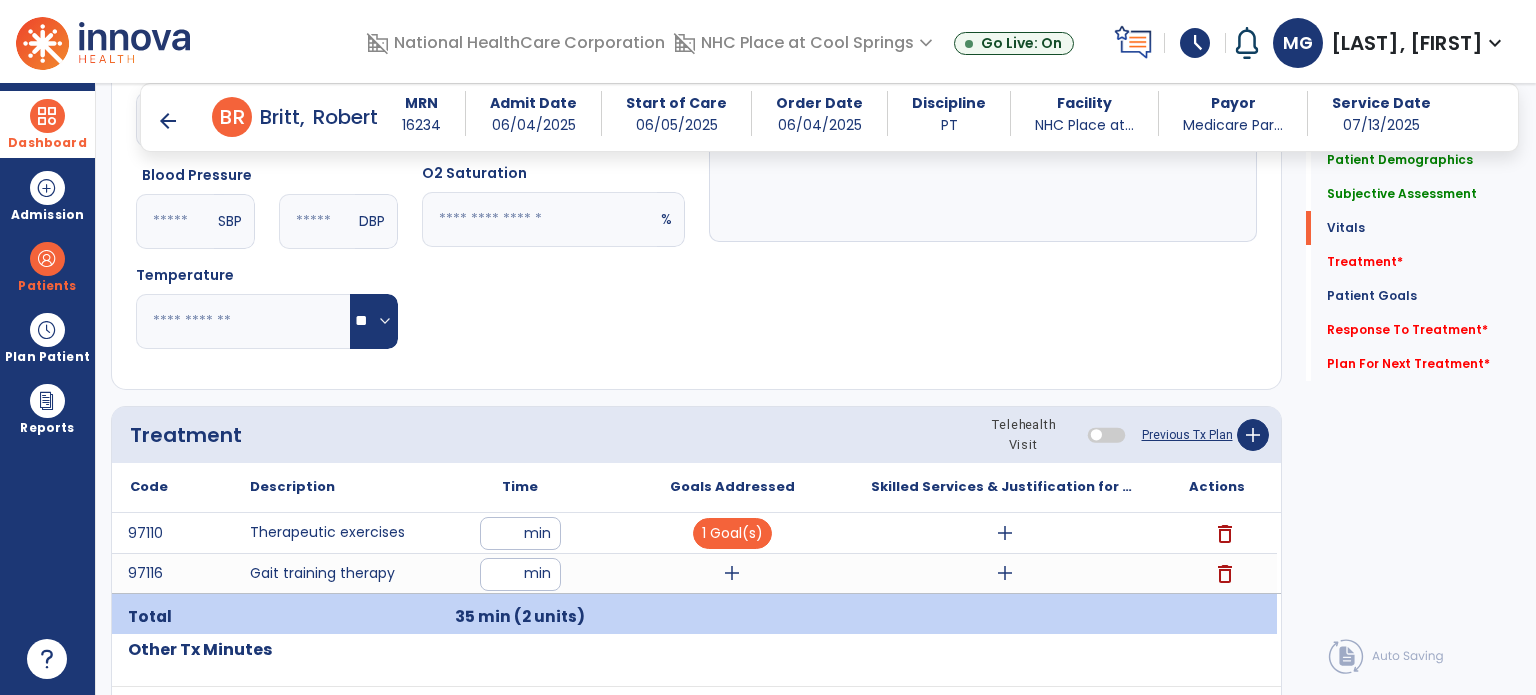 click on "add" at bounding box center (732, 573) 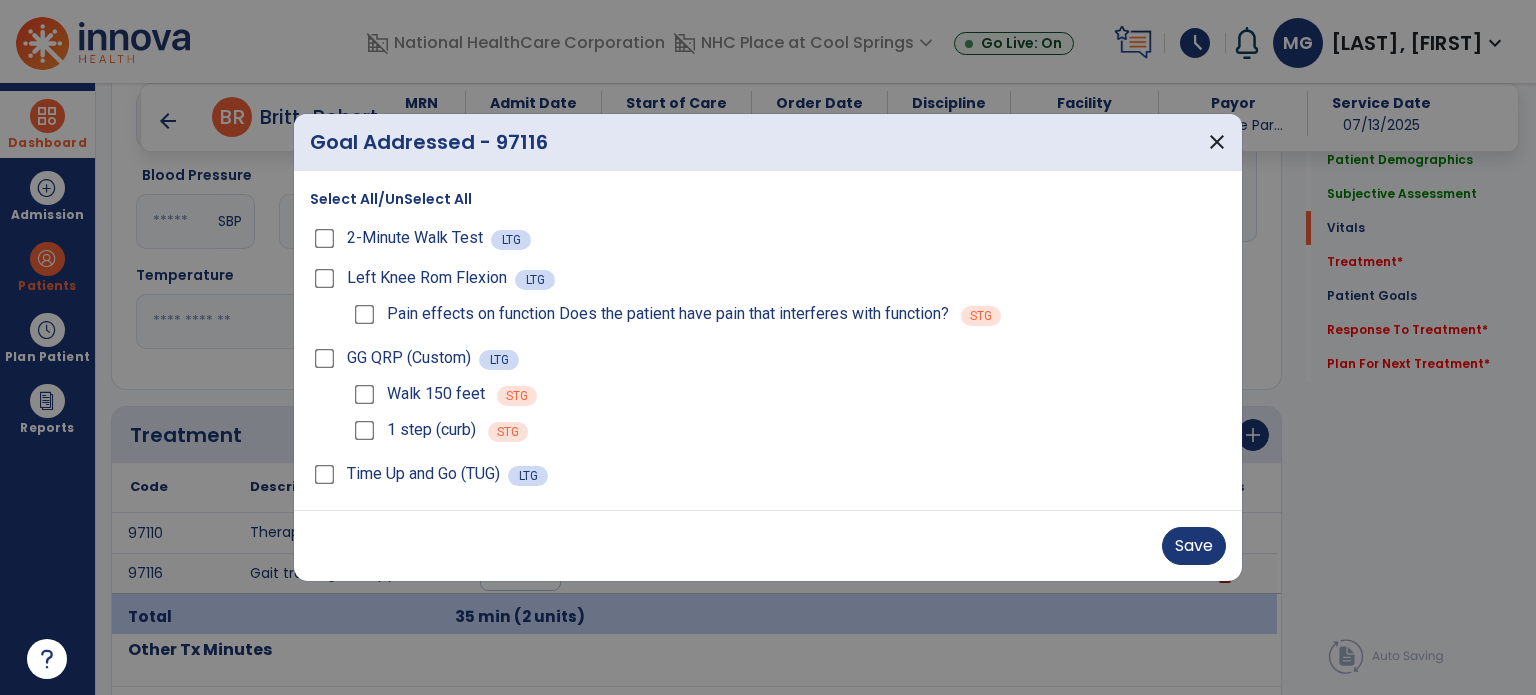 click on "Save" at bounding box center [768, 545] 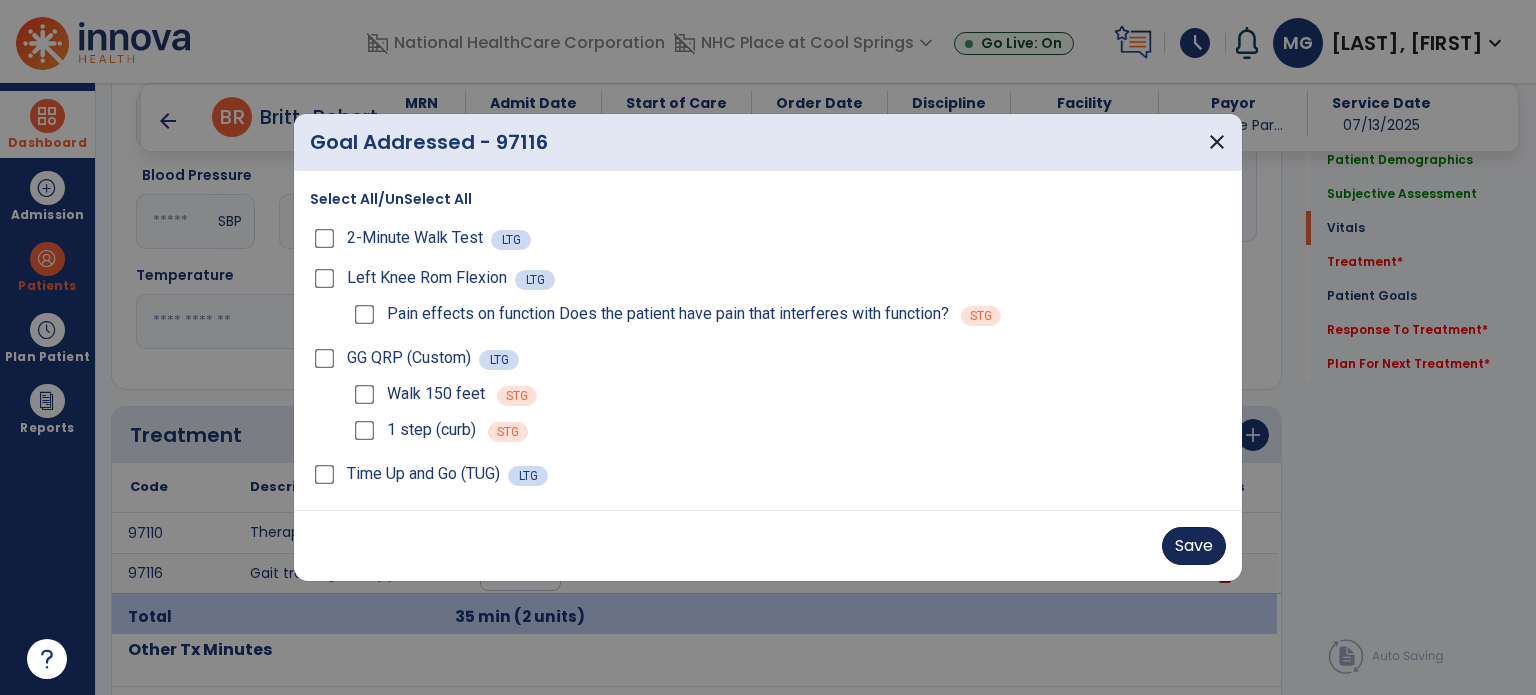 click on "Save" at bounding box center (1194, 546) 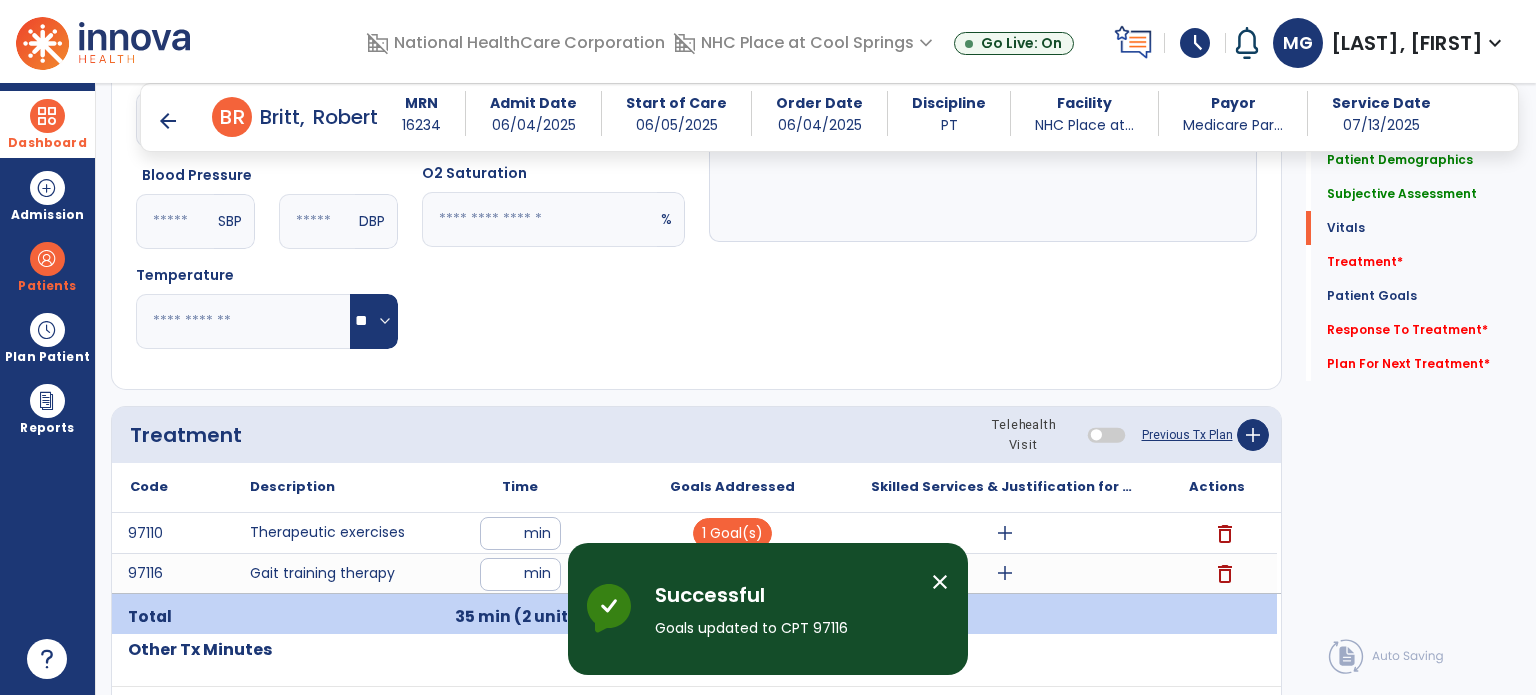 click on "add" at bounding box center [1005, 533] 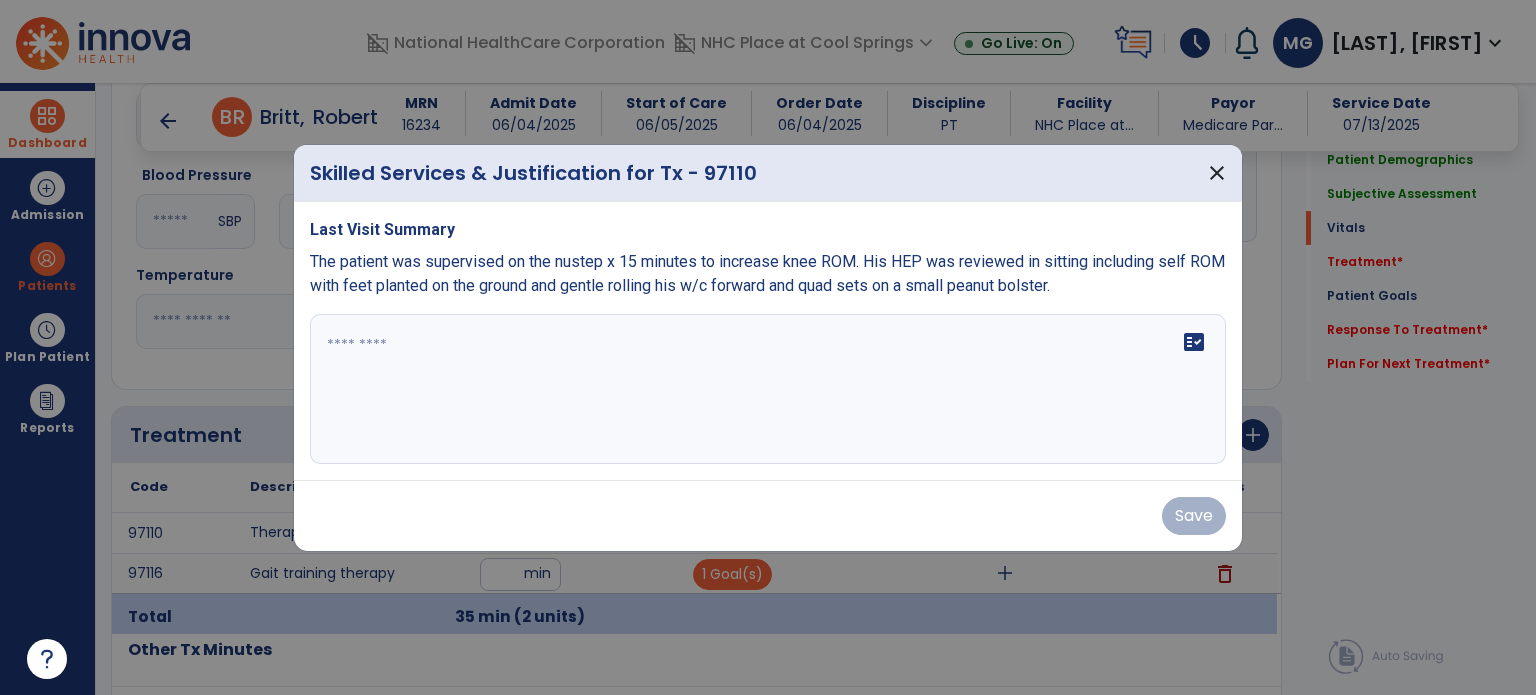 click on "Last Visit Summary The patient was supervised on the nustep x 15 minutes to increase knee ROM. His HEP was reviewed in sitting including self ROM with feet planted on the ground and gentle rolling his w/c forward and quad sets on a small peanut bolster.
fact_check" at bounding box center (768, 341) 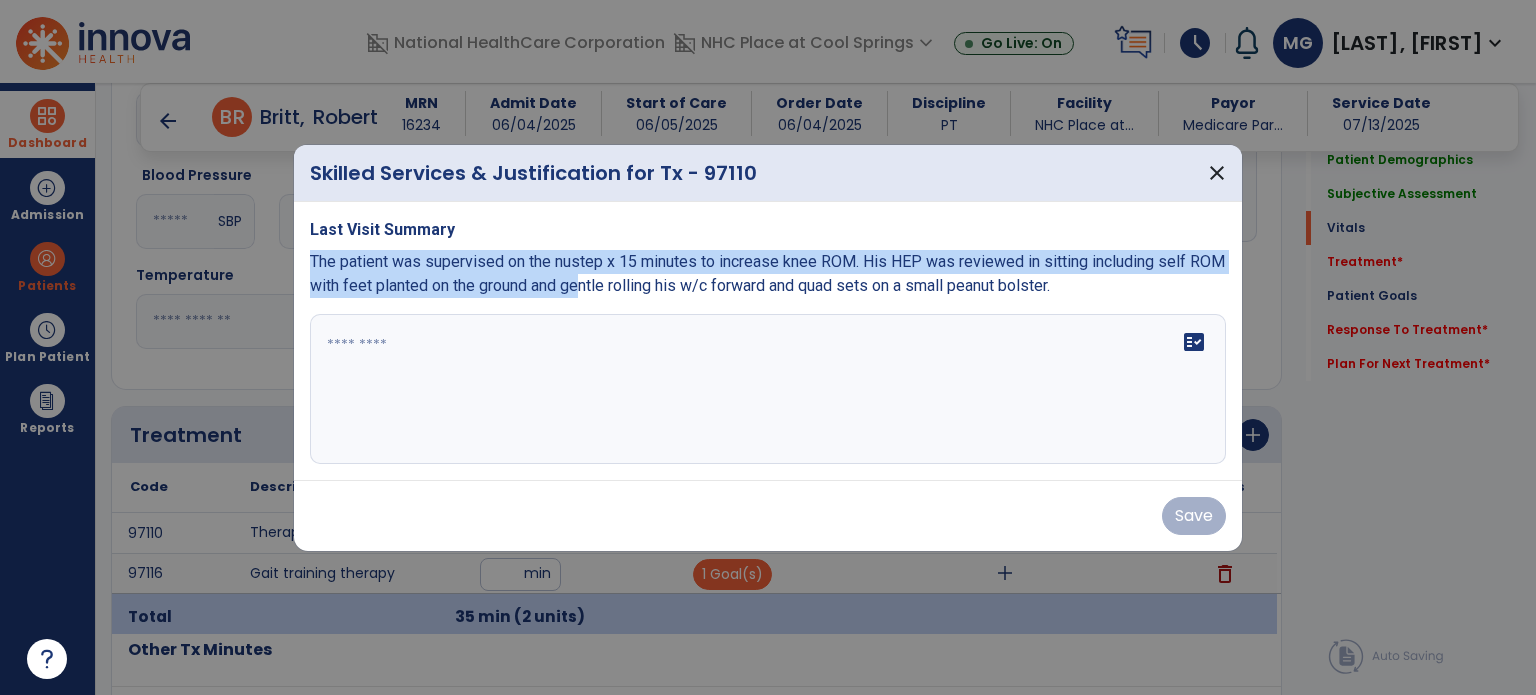 drag, startPoint x: 305, startPoint y: 251, endPoint x: 589, endPoint y: 293, distance: 287.08884 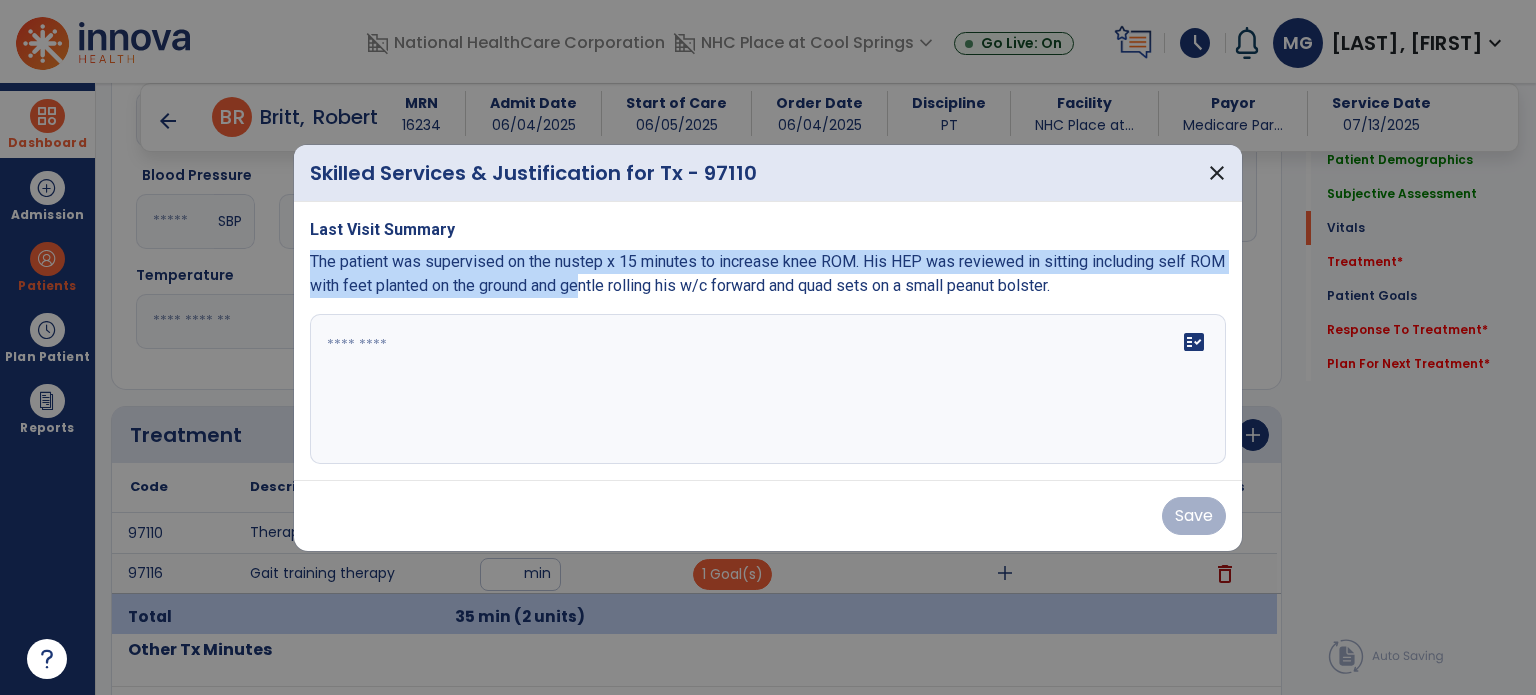 click on "Last Visit Summary The patient was supervised on the nustep x 15 minutes to increase knee ROM. His HEP was reviewed in sitting including self ROM with feet planted on the ground and gentle rolling his w/c forward and quad sets on a small peanut bolster.
fact_check" at bounding box center [768, 341] 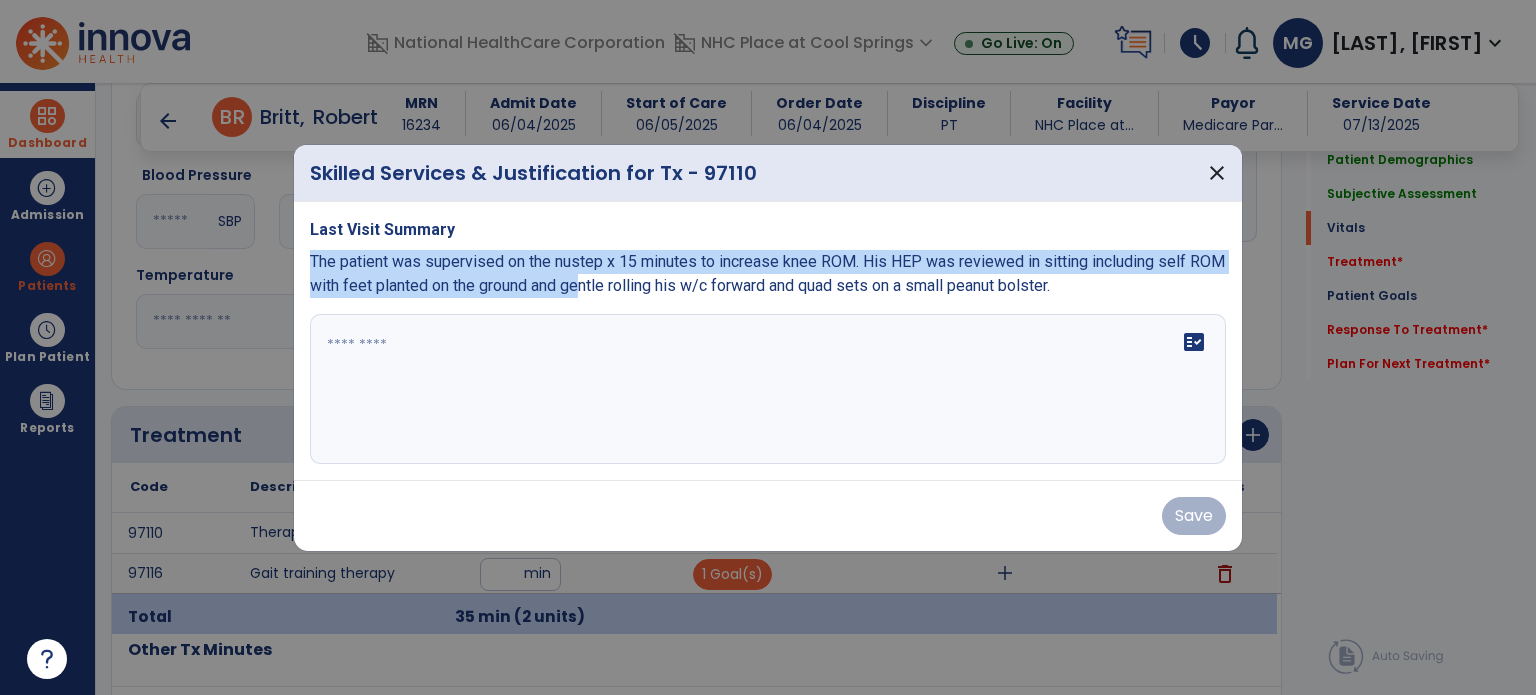 copy on "The patient was supervised on the nustep x 15 minutes to increase knee ROM. His HEP was reviewed in sitting including self ROM with feet planted on the ground and ge" 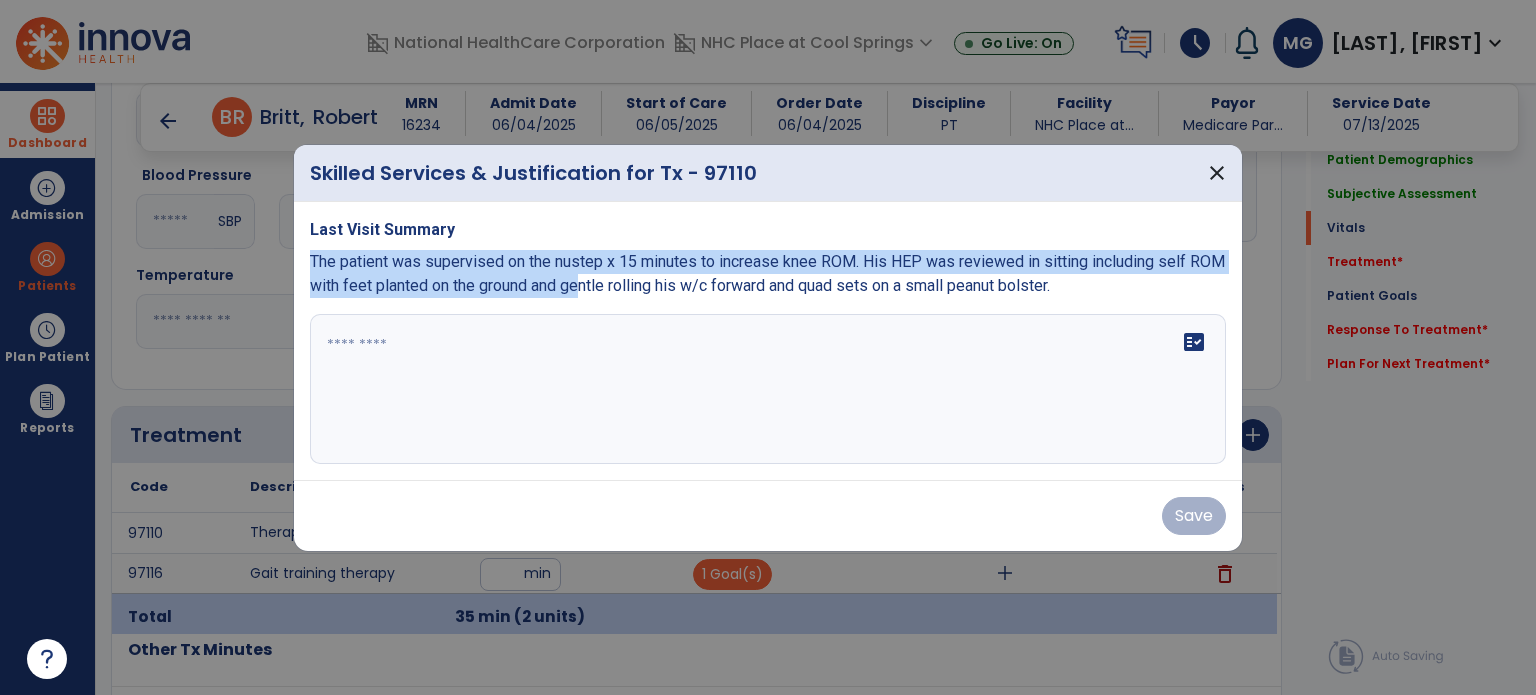 click on "fact_check" at bounding box center [768, 389] 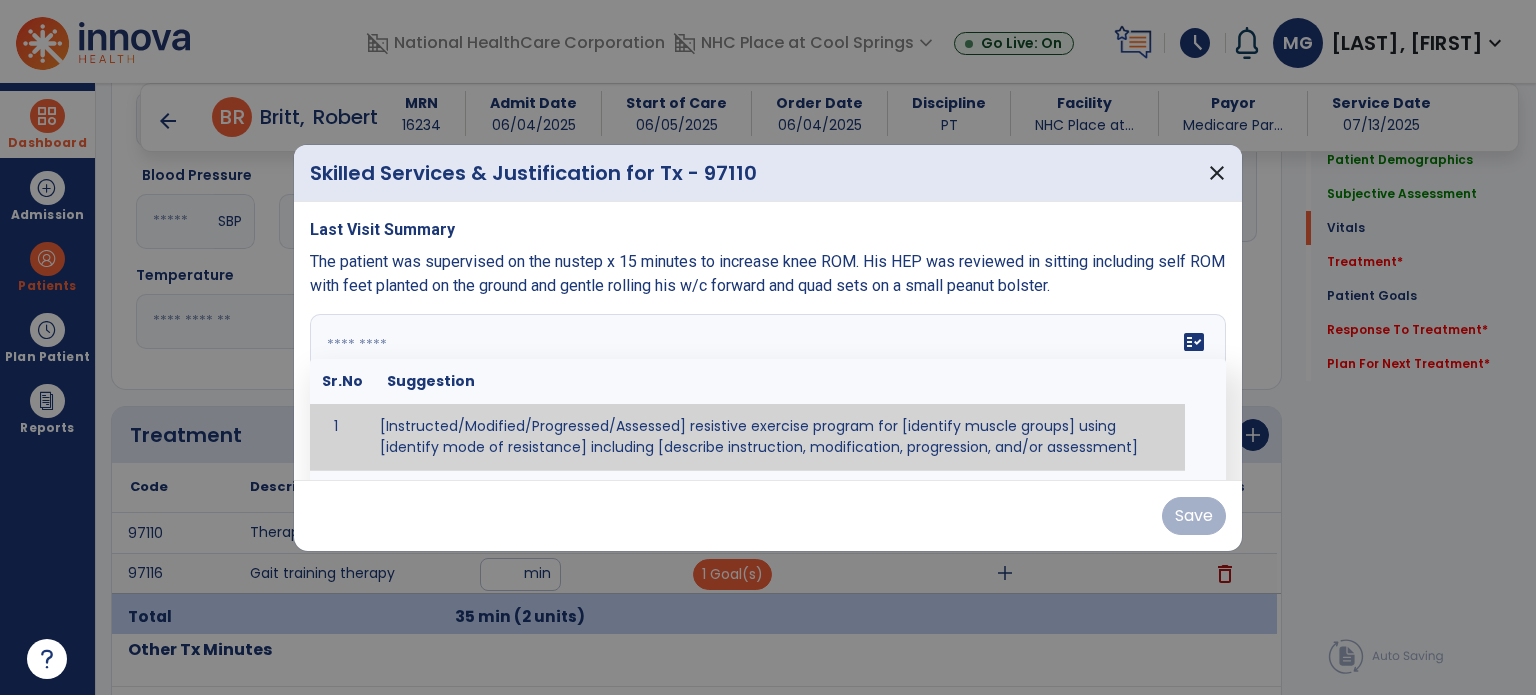 paste on "**********" 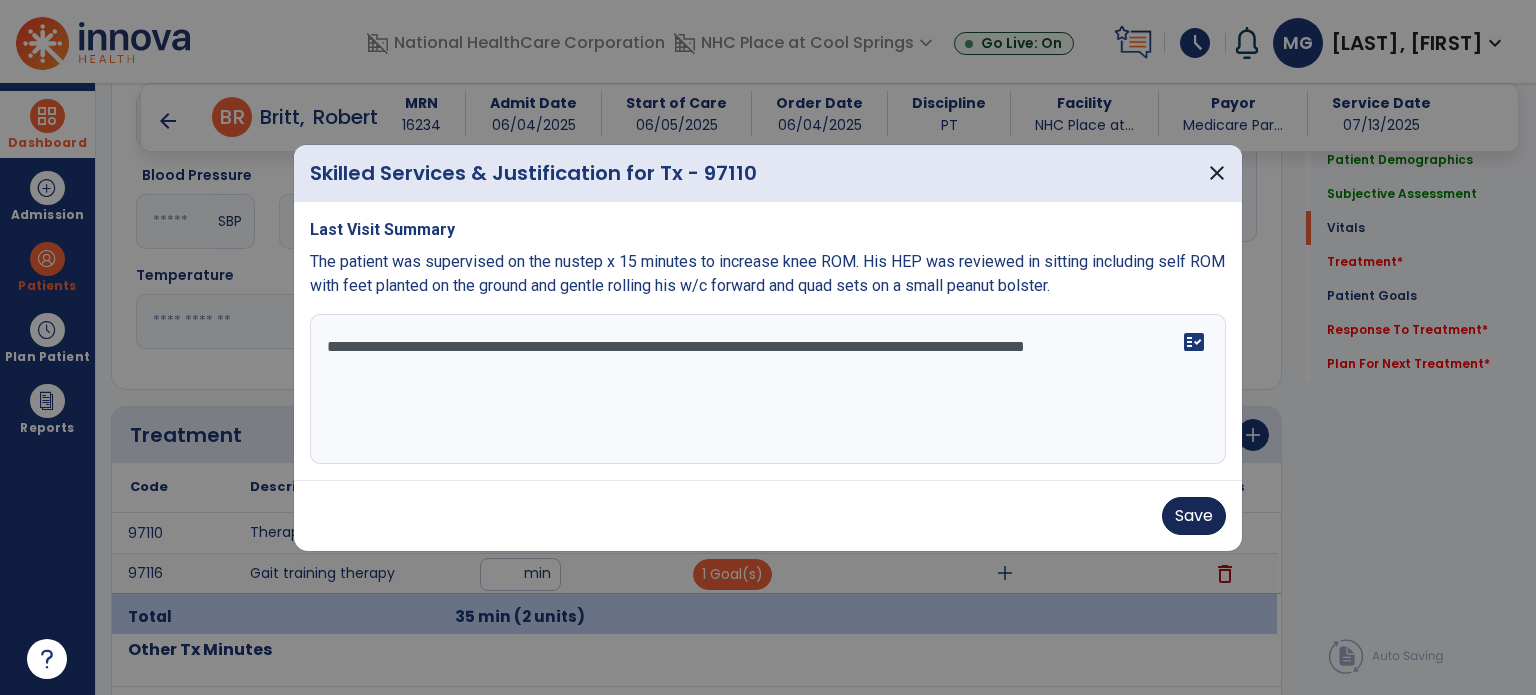 type on "**********" 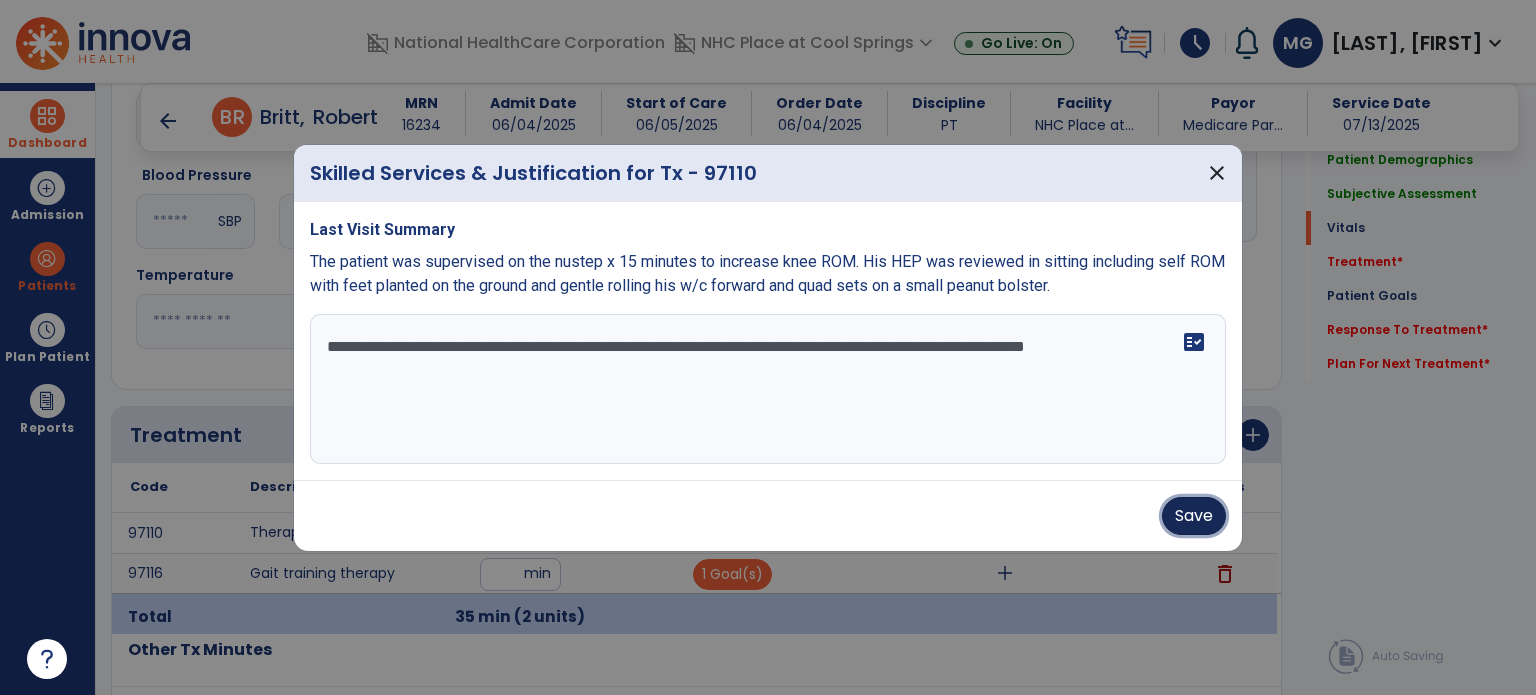 click on "Save" at bounding box center [1194, 516] 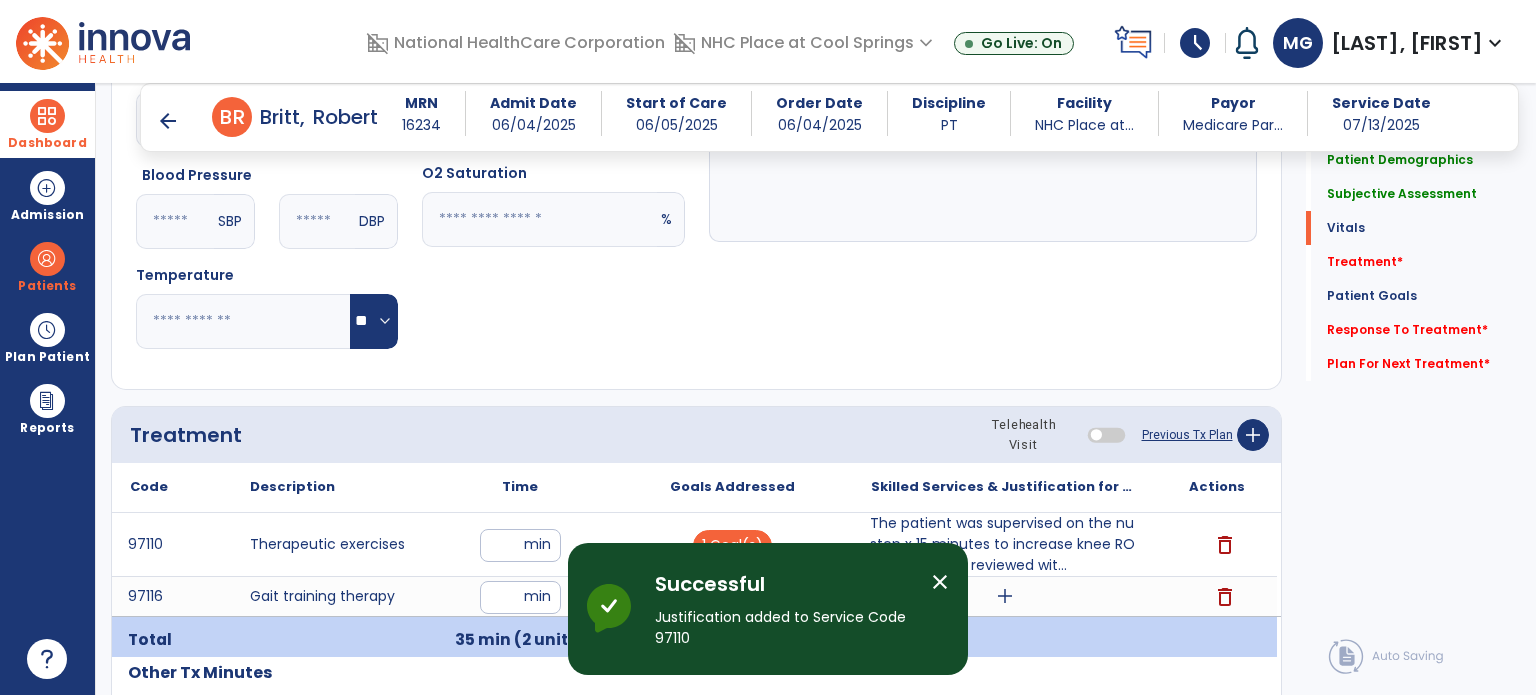 click on "add" at bounding box center [1005, 596] 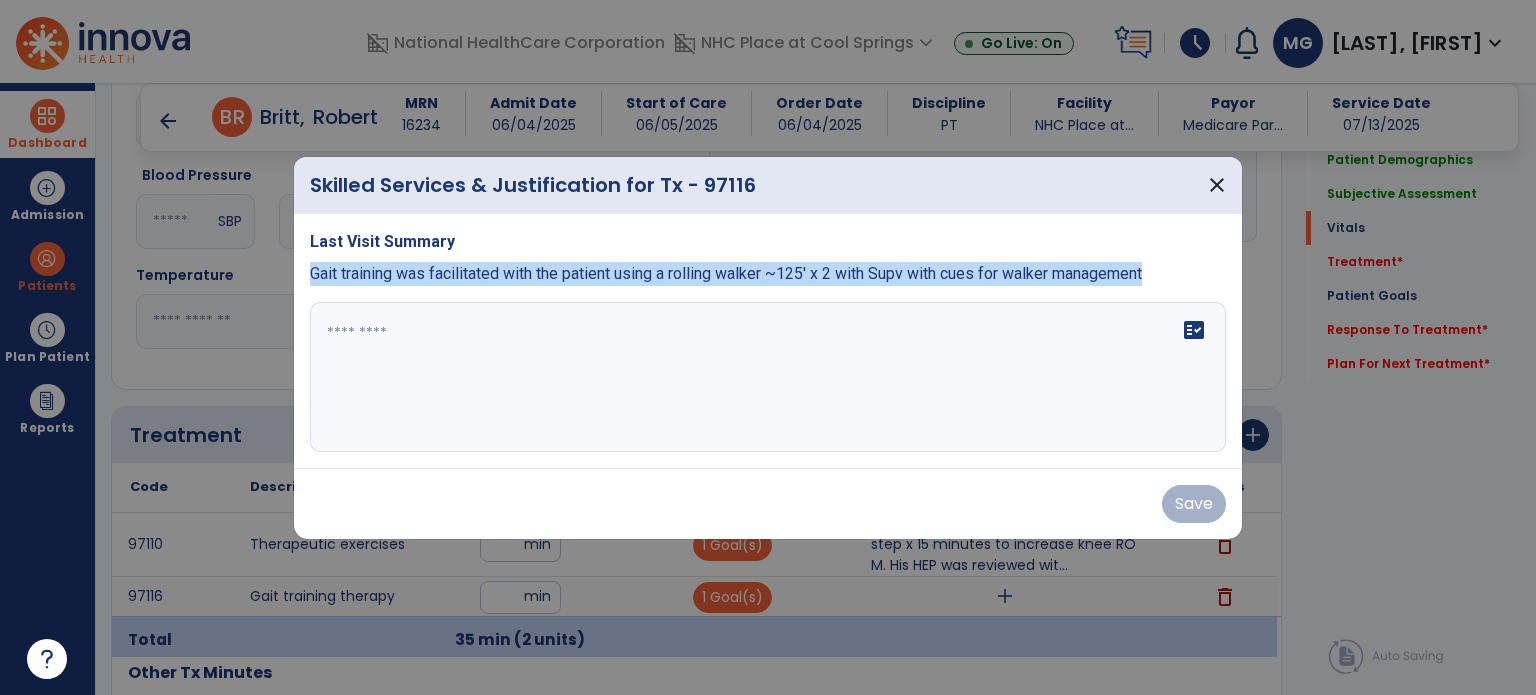 drag, startPoint x: 308, startPoint y: 270, endPoint x: 745, endPoint y: 345, distance: 443.38922 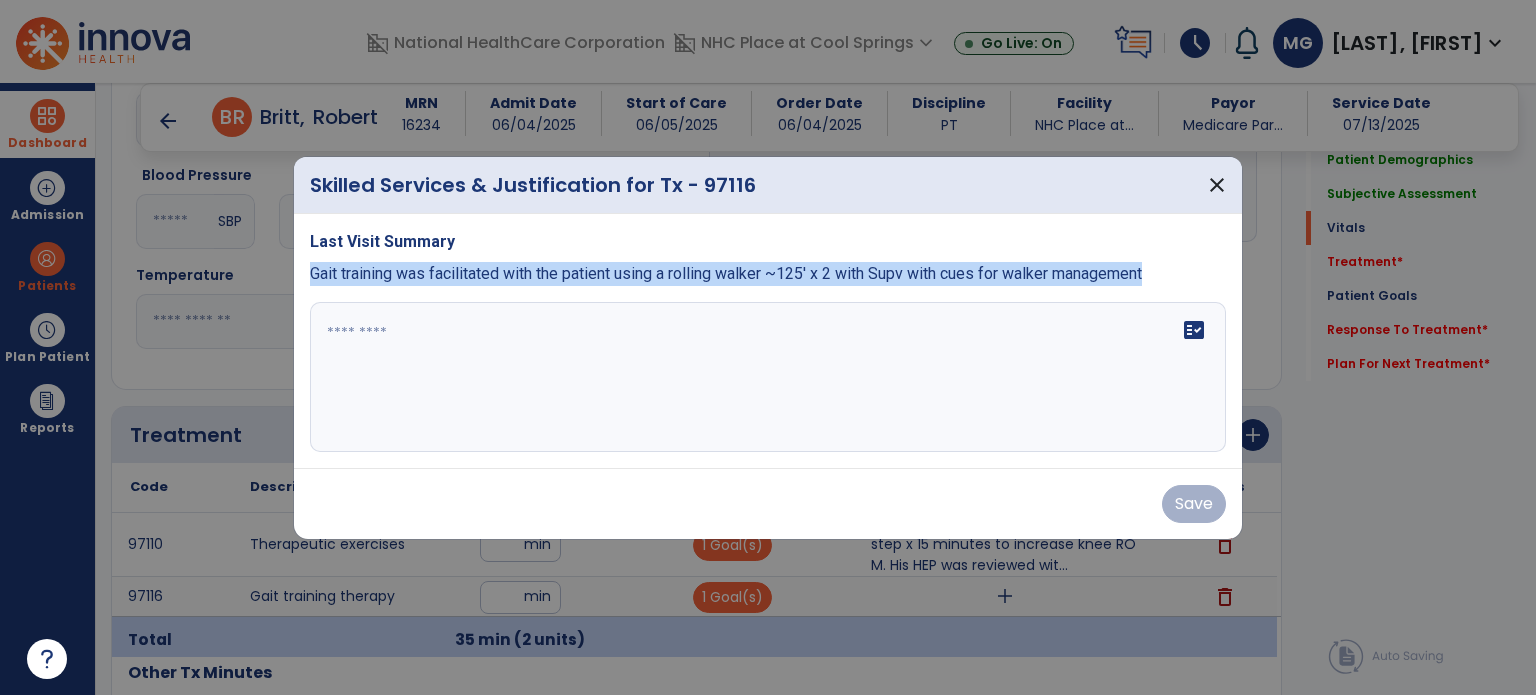 click on "Last Visit Summary Gait training was facilitated with the patient using a rolling walker ~125' x 2 with Supv with cues for walker management
fact_check" at bounding box center [768, 341] 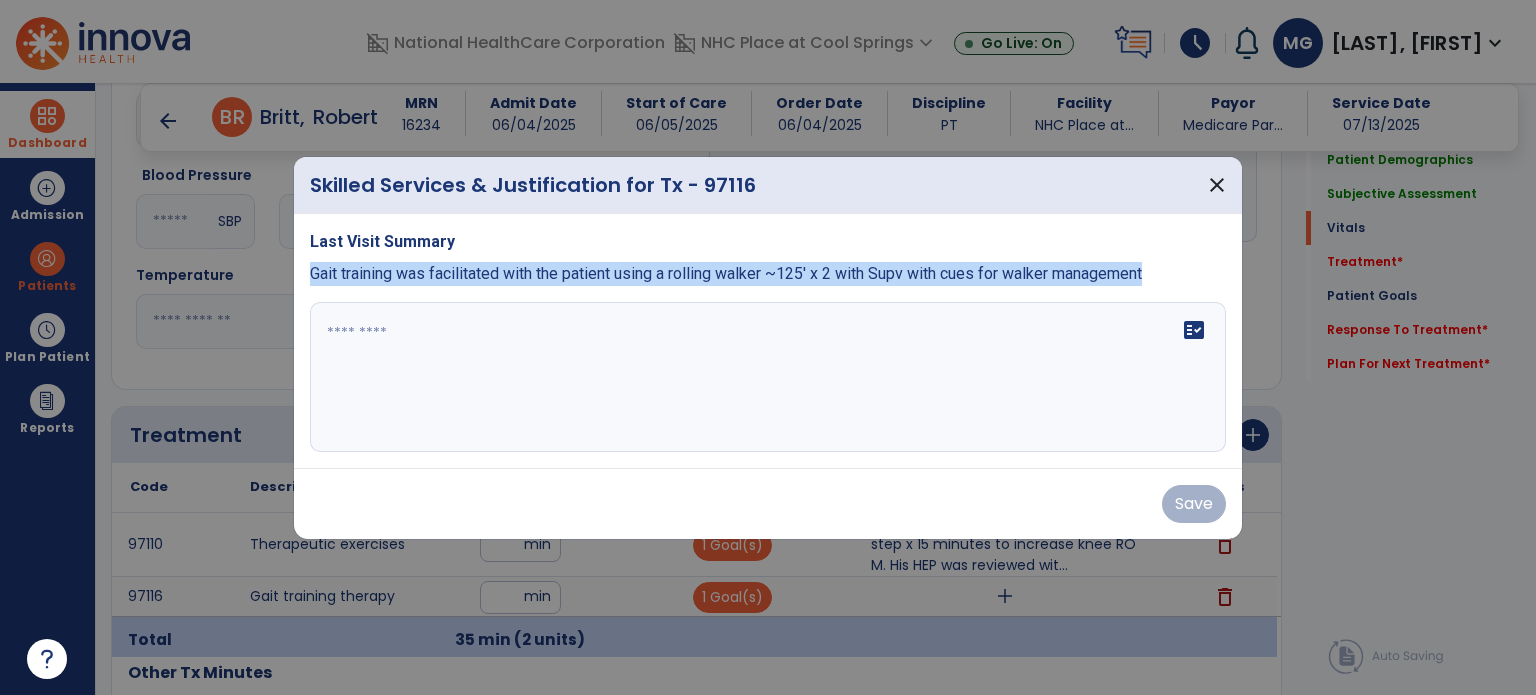 copy on "Gait training was facilitated with the patient using a rolling walker ~125' x 2 with Supv with cues for walker management" 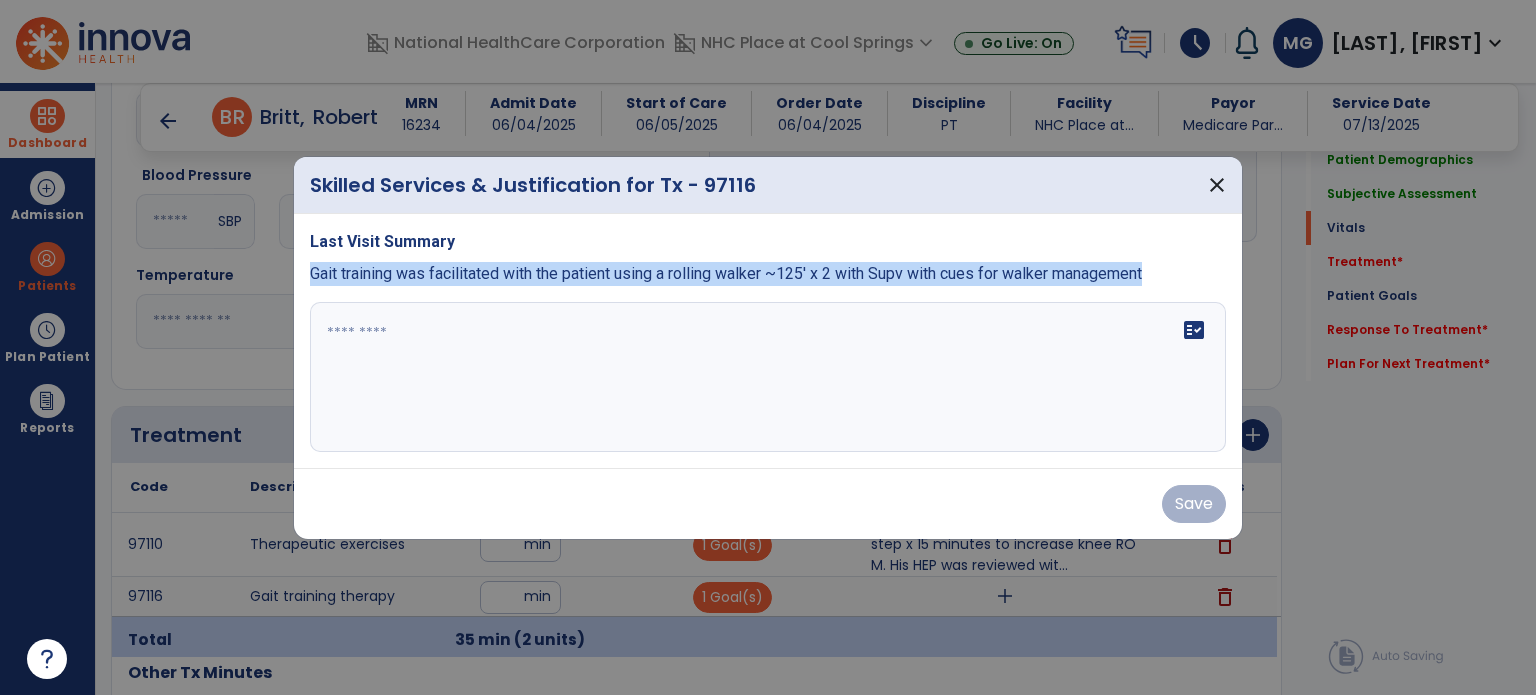click on "fact_check" at bounding box center (768, 377) 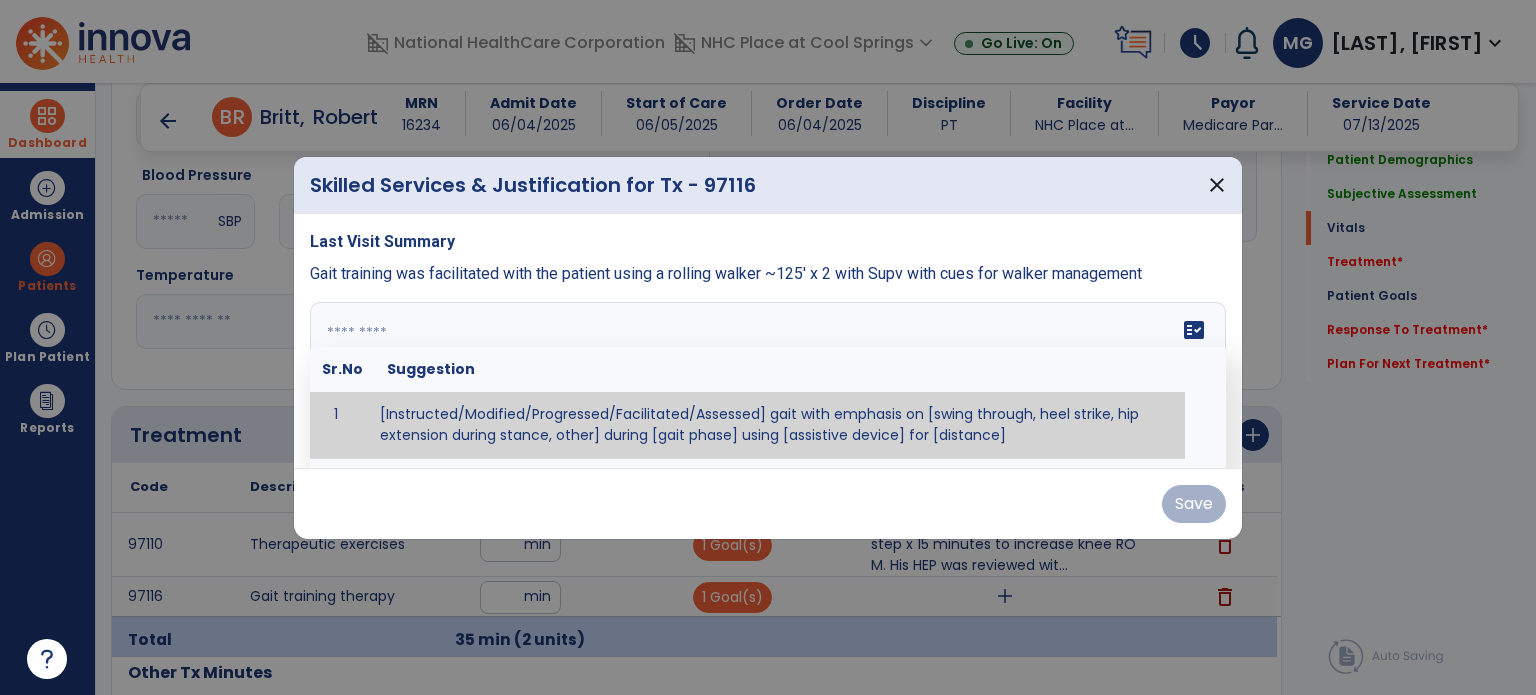 paste on "**********" 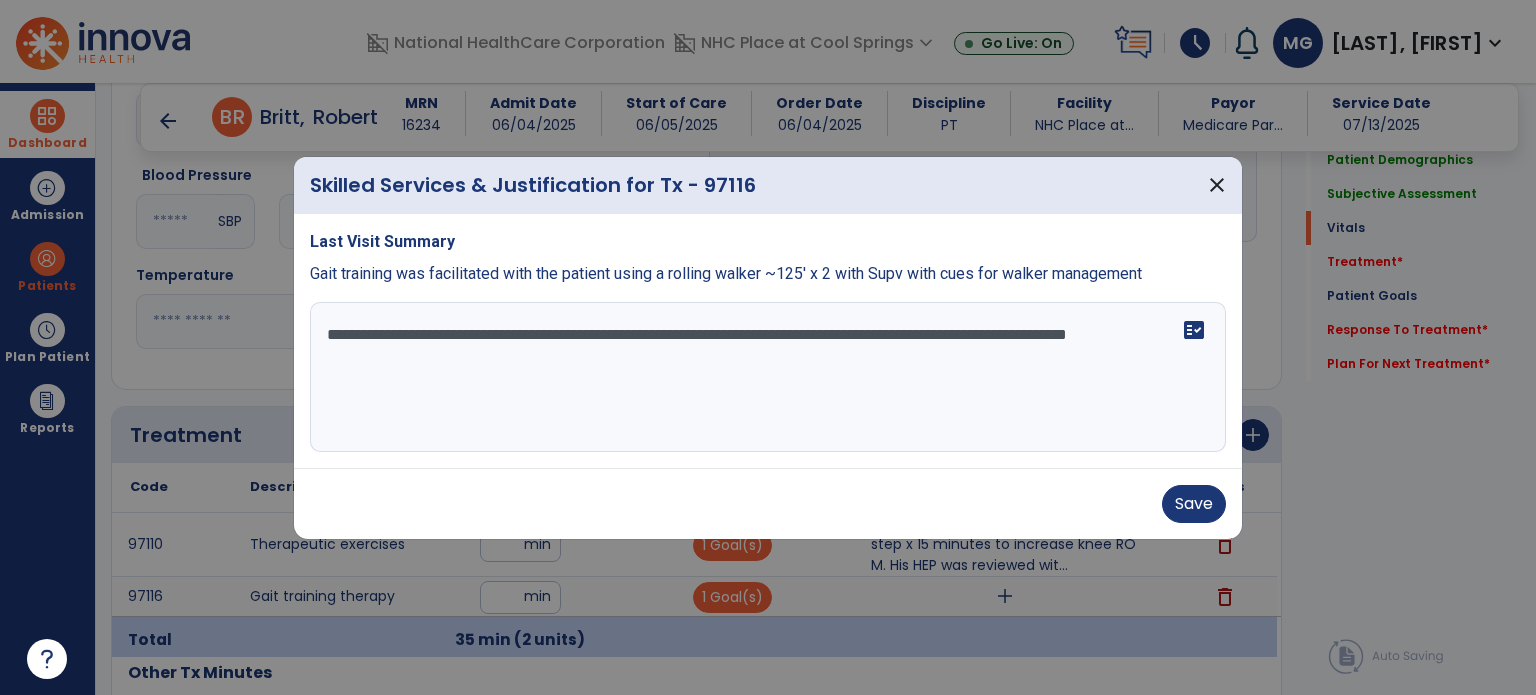 click on "**********" at bounding box center (768, 377) 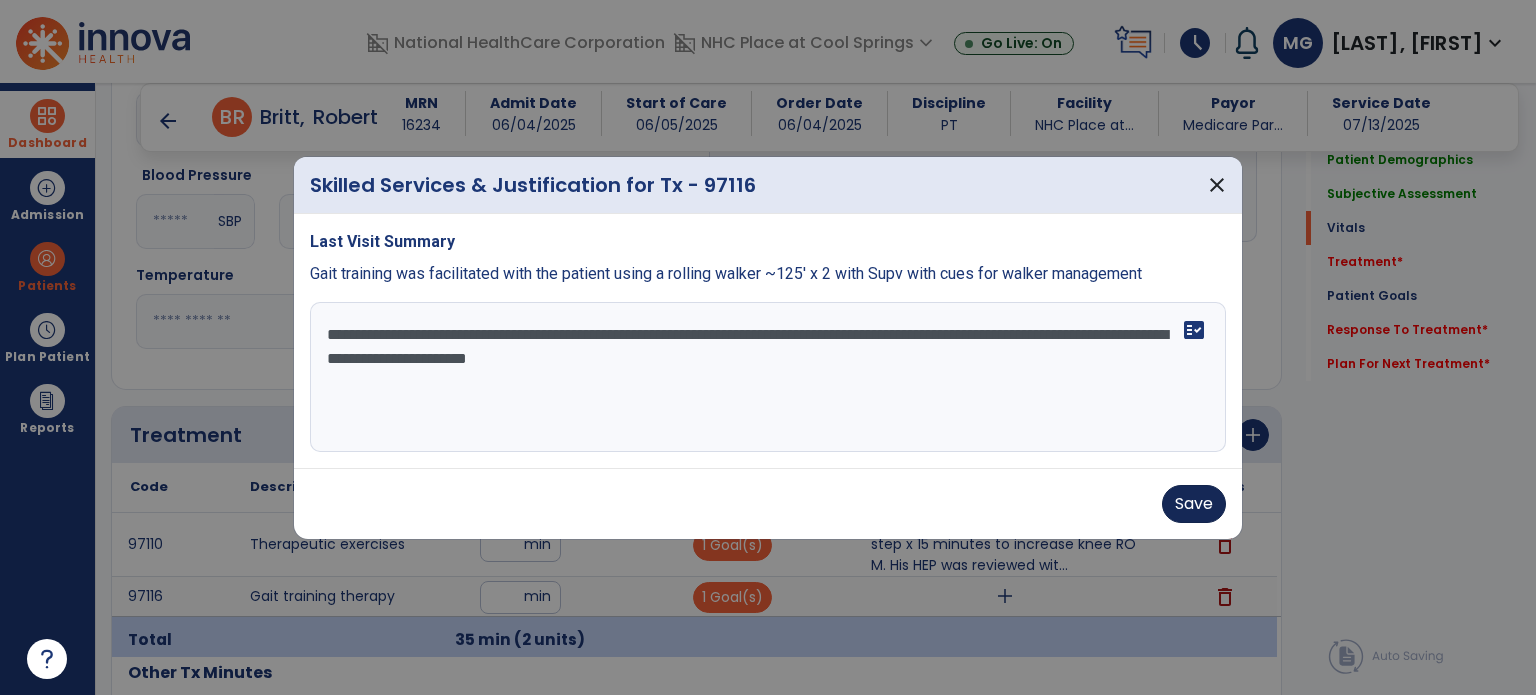 type on "**********" 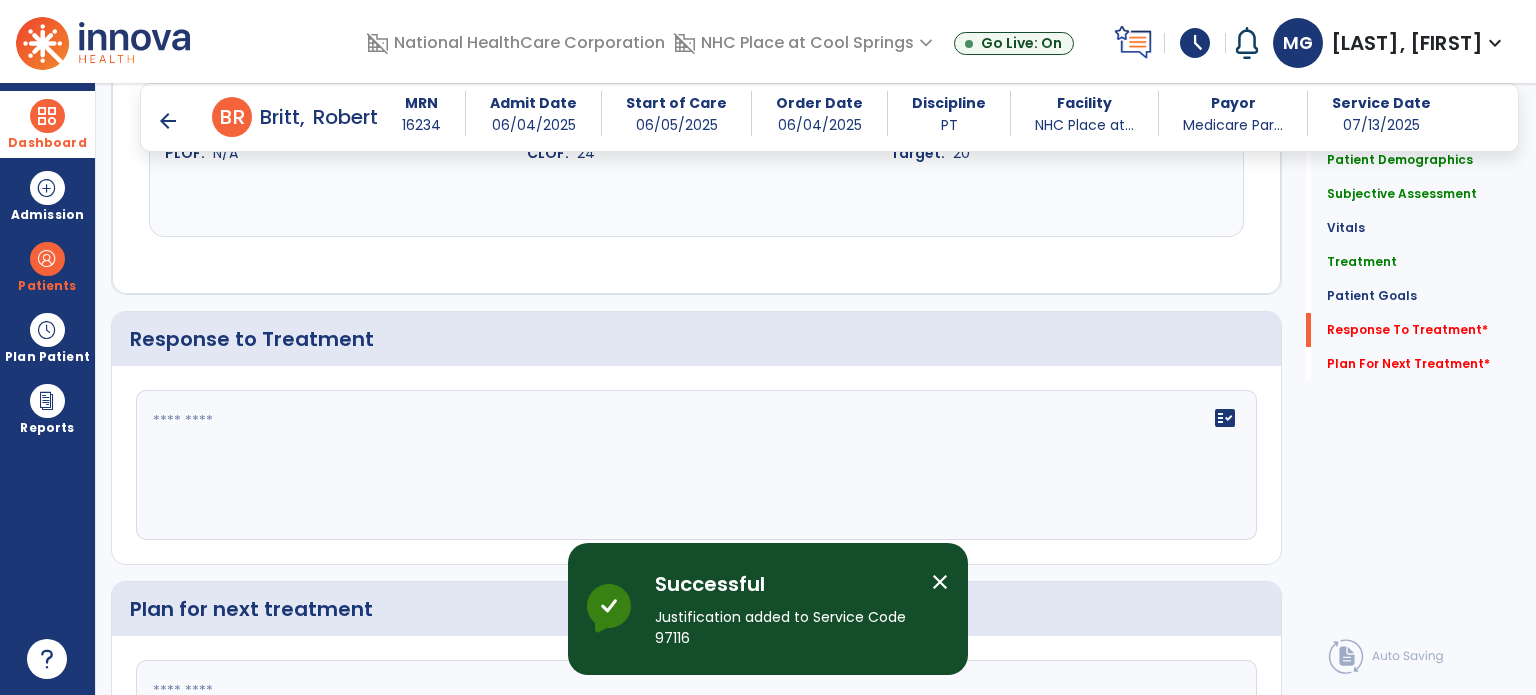 scroll, scrollTop: 2754, scrollLeft: 0, axis: vertical 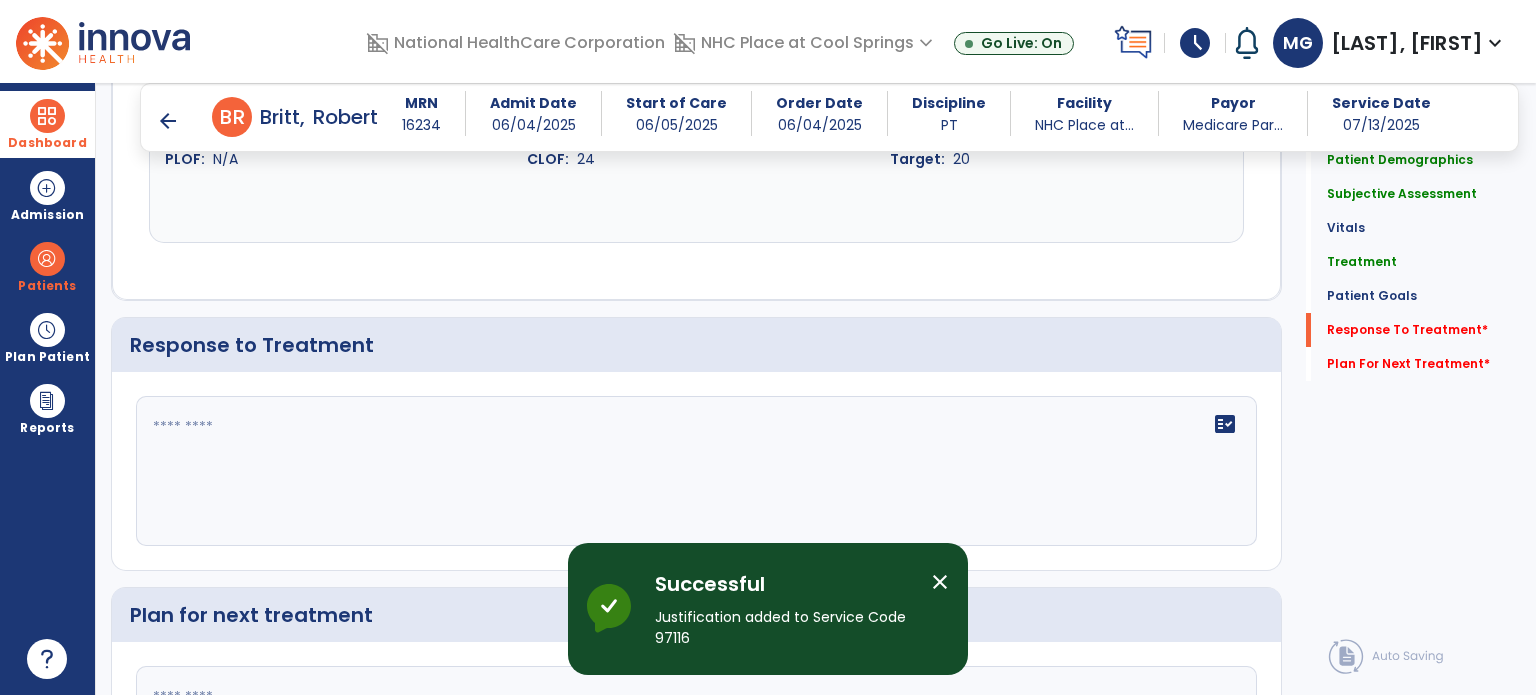 click 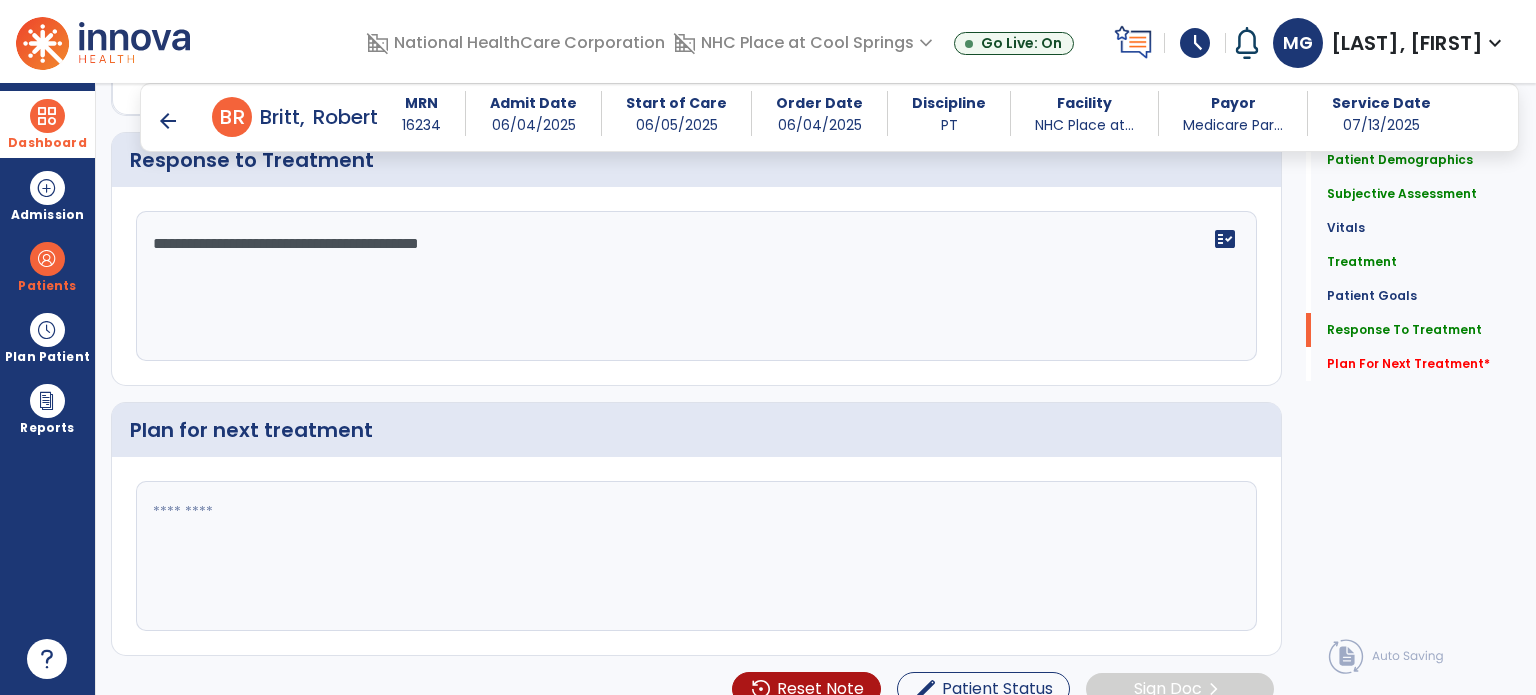 scroll, scrollTop: 2938, scrollLeft: 0, axis: vertical 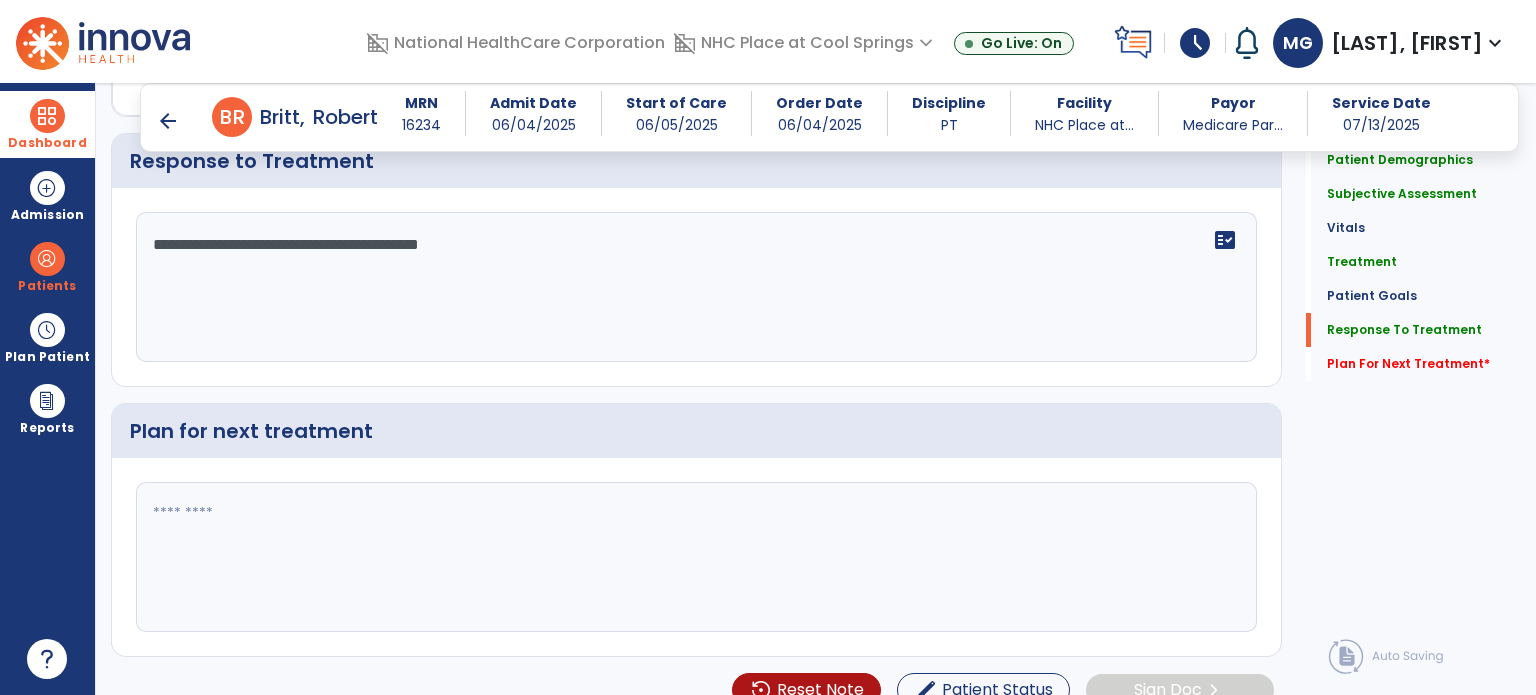 type on "**********" 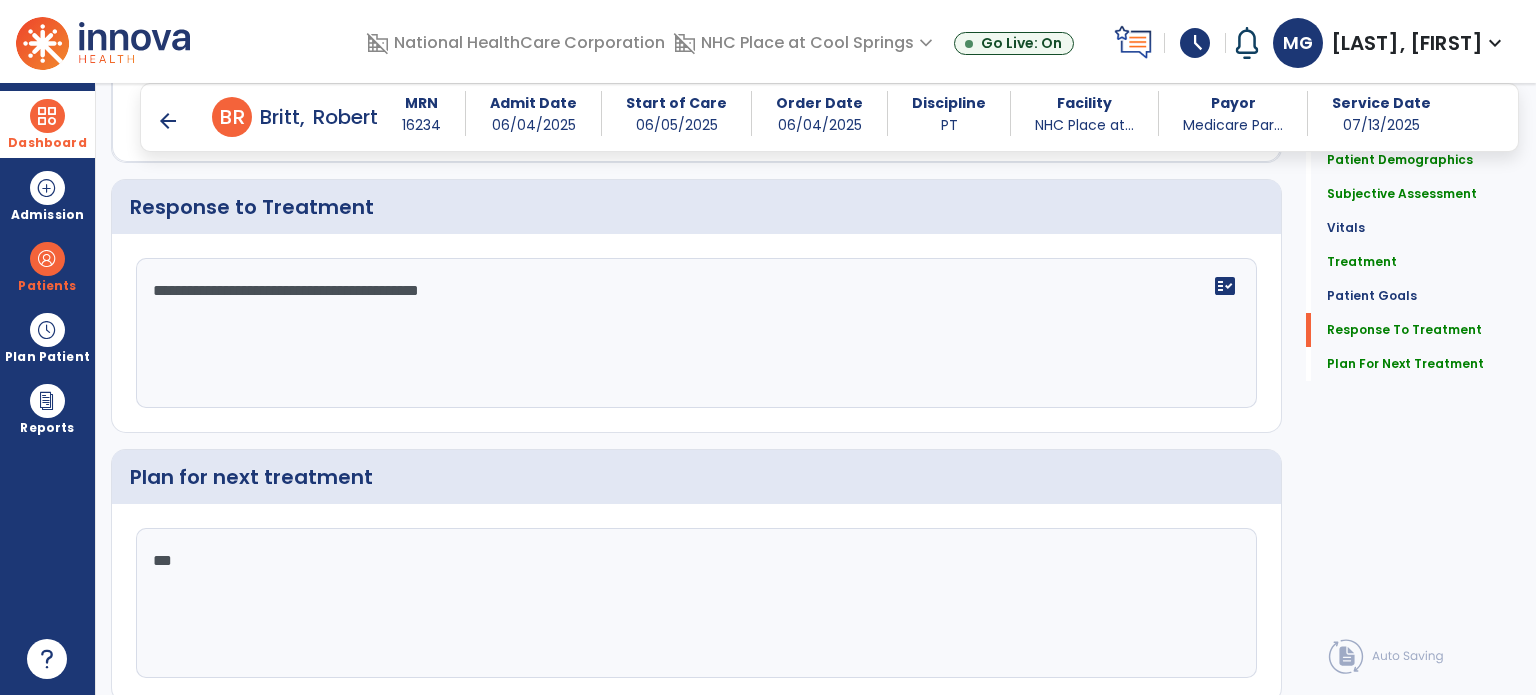 scroll, scrollTop: 2938, scrollLeft: 0, axis: vertical 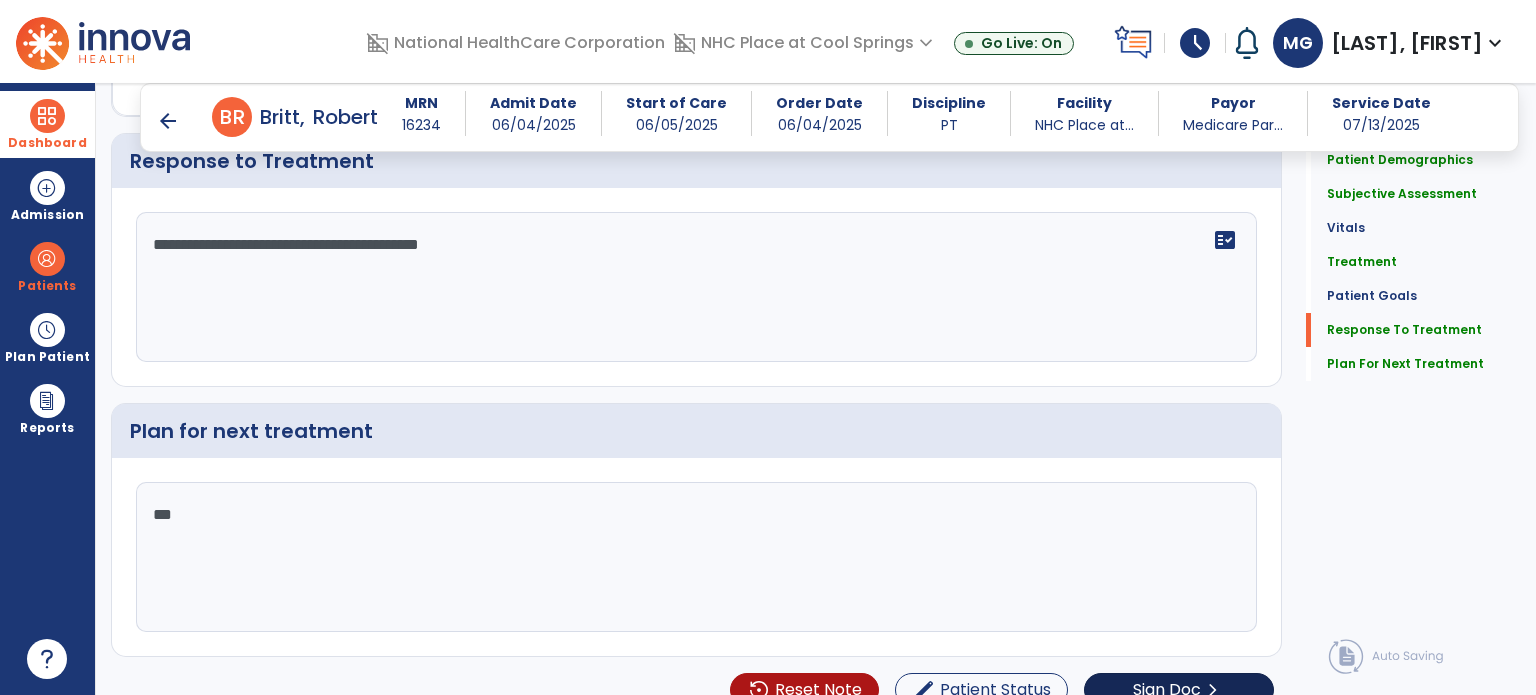type on "***" 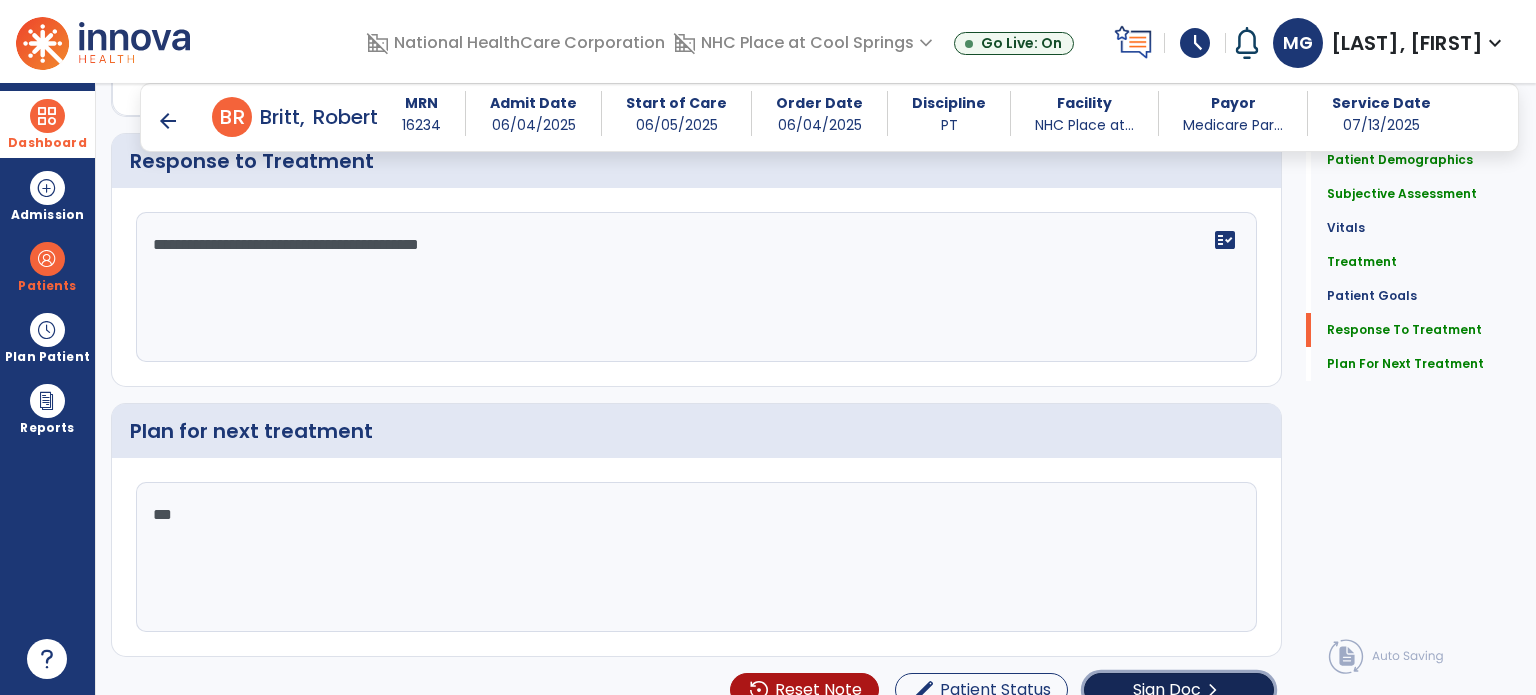click on "Sign Doc" 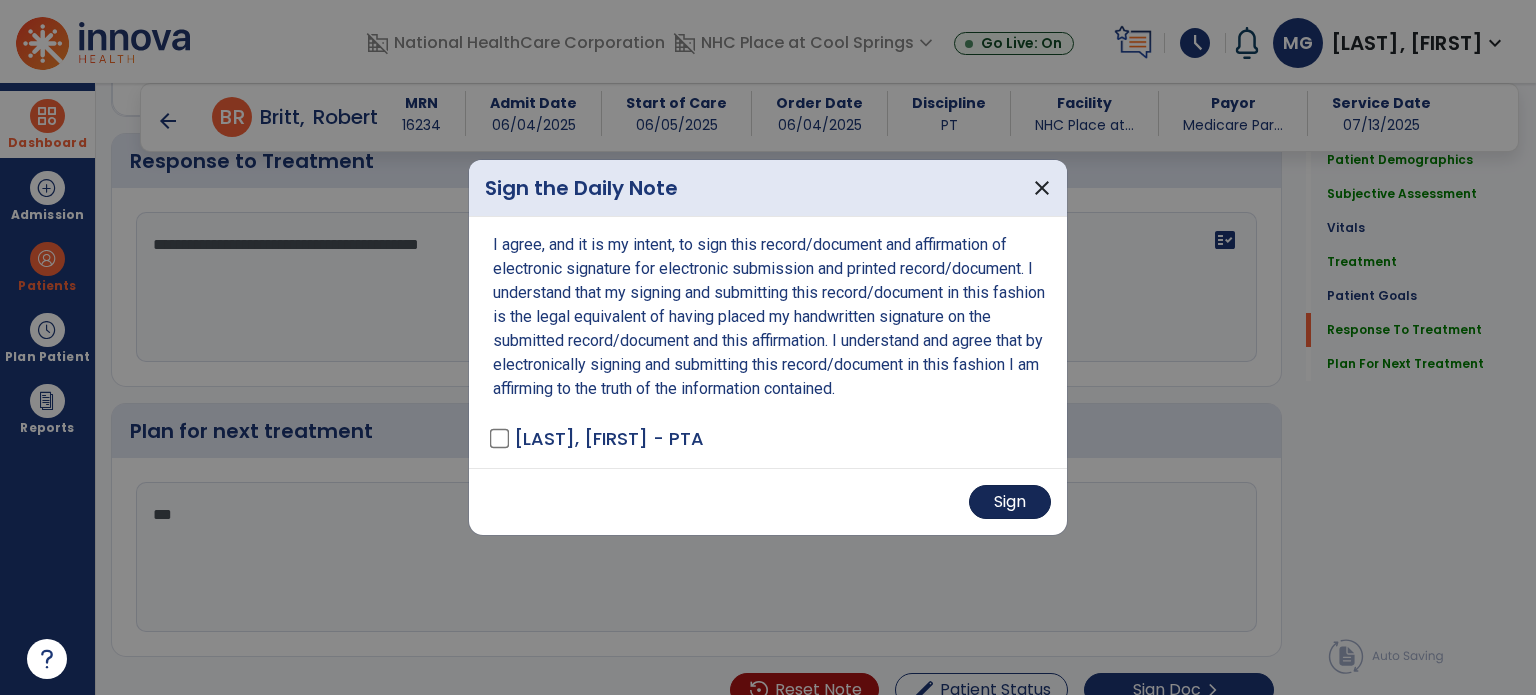 click on "Sign" at bounding box center [1010, 502] 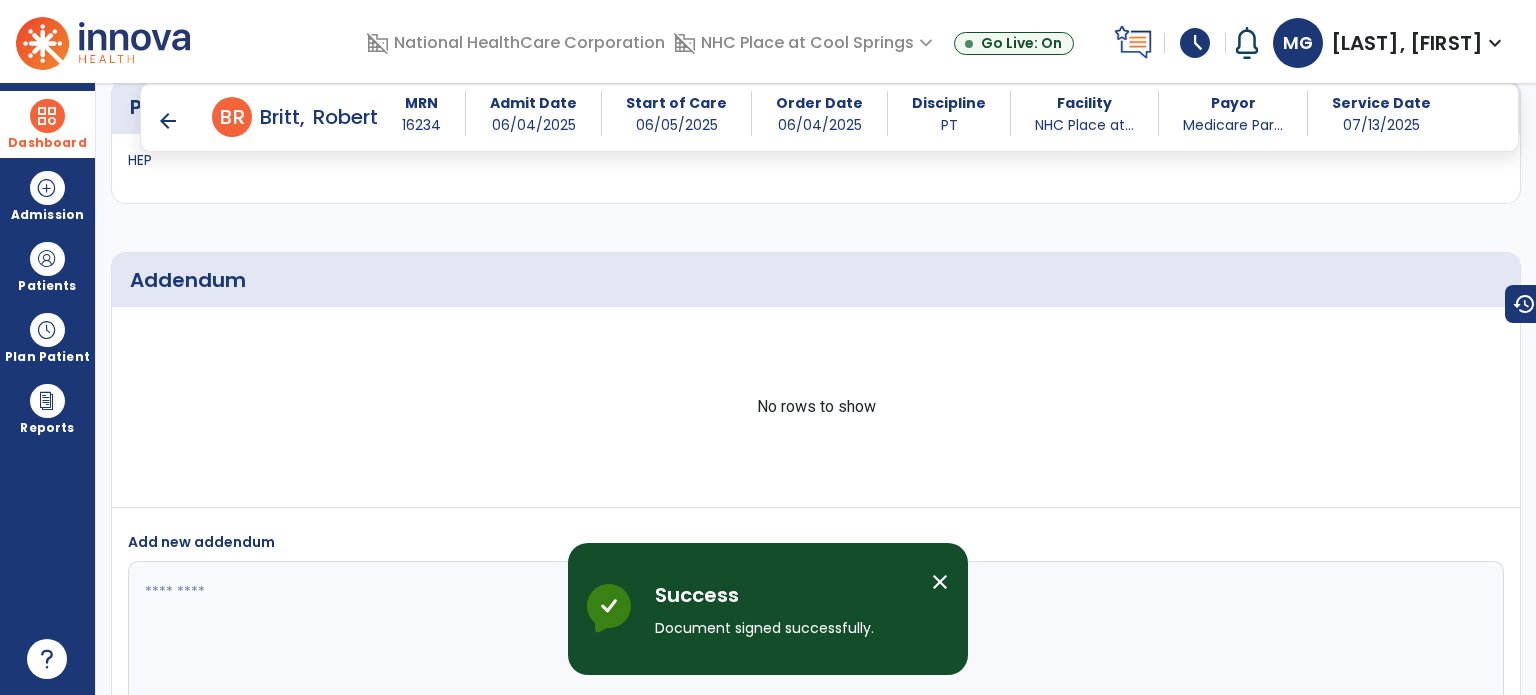 scroll, scrollTop: 4048, scrollLeft: 0, axis: vertical 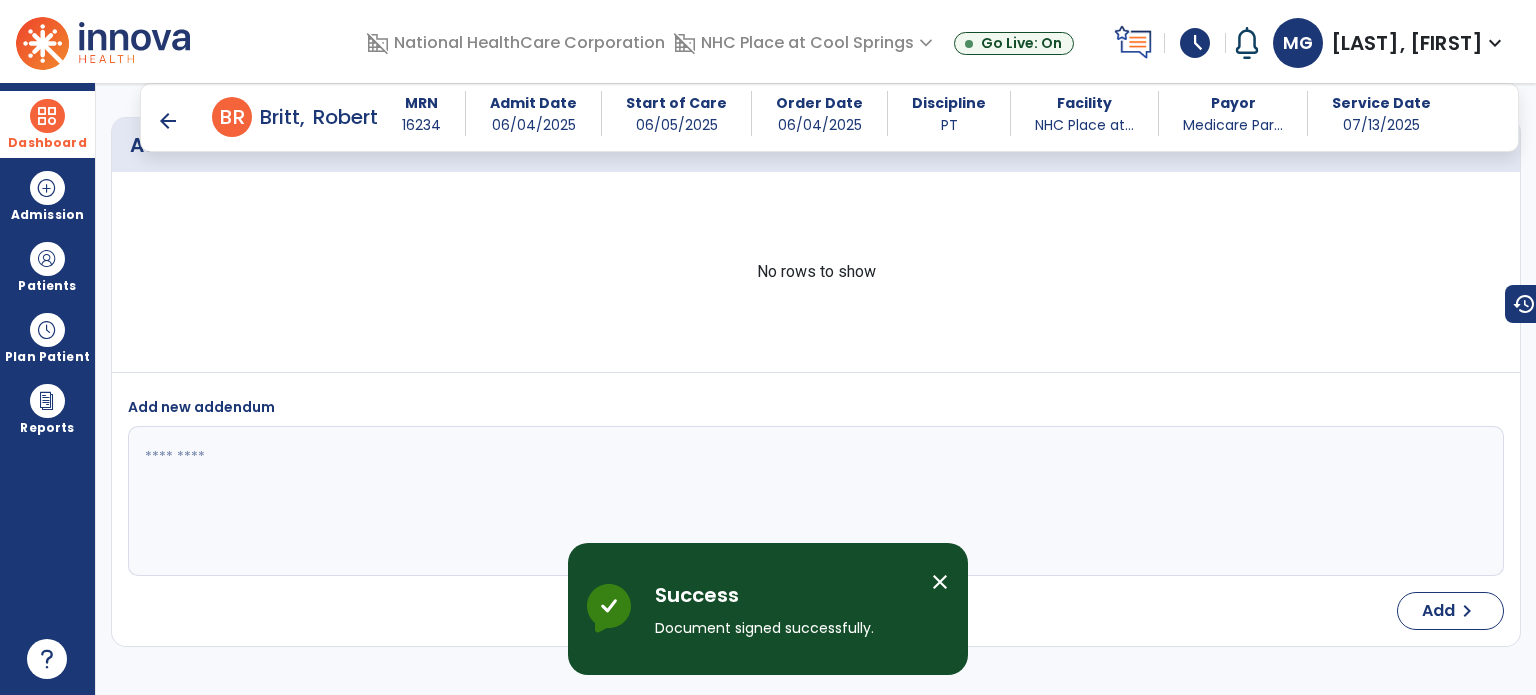 click on "arrow_back" at bounding box center (168, 121) 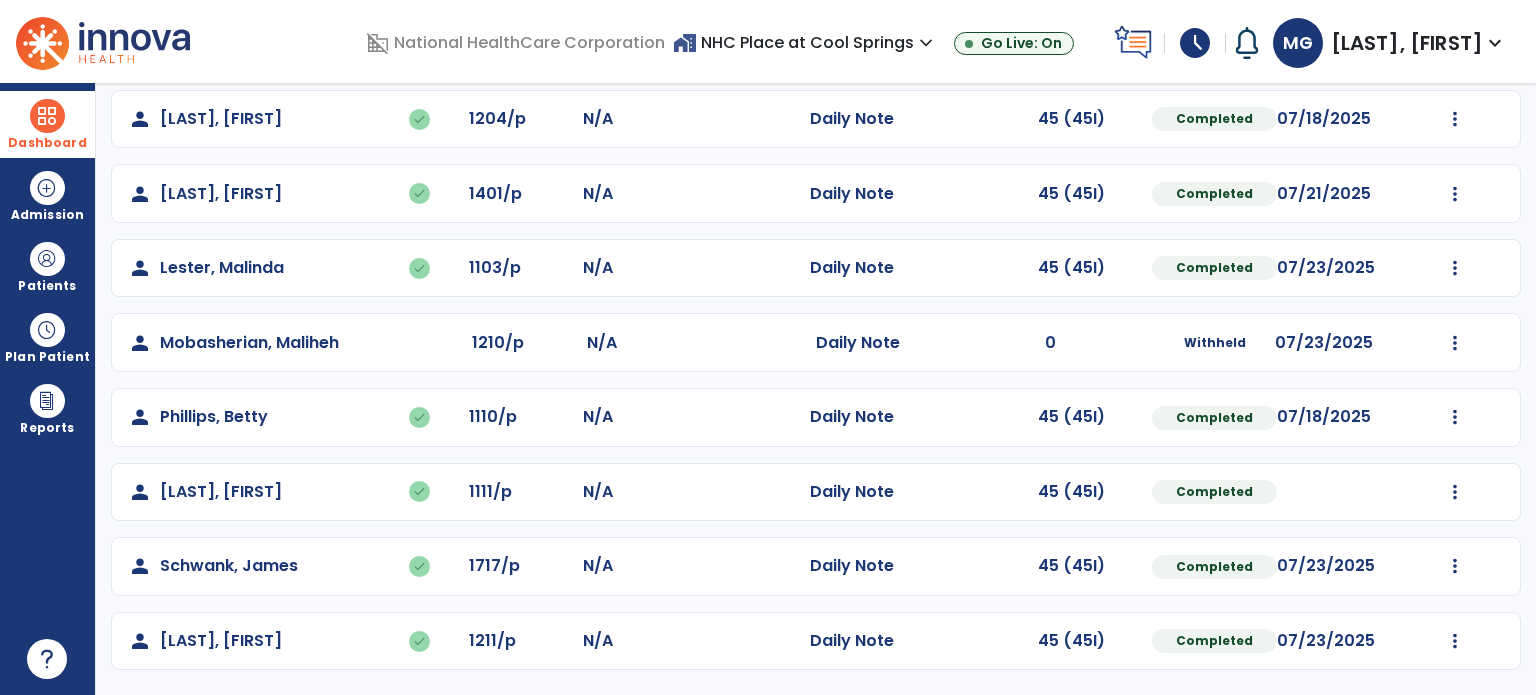 scroll, scrollTop: 0, scrollLeft: 0, axis: both 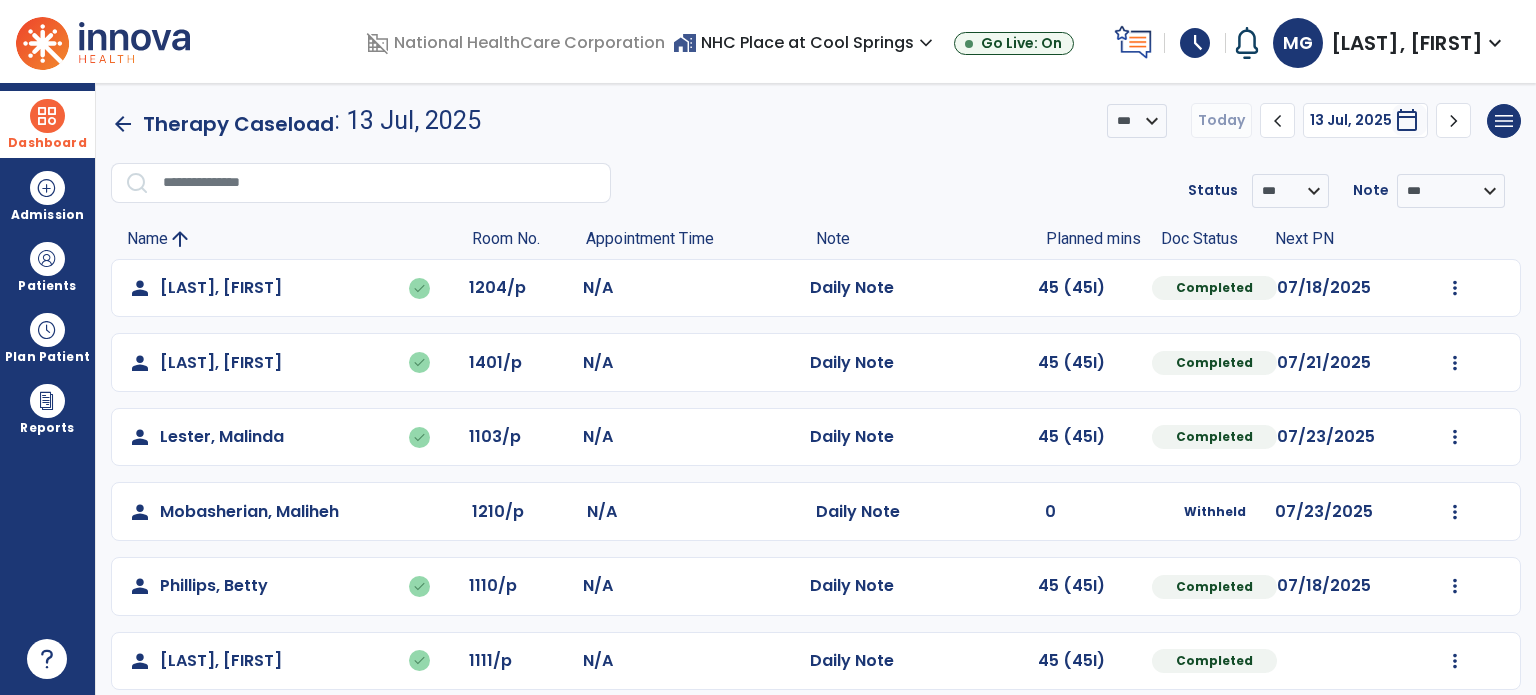 click on "arrow_back" 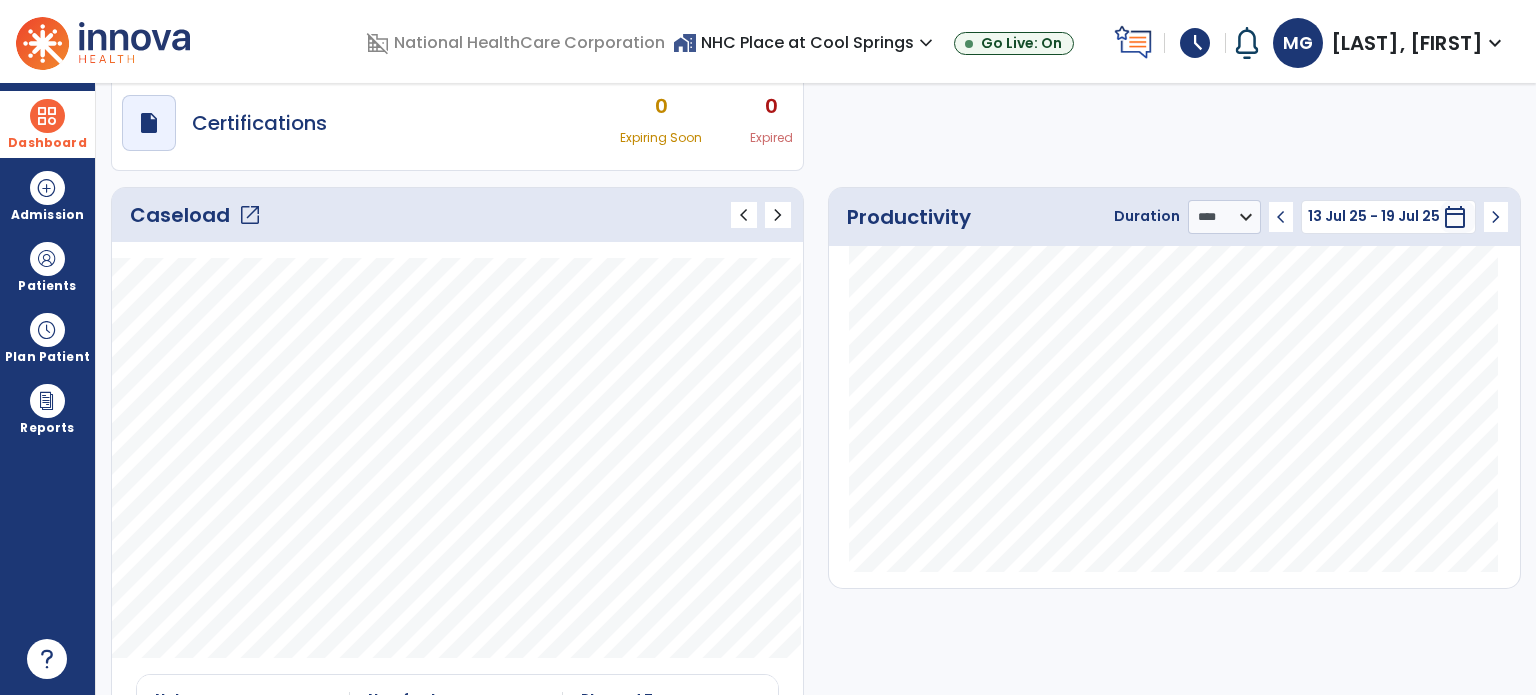 scroll, scrollTop: 0, scrollLeft: 0, axis: both 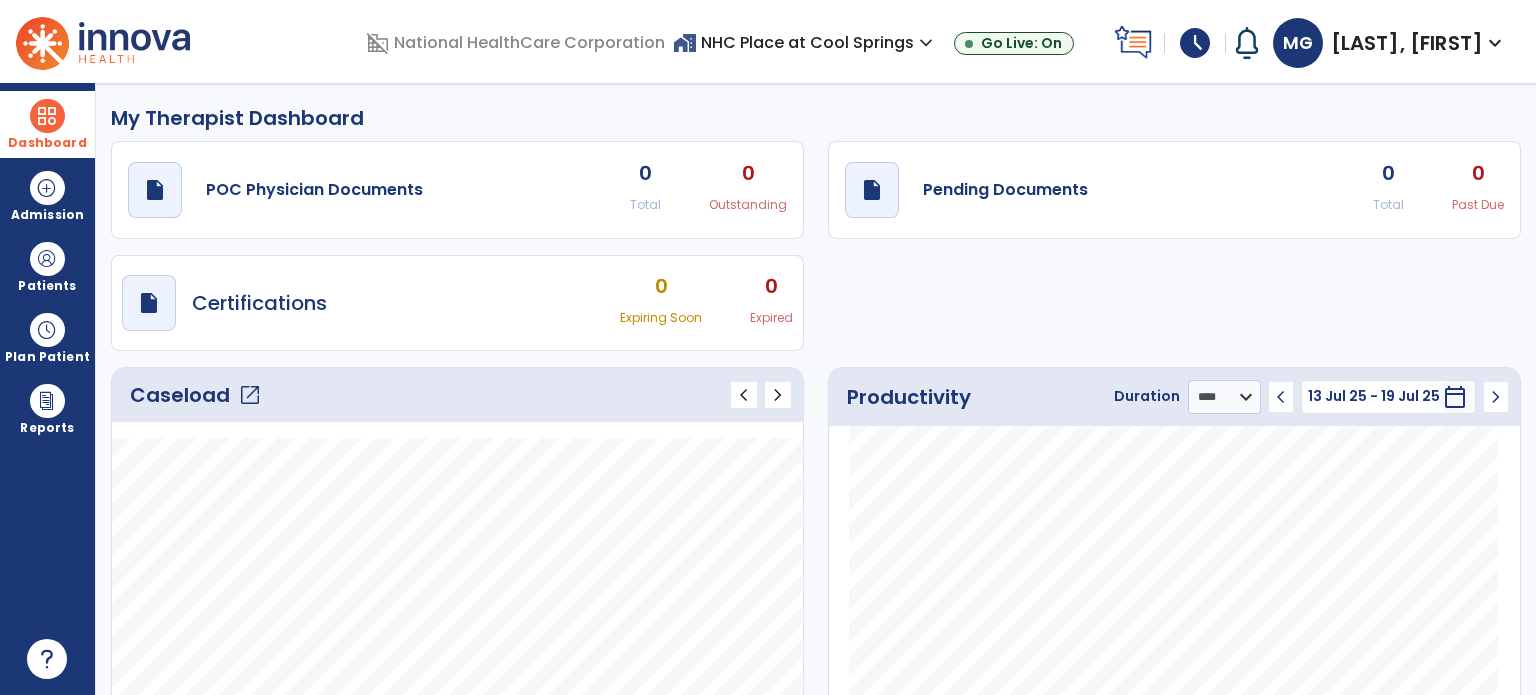 click on "[LAST], [FIRST]" at bounding box center [1407, 43] 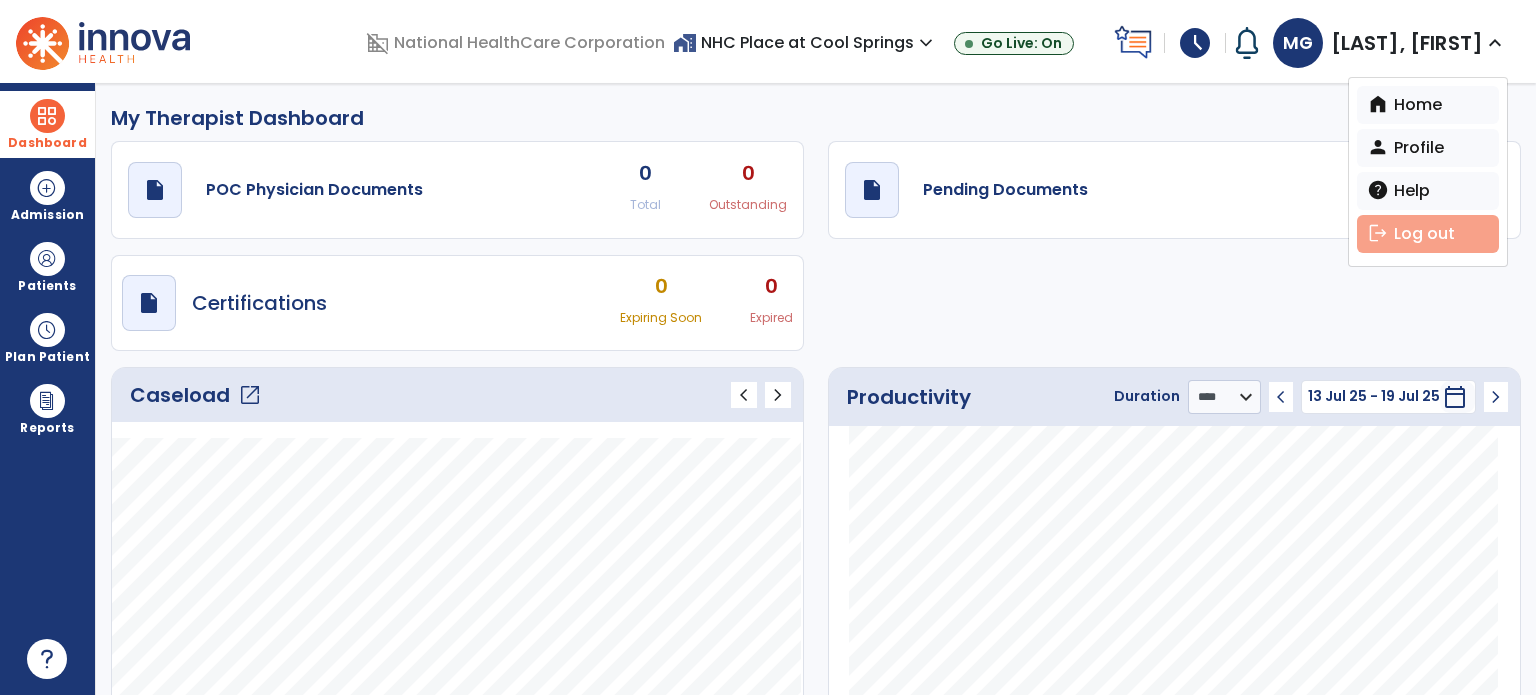 click on "logout   Log out" at bounding box center (1428, 234) 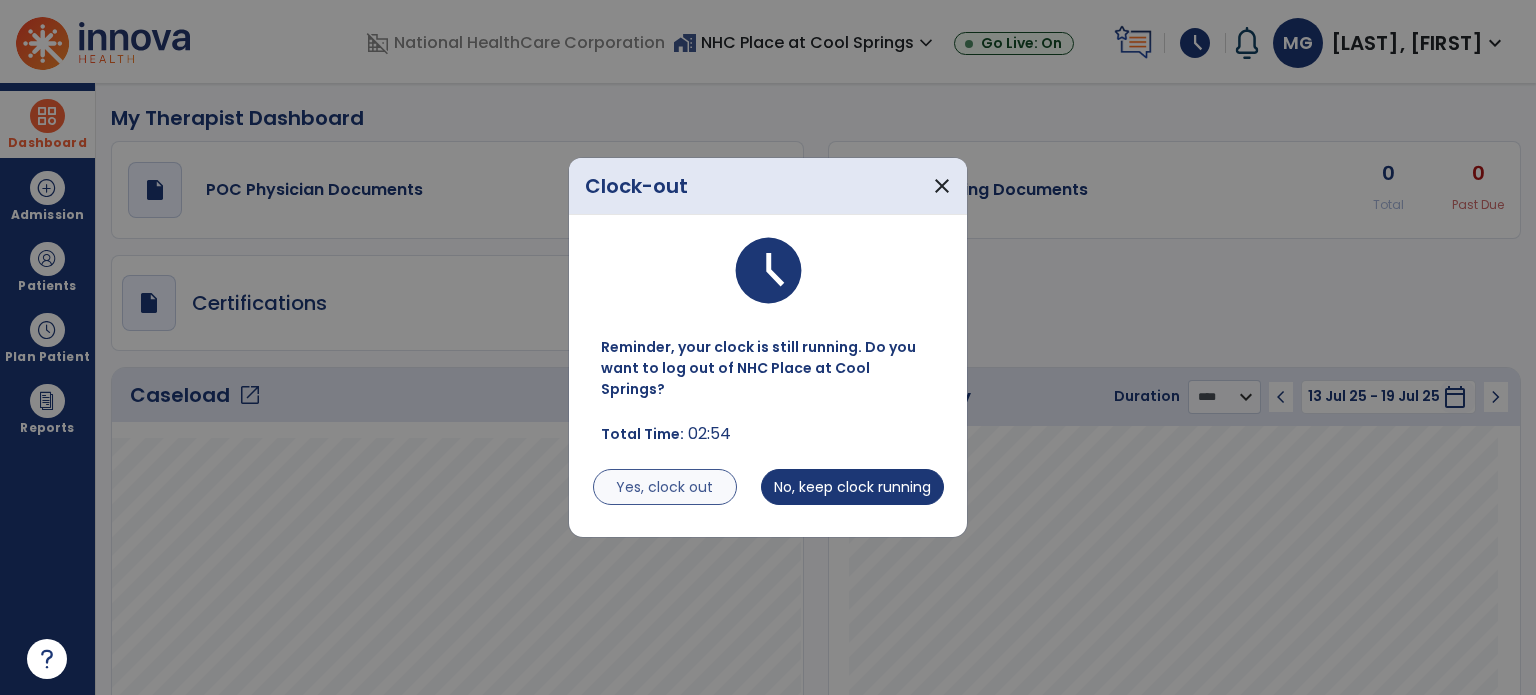 click on "Yes, clock out" at bounding box center (665, 487) 